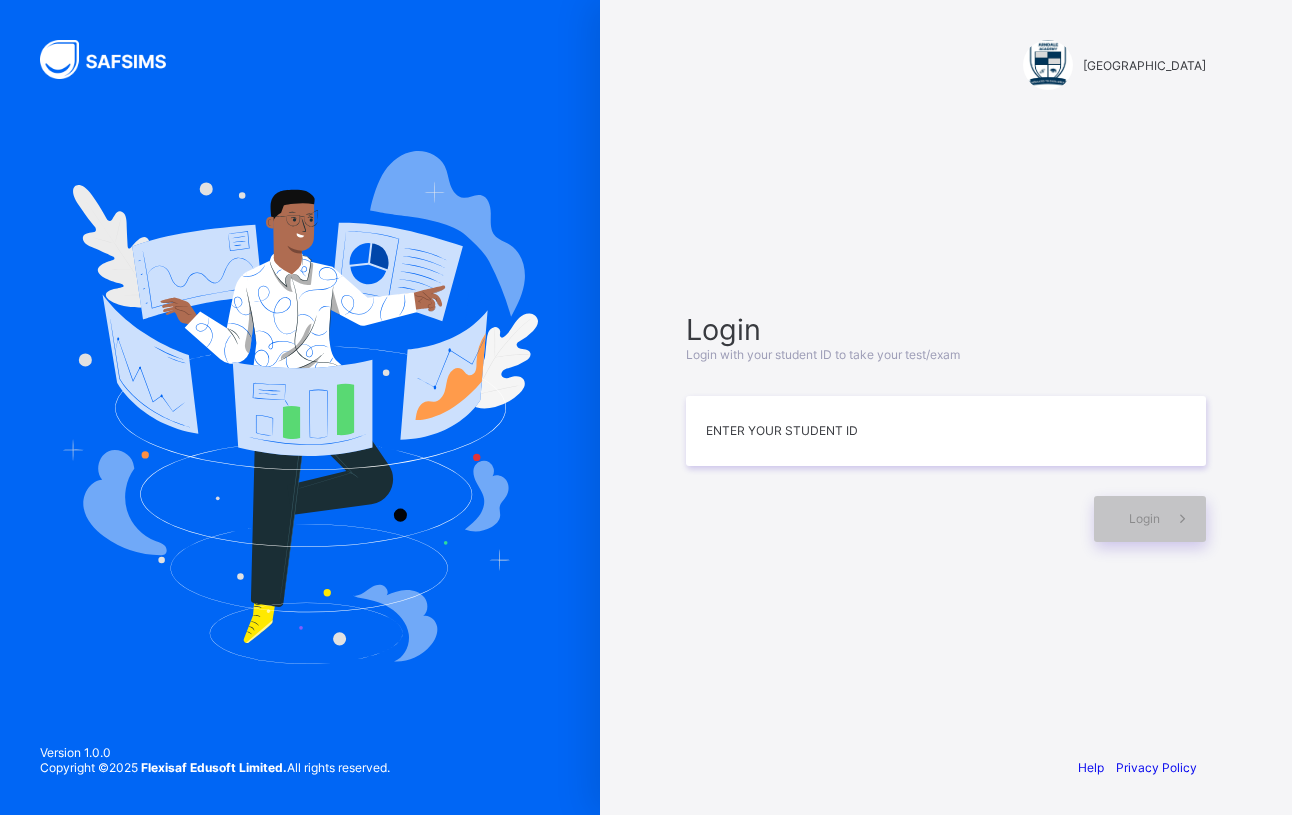 scroll, scrollTop: 0, scrollLeft: 0, axis: both 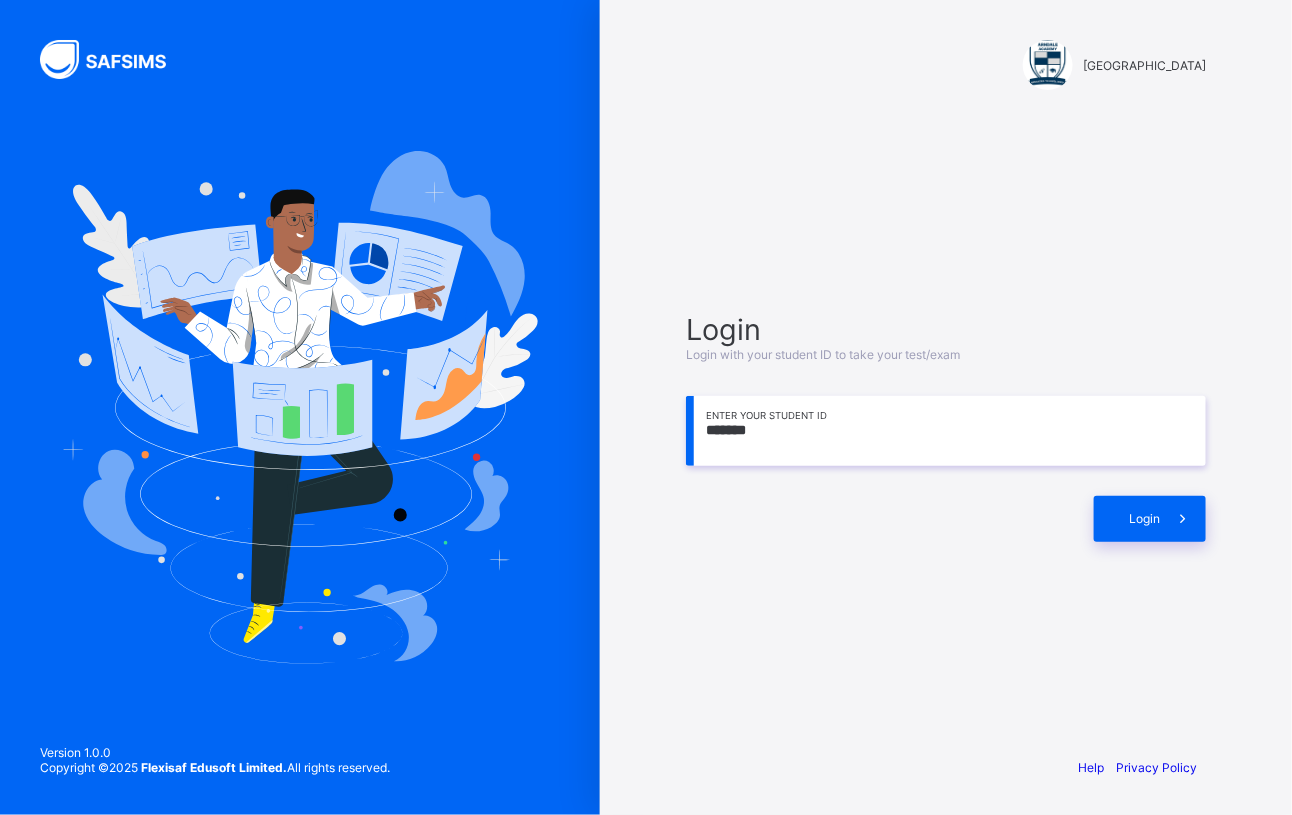 click on "*******" at bounding box center [946, 431] 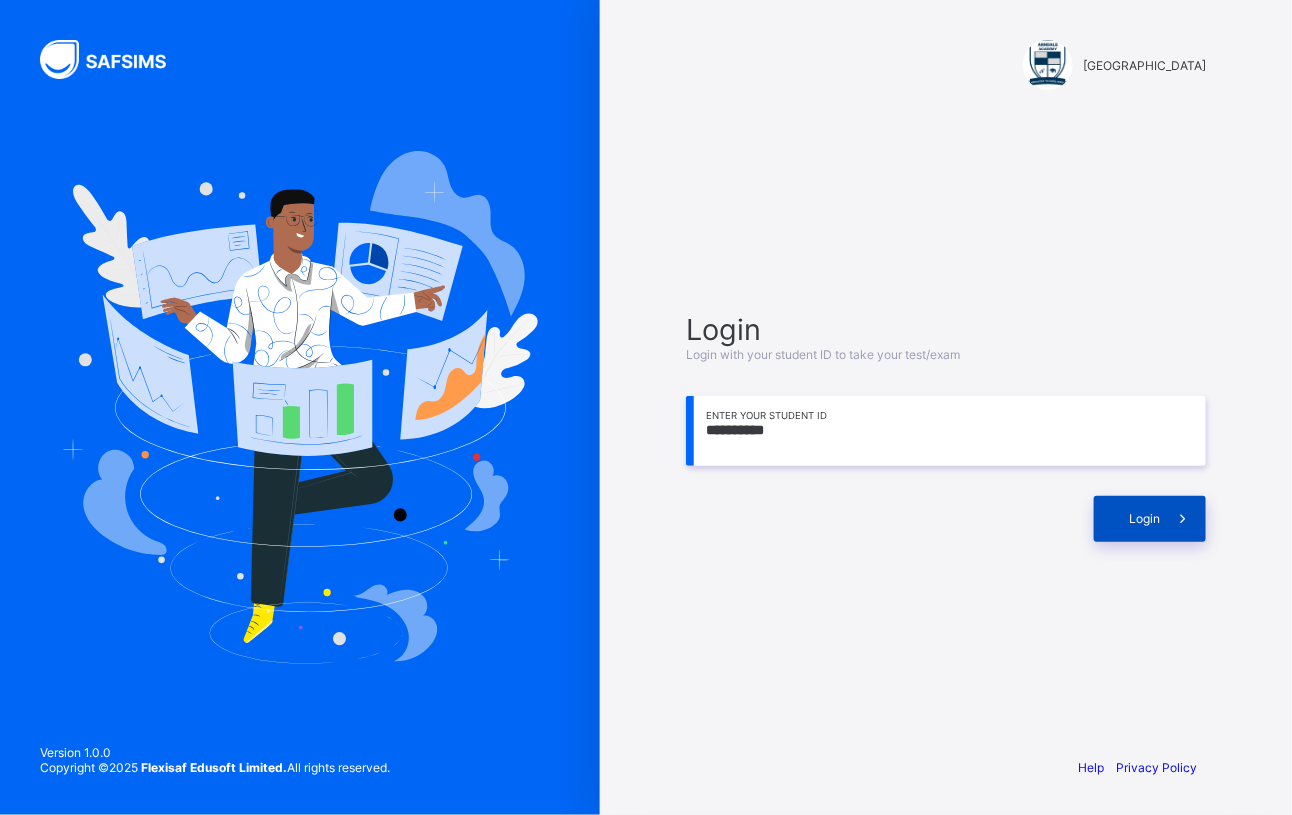 type on "**********" 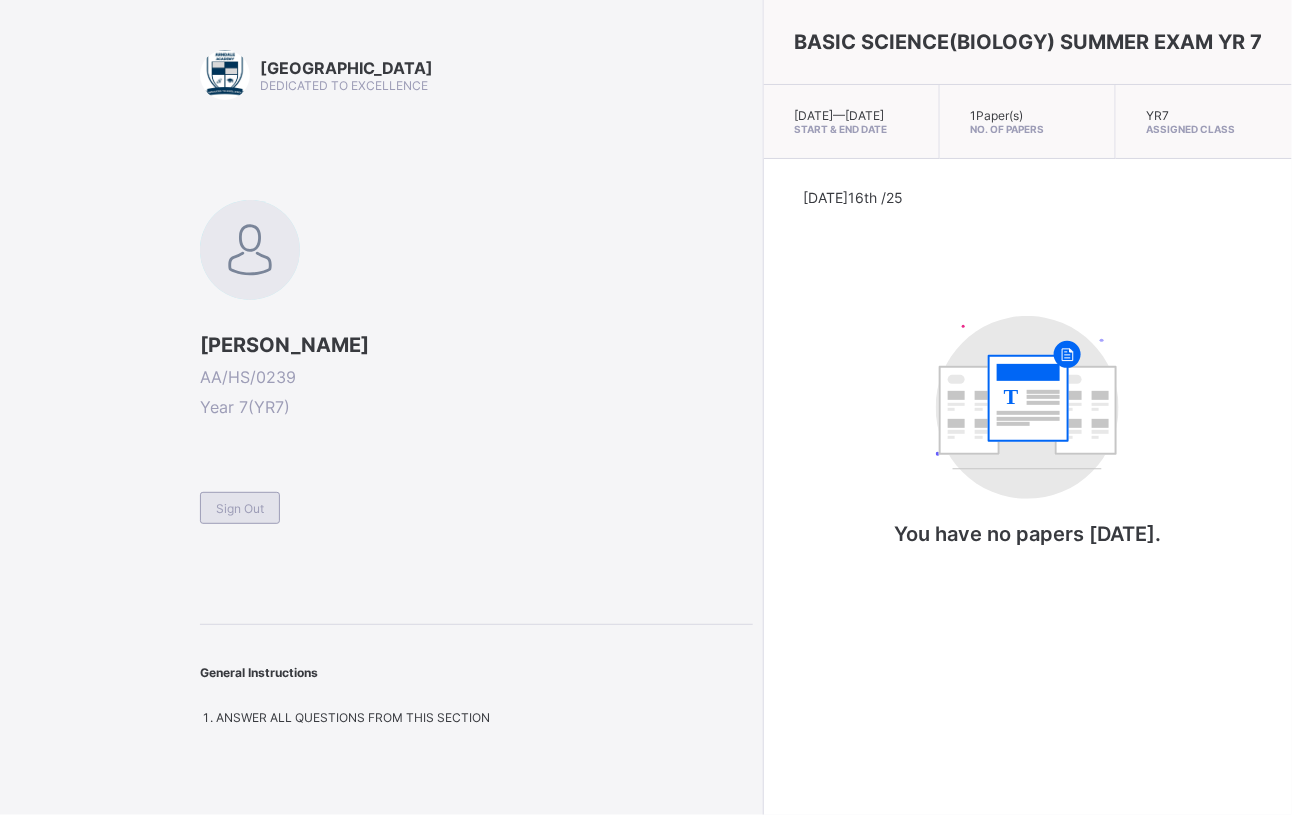 drag, startPoint x: 1007, startPoint y: 323, endPoint x: 252, endPoint y: 505, distance: 776.6267 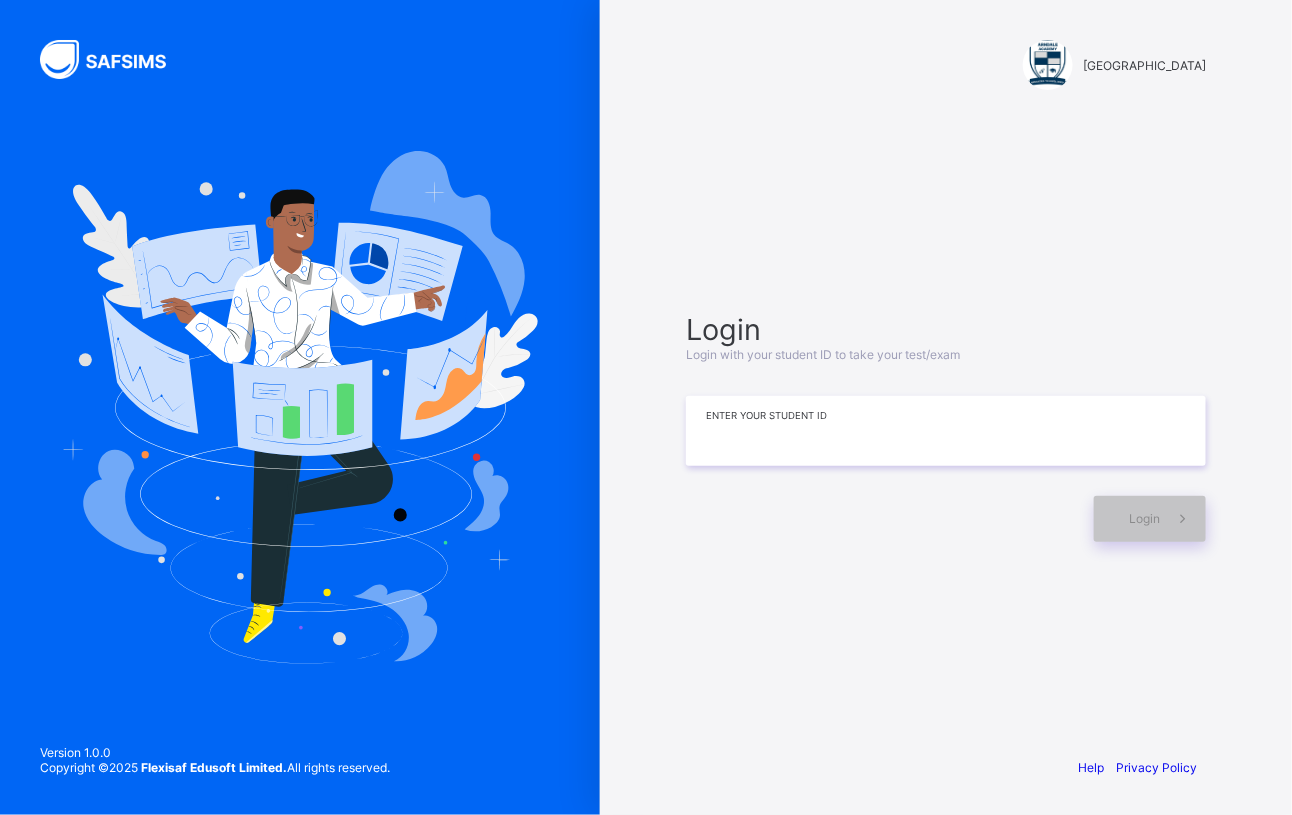 click at bounding box center (946, 431) 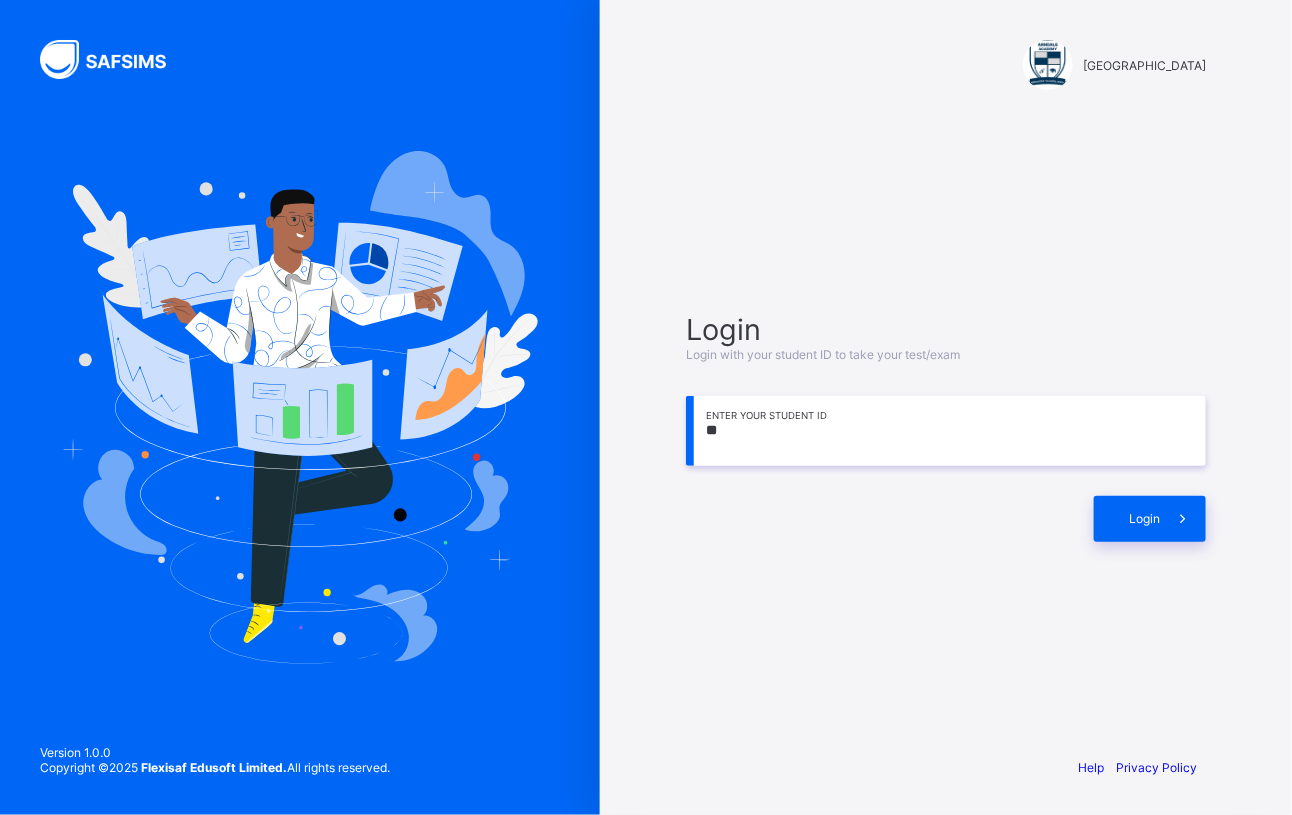 type on "*" 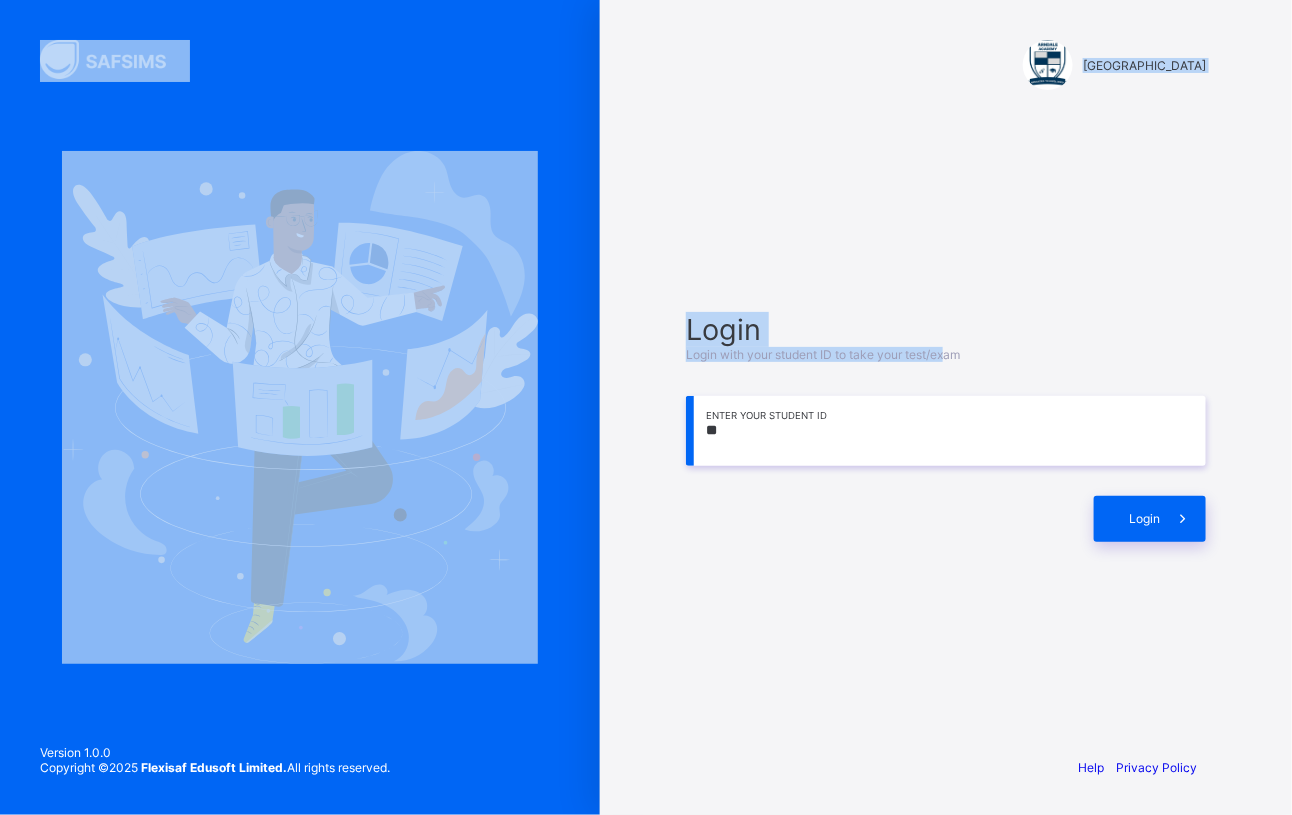 click at bounding box center (300, 407) 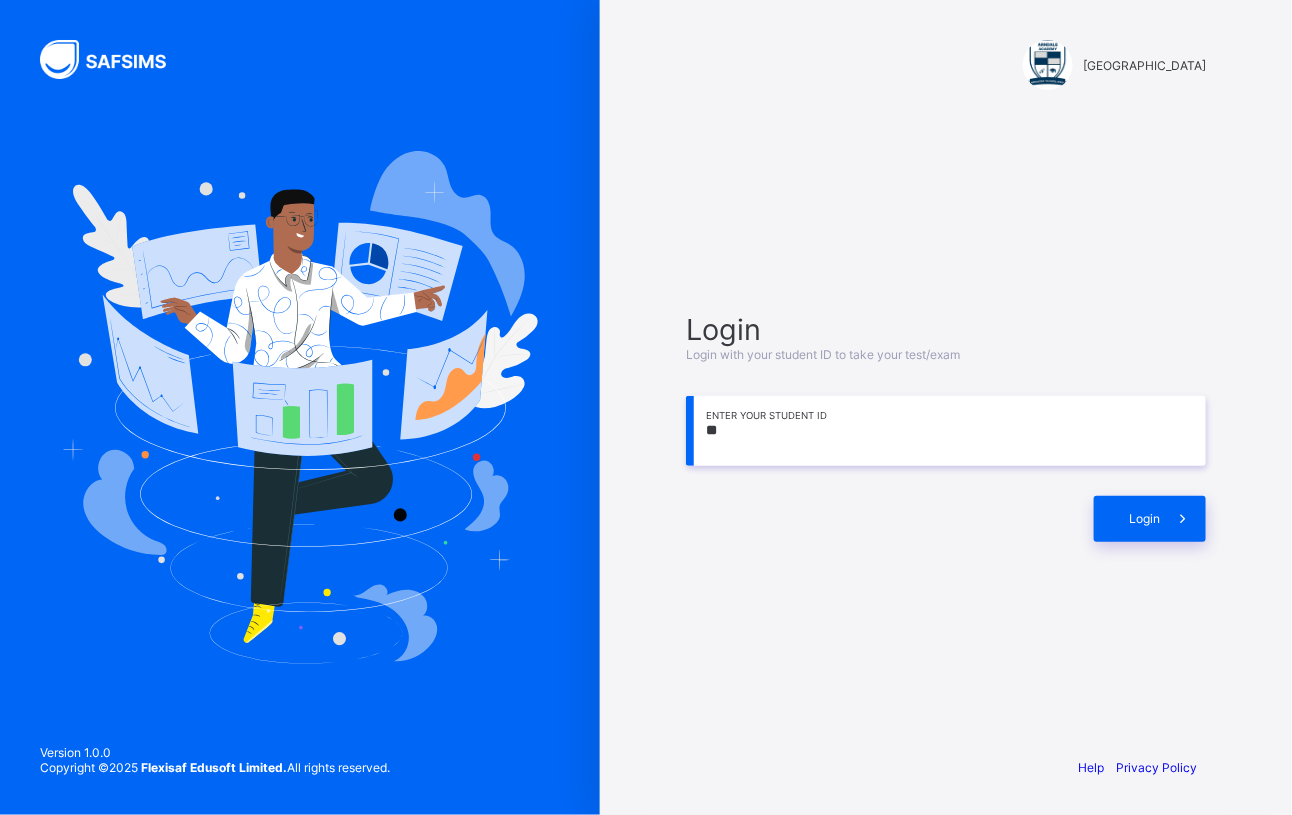 click at bounding box center [946, 374] 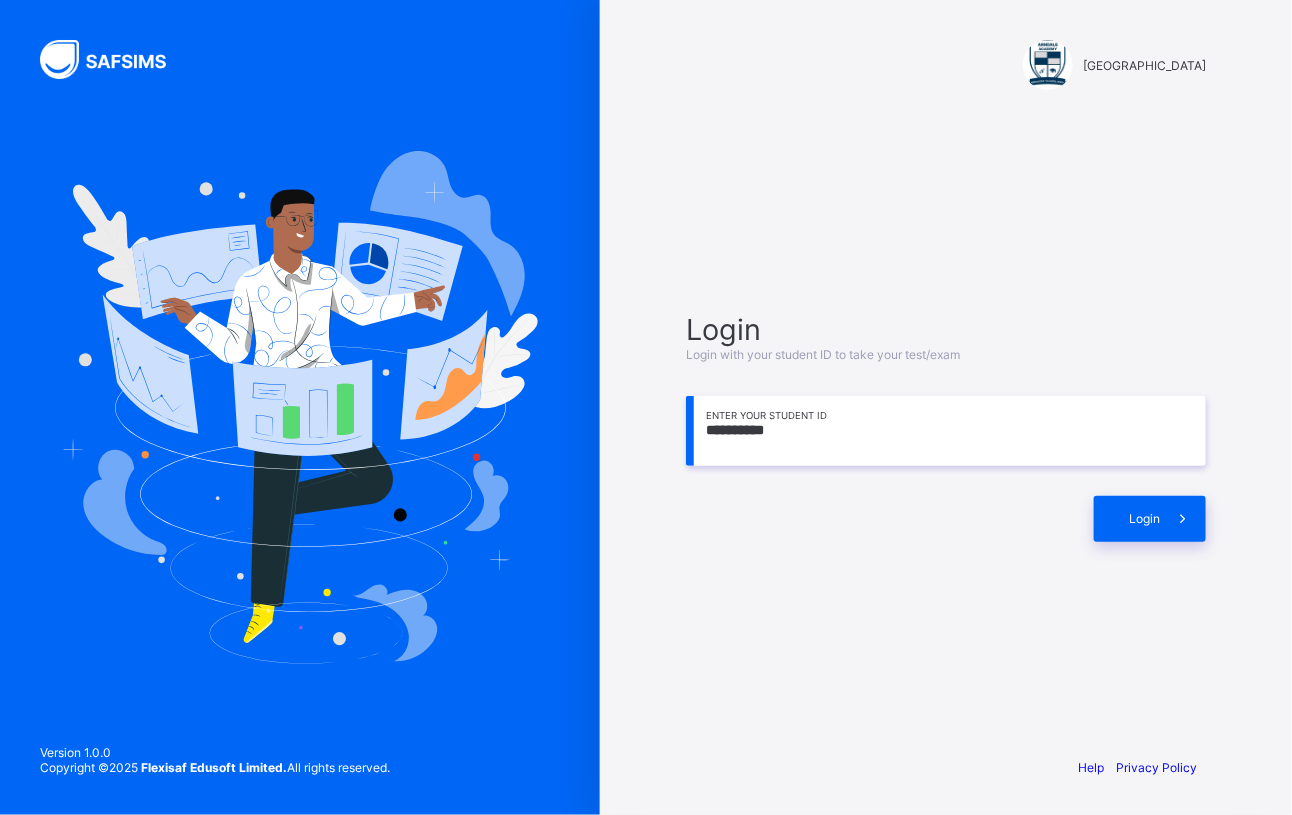 click on "**********" at bounding box center (946, 431) 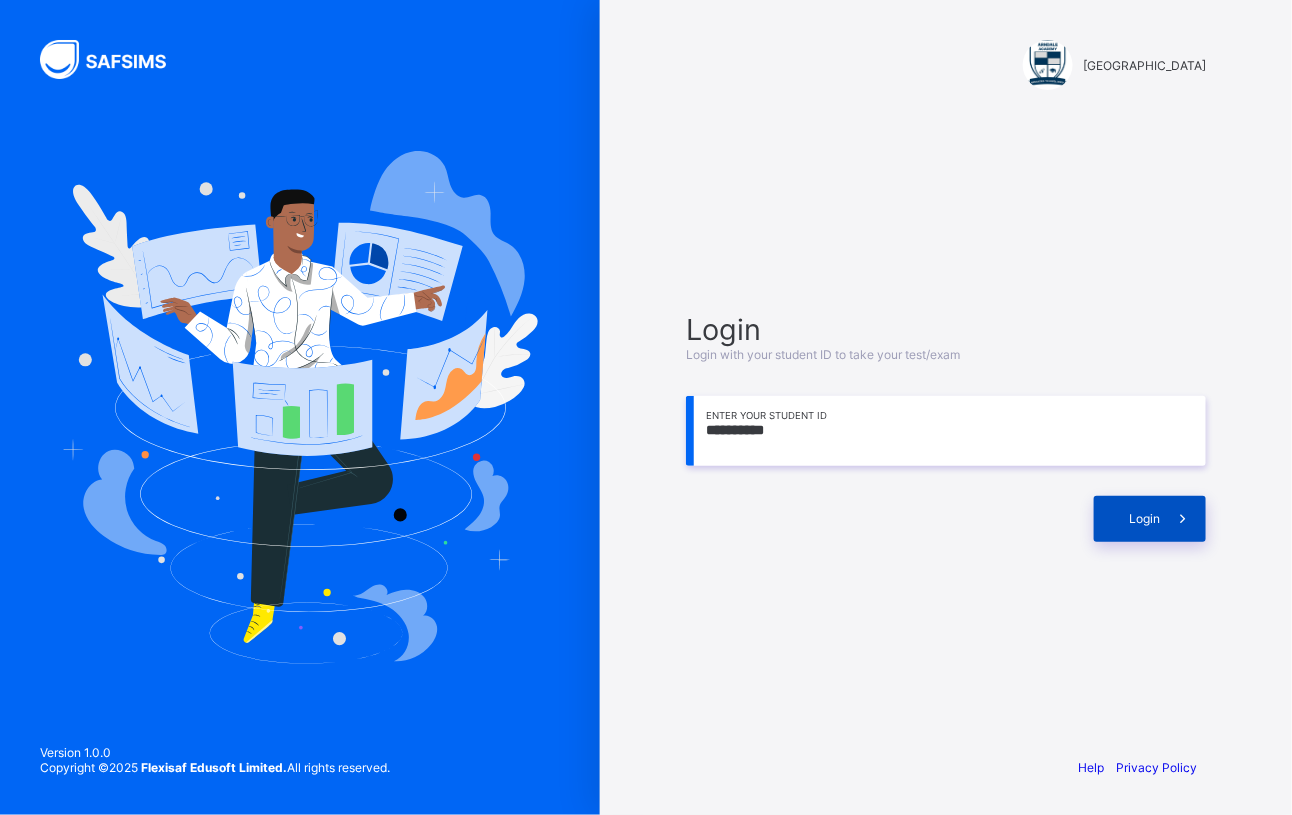 click on "Login" at bounding box center (1150, 519) 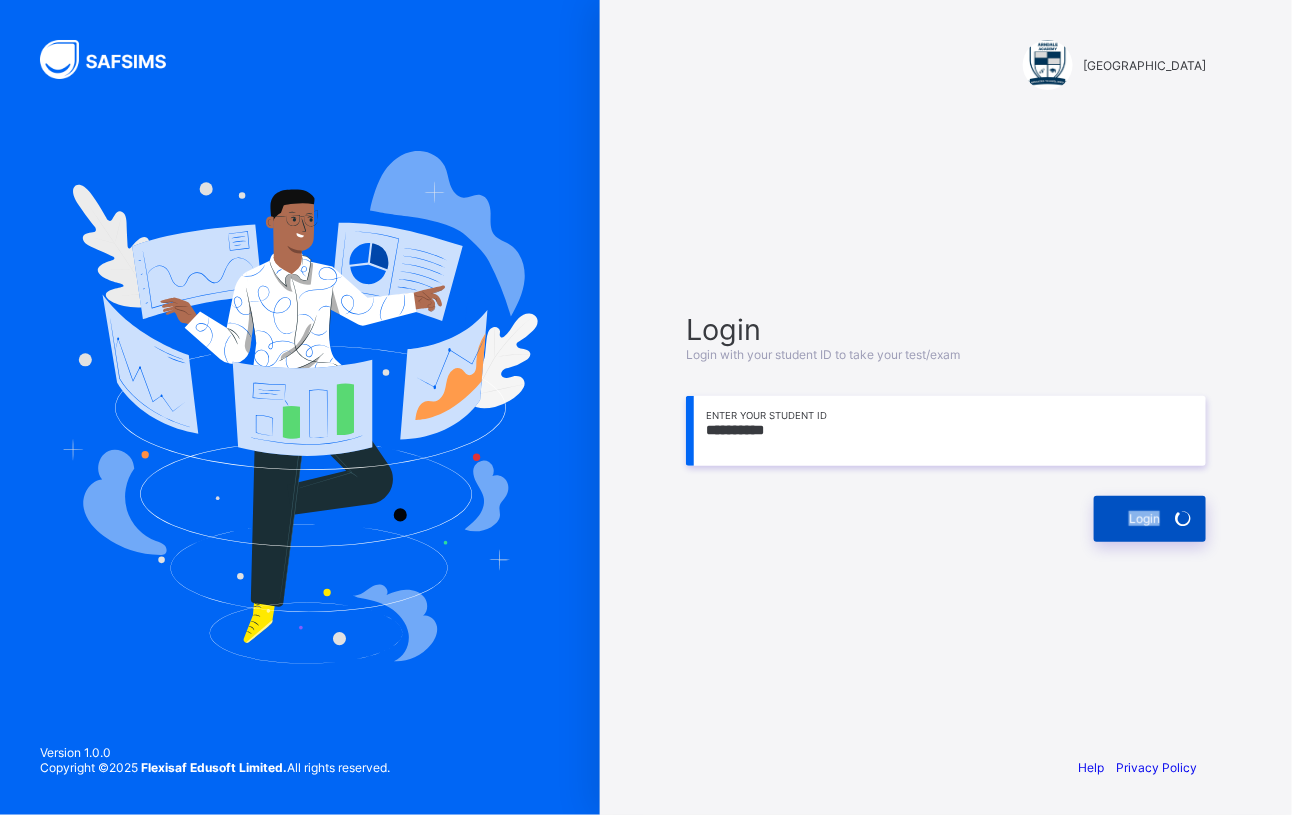 click on "Login" at bounding box center (1150, 519) 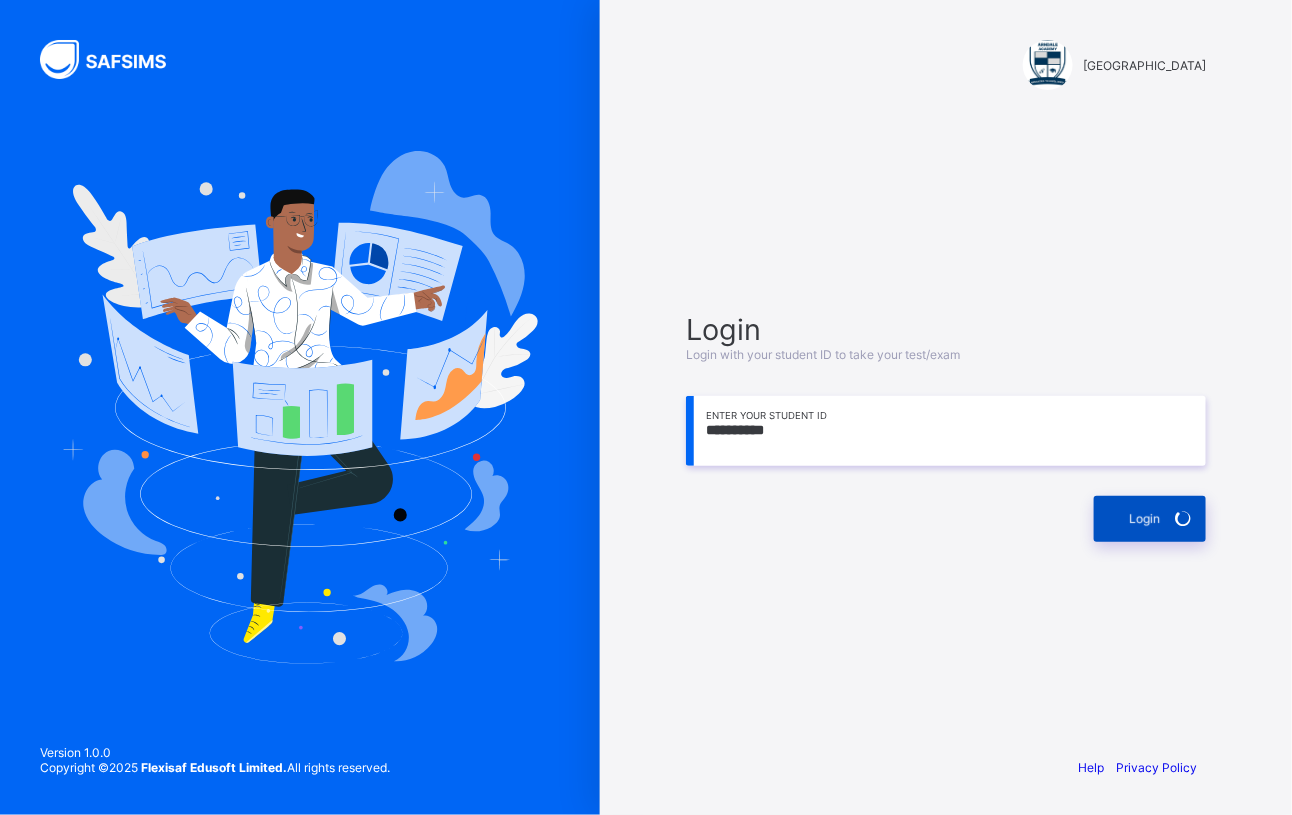 click on "Login" at bounding box center (1150, 519) 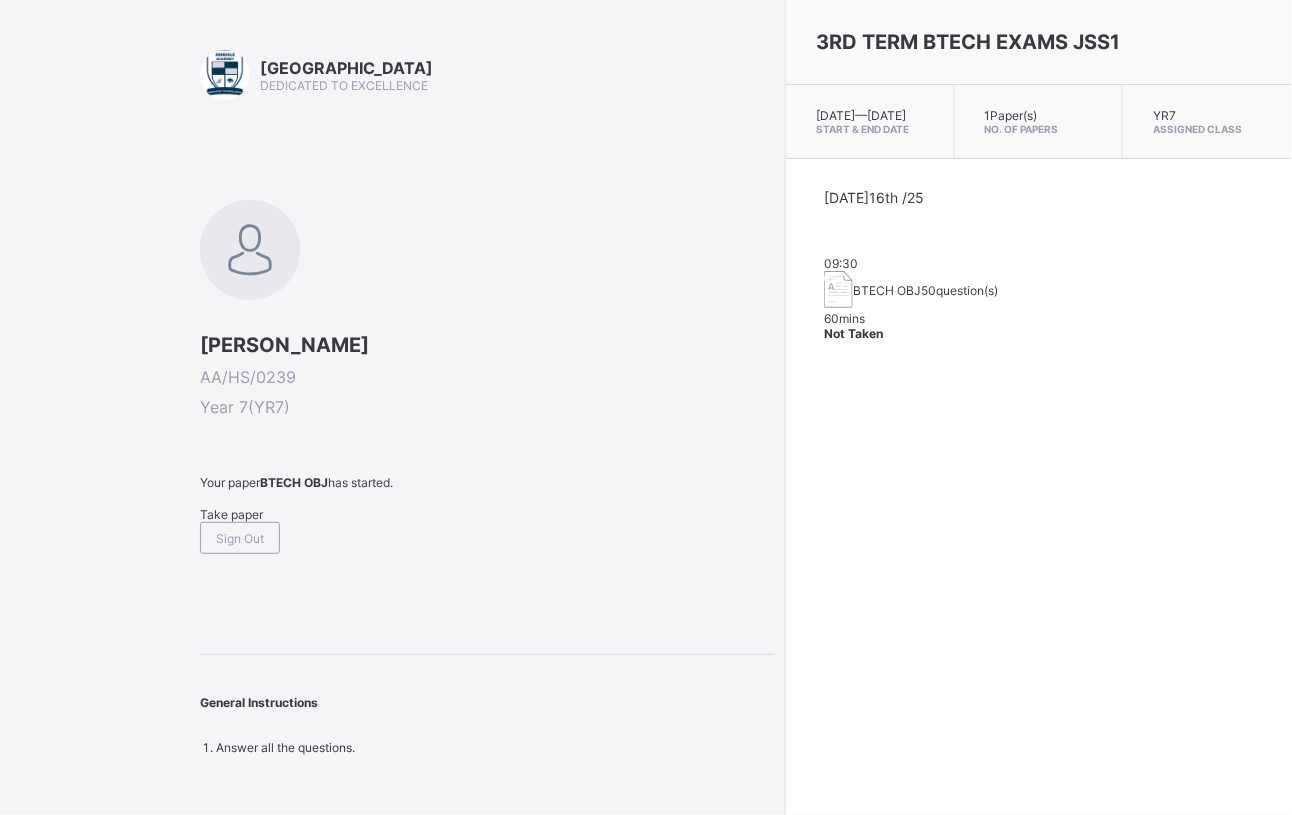 click on "Take paper" at bounding box center (231, 514) 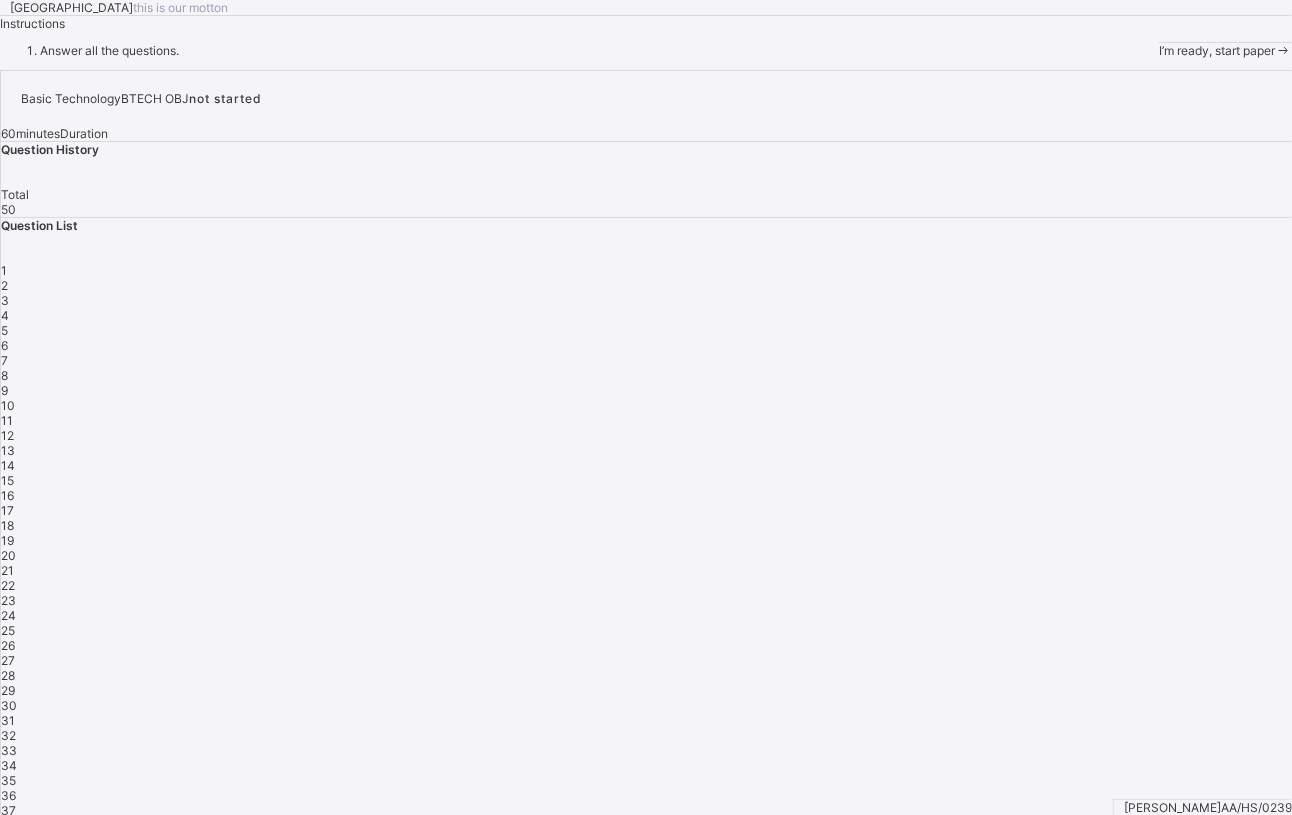 click on "I’m ready, start paper" at bounding box center (1217, 50) 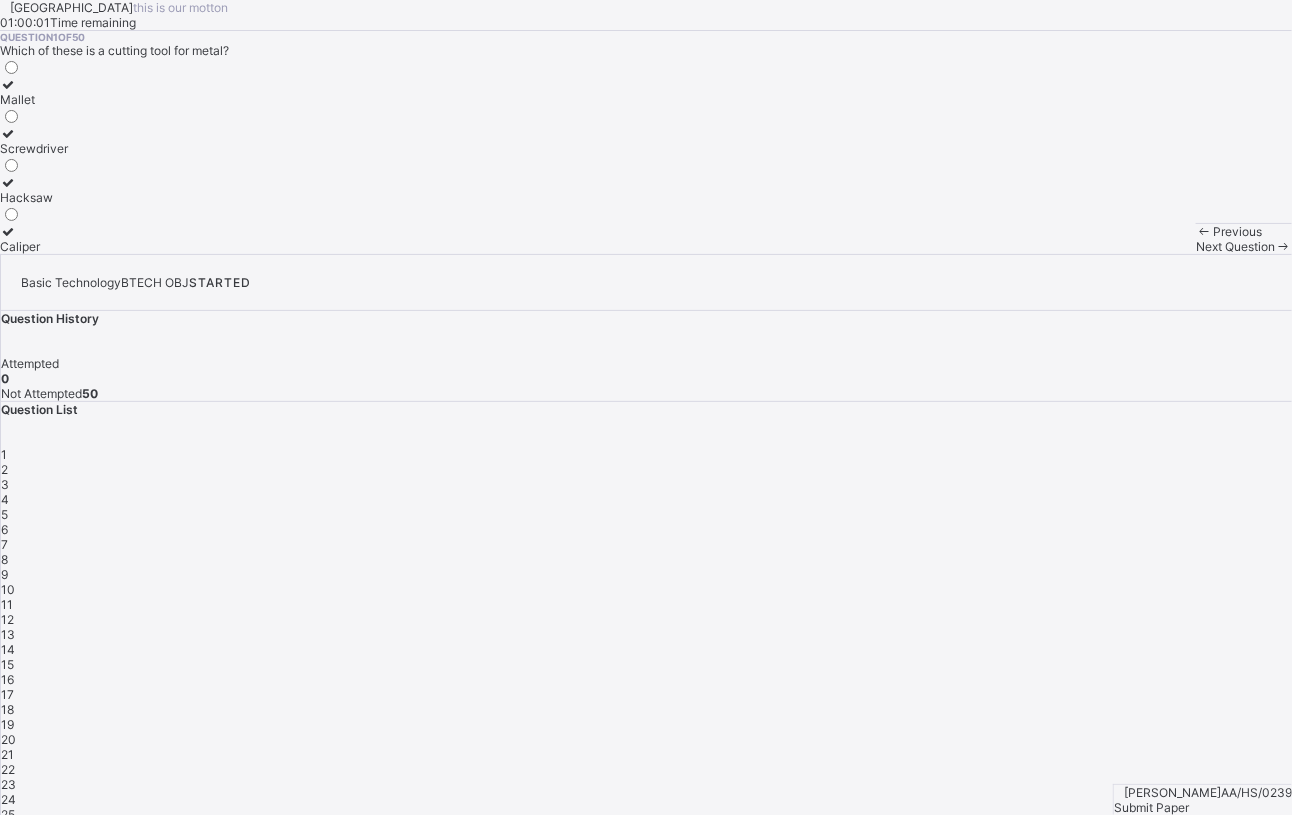 click on "2" at bounding box center [646, 469] 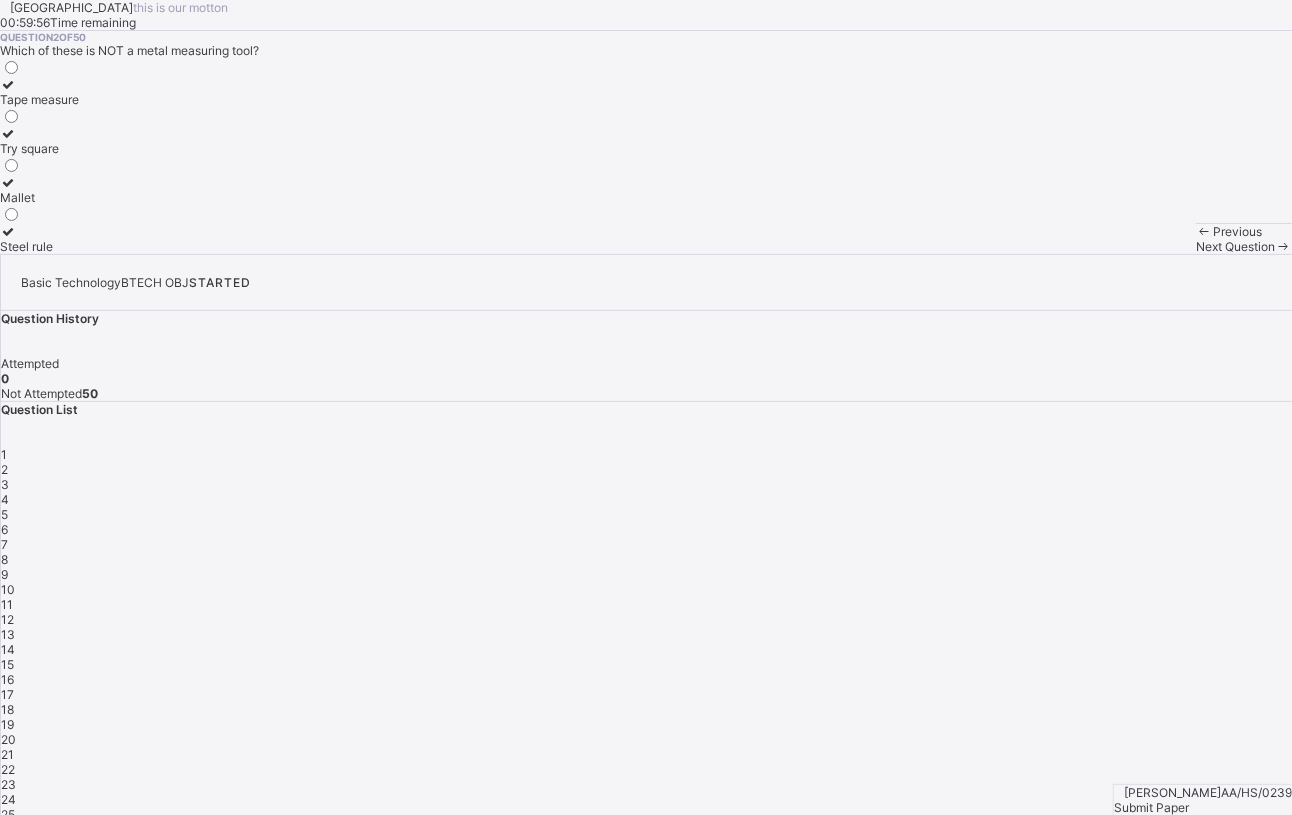 click on "Tape measure Try square Mallet Steel rule" at bounding box center [39, 156] 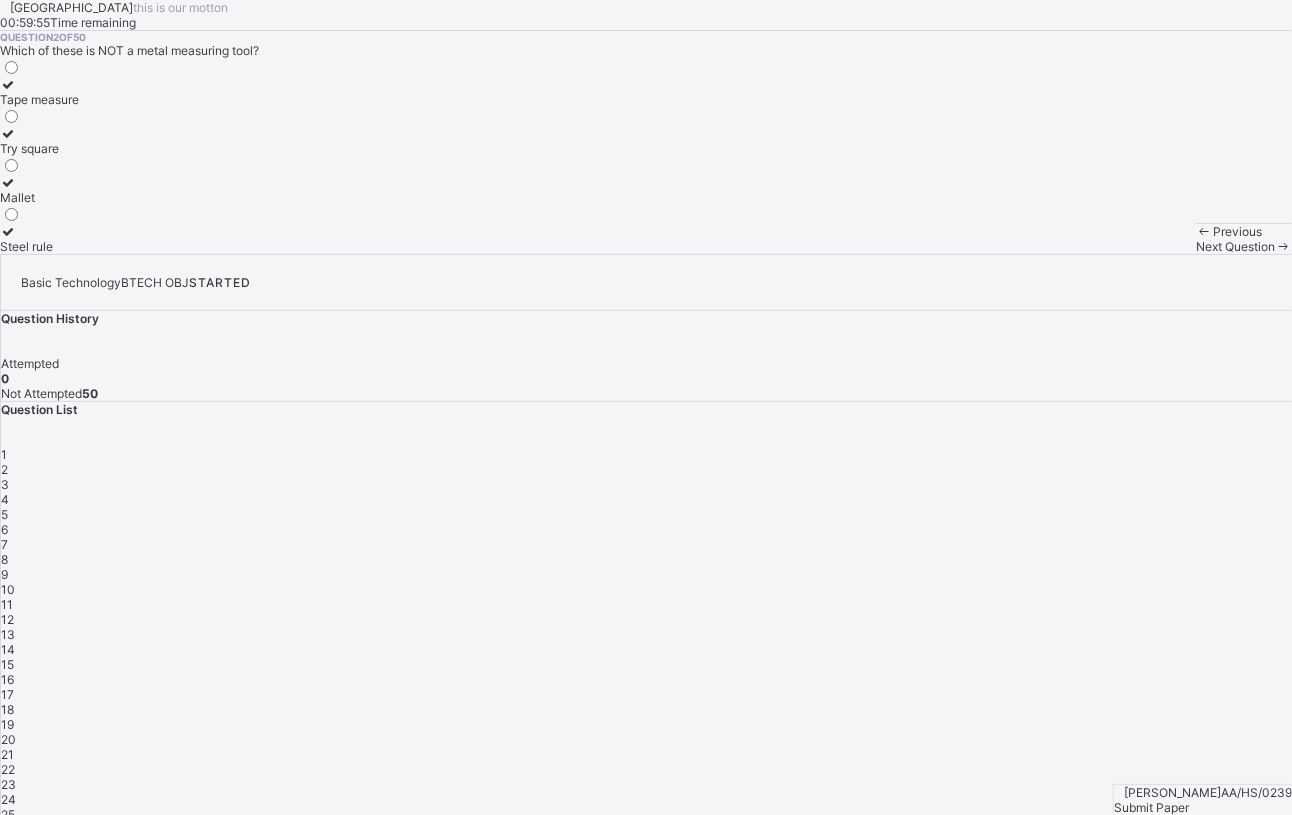 click on "Mallet" at bounding box center [39, 190] 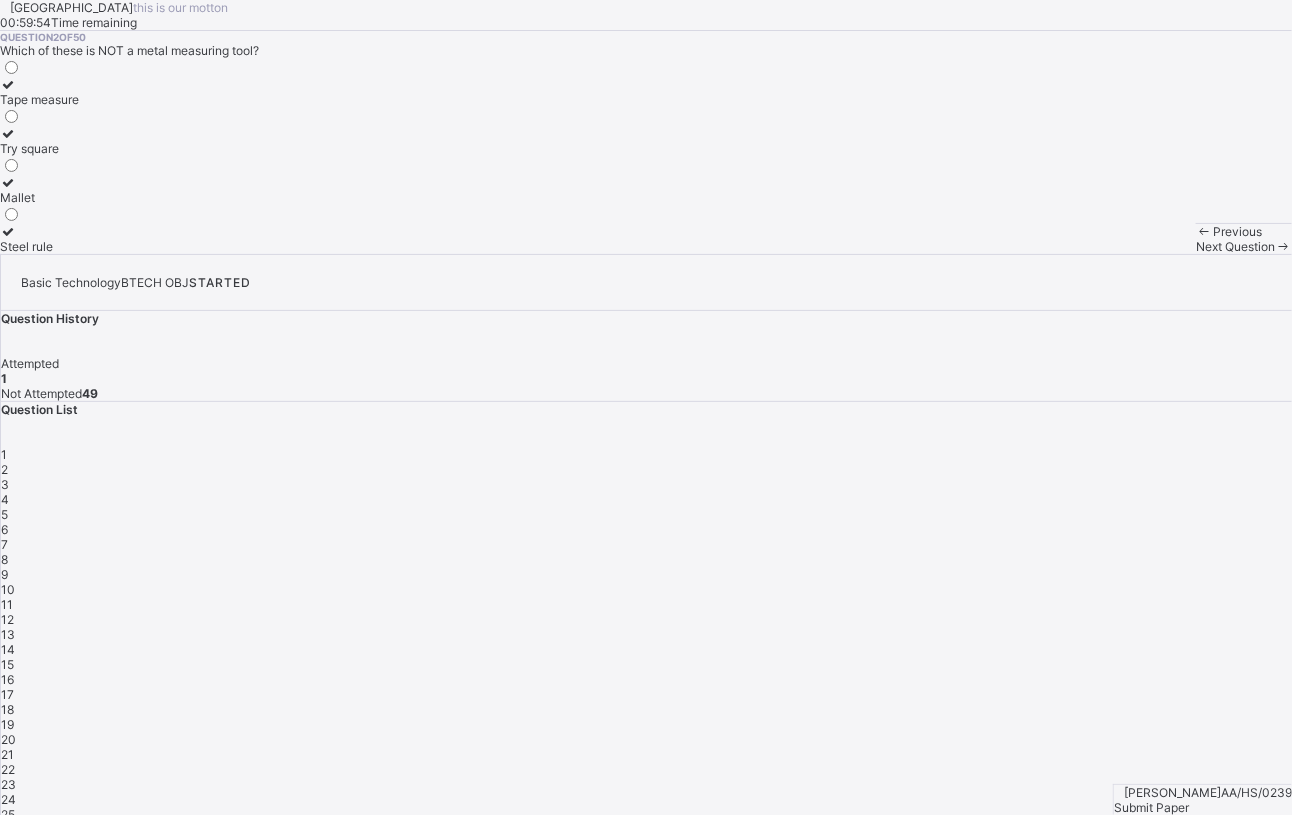 click on "3" at bounding box center (5, 484) 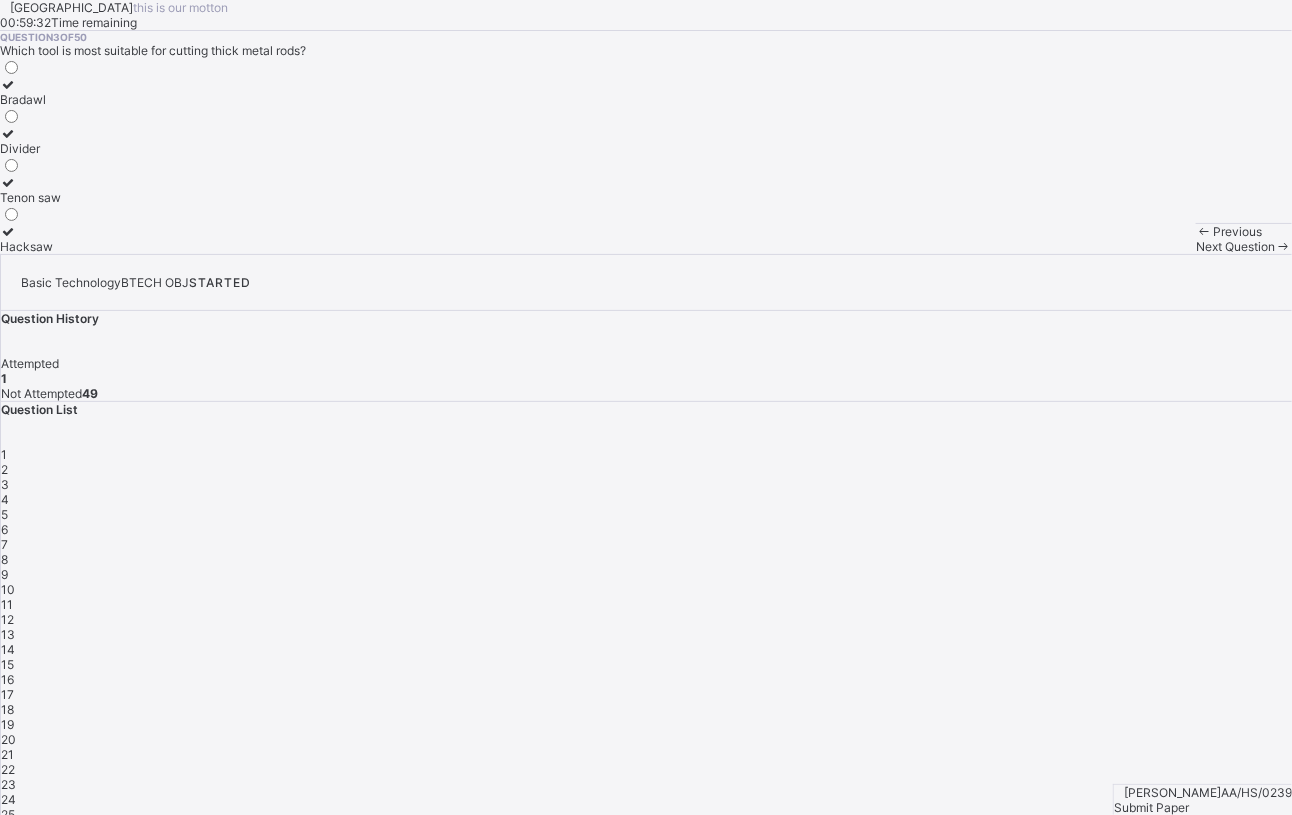 click on "Hacksaw" at bounding box center [30, 246] 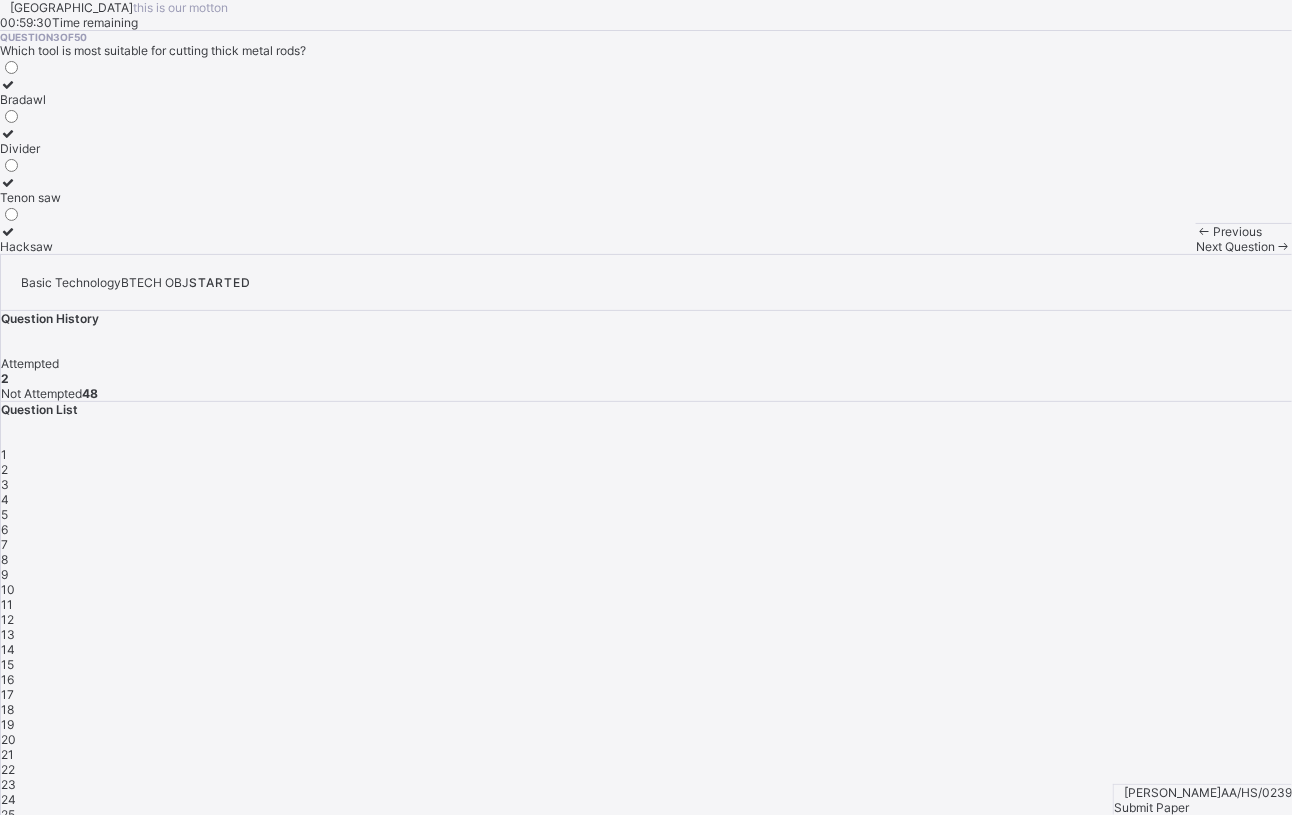 click on "4" at bounding box center (646, 499) 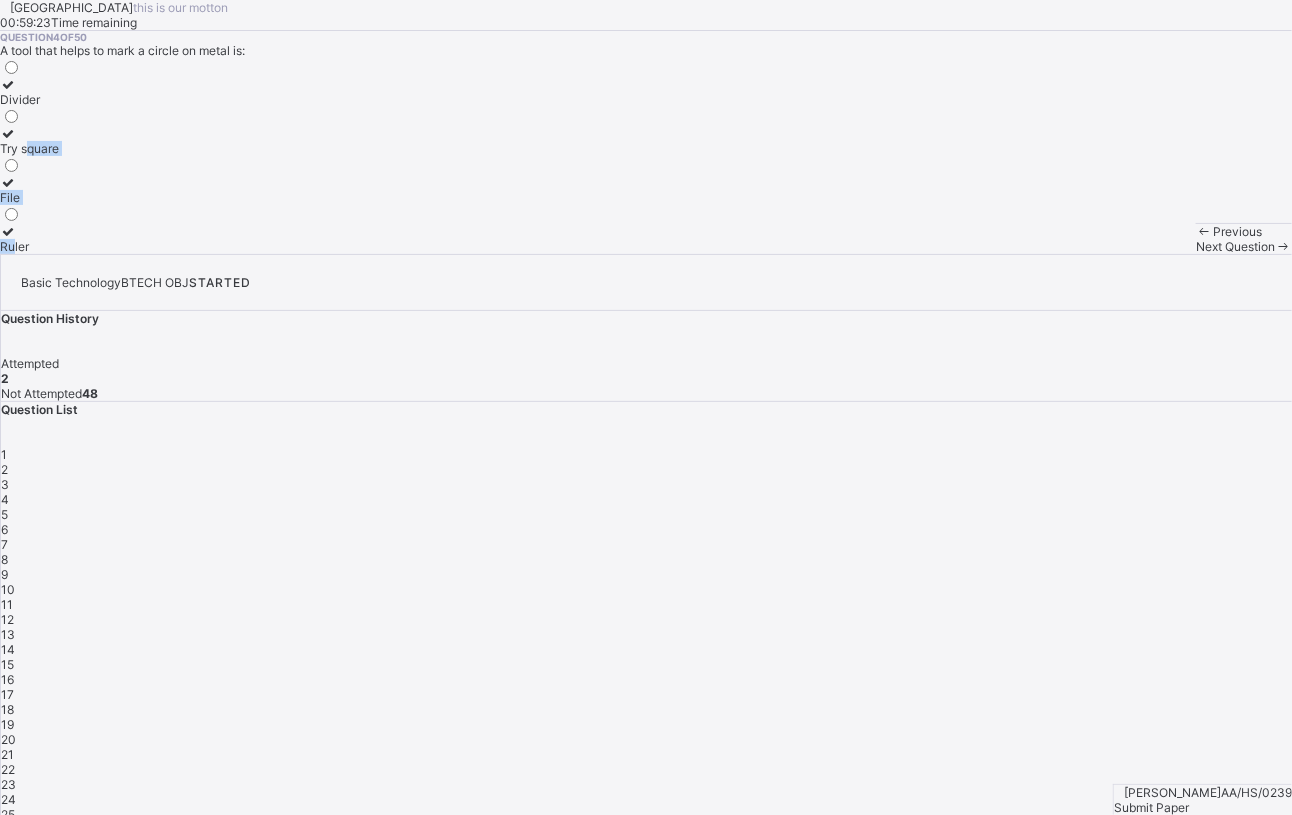 drag, startPoint x: 173, startPoint y: 356, endPoint x: 157, endPoint y: 477, distance: 122.05327 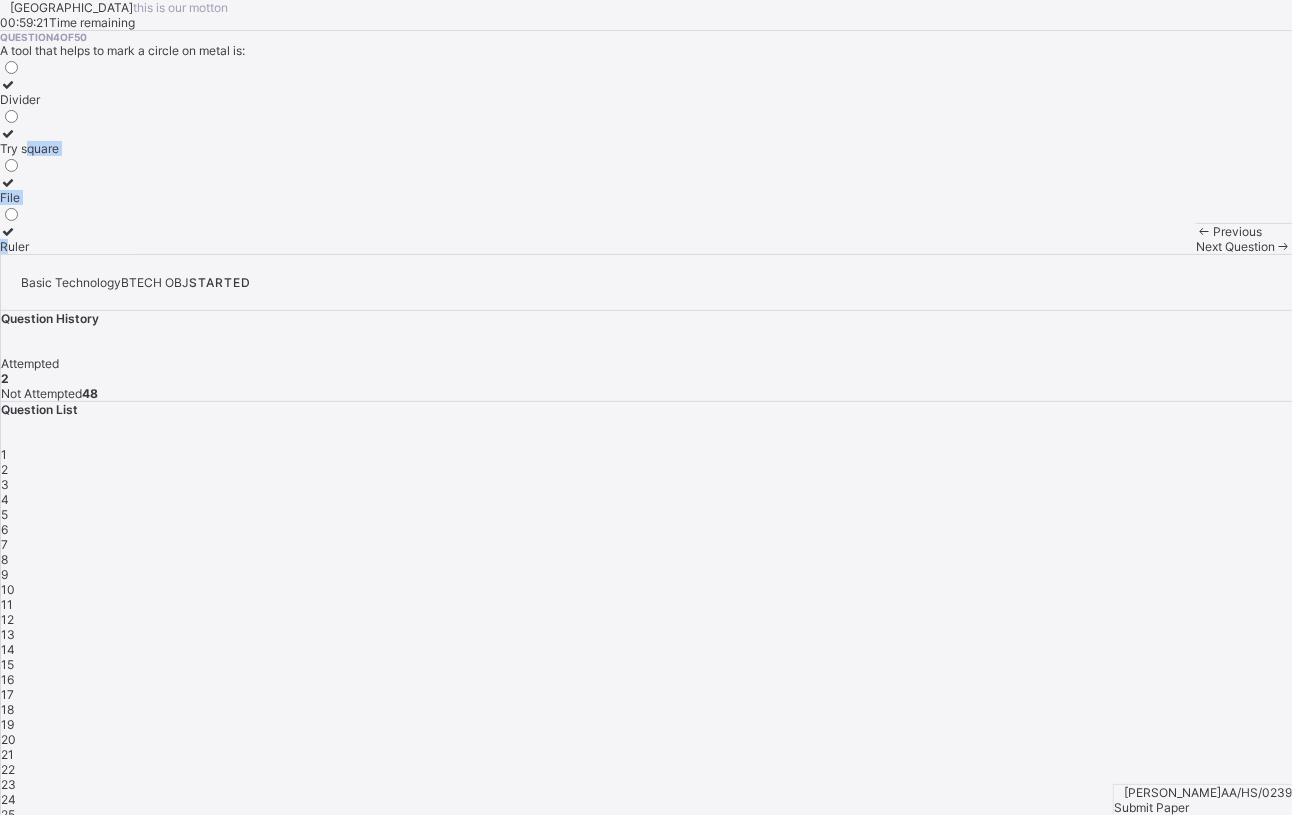 click on "Arndale Academy this is our motton 00:59:21 Time remaining Question  4  of  50 A tool that helps to mark a circle on metal is: Divider Try square File Ruler Previous Next Question" at bounding box center (646, 127) 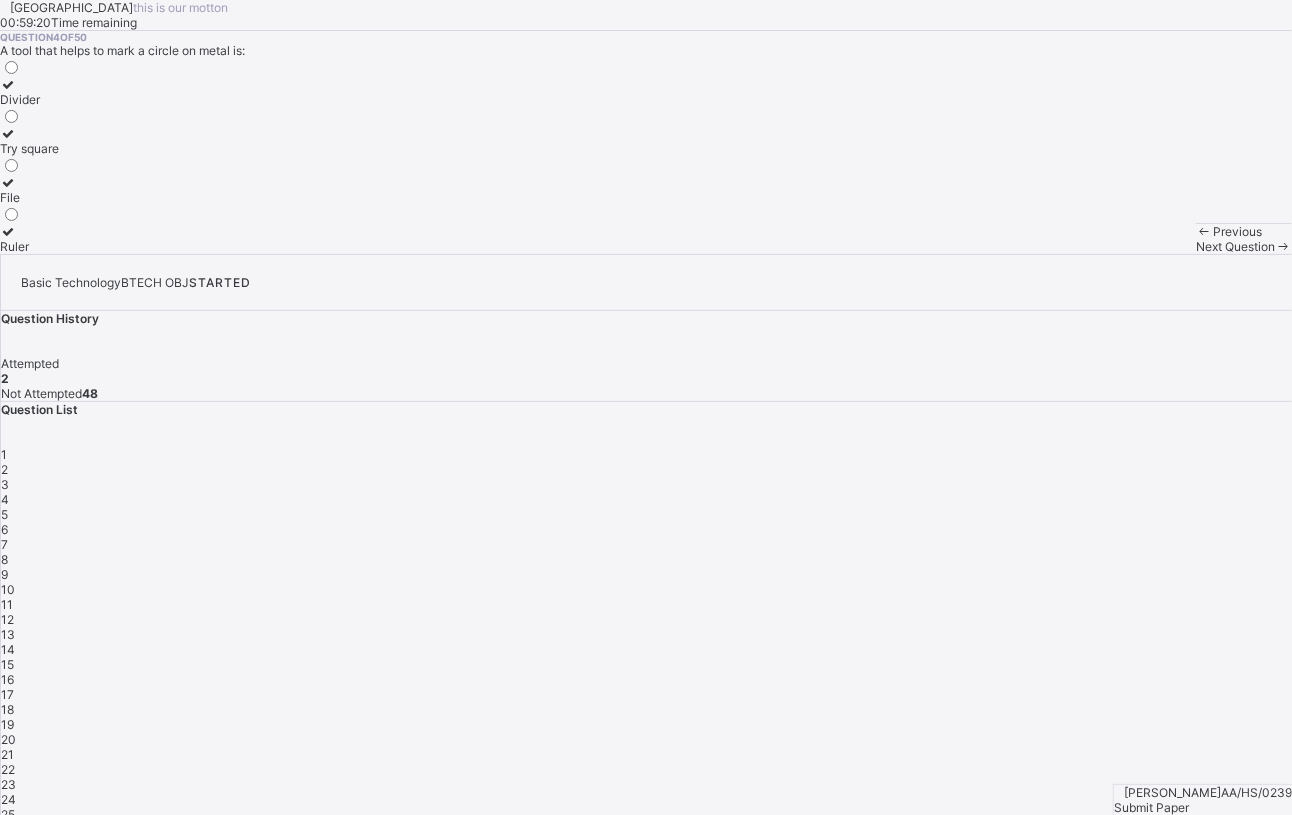 click on "Arndale Academy this is our motton 00:59:20 Time remaining Question  4  of  50 A tool that helps to mark a circle on metal is: Divider Try square File Ruler Previous Next Question" at bounding box center [646, 127] 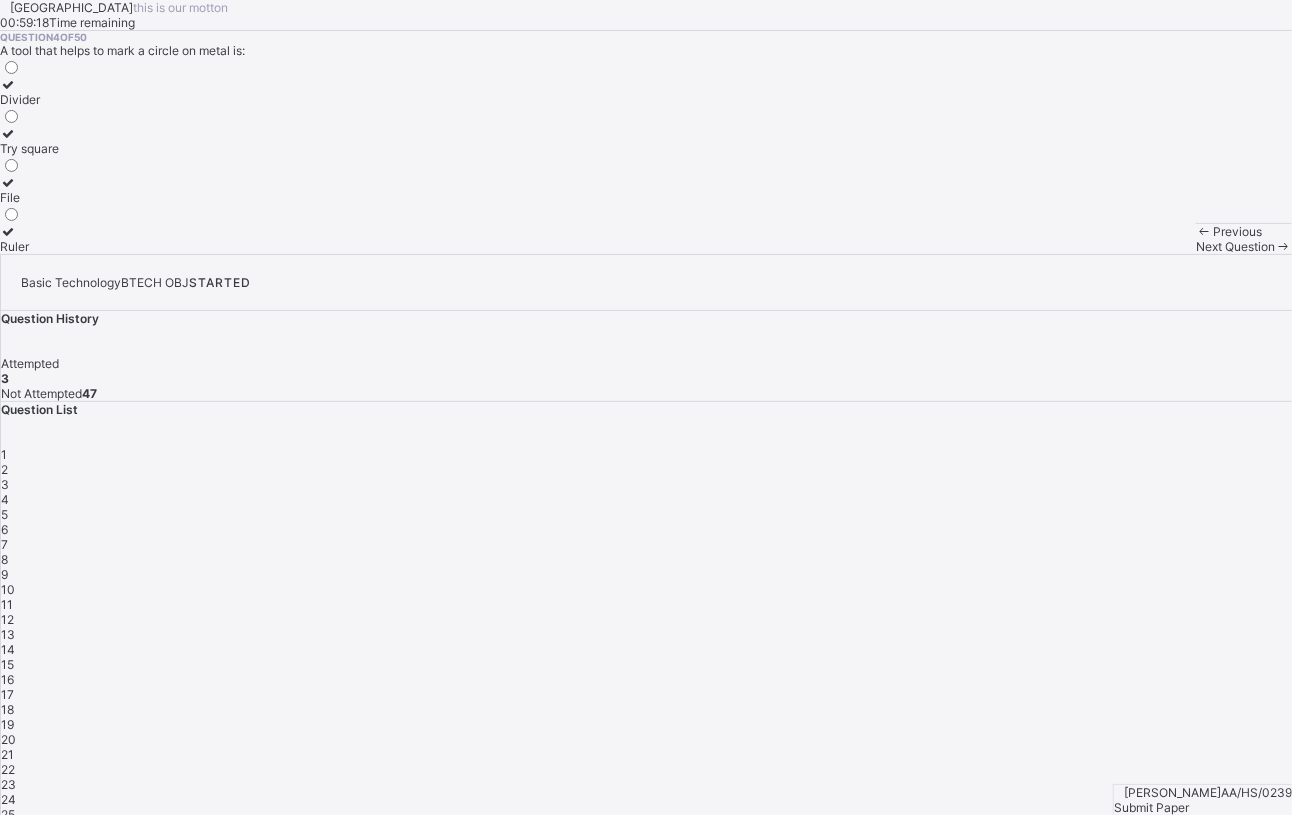 click on "Try square" at bounding box center [29, 148] 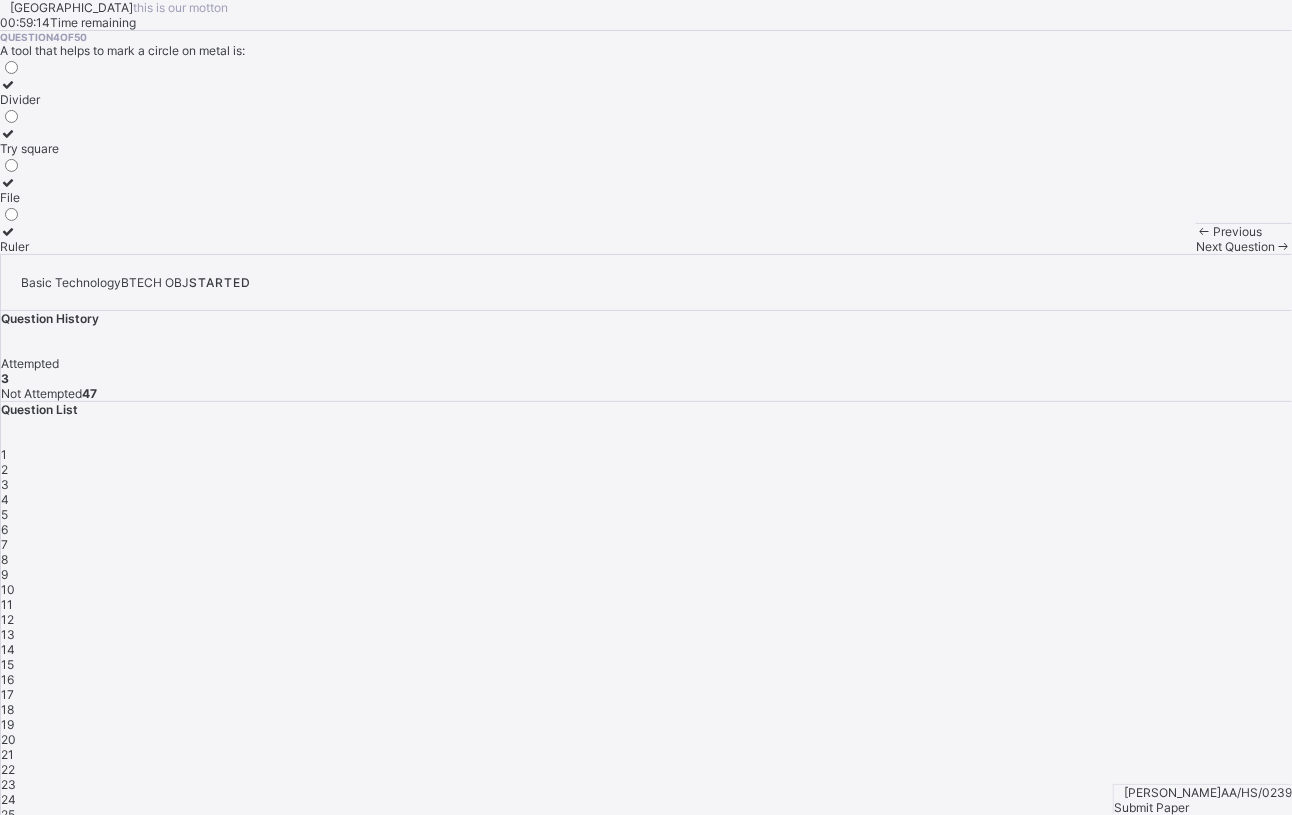 click on "Divider" at bounding box center [29, 99] 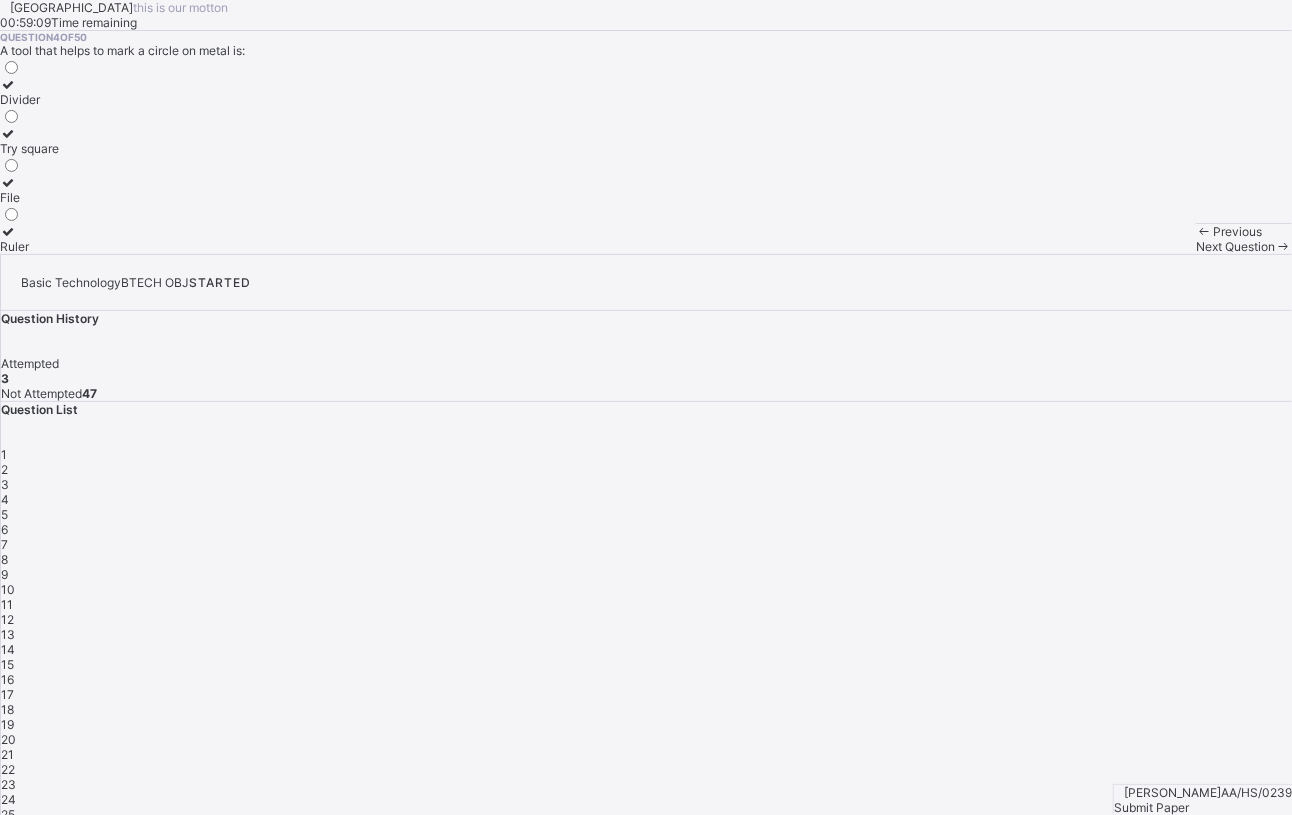 click on "5" at bounding box center [4, 514] 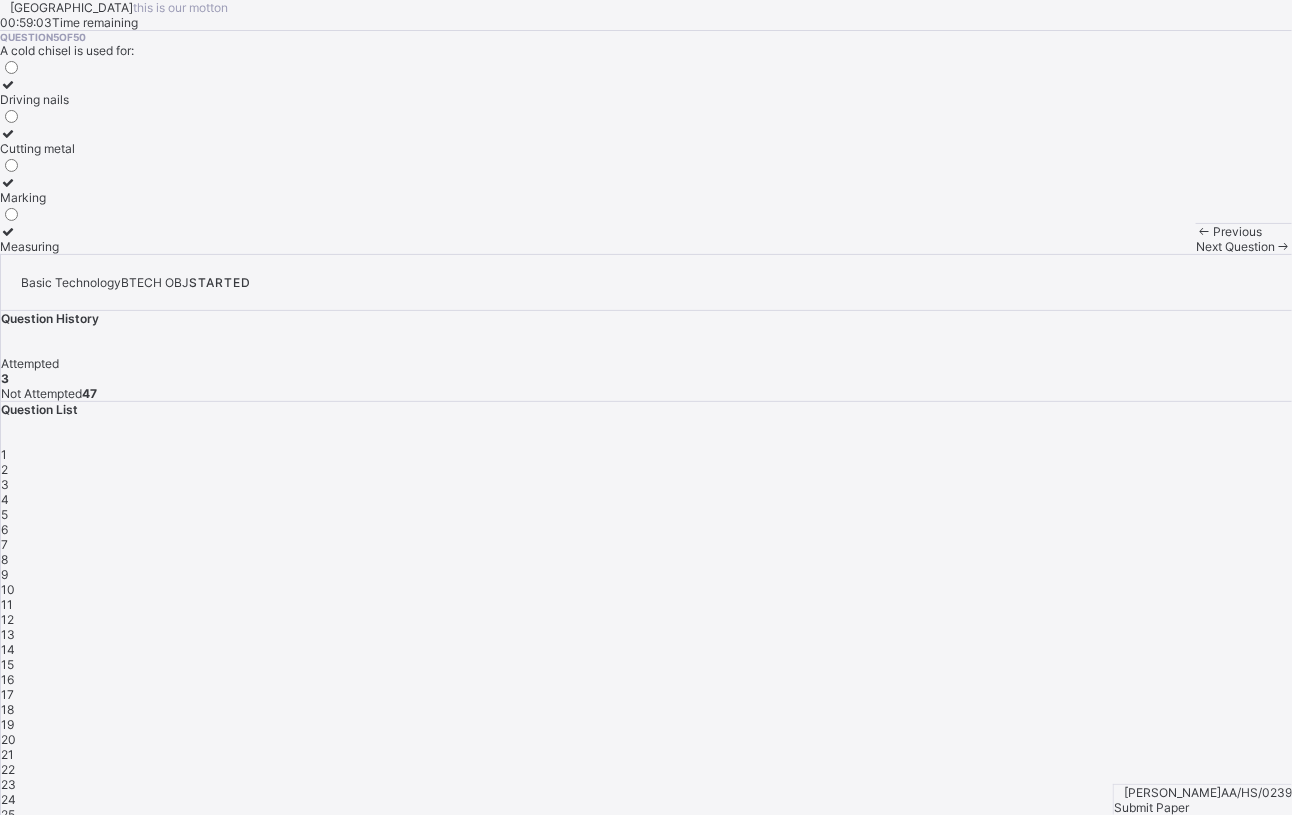 click on "Driving nails" at bounding box center (37, 99) 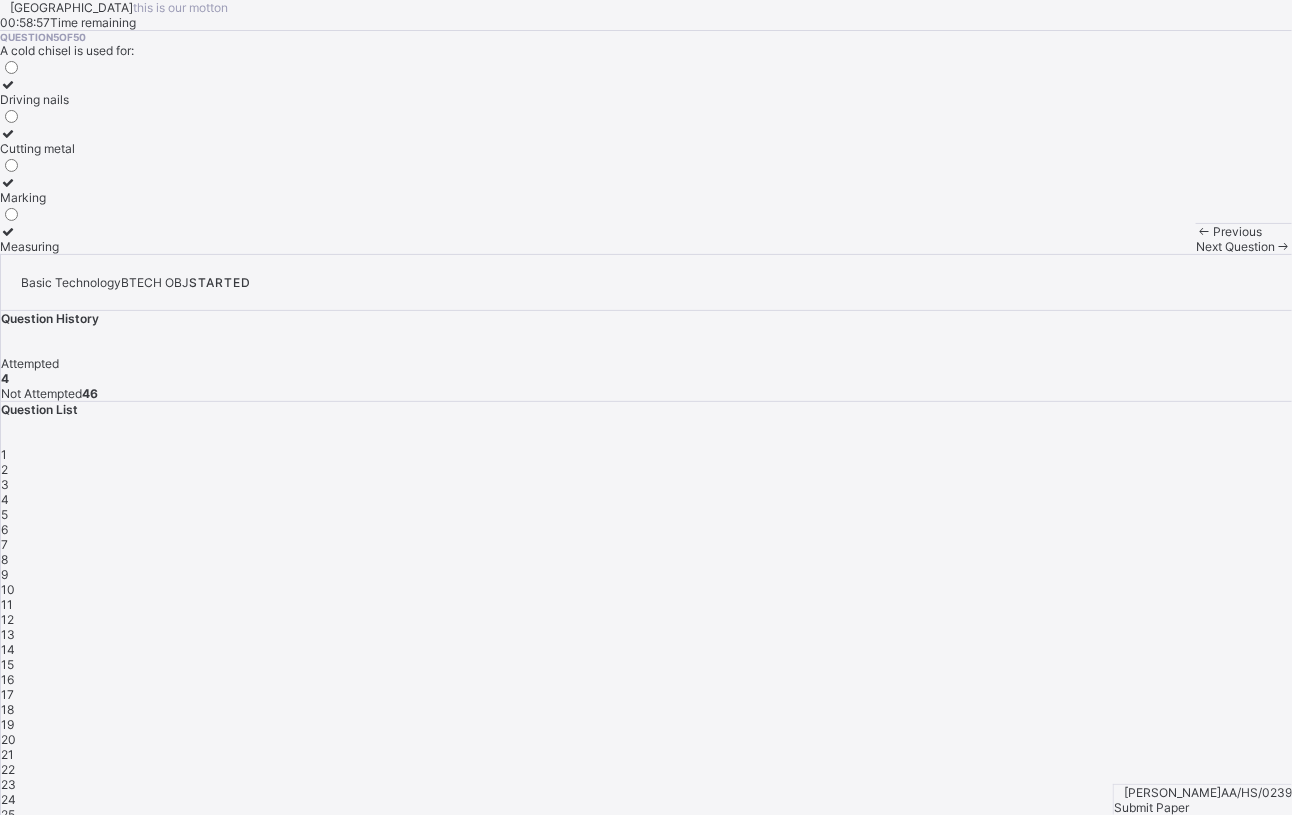 click on "1 2 3 4 5 6 7 8 9 10 11 12 13 14 15 16 17 18 19 20 21 22 23 24 25 26 27 28 29 30 31 32 33 34 35 36 37 38 39 40 41 42 43 44 45 46 47 48 49 50" at bounding box center [646, 822] 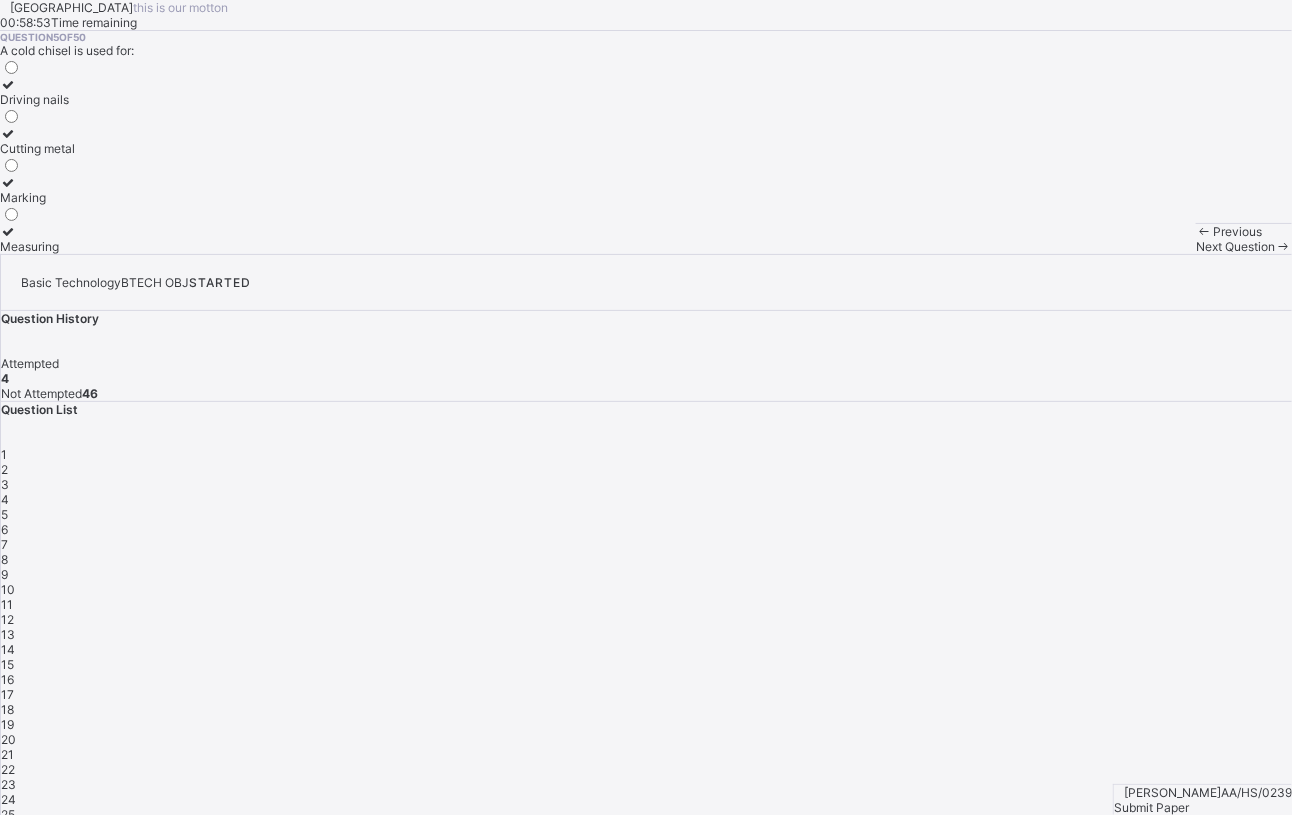 click on "6" at bounding box center (4, 529) 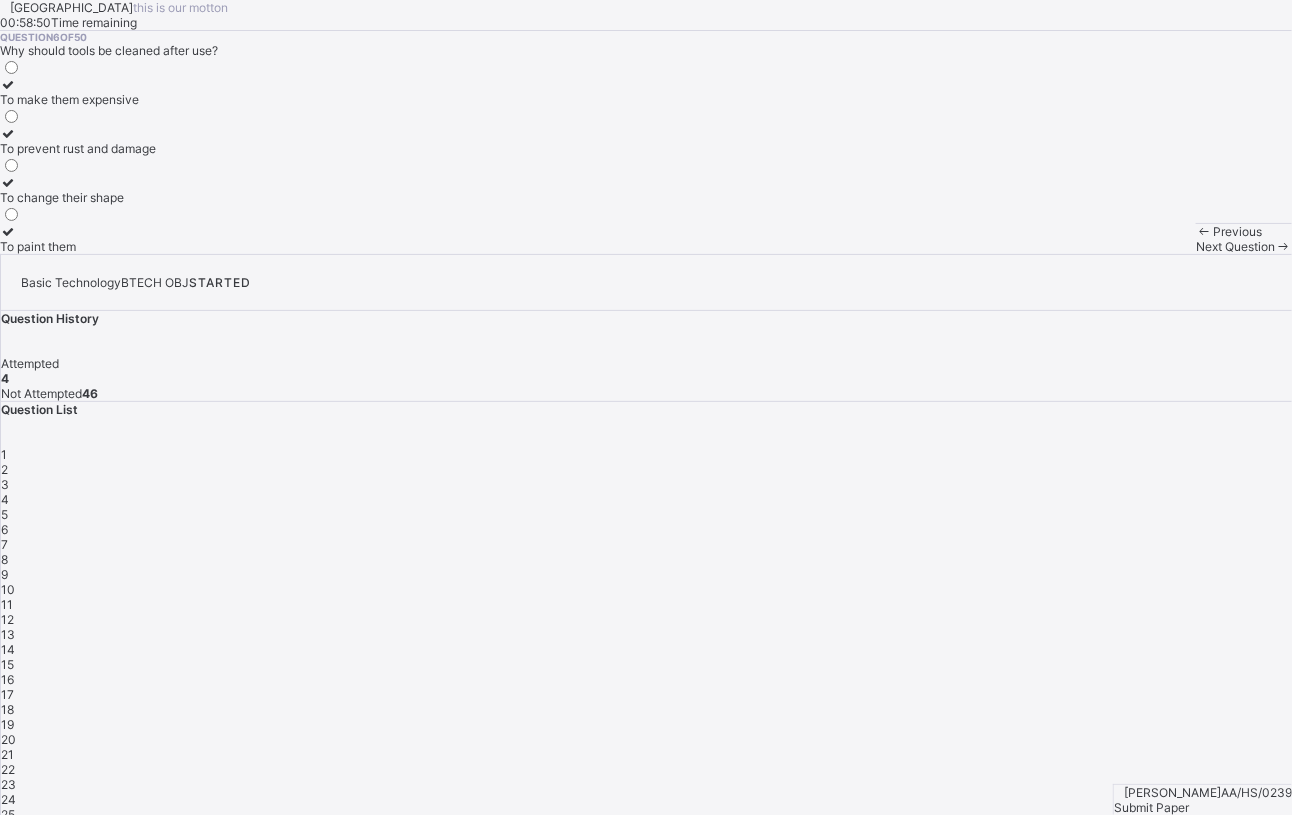 click on "To prevent rust and damage" at bounding box center [78, 148] 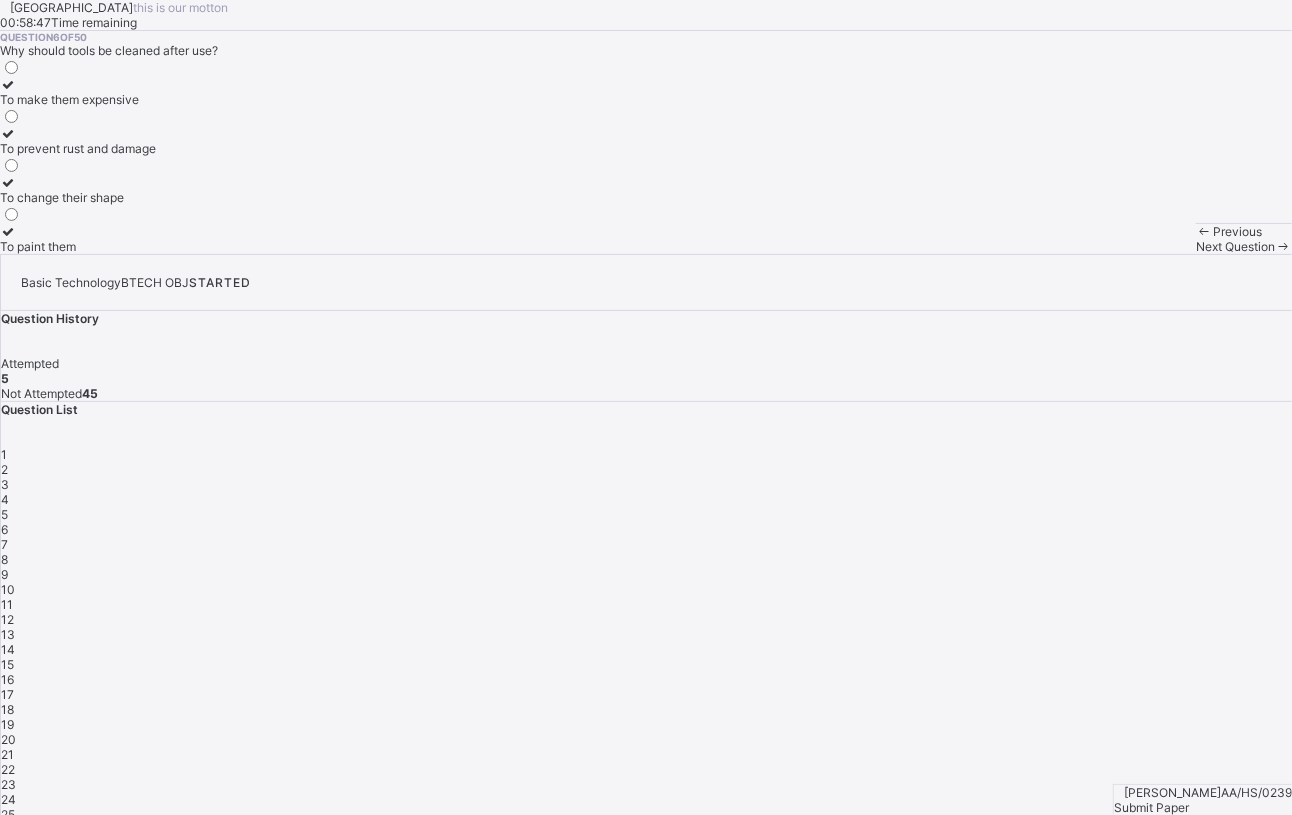 click on "7" at bounding box center [646, 544] 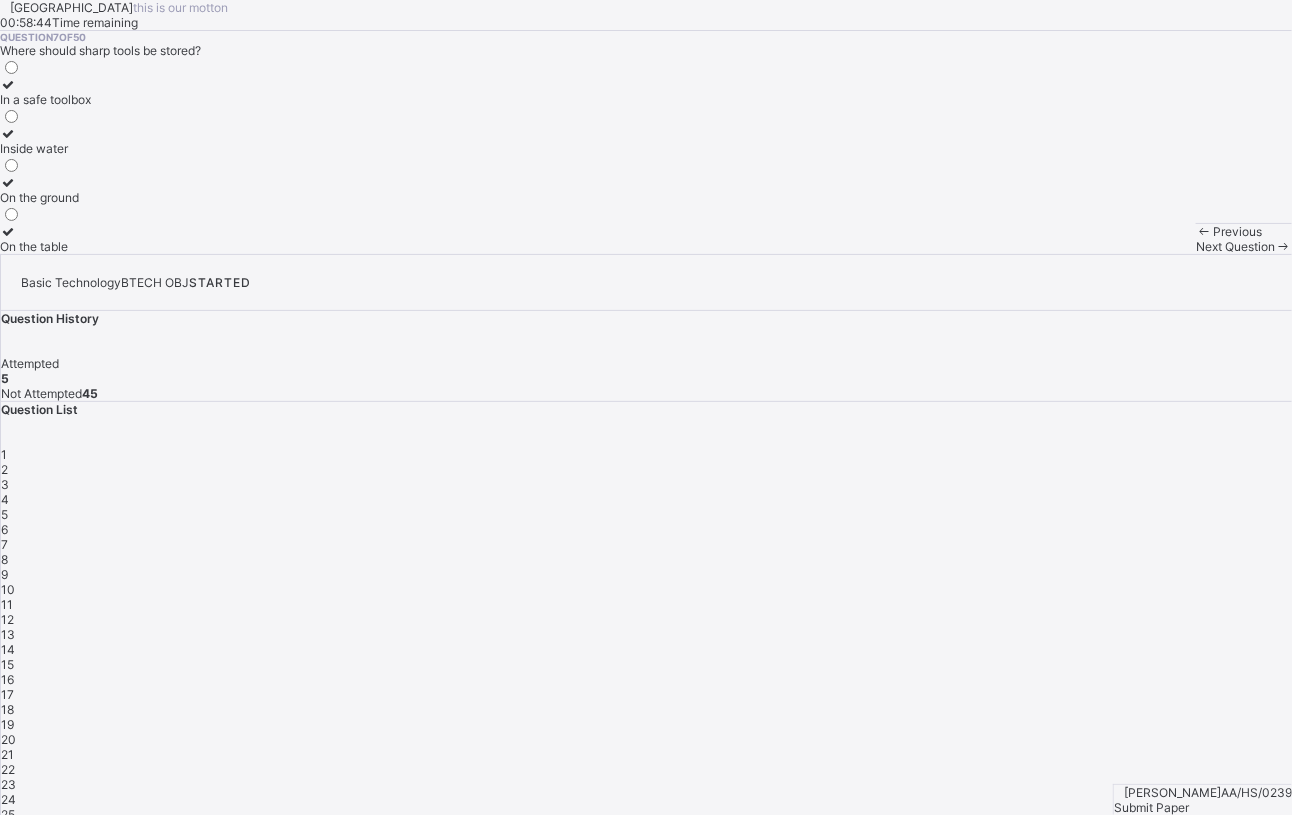 click on "In a safe toolbox" at bounding box center [45, 99] 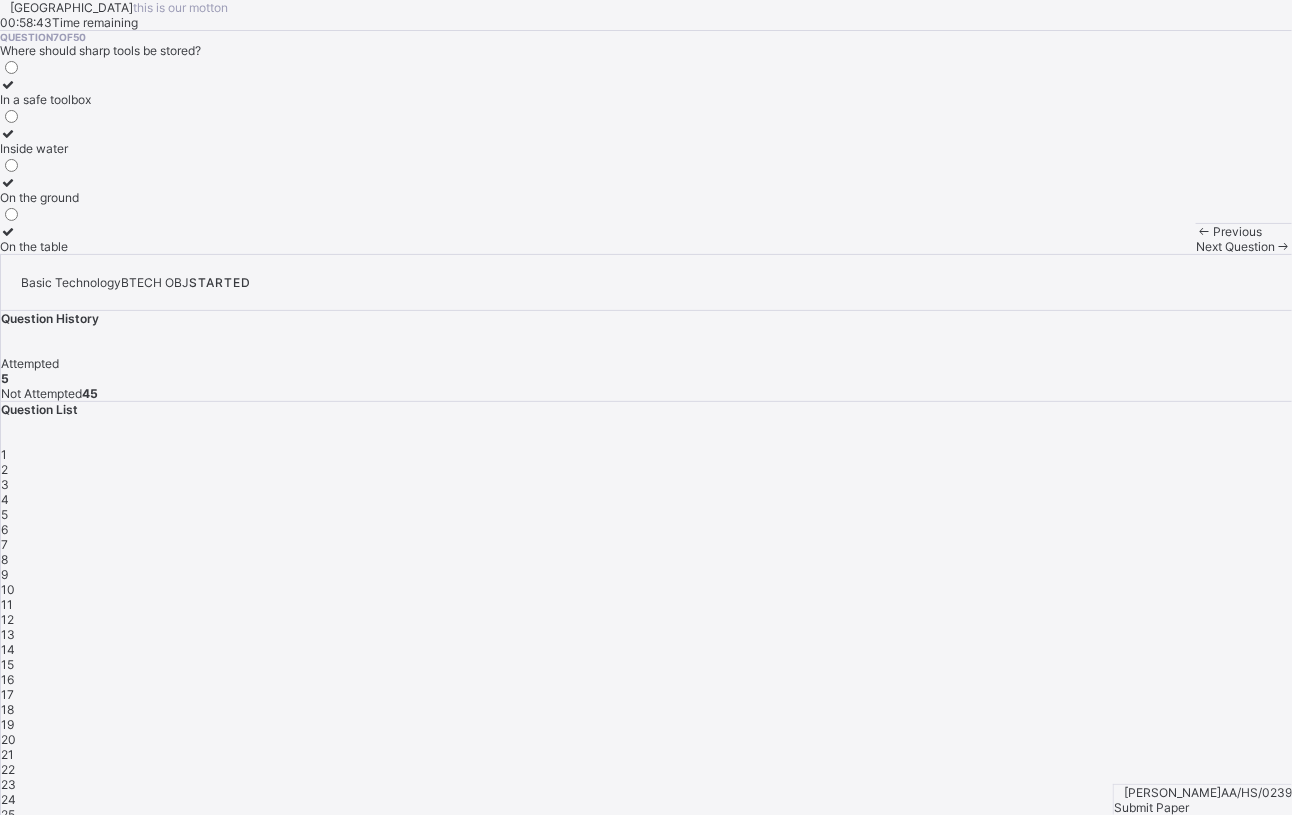 click on "8" at bounding box center (4, 559) 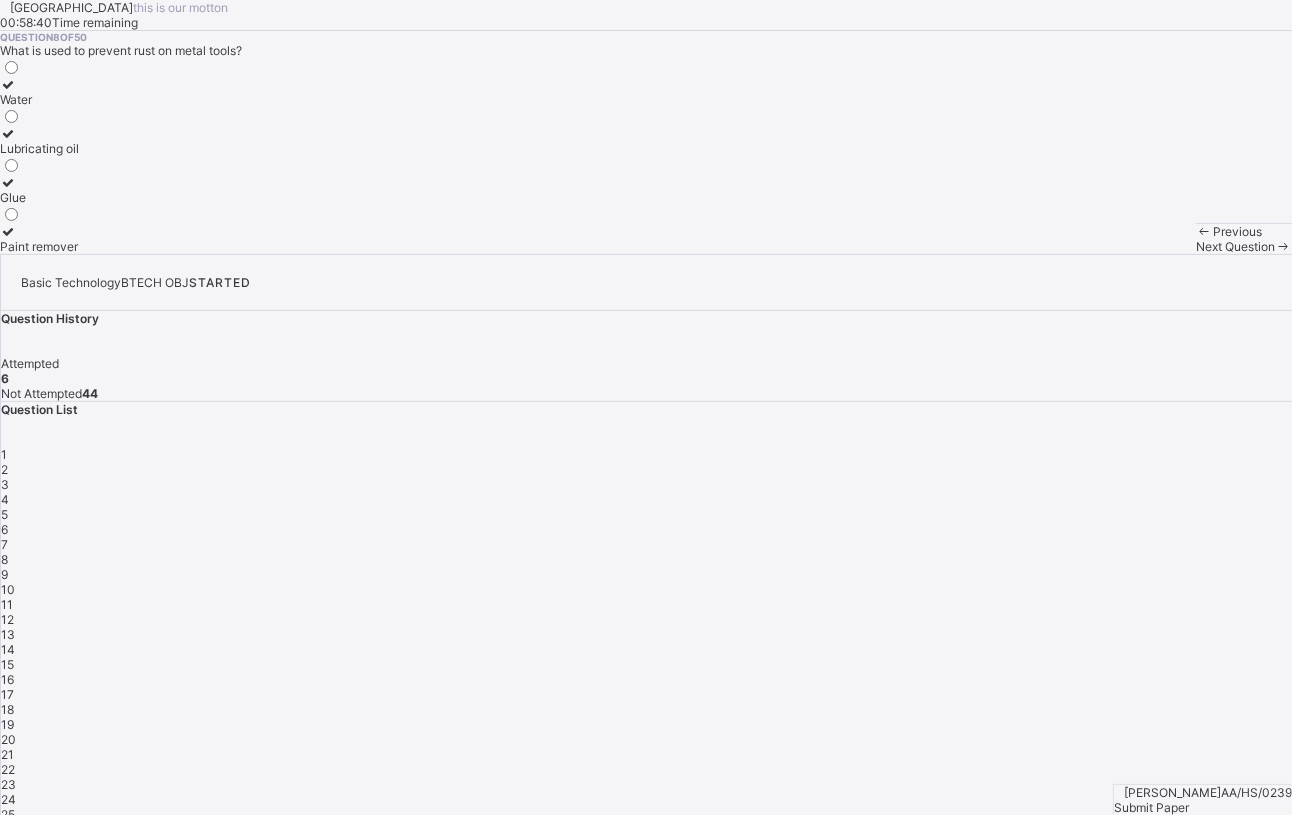 click on "Lubricating oil" at bounding box center (39, 141) 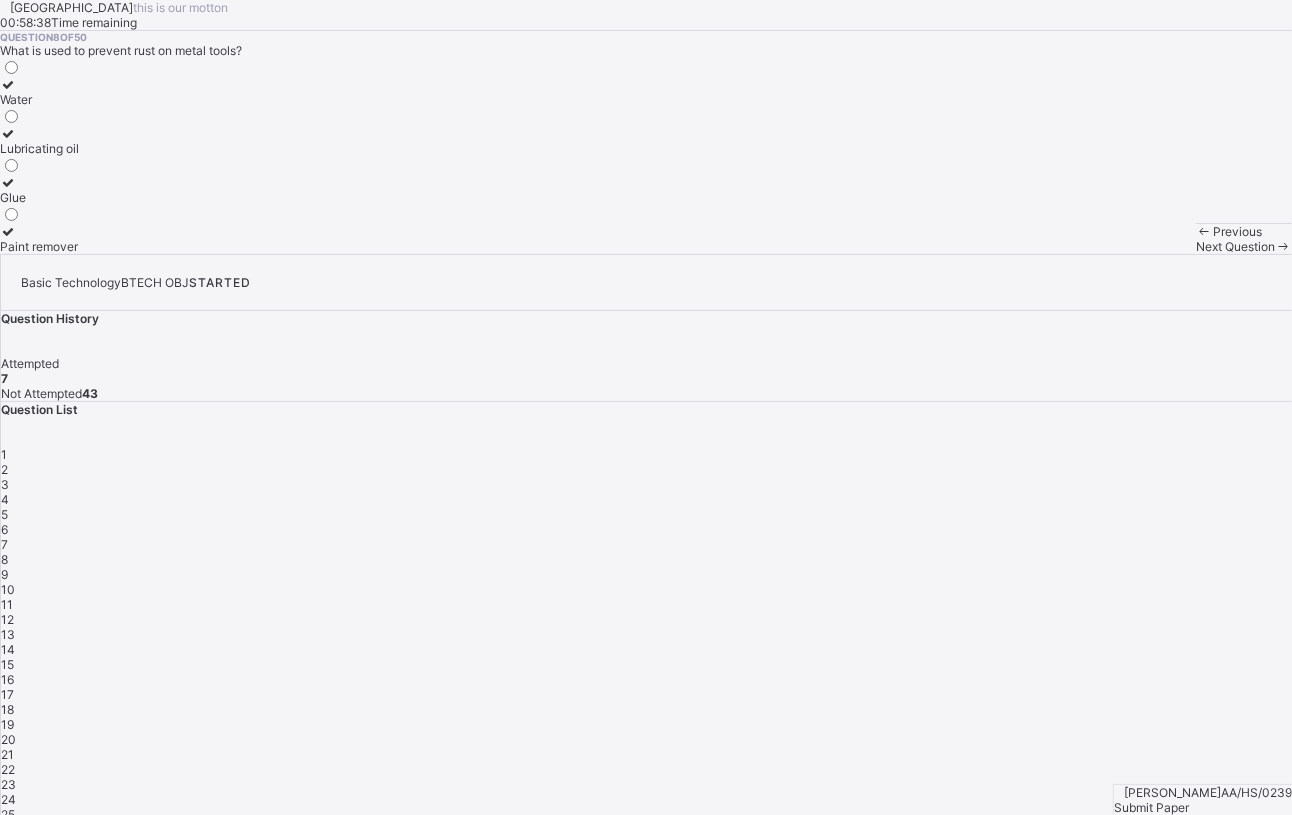 click on "9" at bounding box center (646, 574) 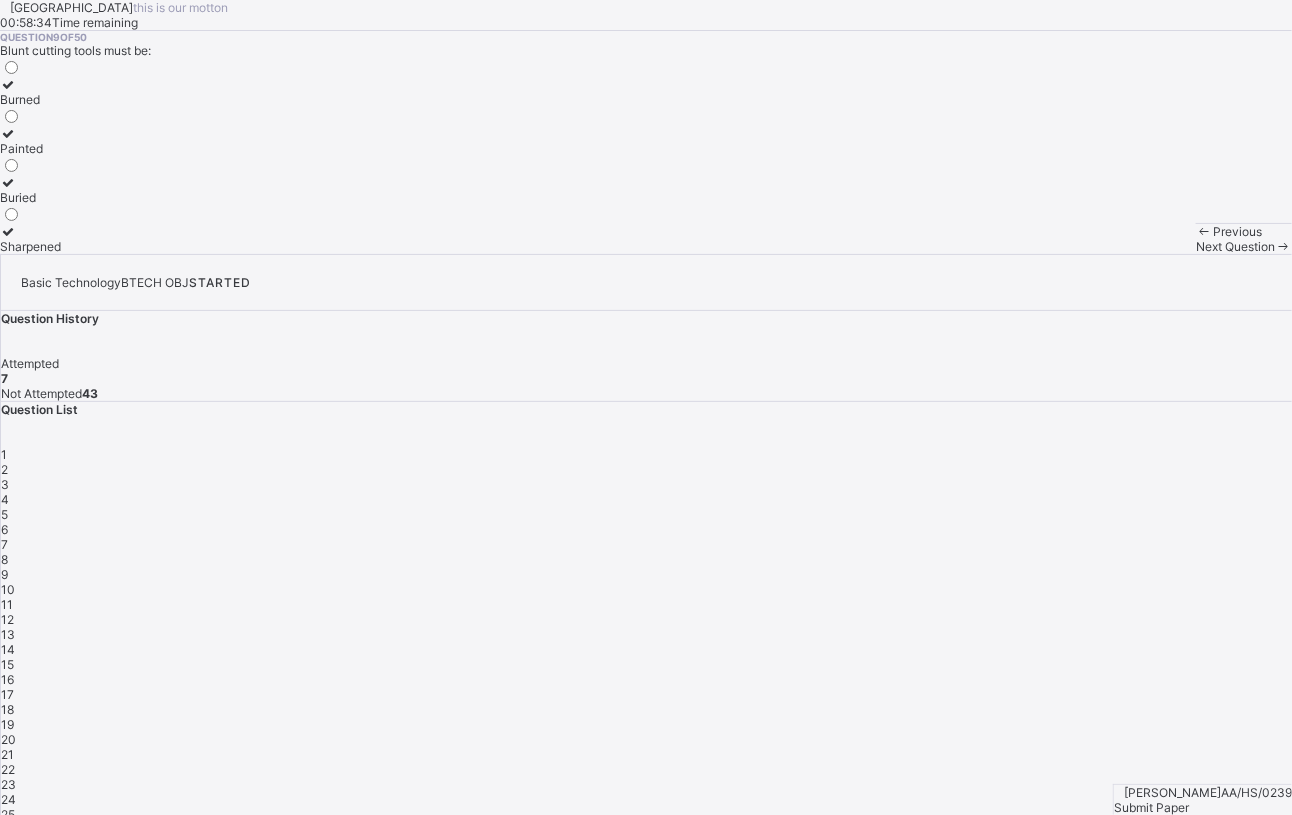 click on "Burned Painted Buried Sharpened" at bounding box center (30, 156) 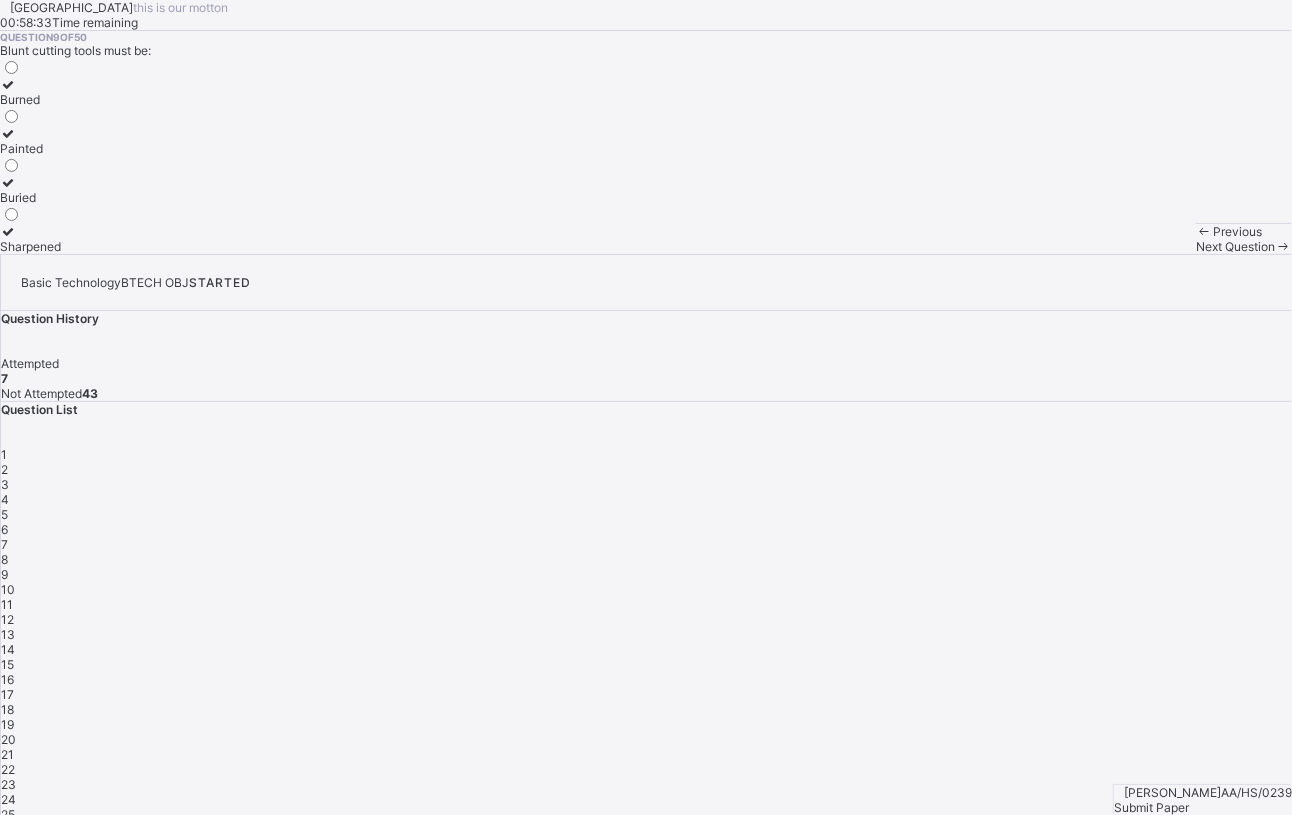 click on "Sharpened" at bounding box center [30, 246] 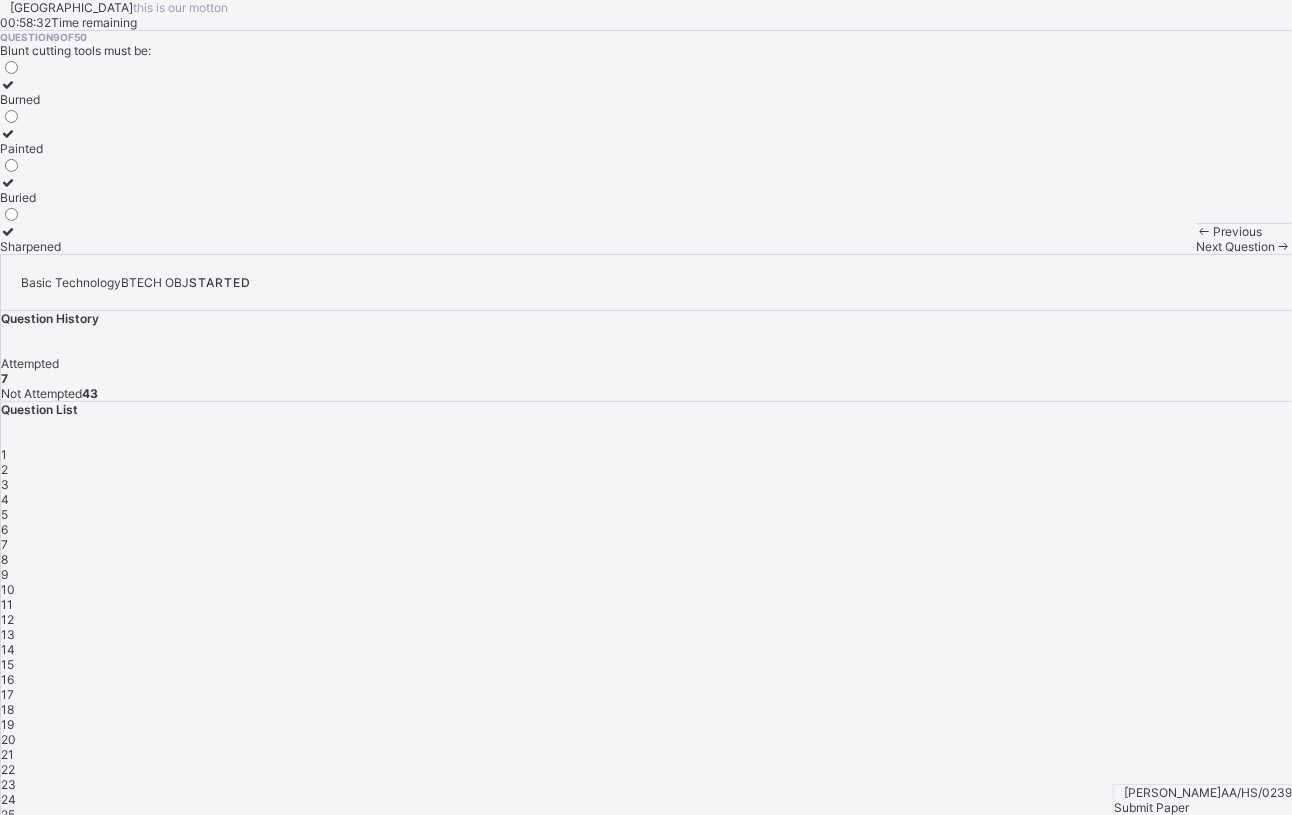 click on "10" at bounding box center [646, 589] 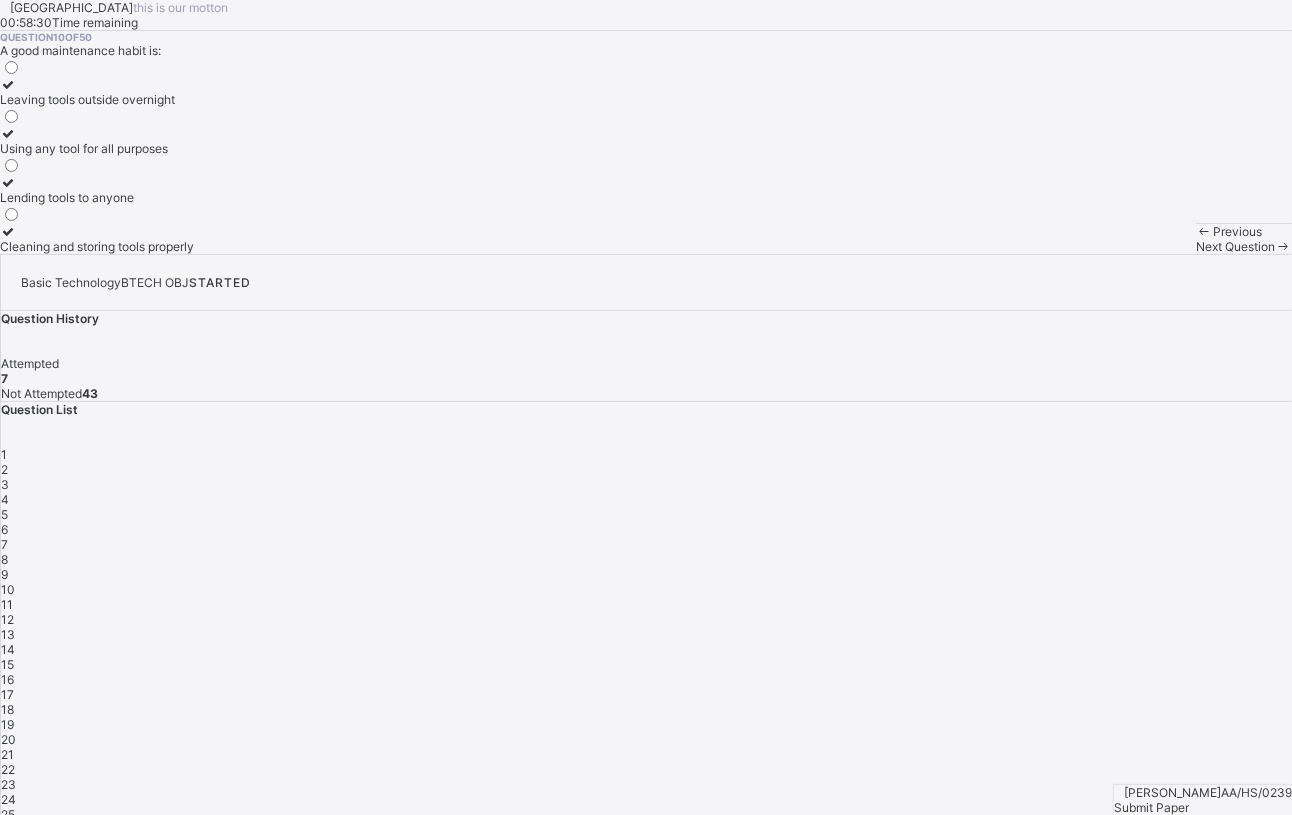 click at bounding box center (97, 84) 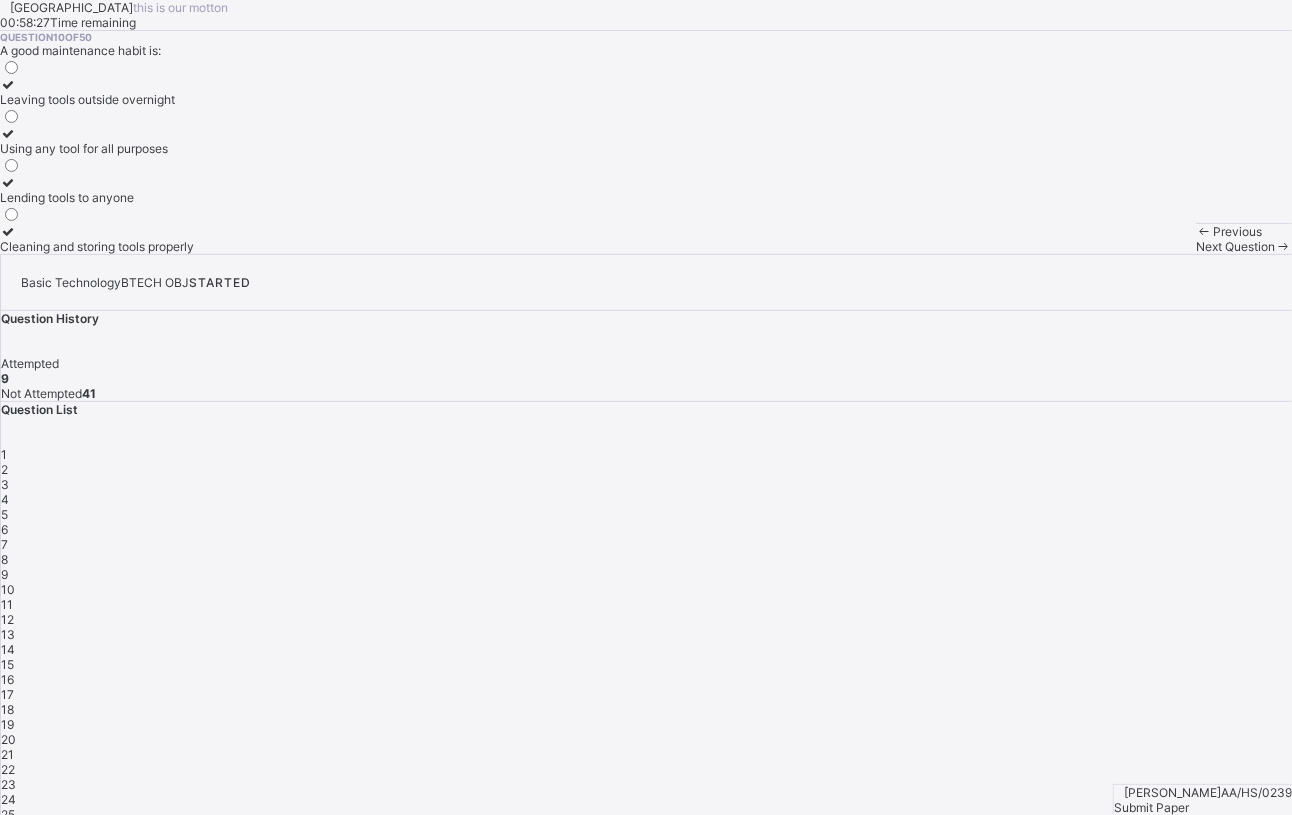 click on "Cleaning and storing tools properly" at bounding box center [97, 239] 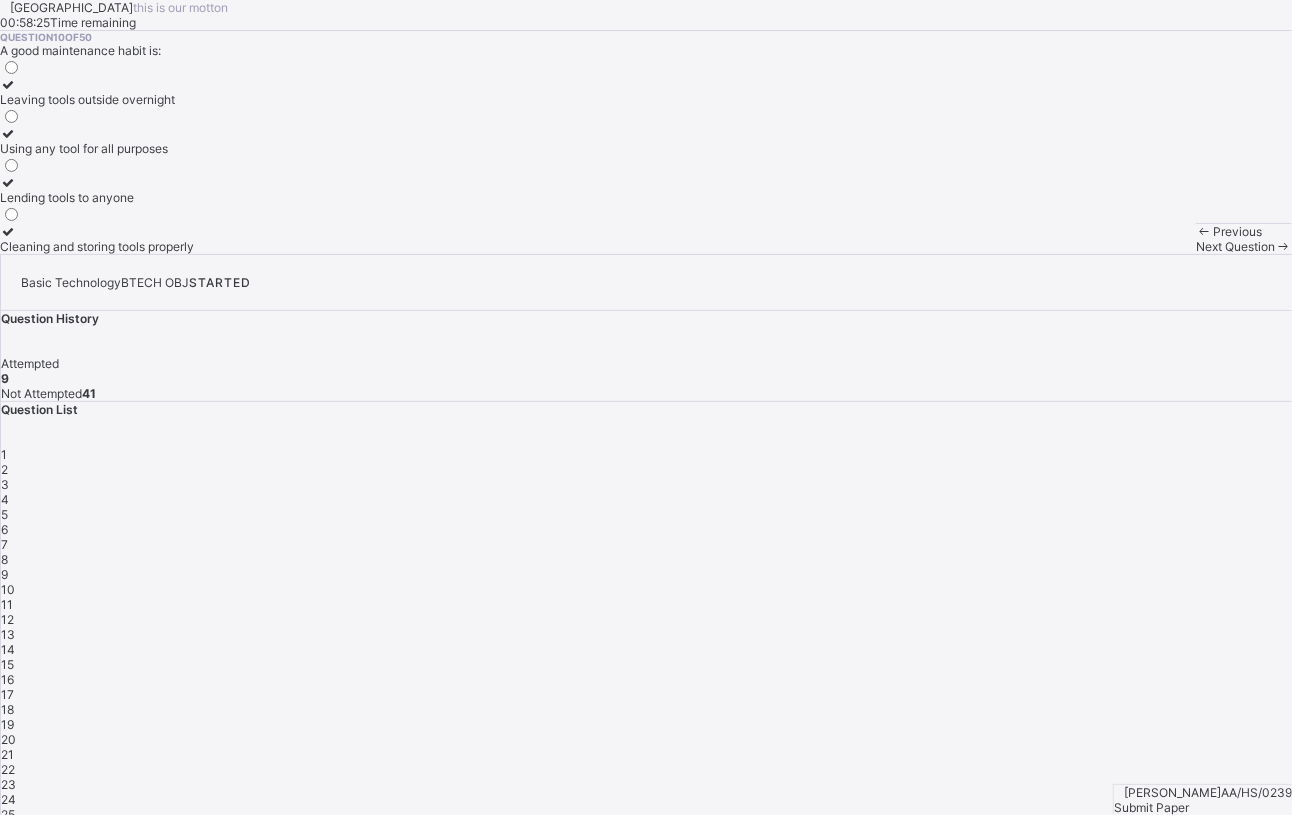 click on "11" at bounding box center [7, 604] 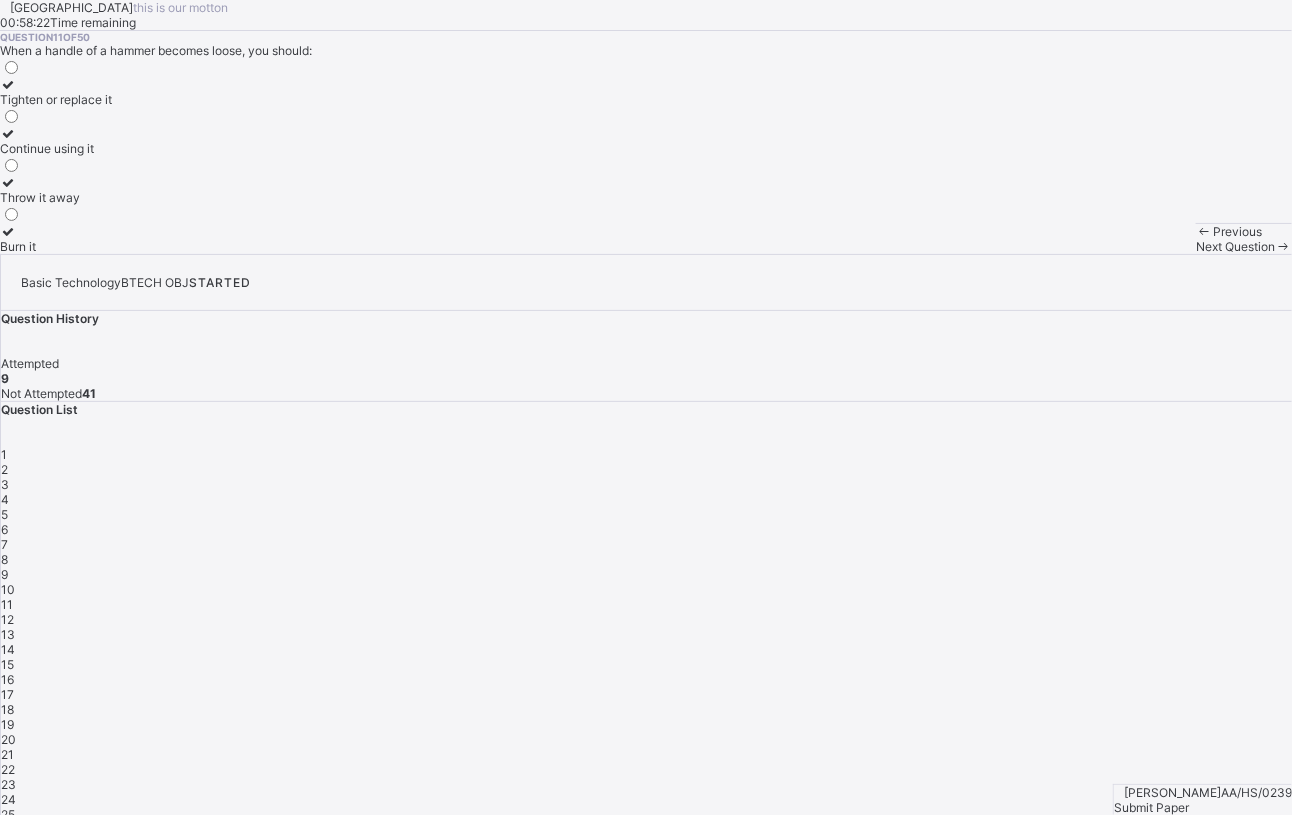 click on "Tighten or replace it" at bounding box center (56, 99) 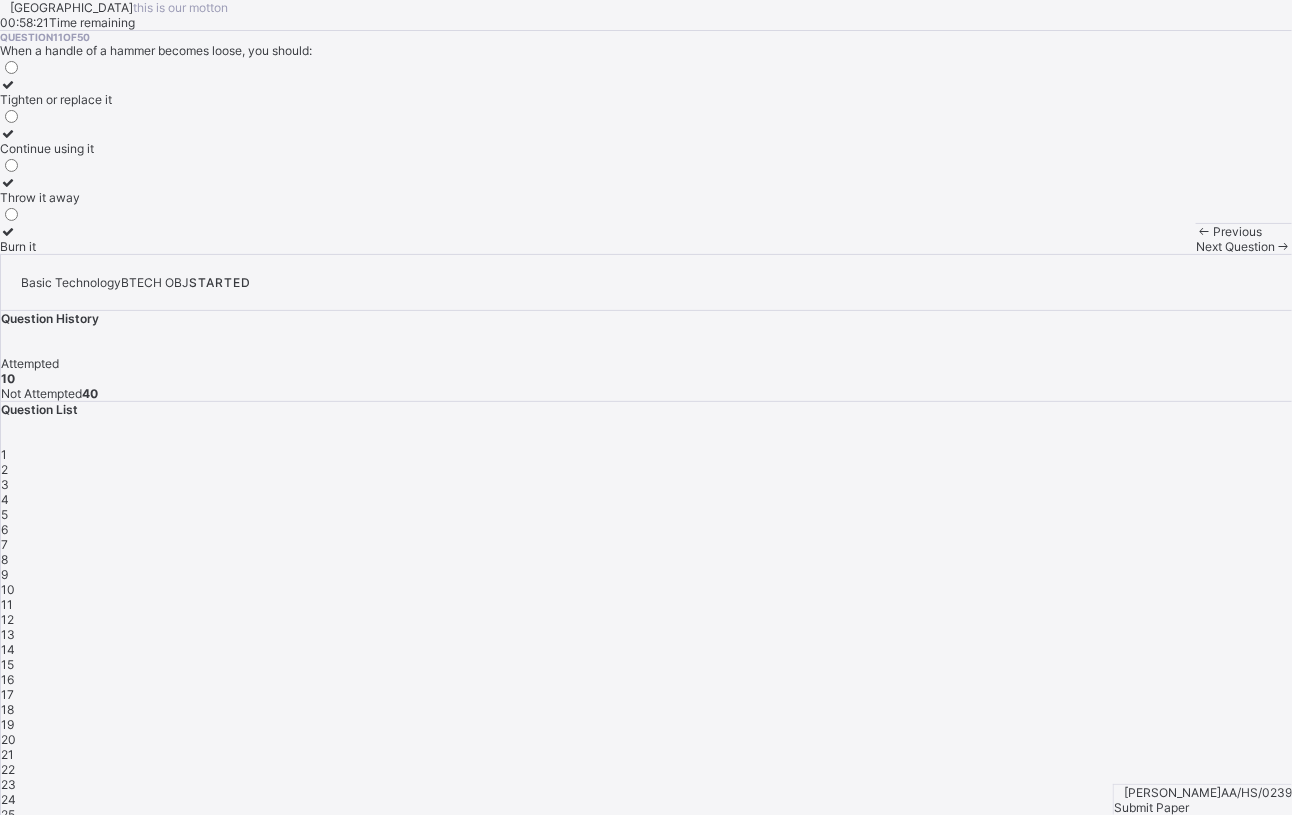 click on "12" at bounding box center [646, 619] 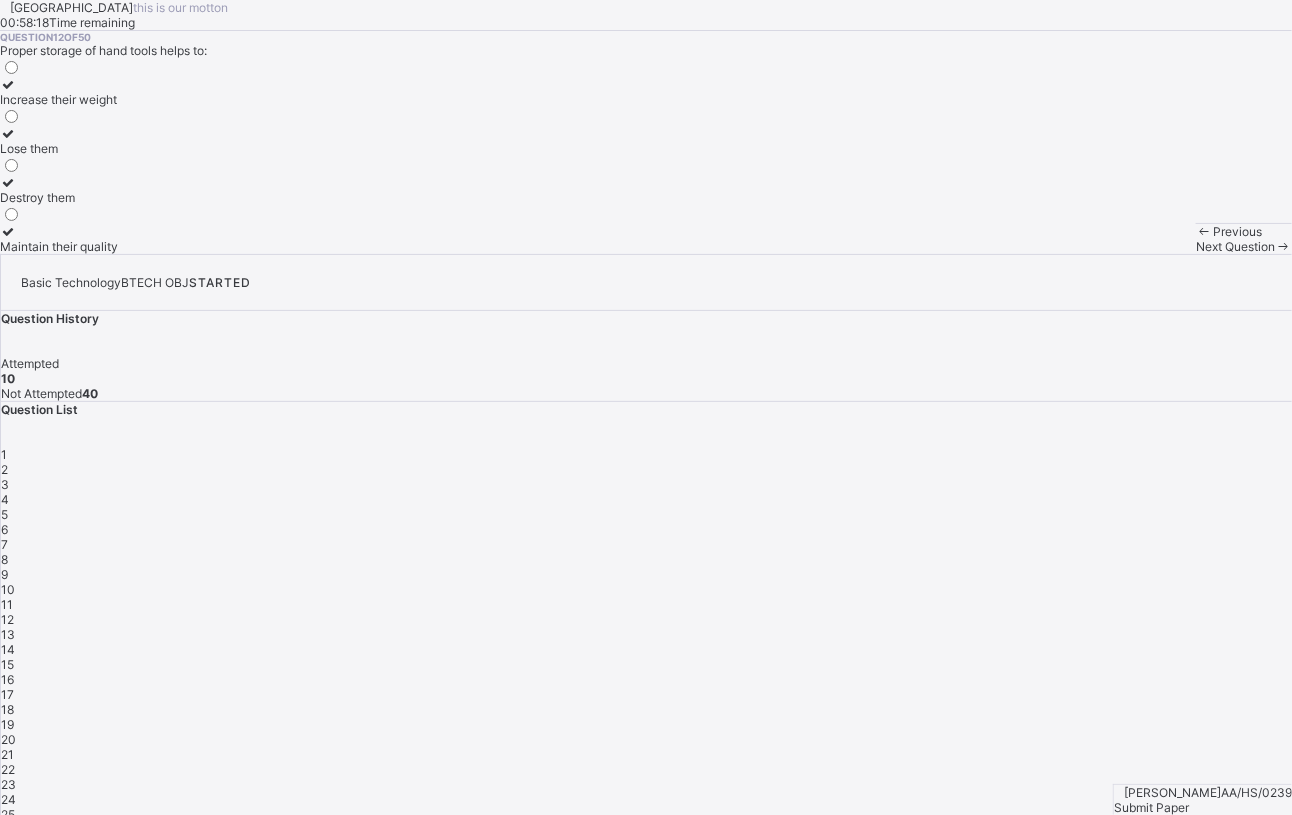 click at bounding box center [8, 231] 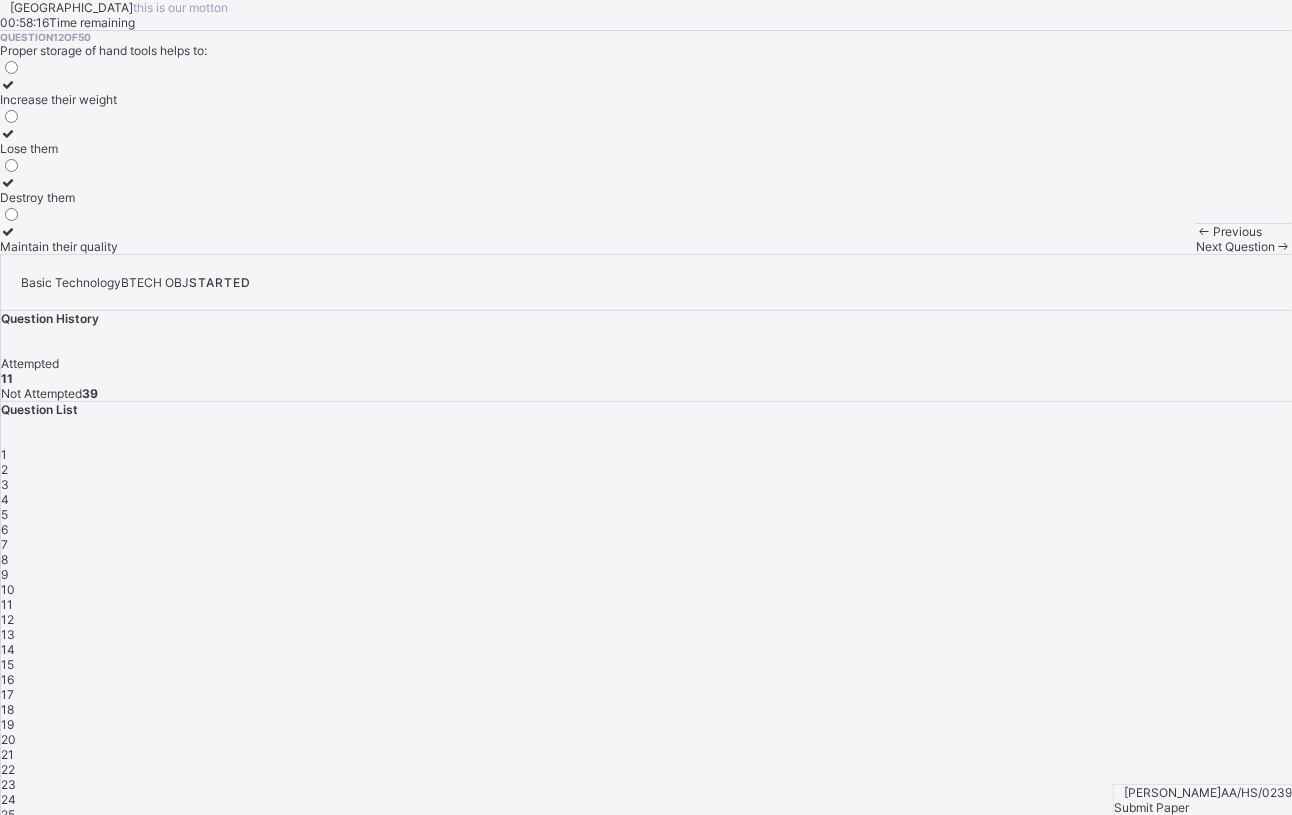 click on "13" at bounding box center [646, 634] 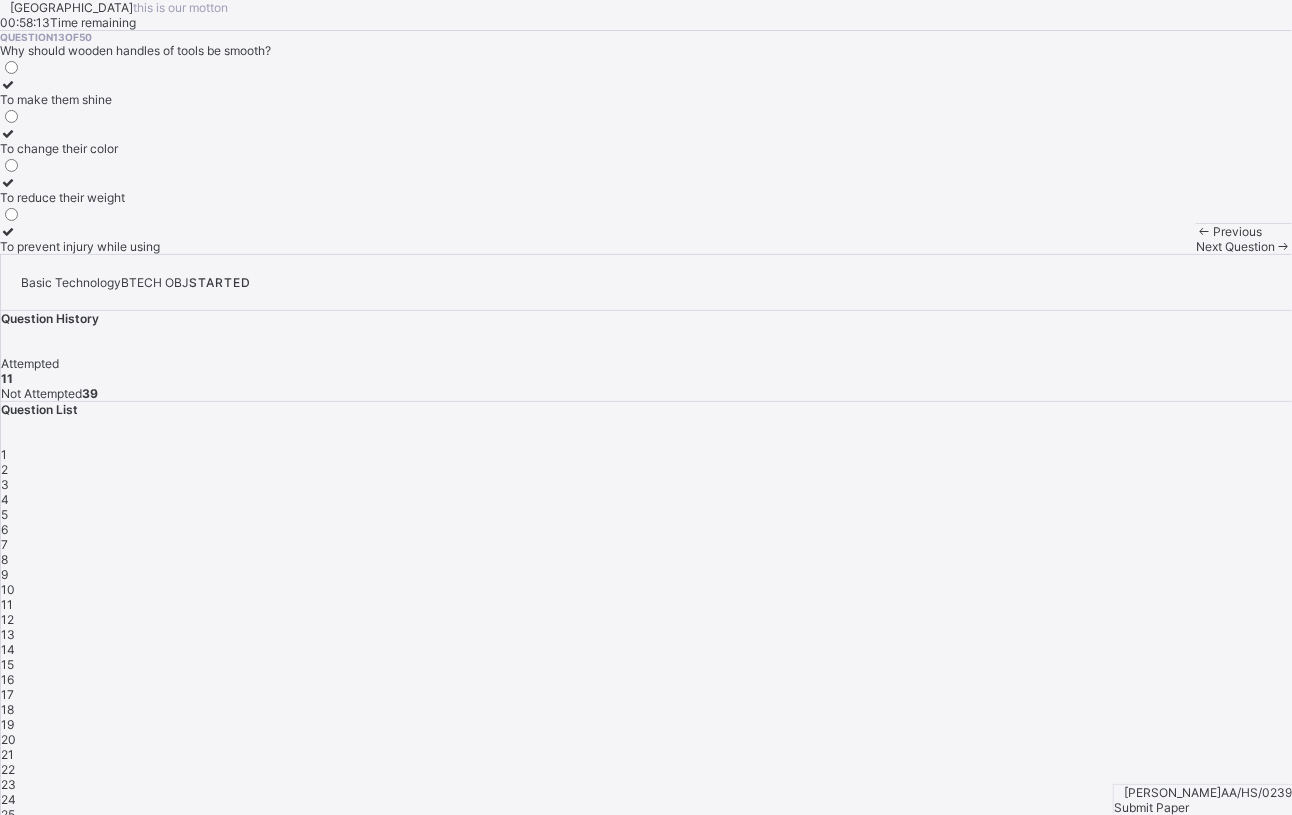 drag, startPoint x: 175, startPoint y: 497, endPoint x: 186, endPoint y: 497, distance: 11 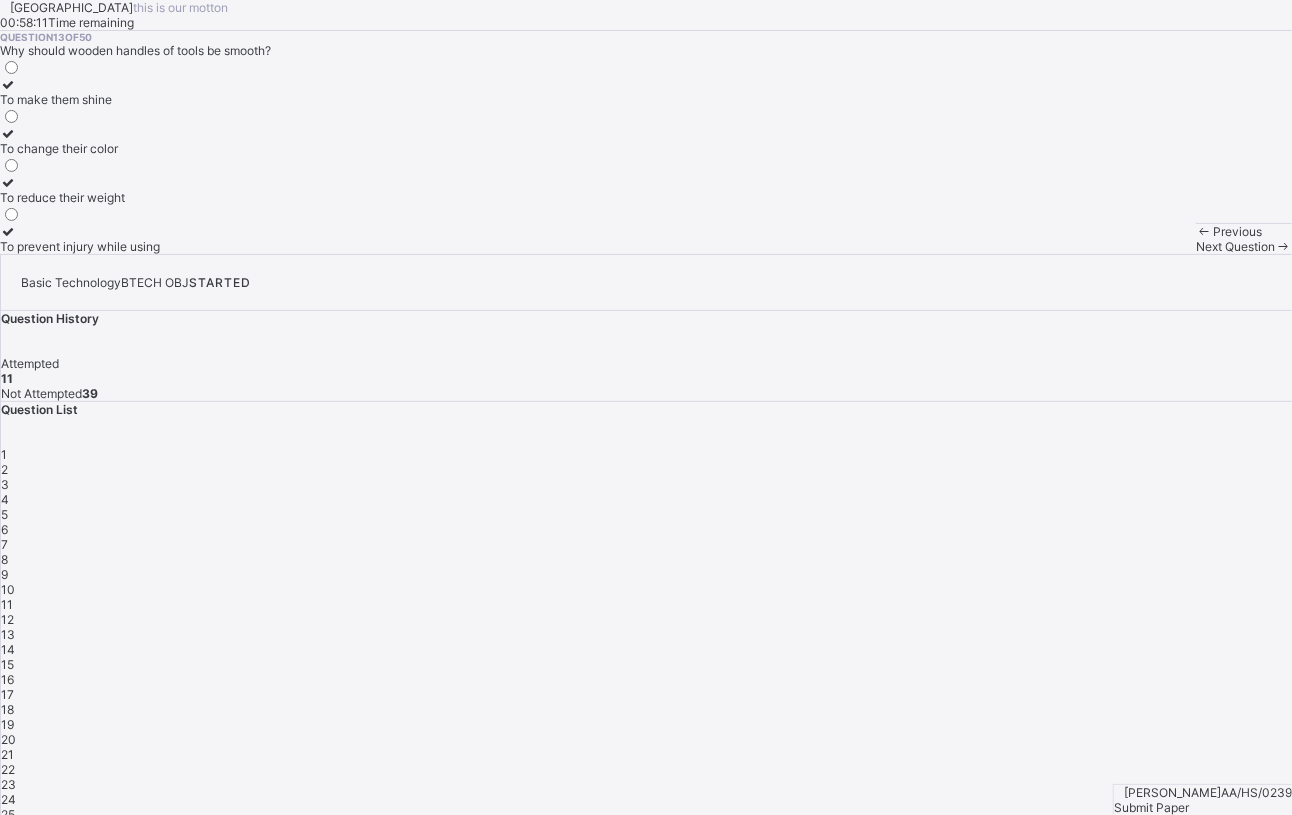 click at bounding box center [80, 231] 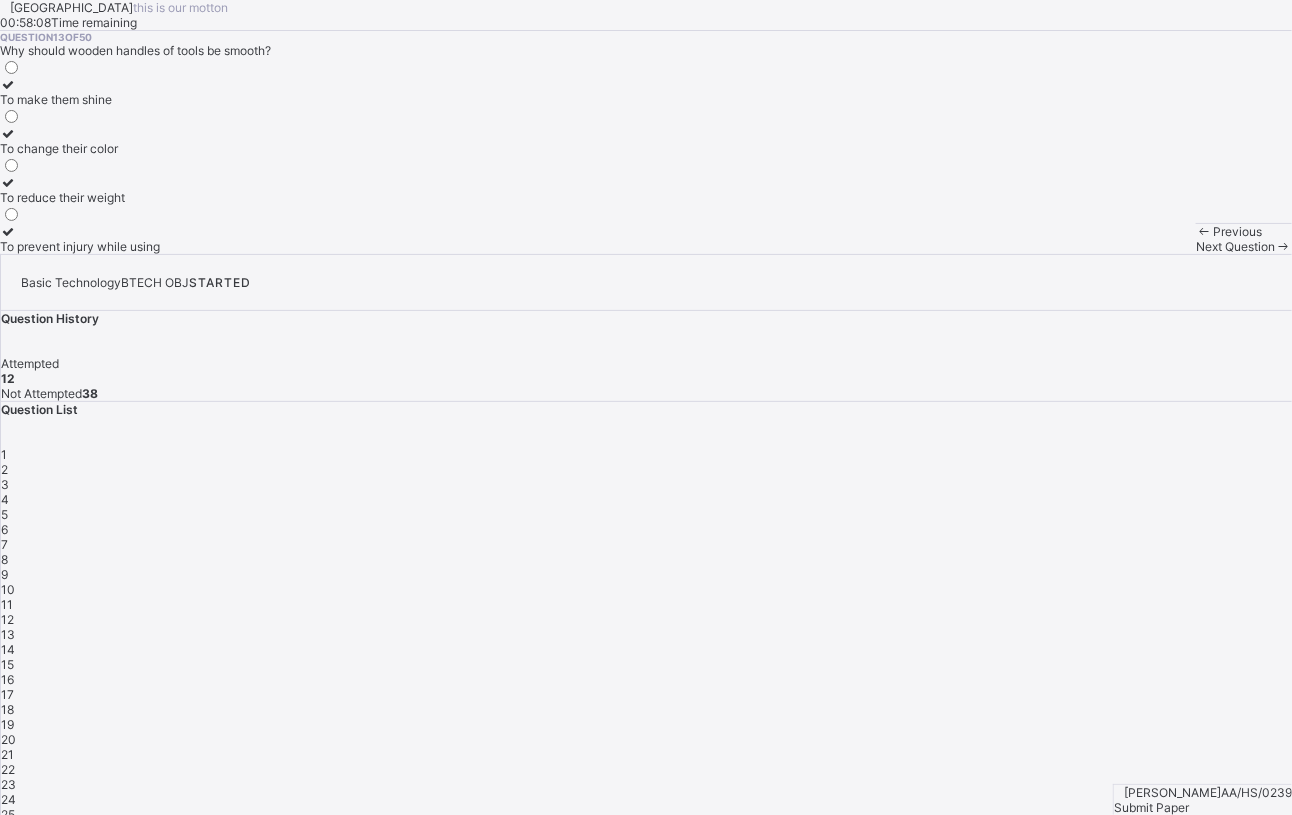 click on "14" at bounding box center (8, 649) 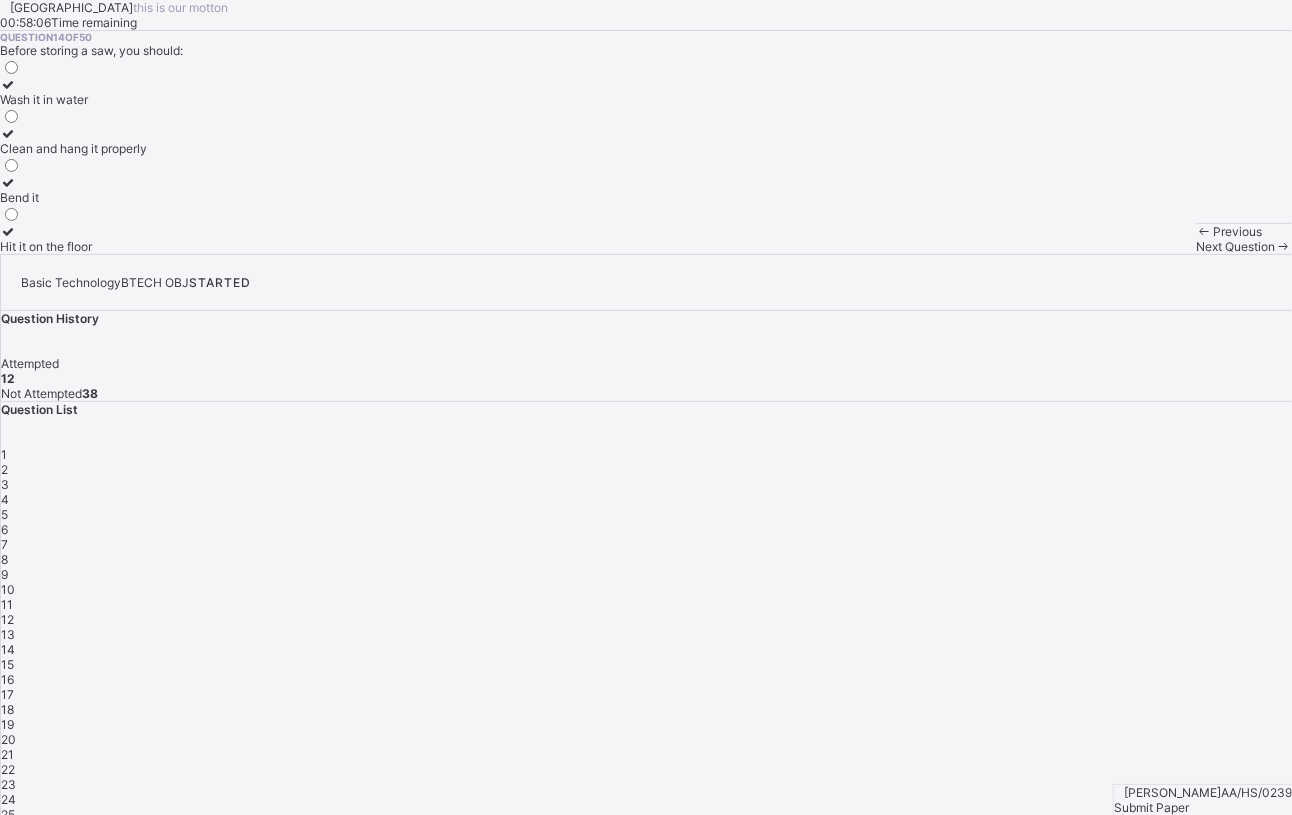 click on "Clean and hang it properly" at bounding box center (73, 148) 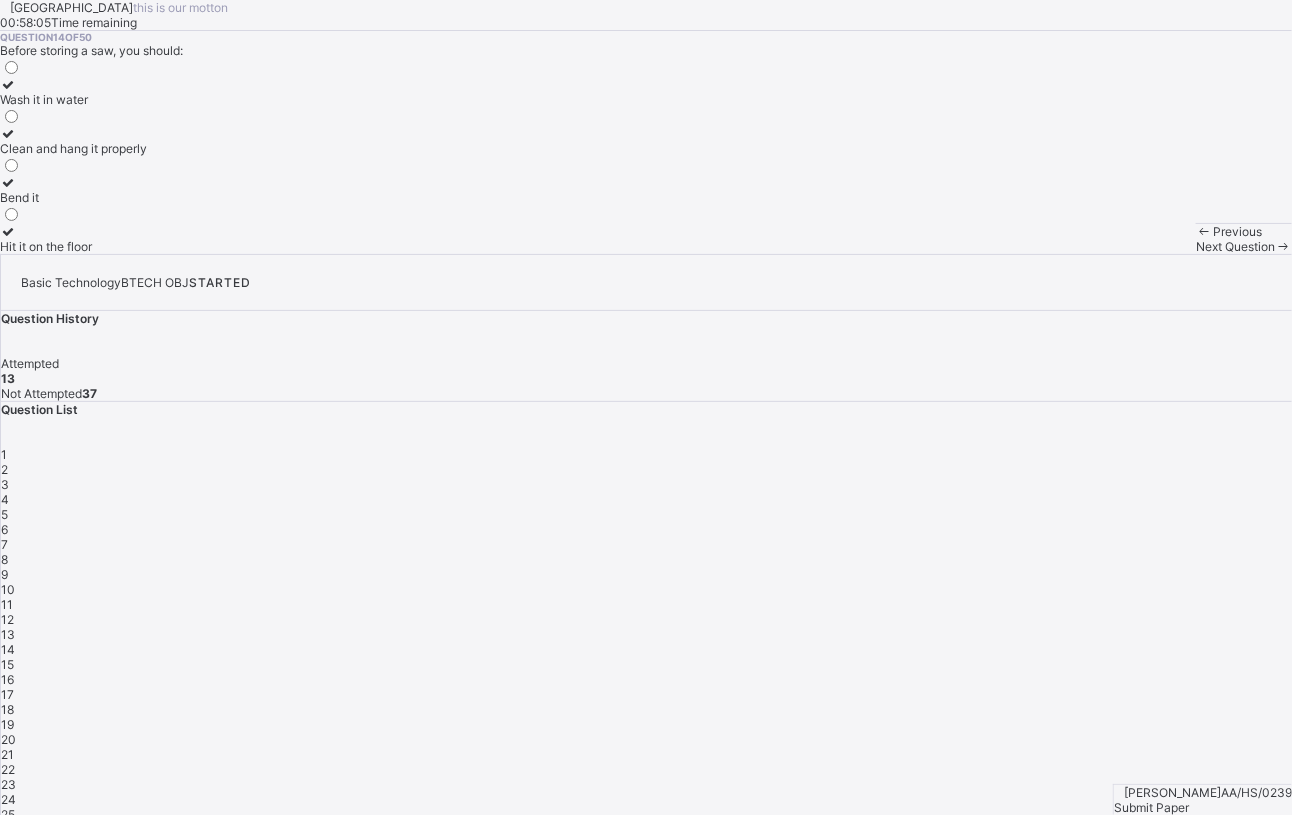 drag, startPoint x: 925, startPoint y: 496, endPoint x: 921, endPoint y: 468, distance: 28.284271 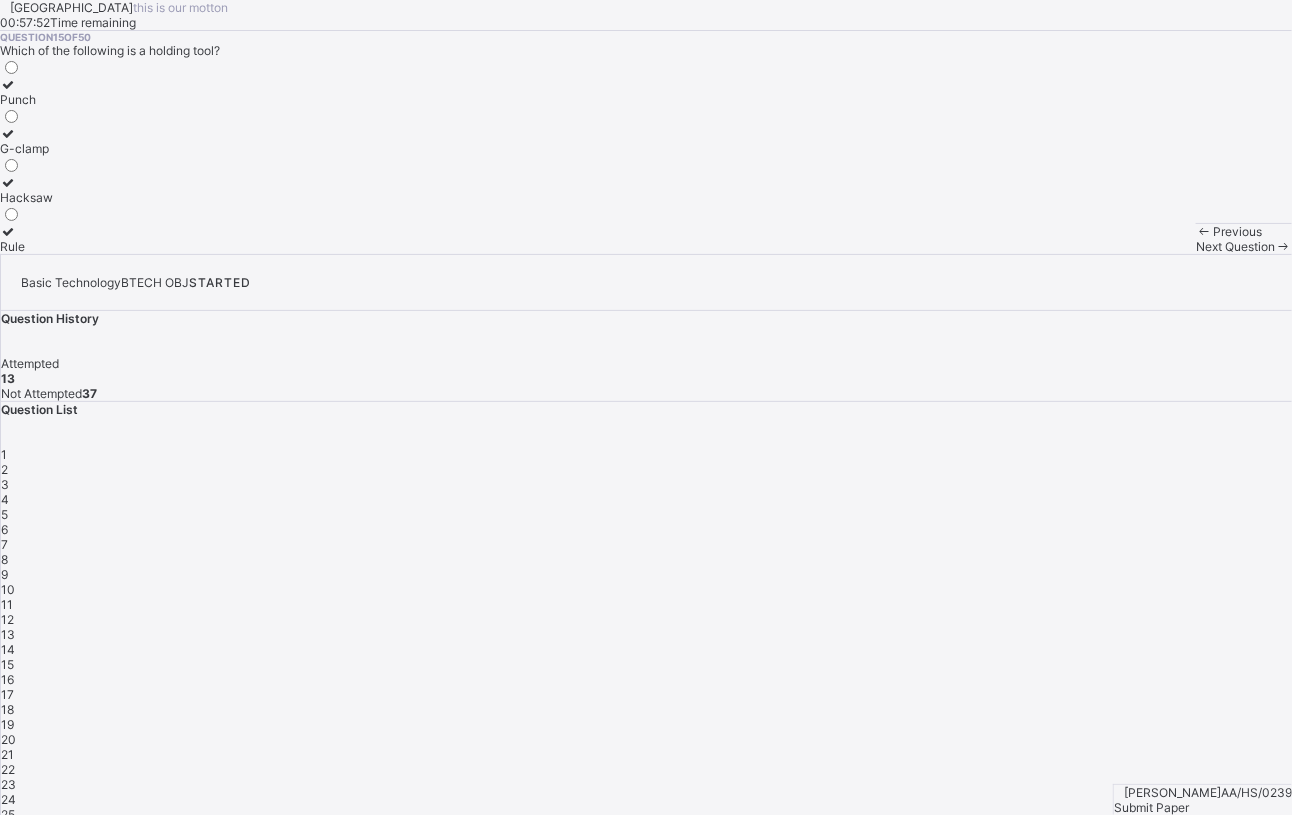 click on "Hacksaw" at bounding box center [26, 197] 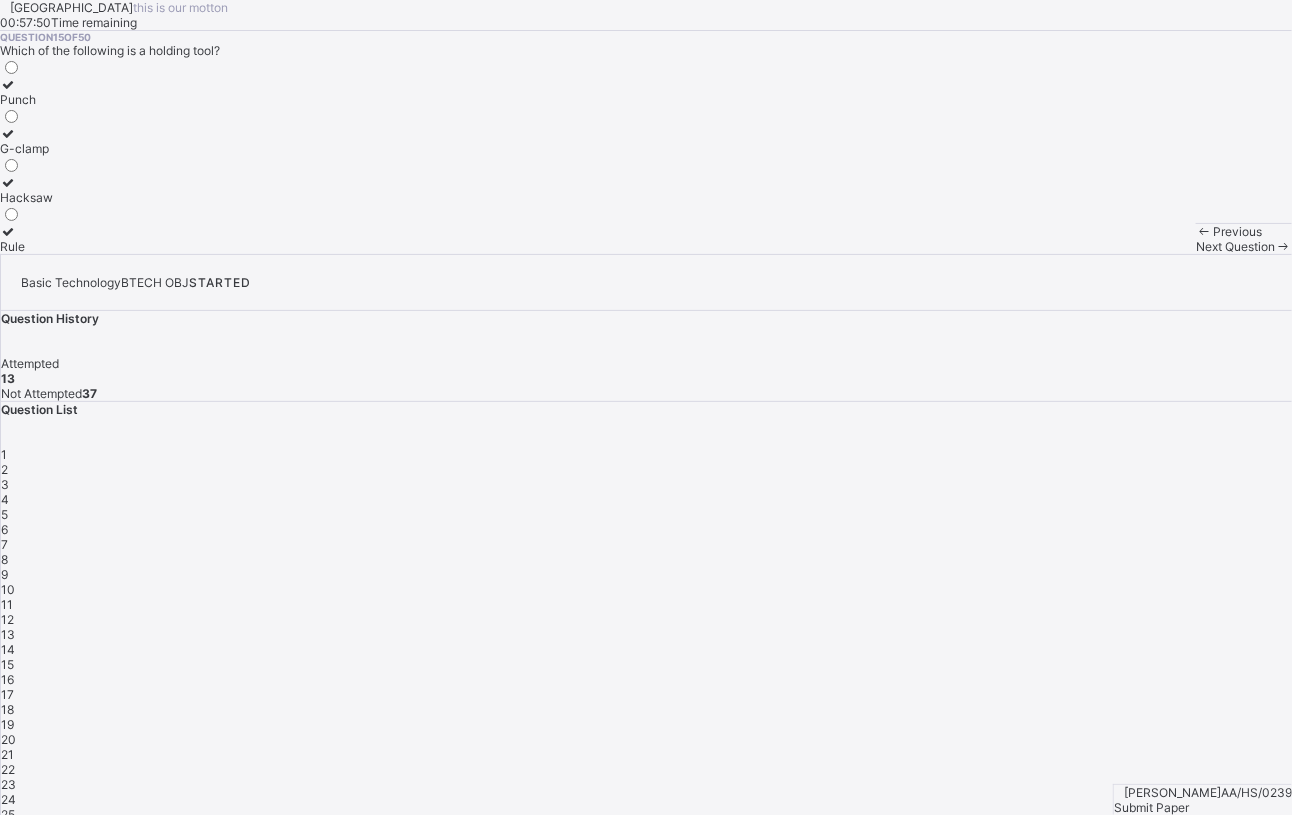 click on "16" at bounding box center [7, 679] 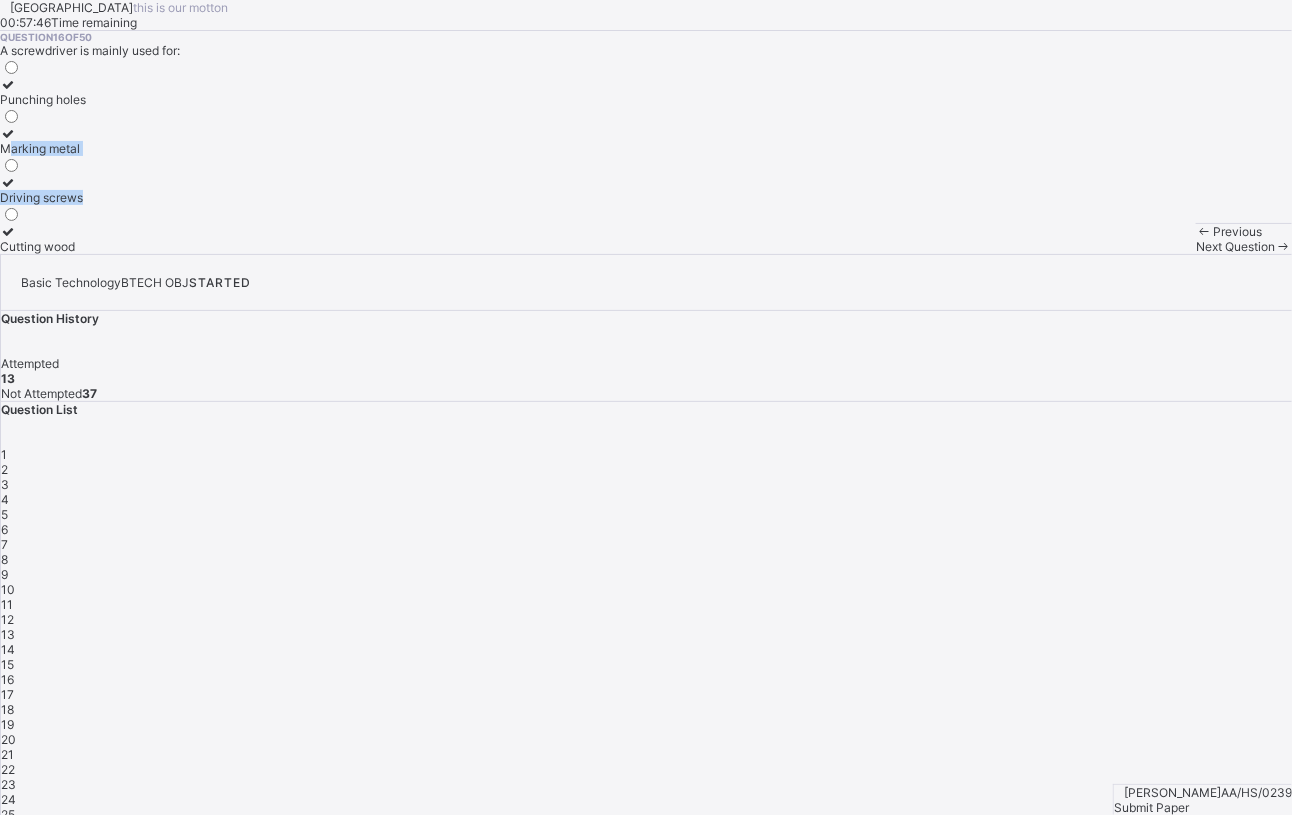 click on "Punching holes Marking metal Driving screws Cutting wood" at bounding box center (43, 156) 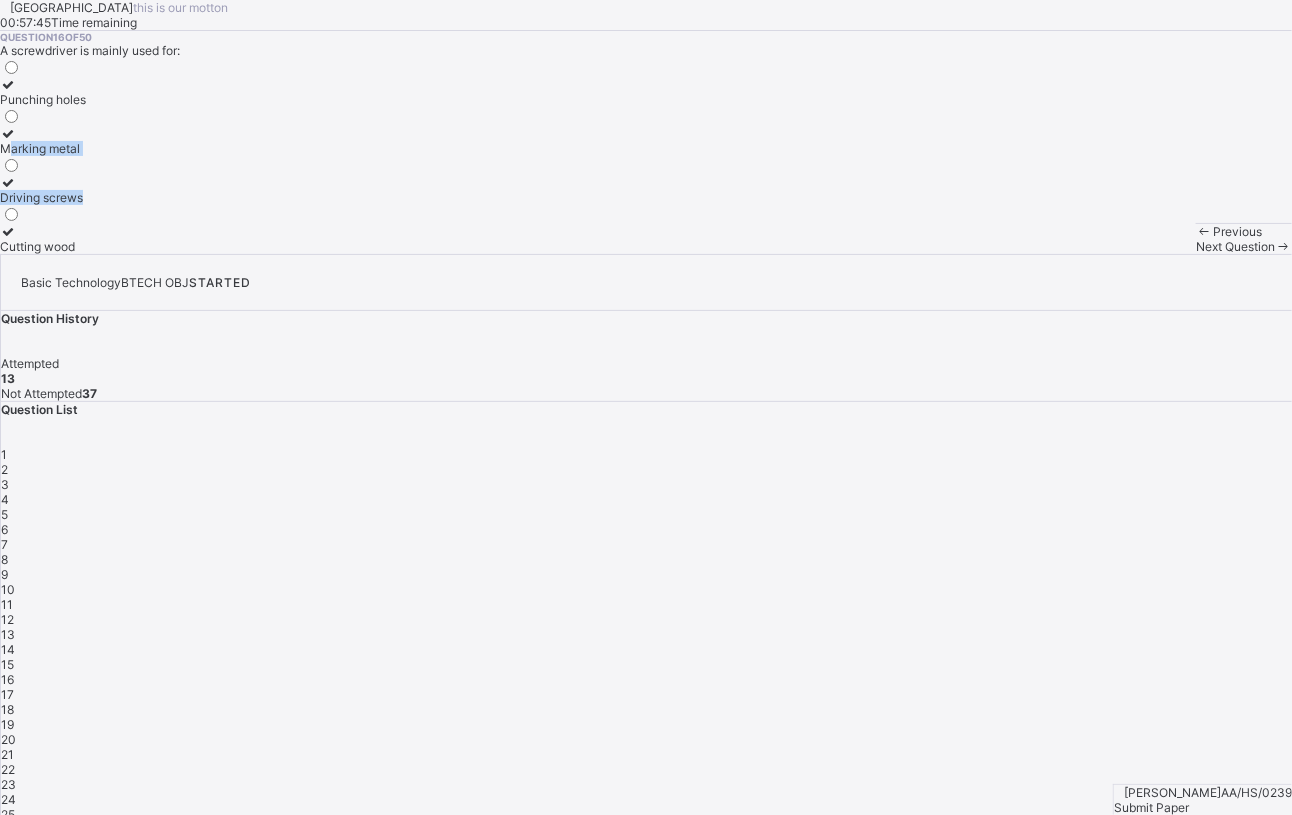 drag, startPoint x: 125, startPoint y: 477, endPoint x: 125, endPoint y: 432, distance: 45 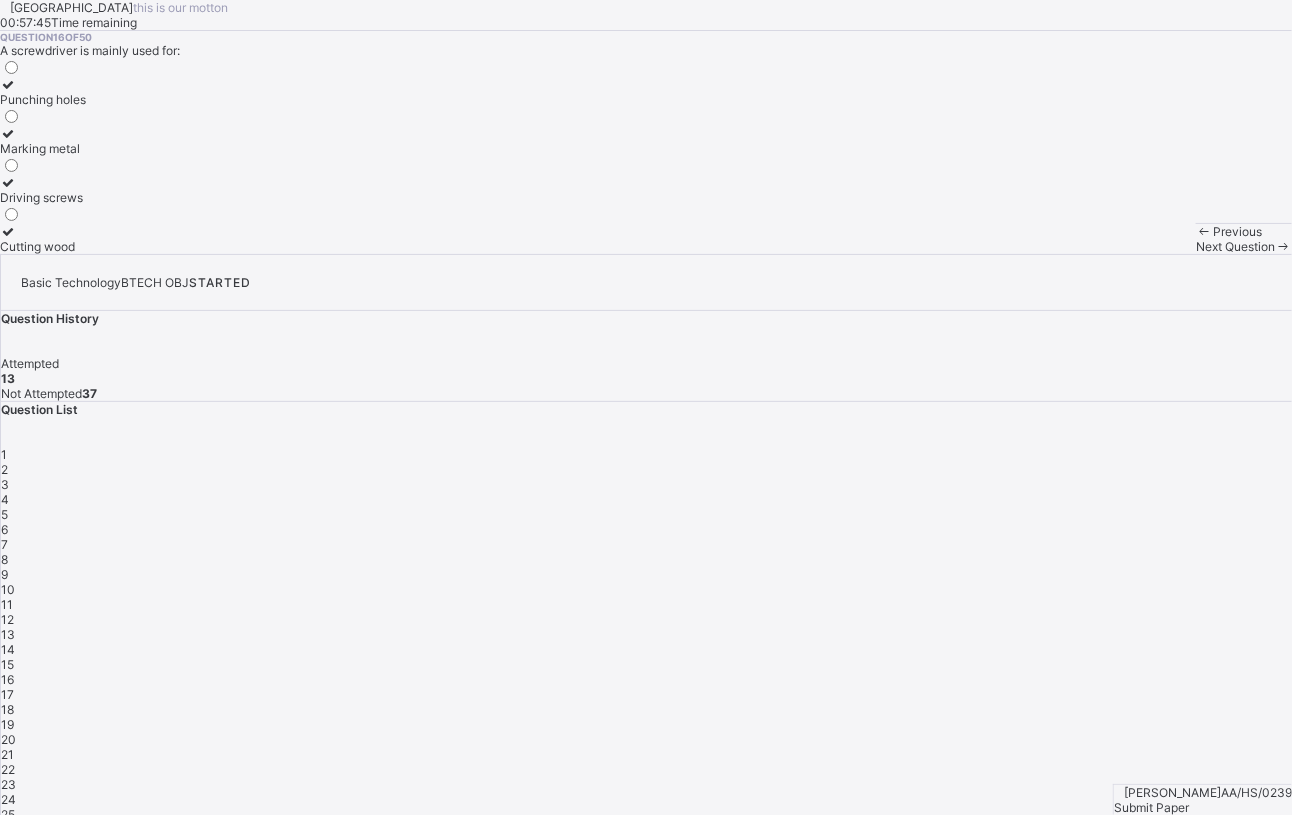 click at bounding box center [8, 182] 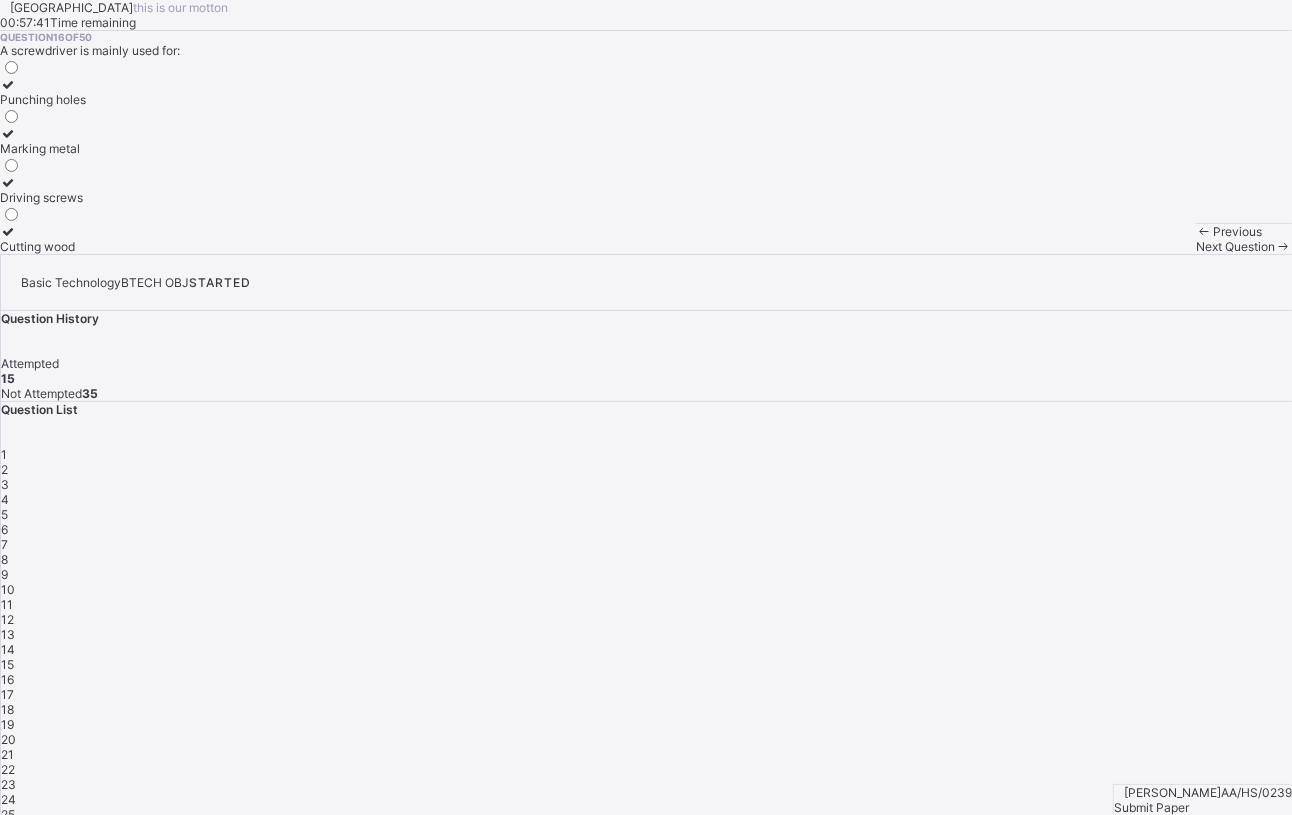 drag, startPoint x: 1035, startPoint y: 477, endPoint x: 683, endPoint y: 455, distance: 352.68683 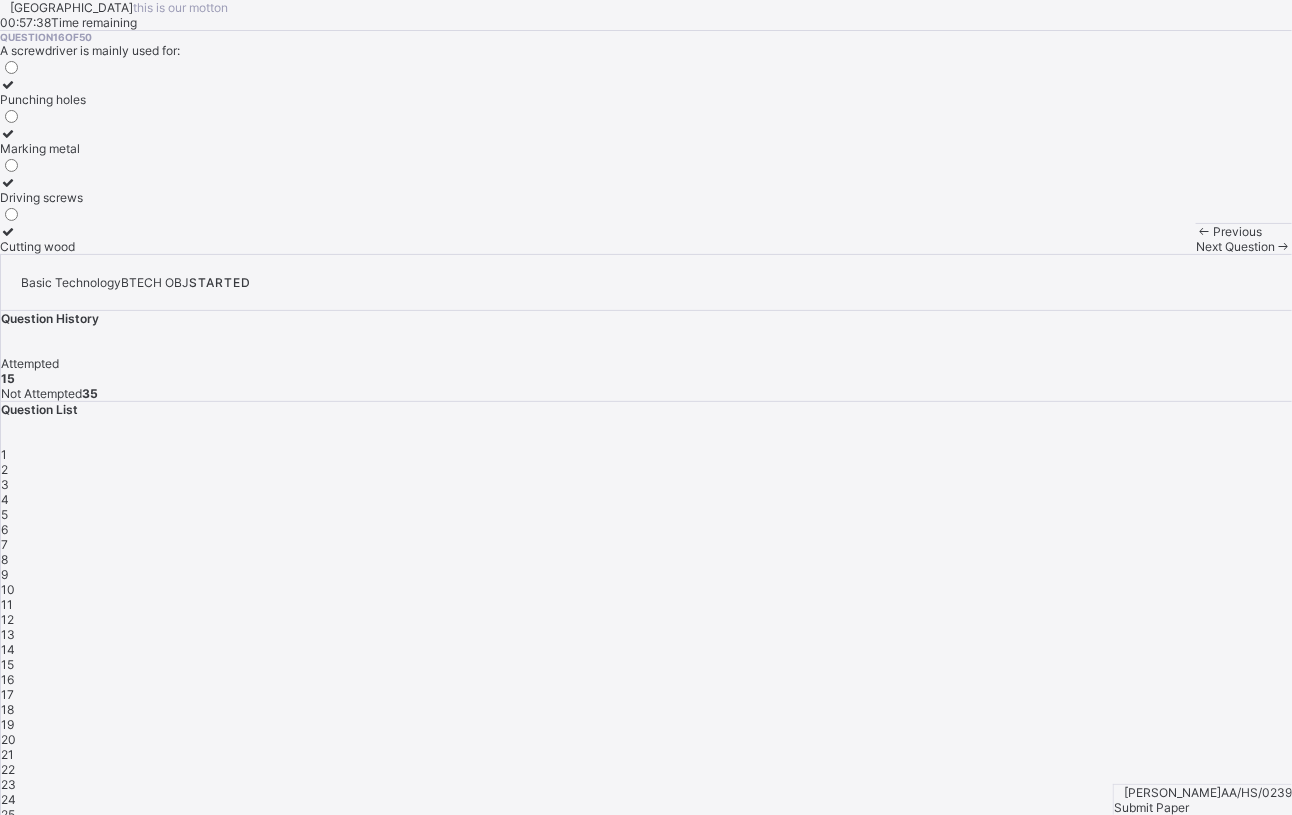 click on "Driving screws" at bounding box center (43, 197) 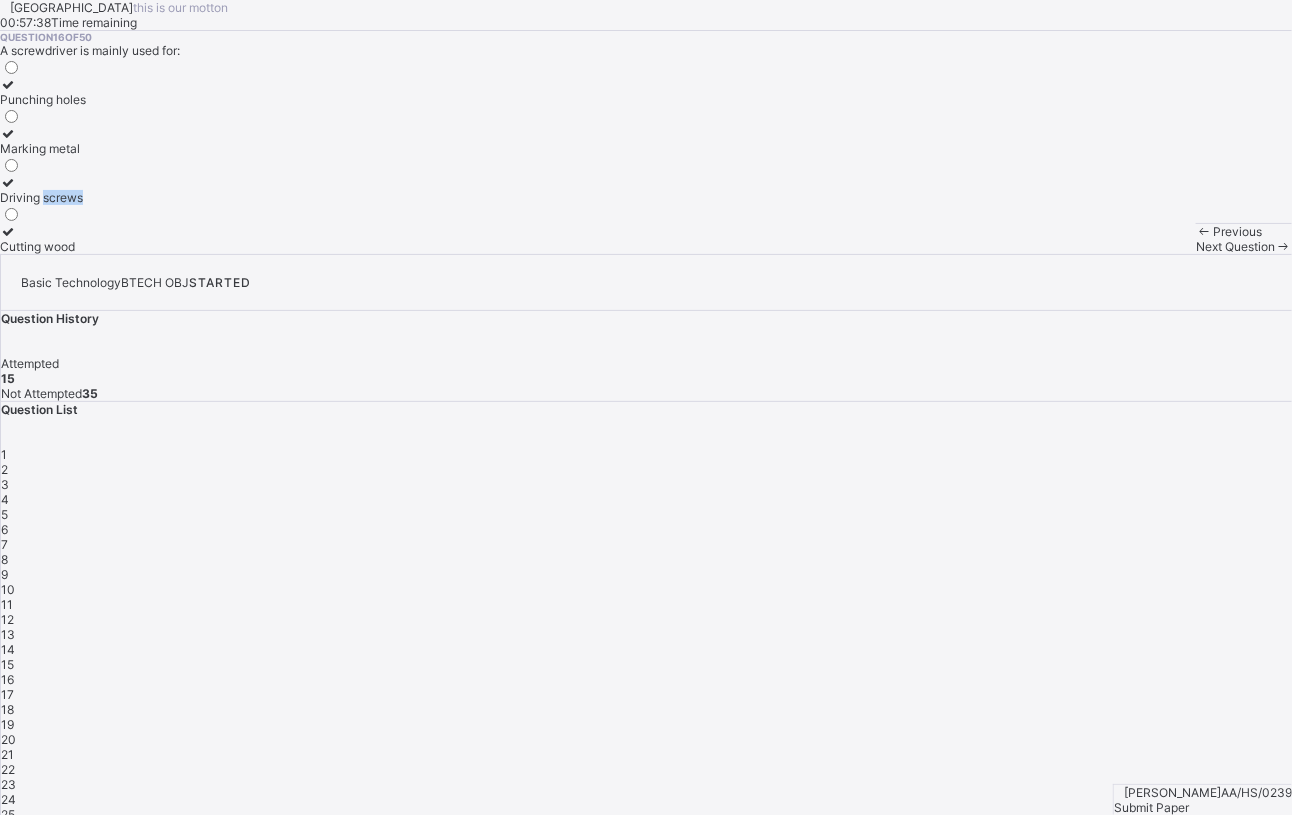 click on "Driving screws" at bounding box center (43, 197) 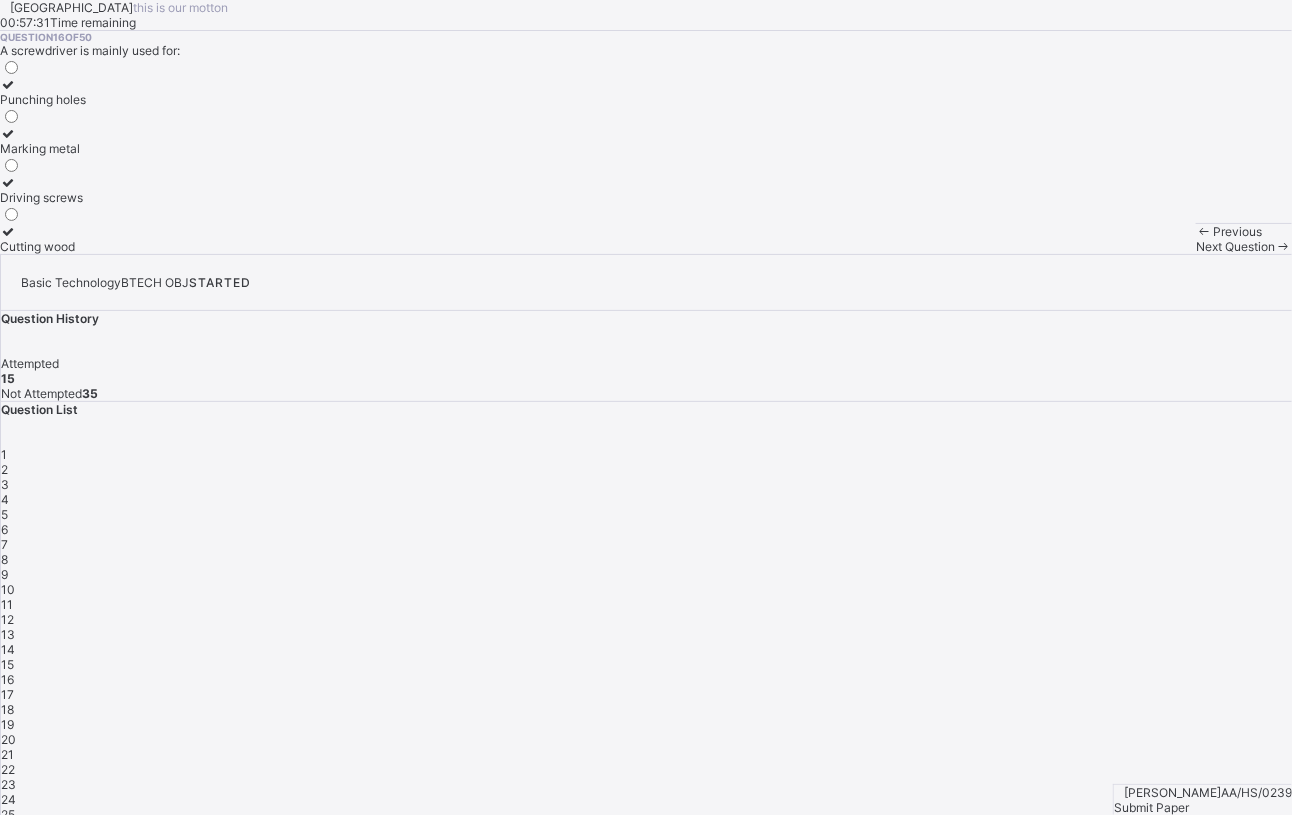drag, startPoint x: 153, startPoint y: 442, endPoint x: 670, endPoint y: 302, distance: 535.6202 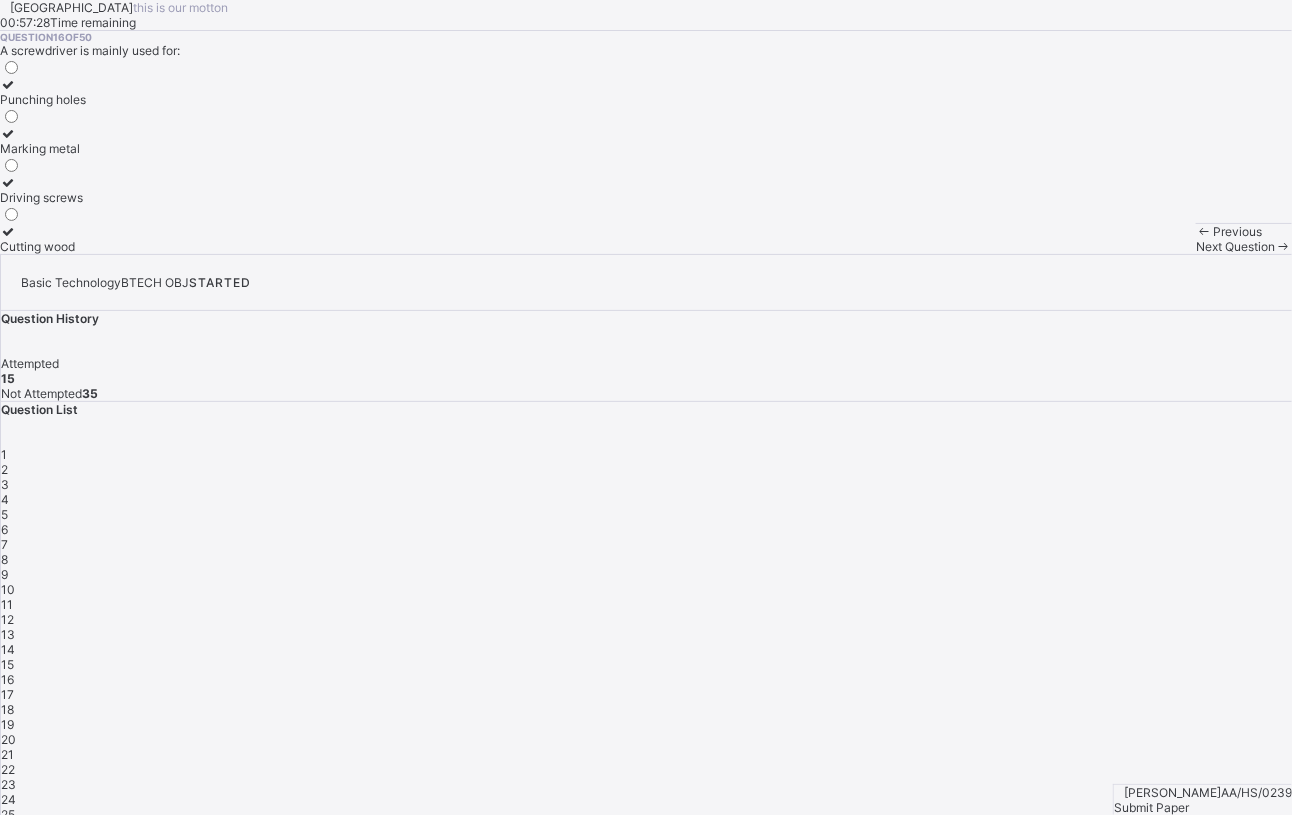 click on "1 2 3 4 5 6 7 8 9 10 11 12 13 14 15 16 17 18 19 20 21 22 23 24 25 26 27 28 29 30 31 32 33 34 35 36 37 38 39 40 41 42 43 44 45 46 47 48 49 50" at bounding box center (646, 822) 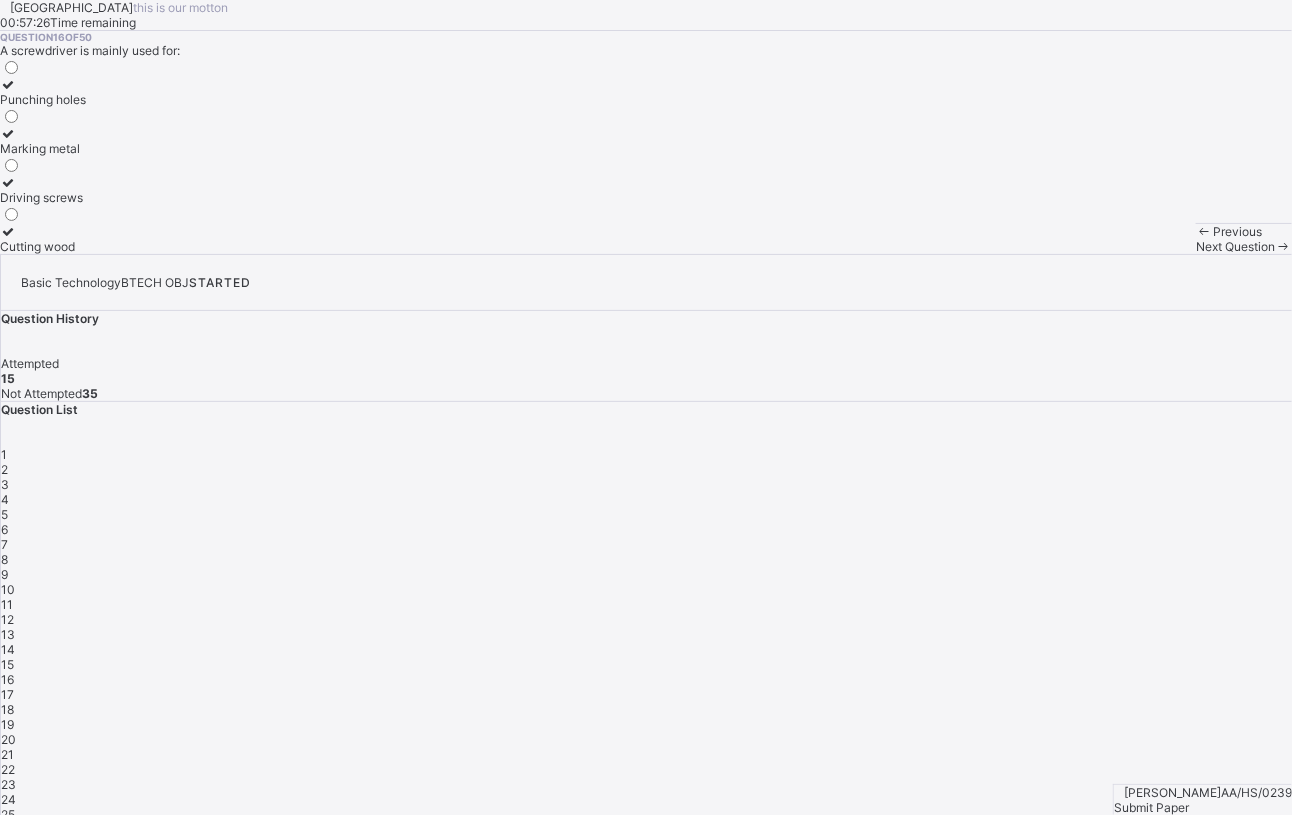 click on "17" at bounding box center [646, 694] 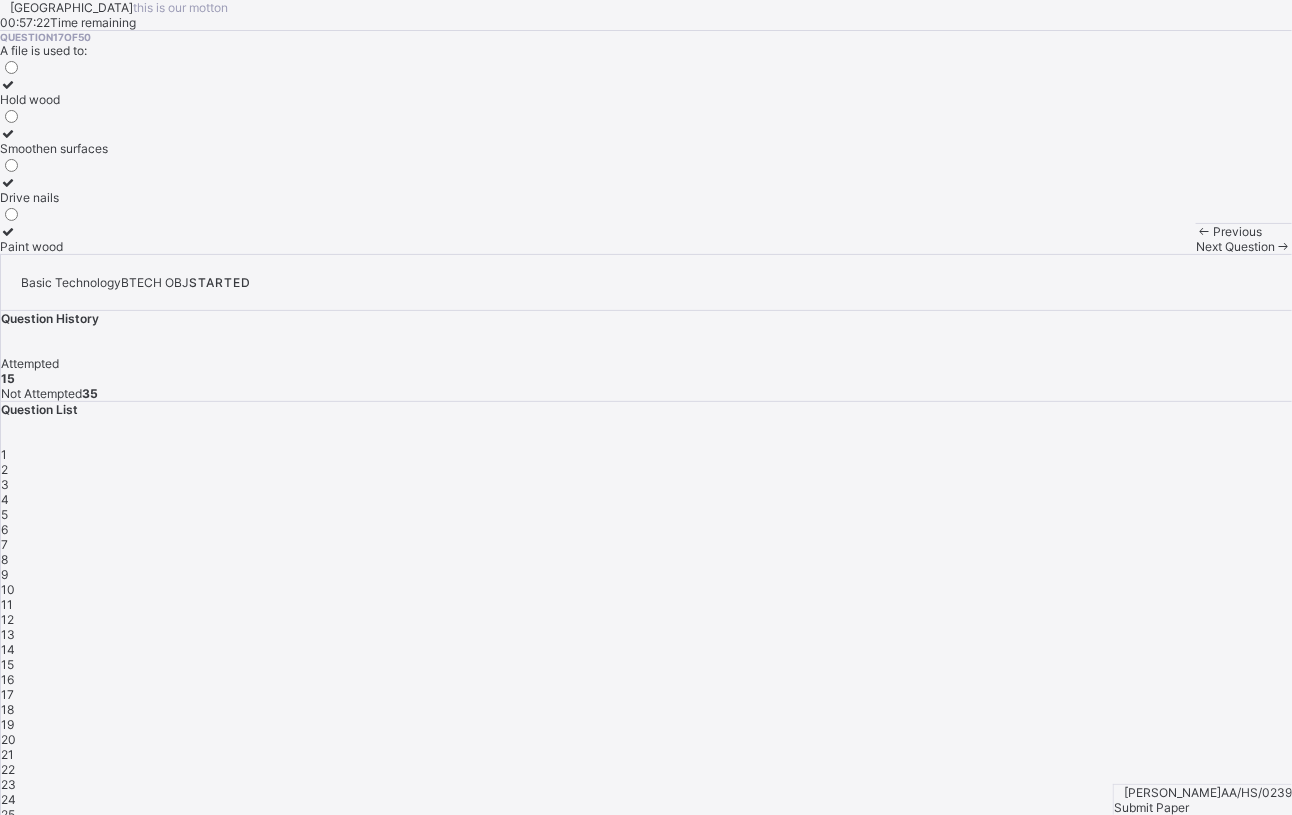 click on "Smoothen surfaces" at bounding box center [54, 141] 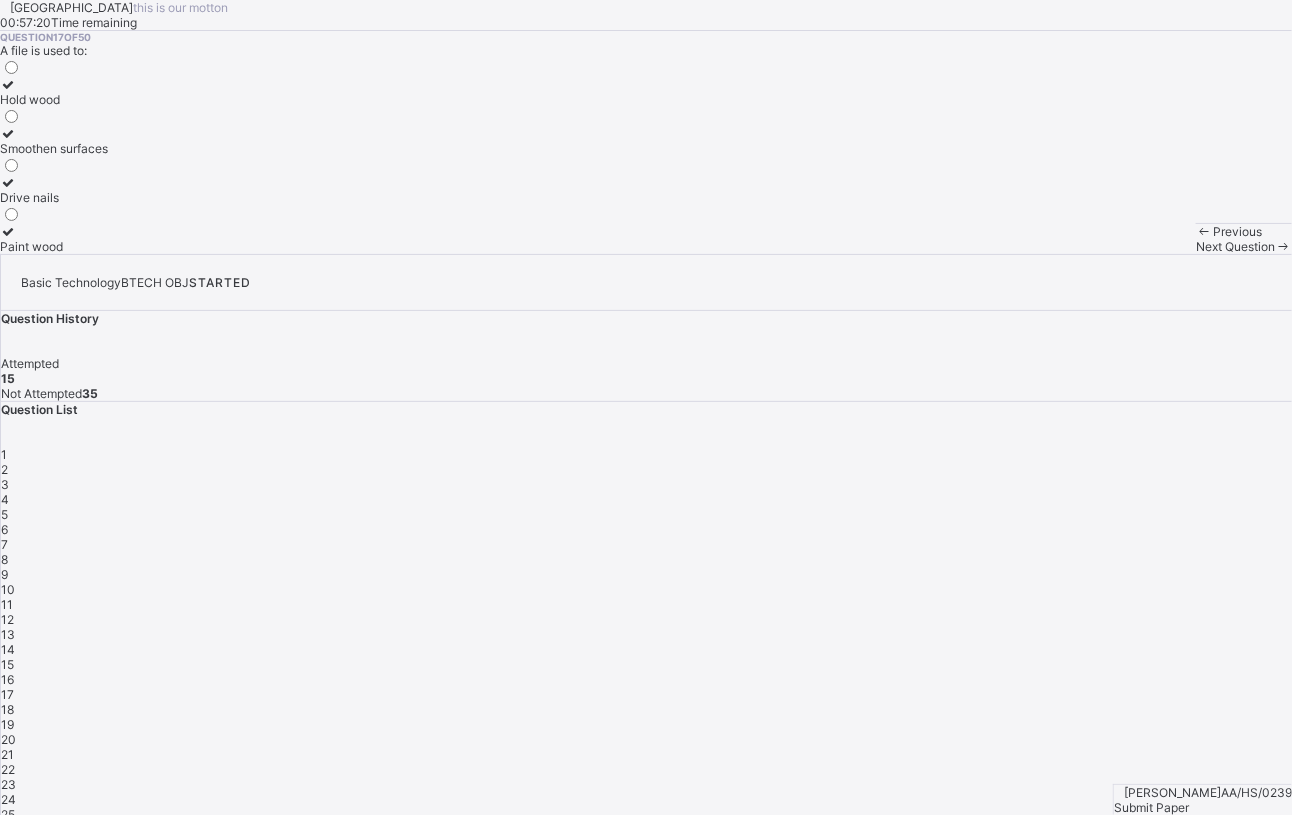 drag, startPoint x: 117, startPoint y: 275, endPoint x: 357, endPoint y: 363, distance: 255.62473 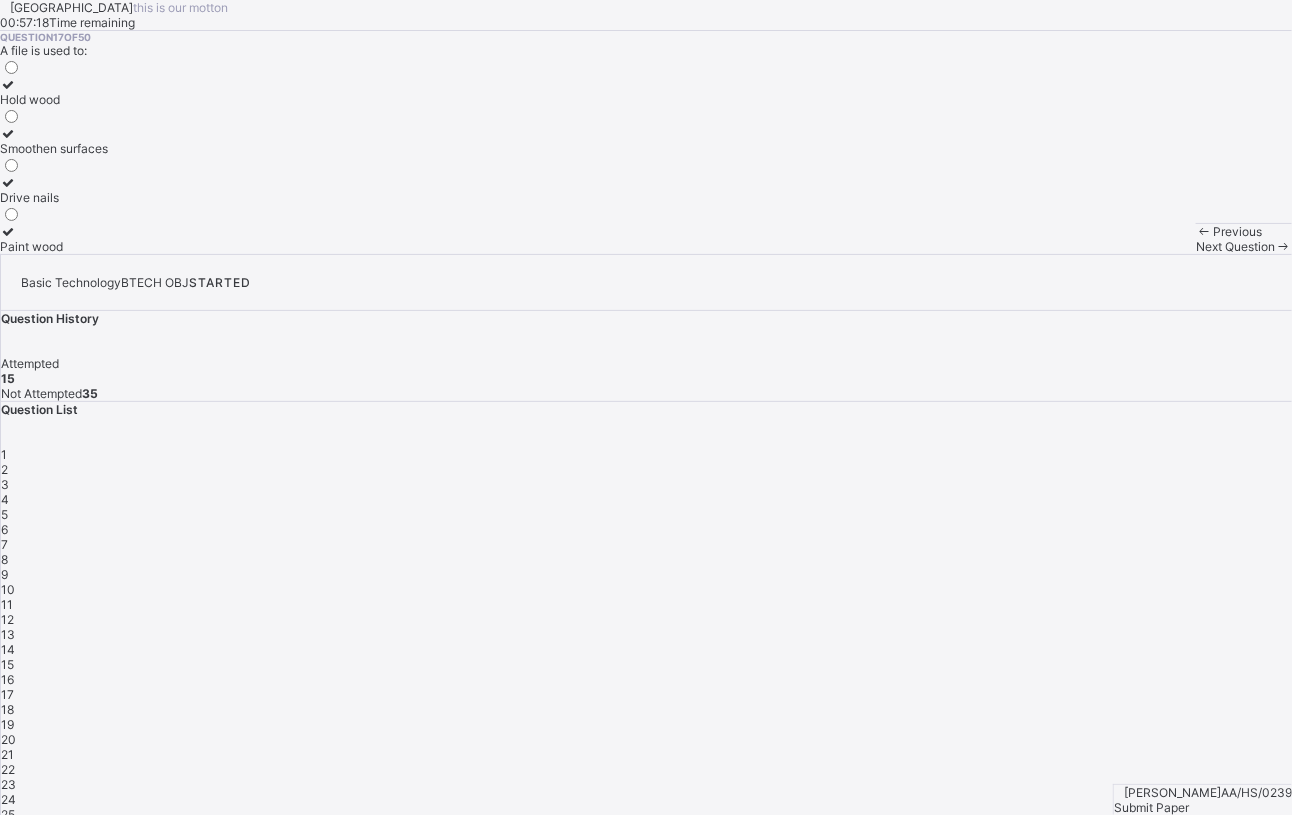 click on "1" at bounding box center [646, 454] 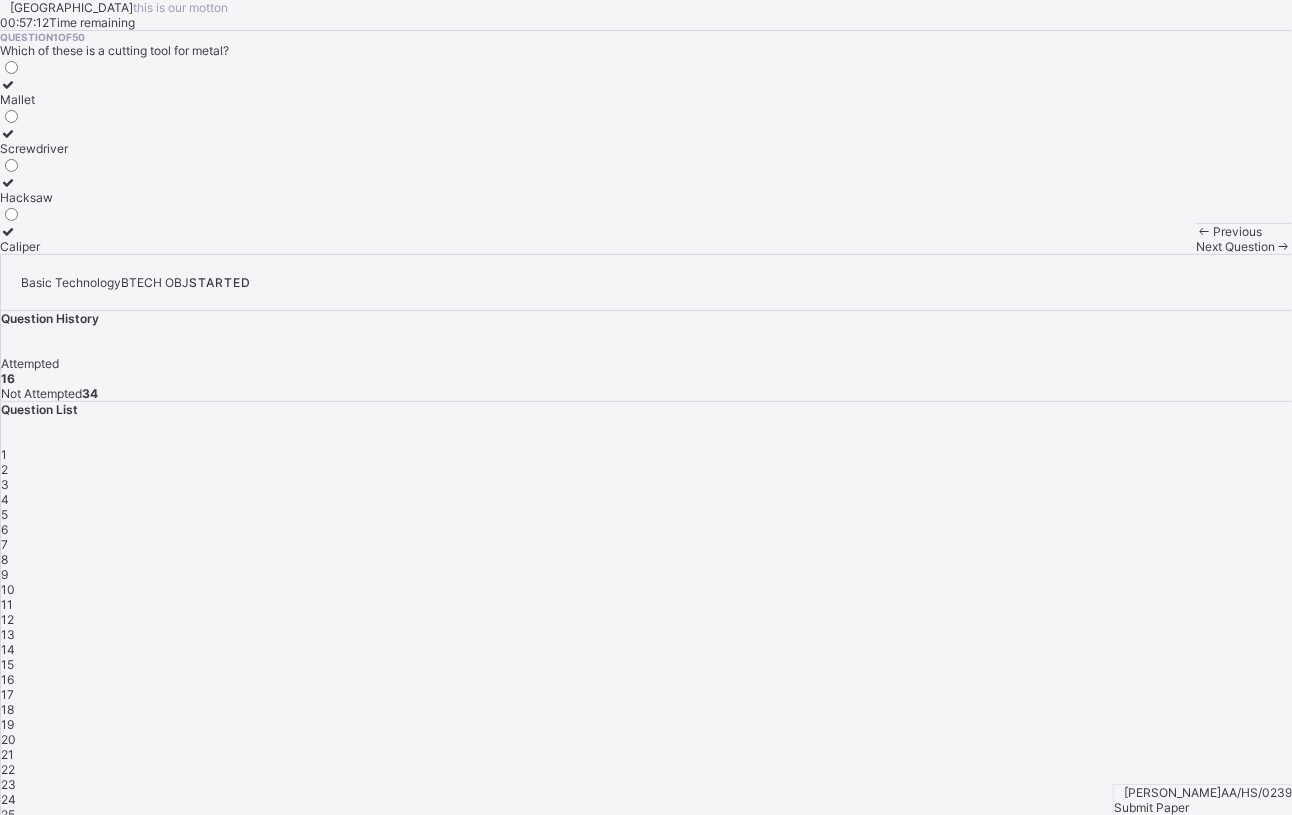click on "Hacksaw" at bounding box center [34, 197] 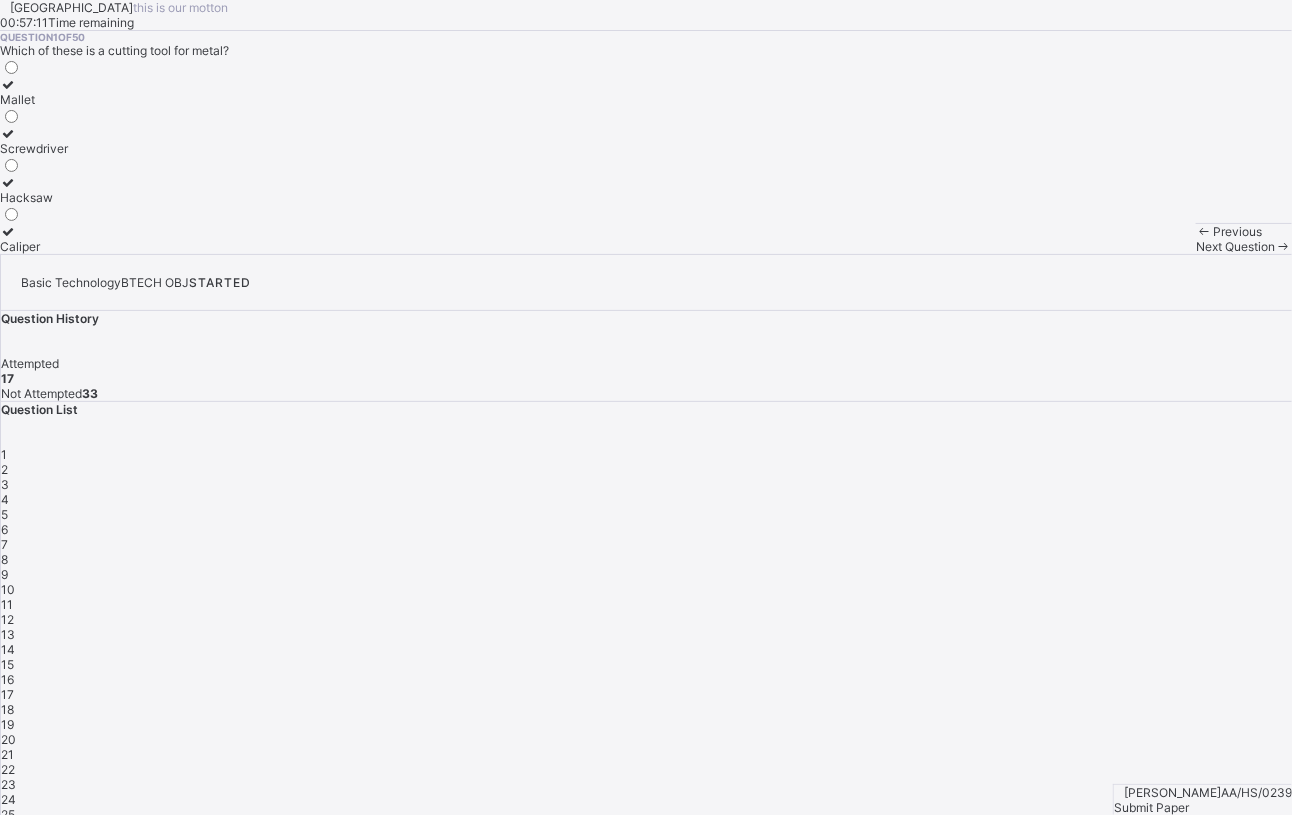 click on "18" at bounding box center (7, 709) 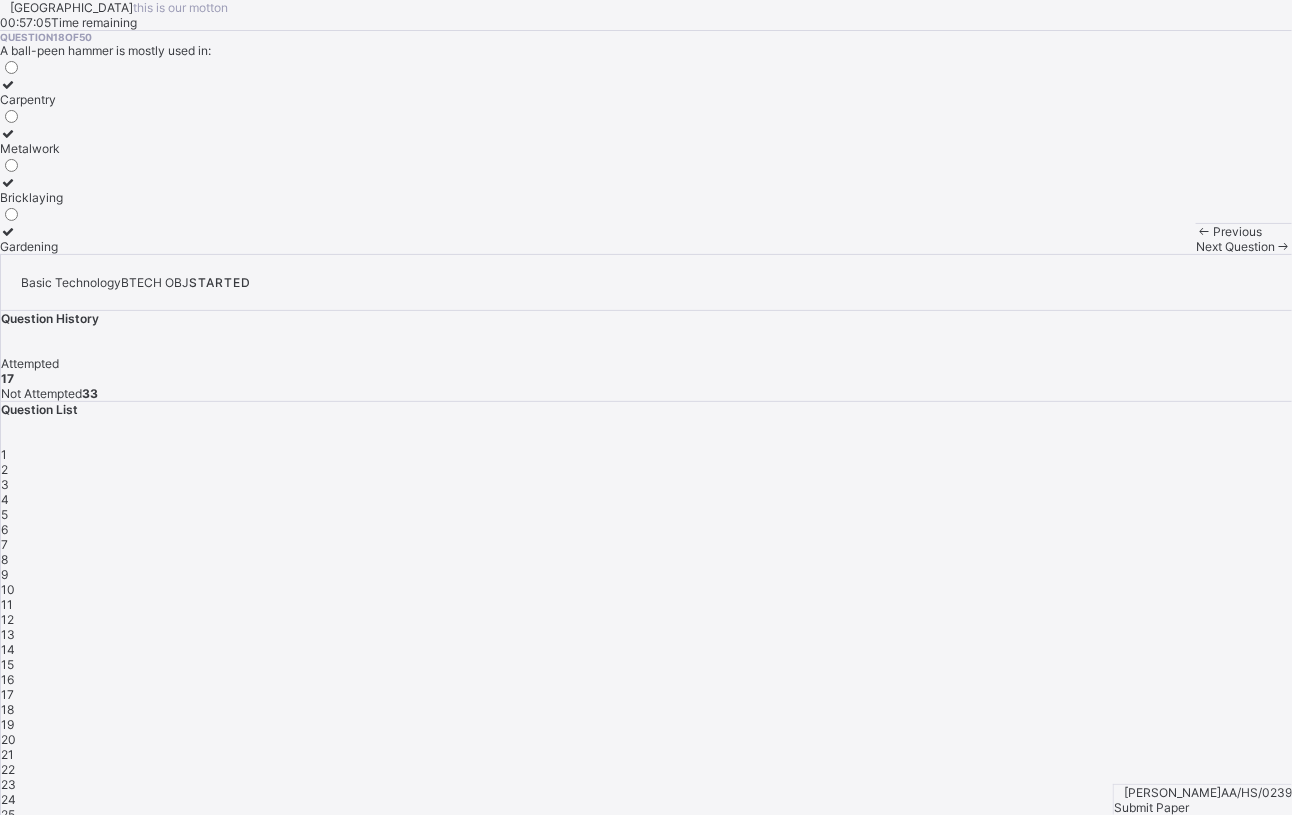 click on "Metalwork" at bounding box center (31, 141) 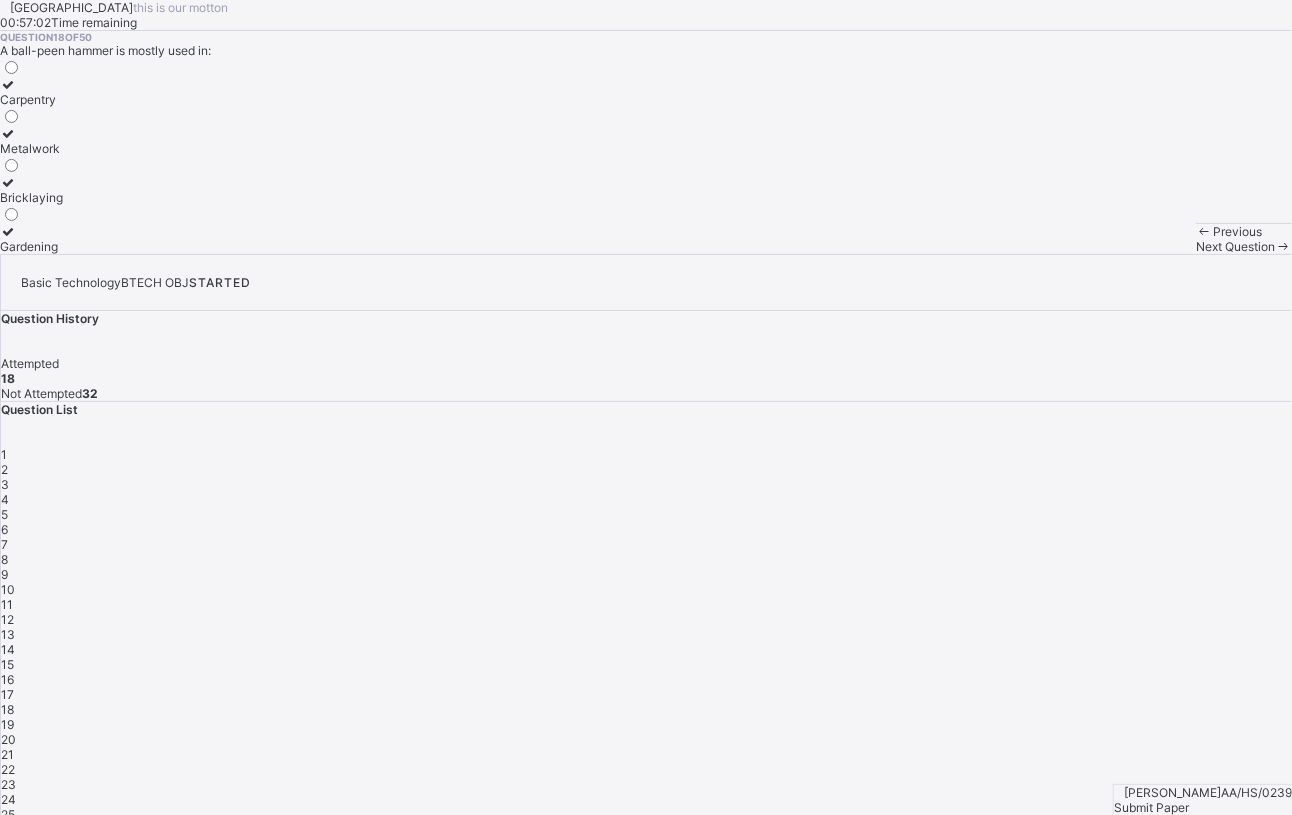 click on "19" at bounding box center (646, 724) 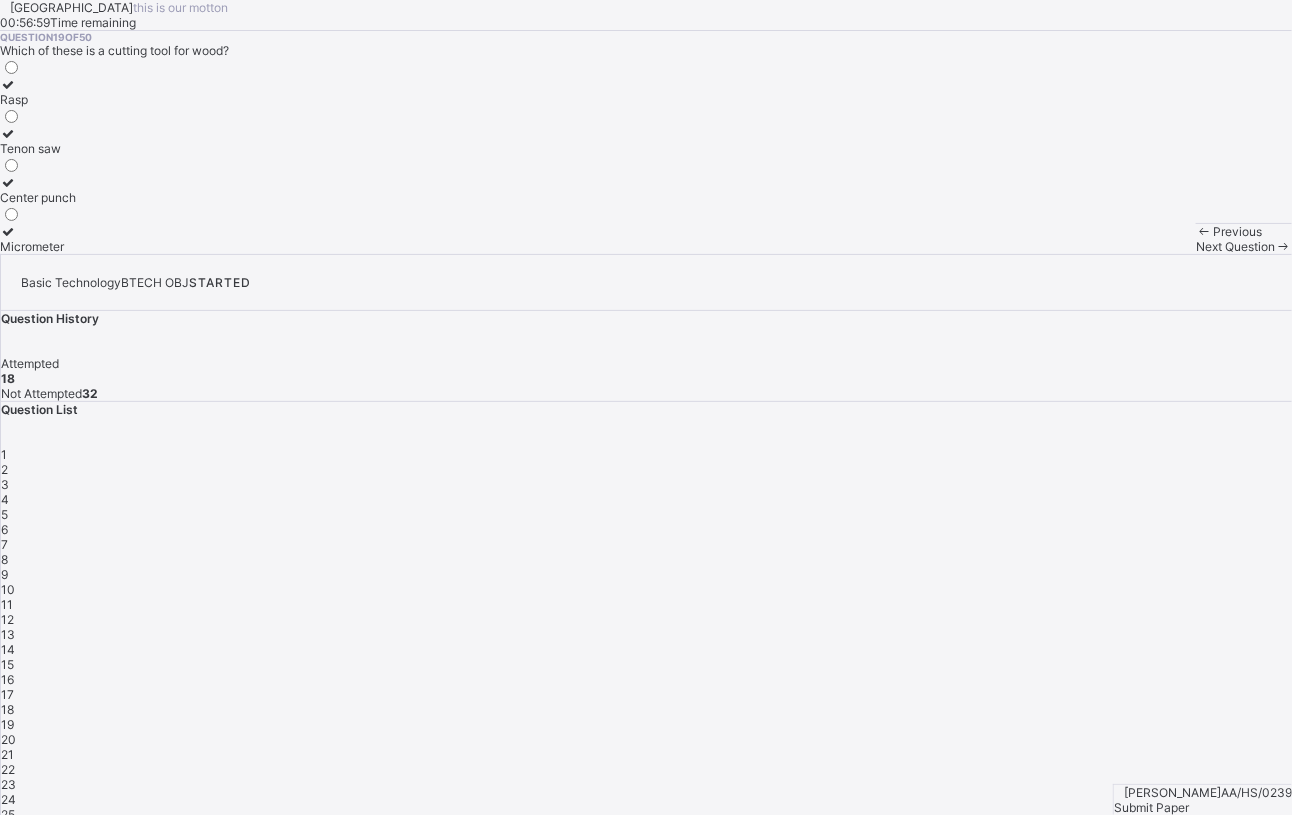 click on "Tenon saw" at bounding box center [38, 141] 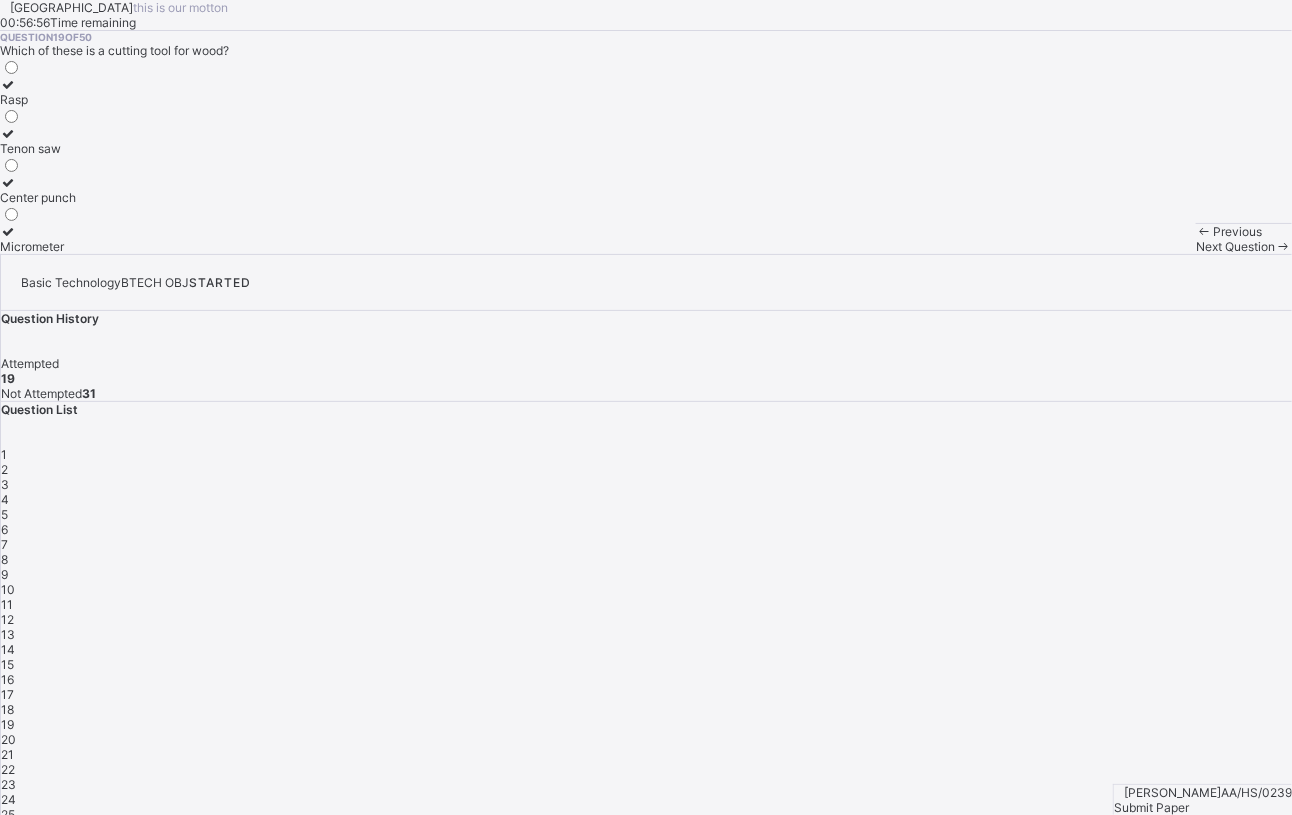 drag, startPoint x: 1203, startPoint y: 478, endPoint x: 672, endPoint y: 408, distance: 535.59406 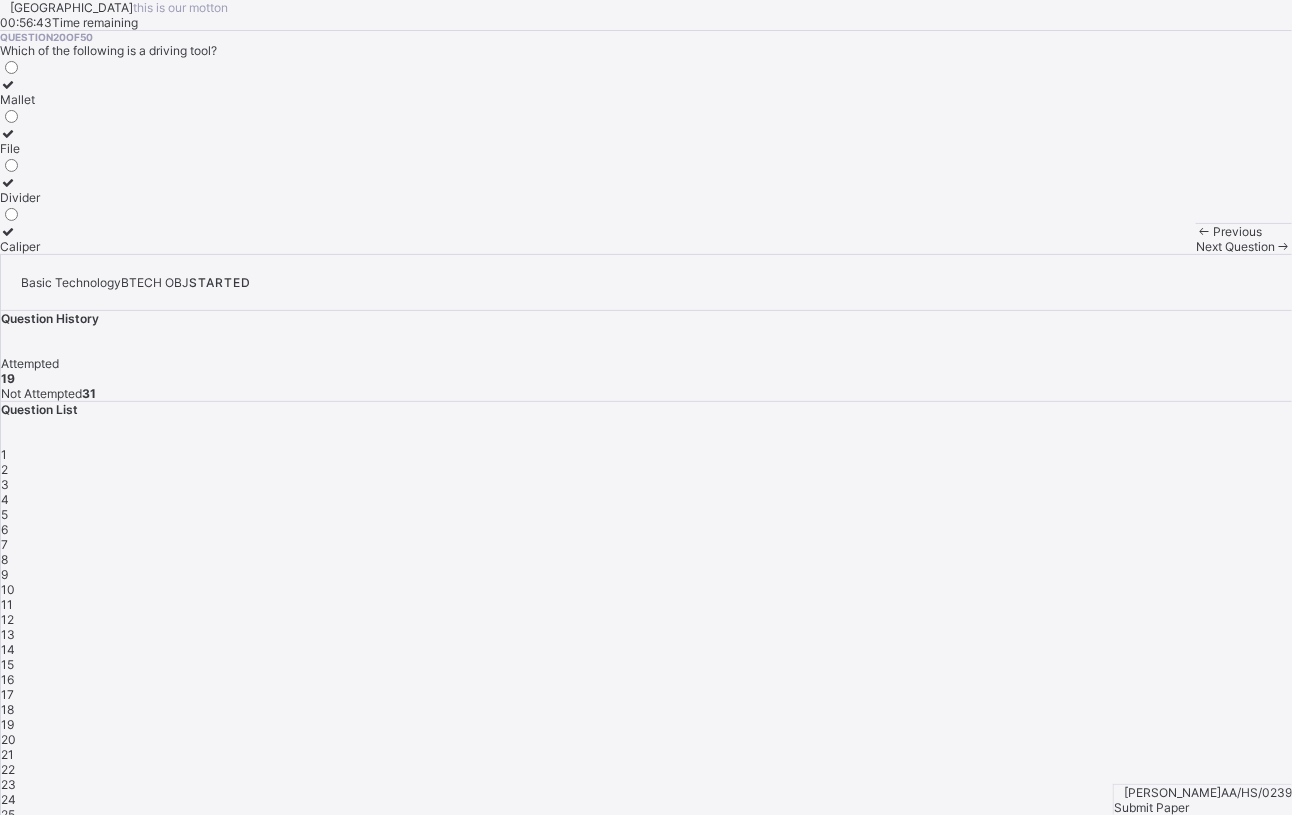 click on "21" at bounding box center (7, 754) 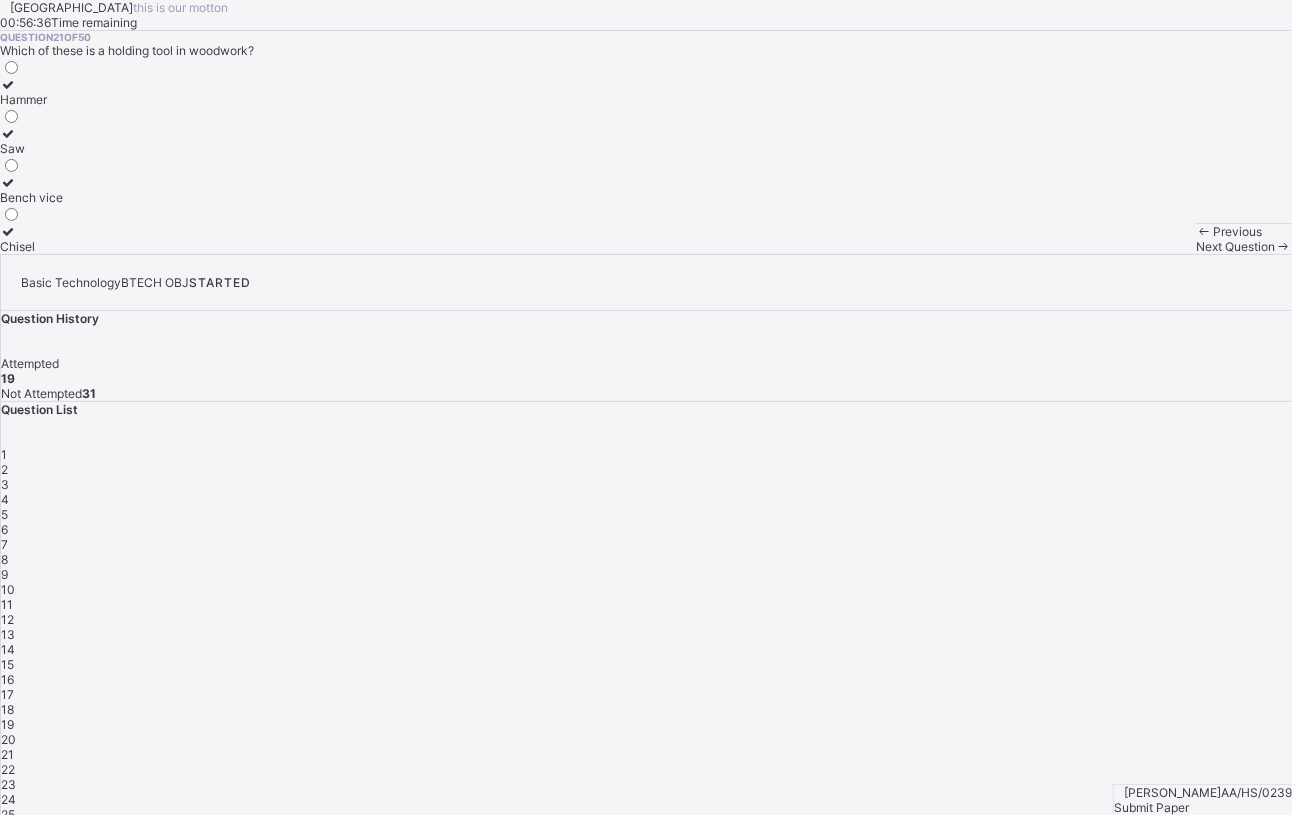 click on "Bench vice" at bounding box center [31, 197] 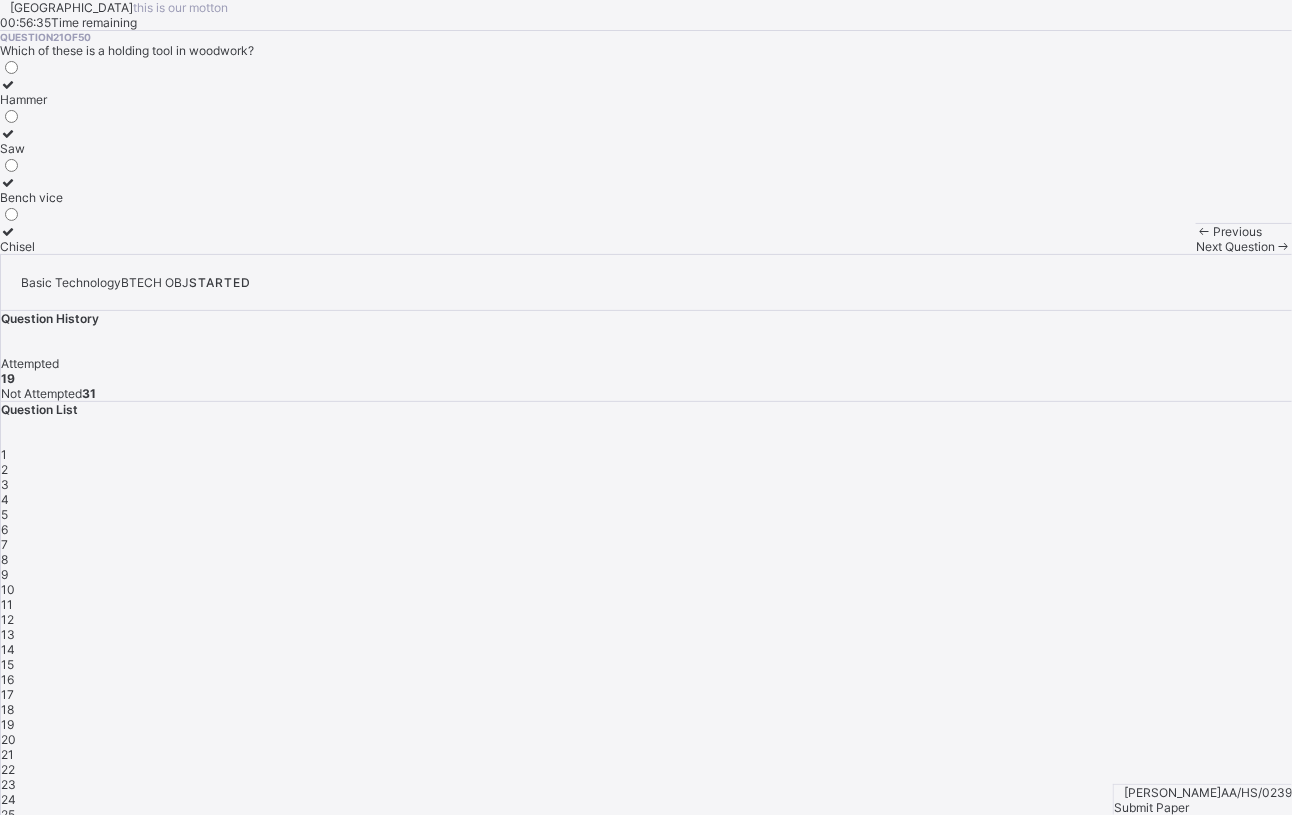 click on "Bench vice" at bounding box center (31, 197) 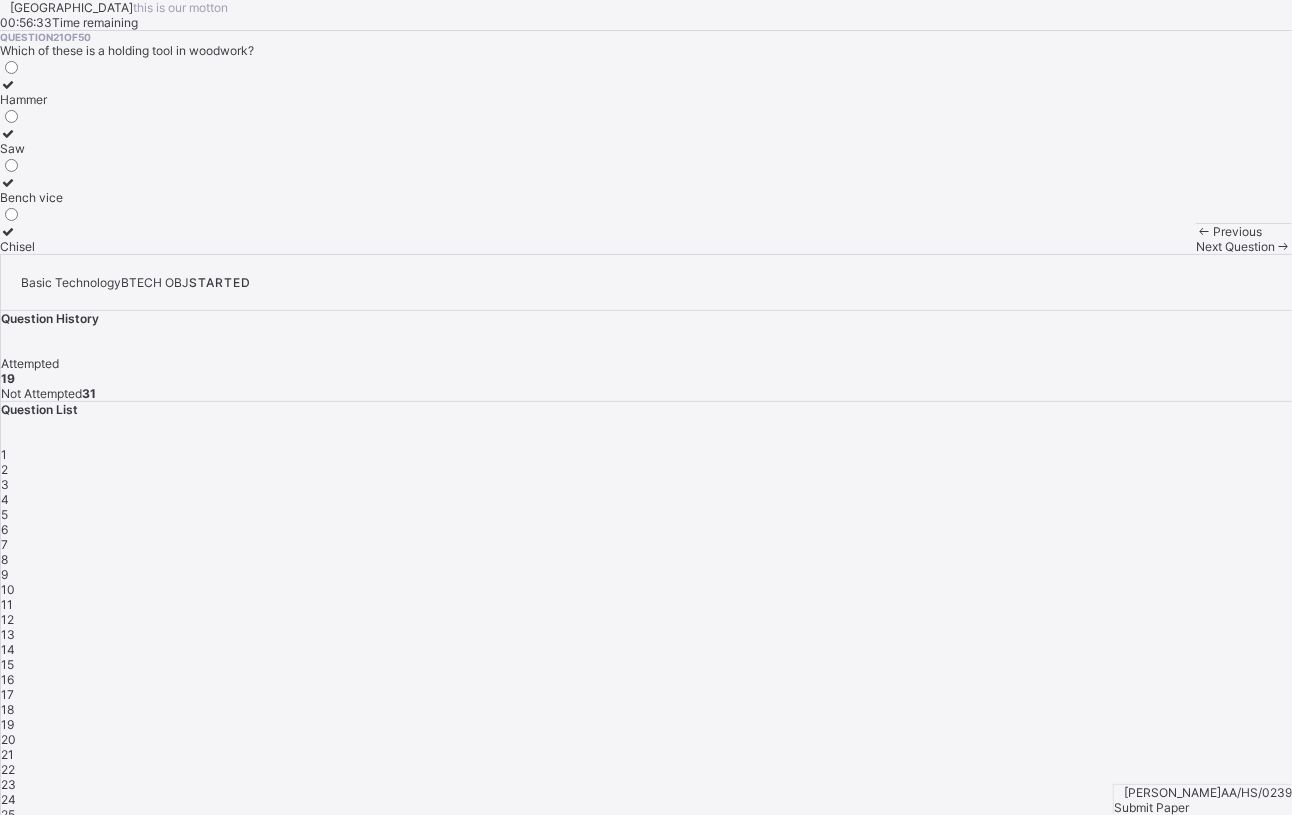 click on "22" at bounding box center [646, 769] 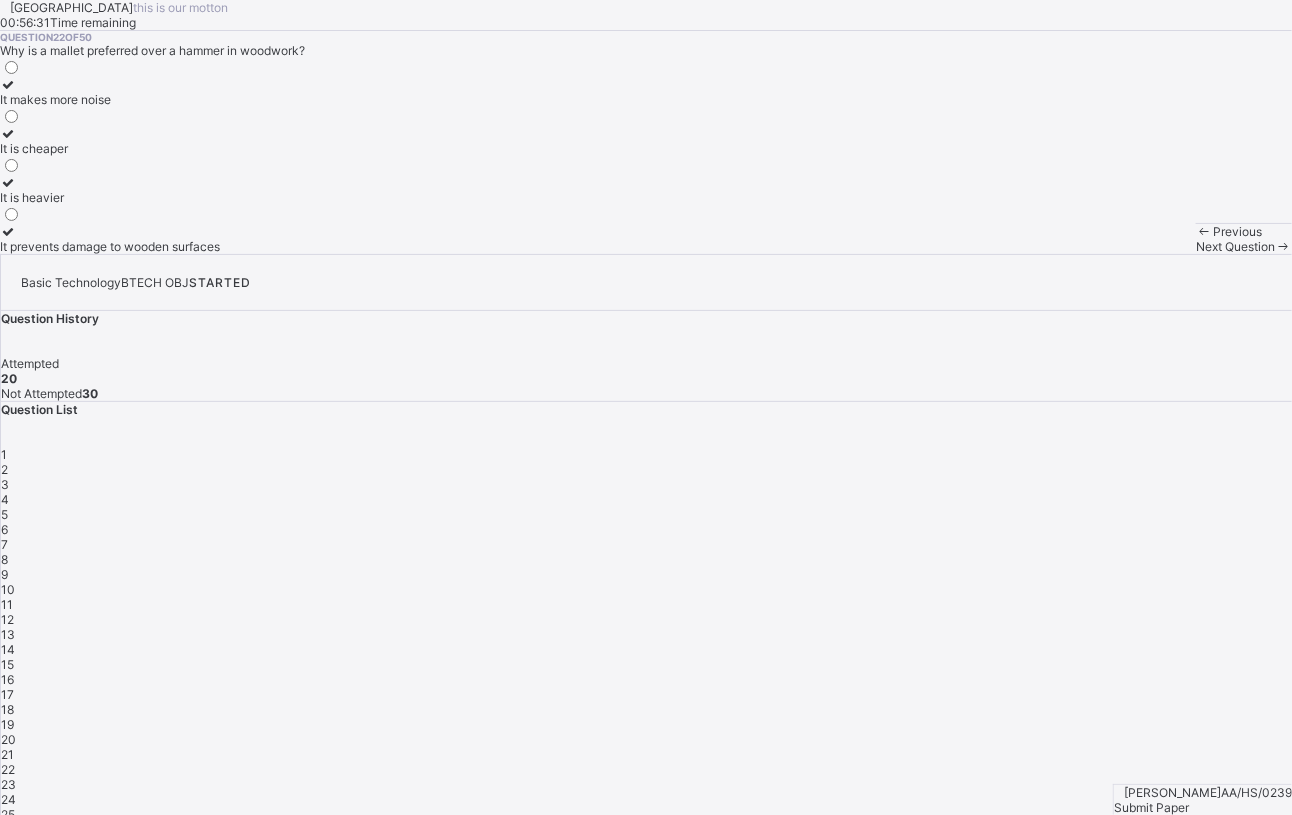 click at bounding box center [110, 231] 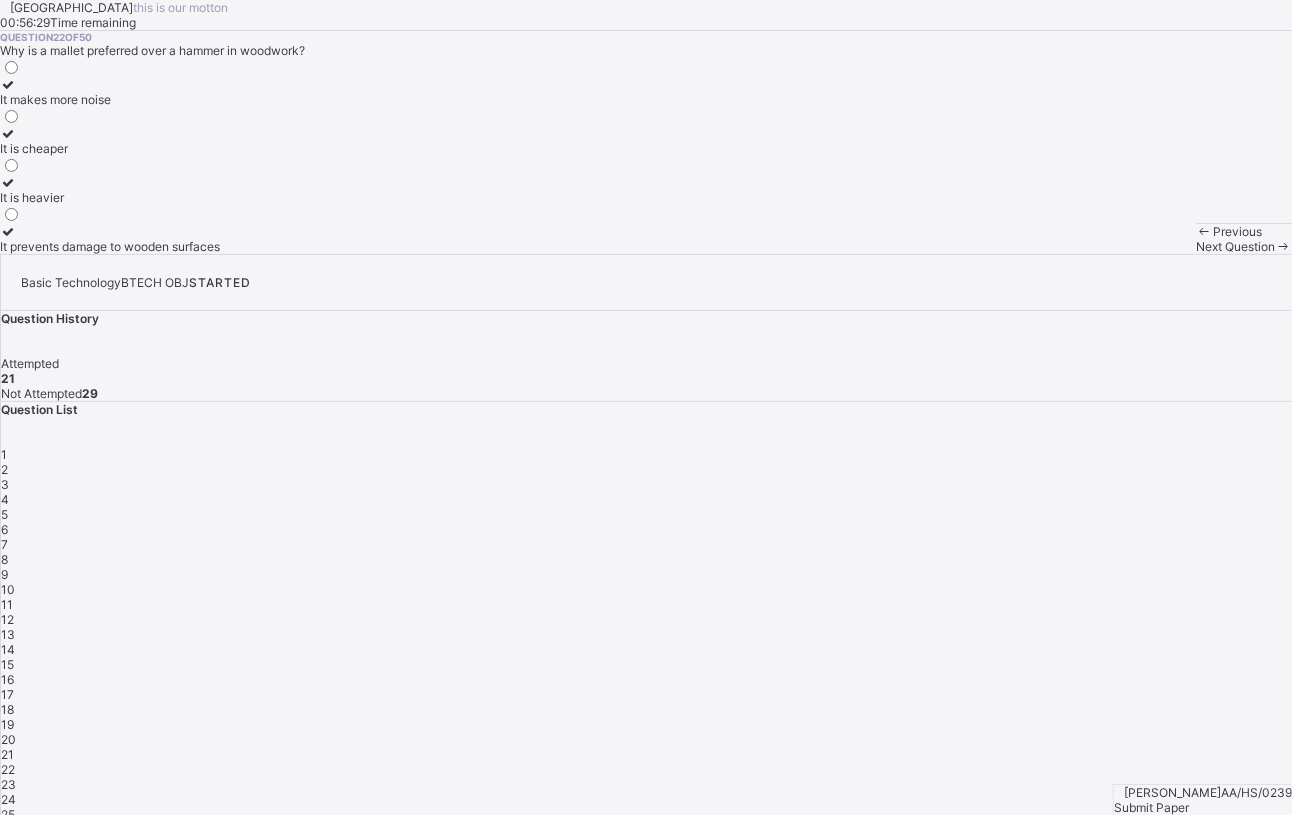 click on "23" at bounding box center [646, 784] 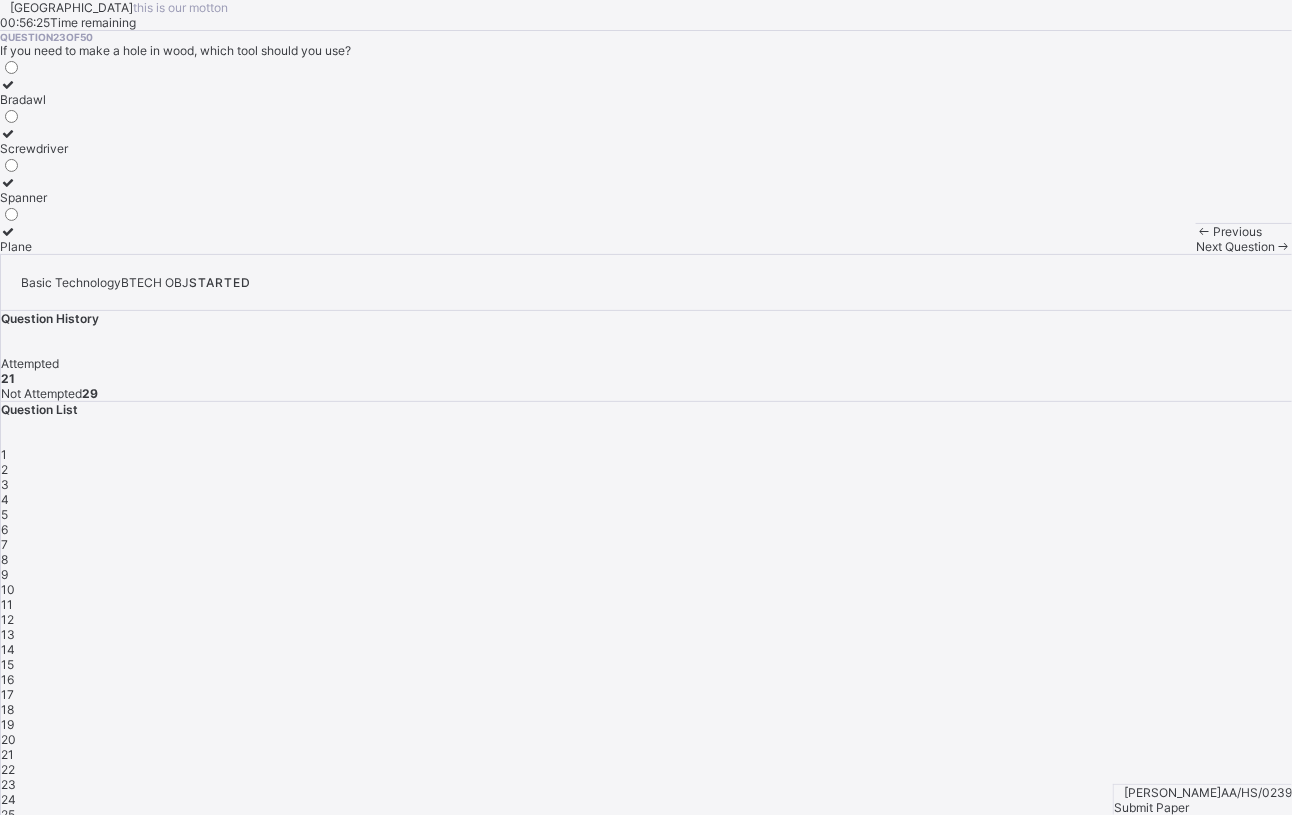 drag, startPoint x: 885, startPoint y: 81, endPoint x: 868, endPoint y: 147, distance: 68.154236 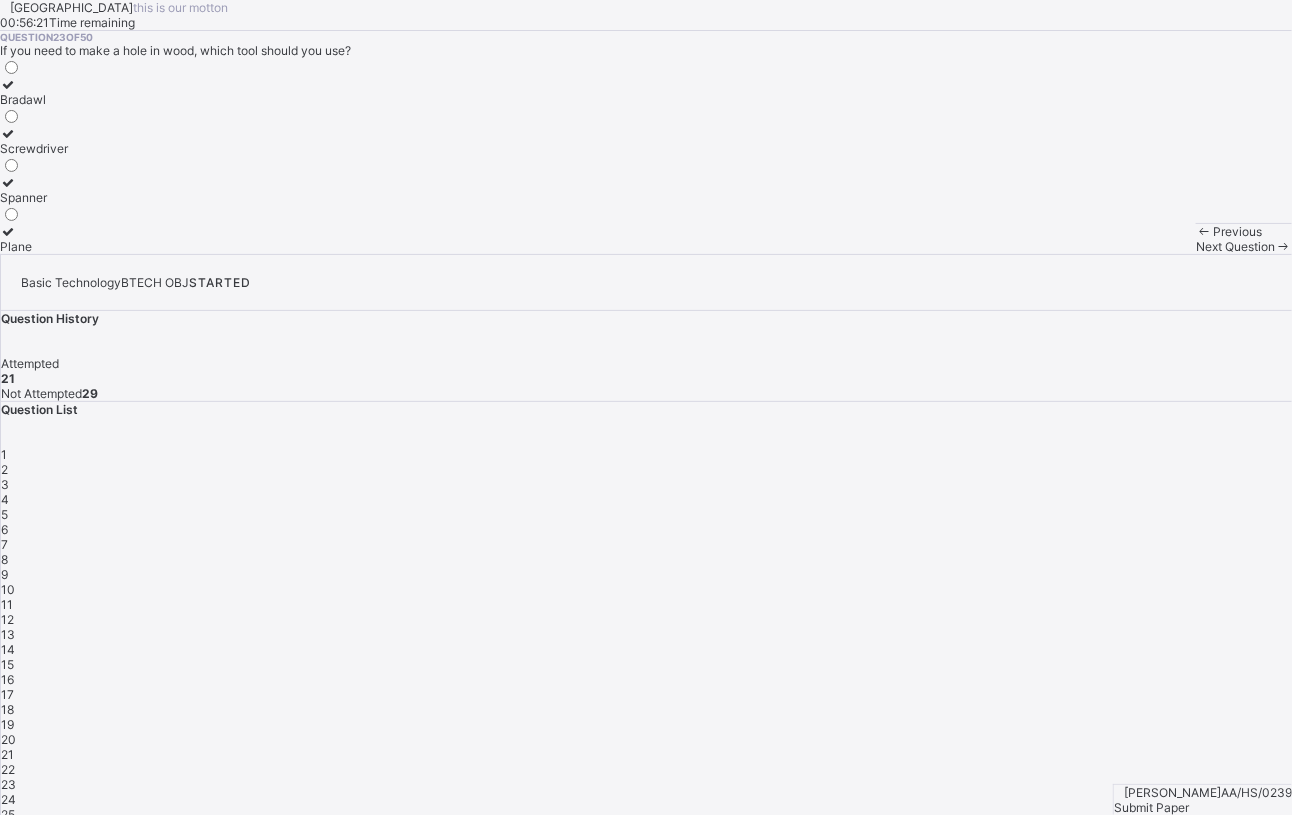 drag, startPoint x: 868, startPoint y: 147, endPoint x: 271, endPoint y: 350, distance: 630.5696 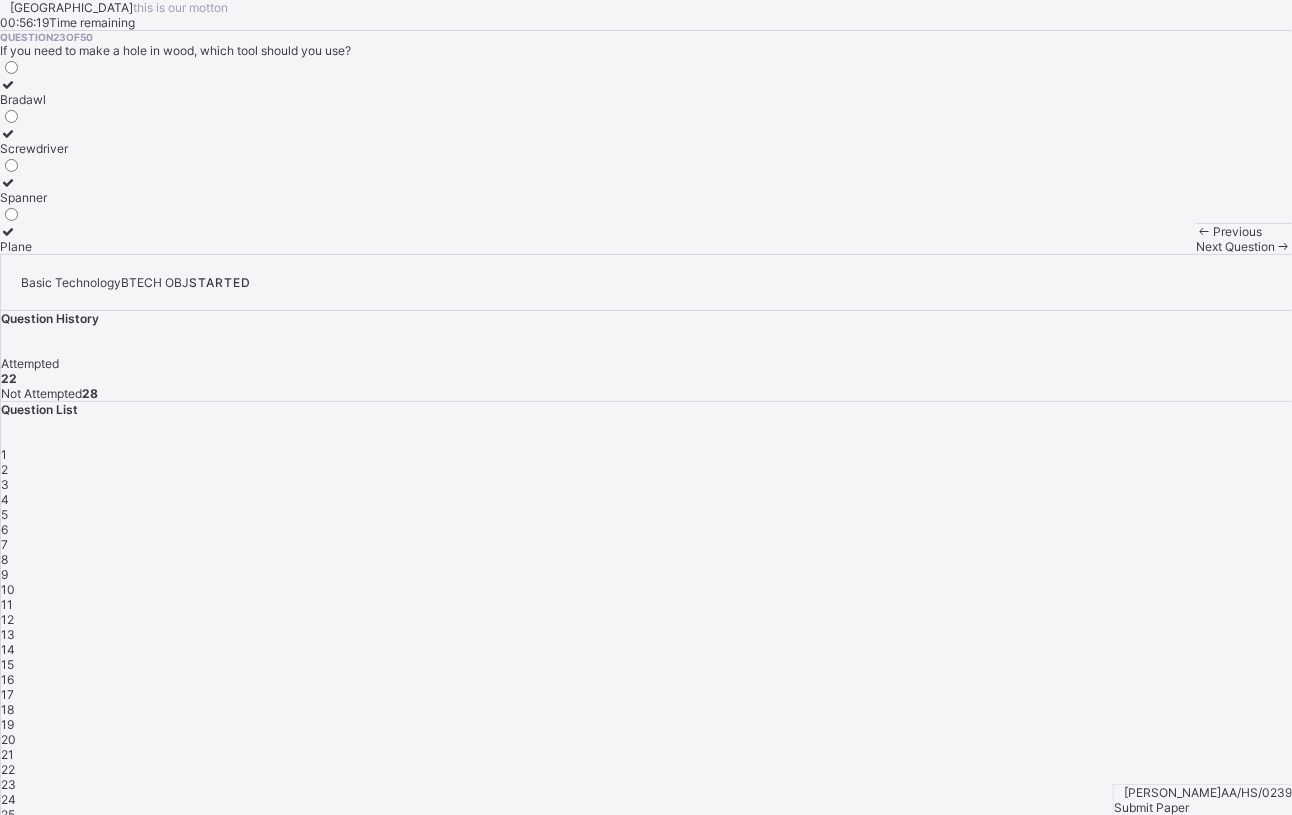 click on "24" at bounding box center (646, 799) 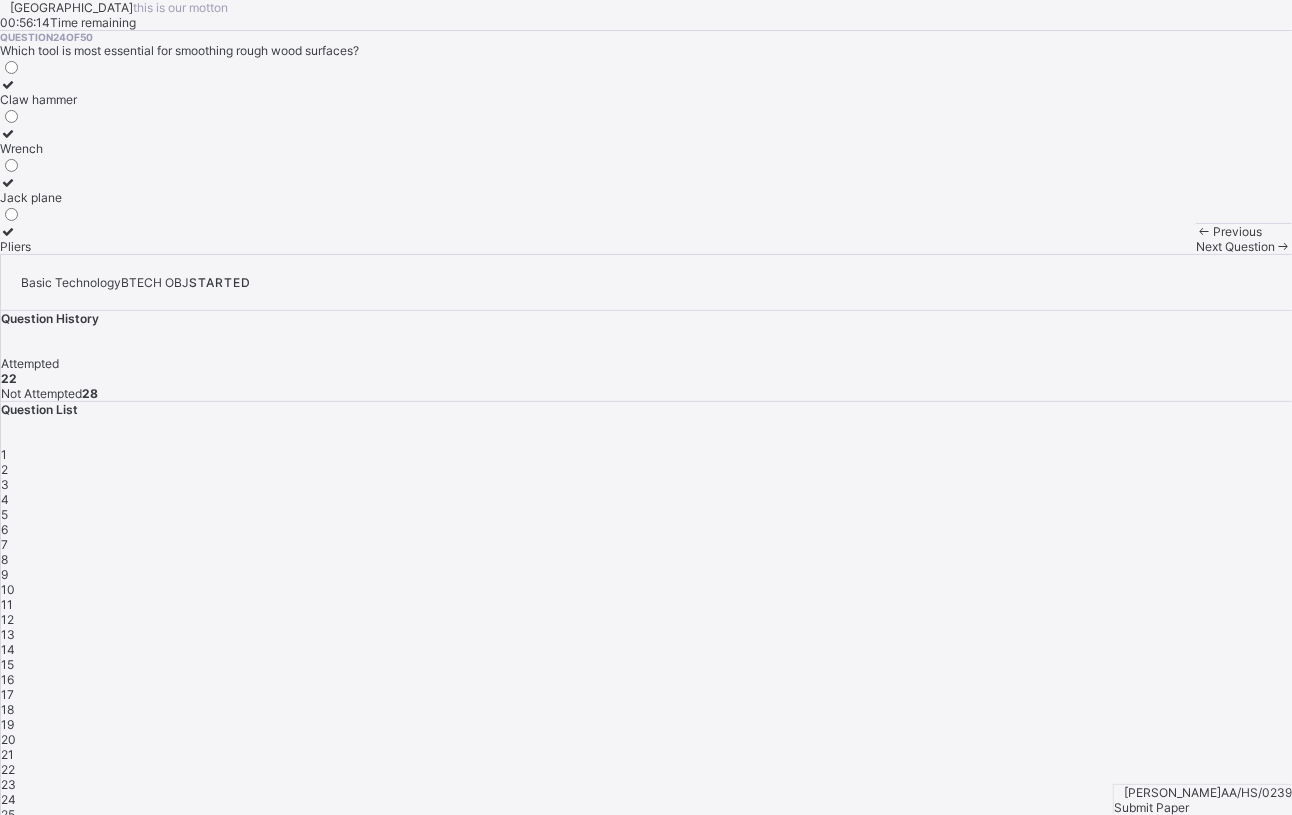 click on "Claw hammer" at bounding box center [38, 99] 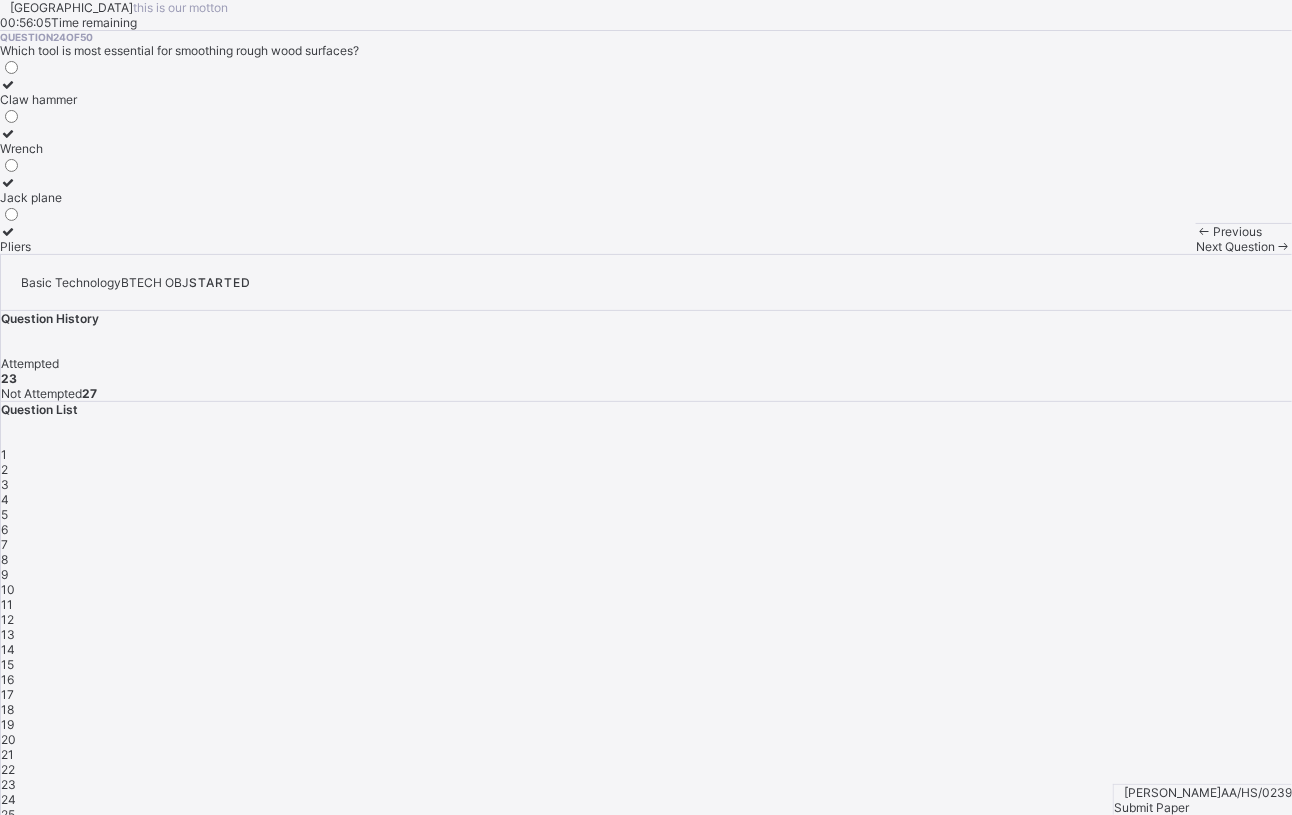click on "Claw hammer" at bounding box center (38, 99) 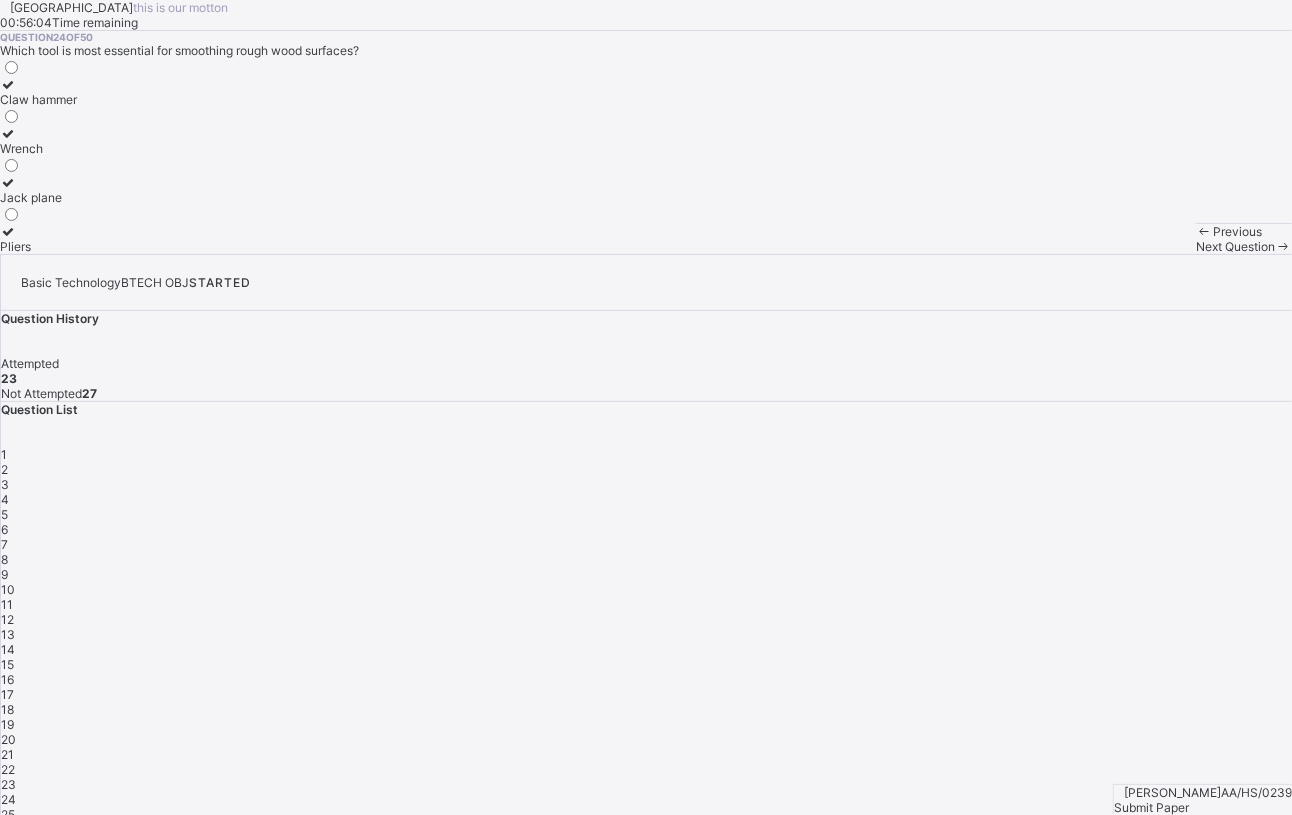 click on "Claw hammer" at bounding box center [38, 99] 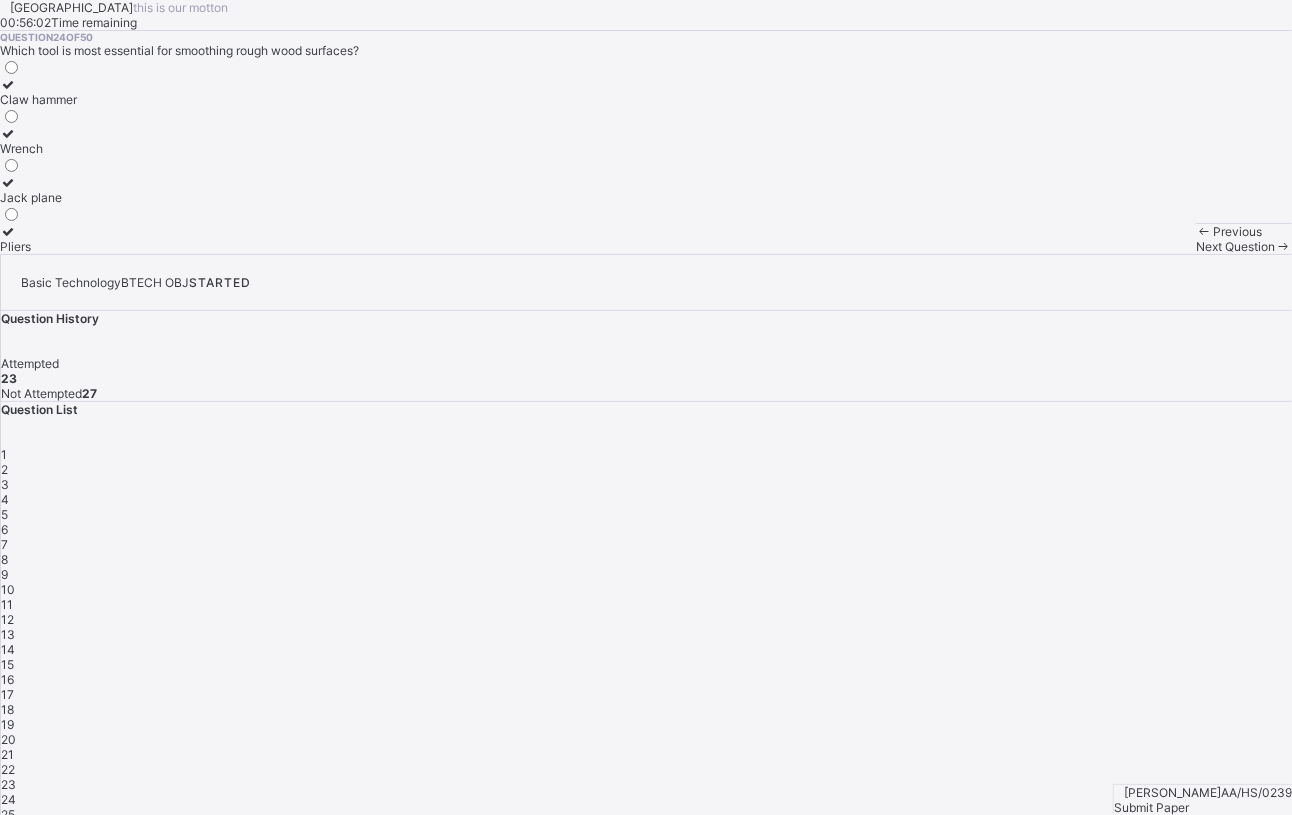 click on "25" at bounding box center (646, 814) 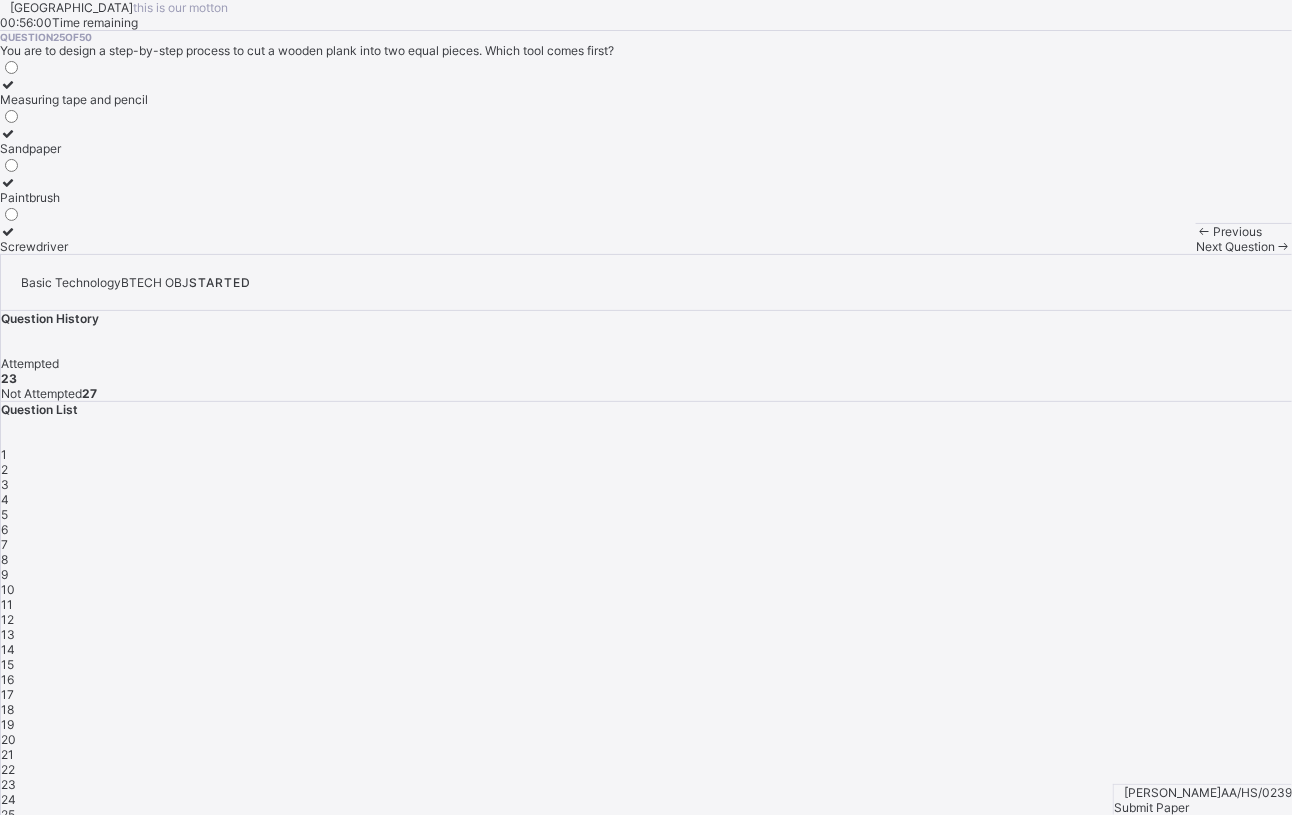 click on "Measuring tape and pencil" at bounding box center (74, 99) 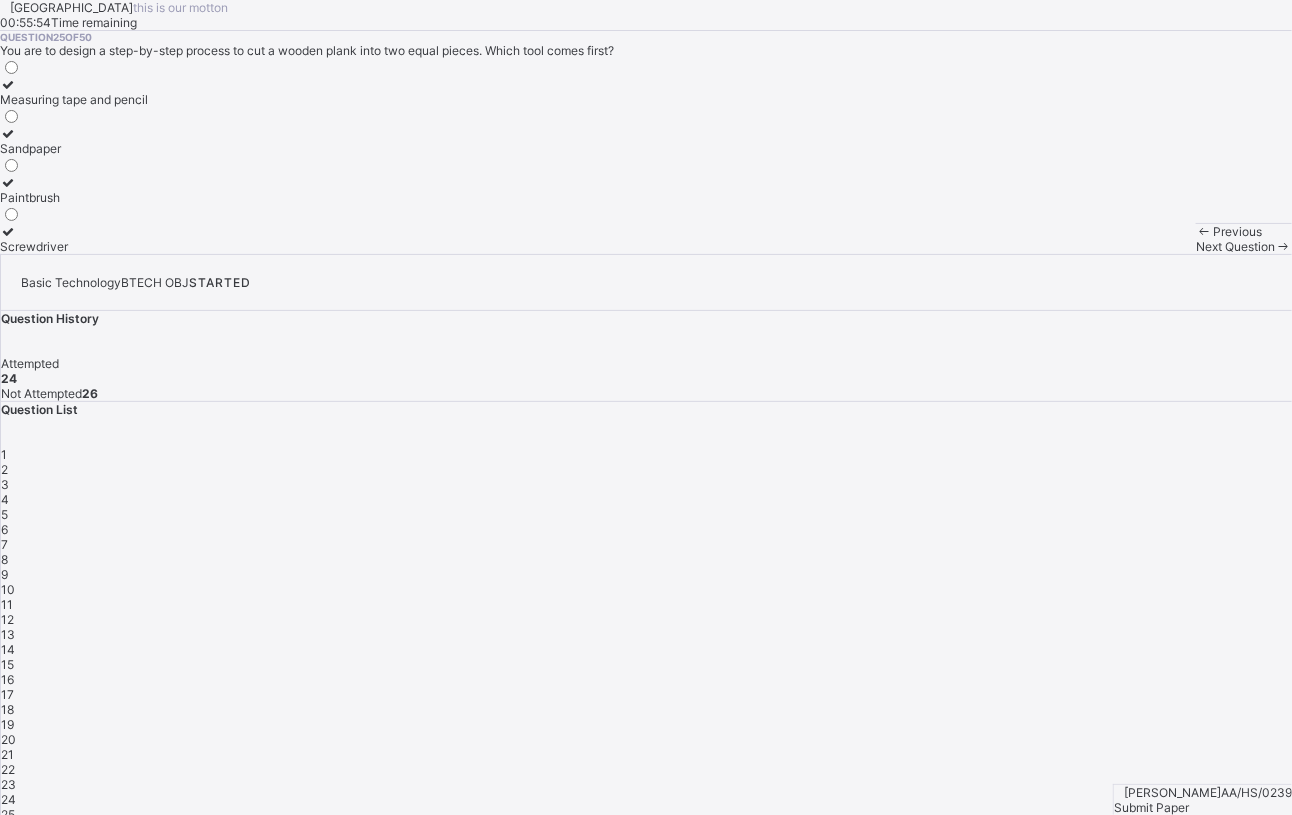 click on "26" at bounding box center [646, 829] 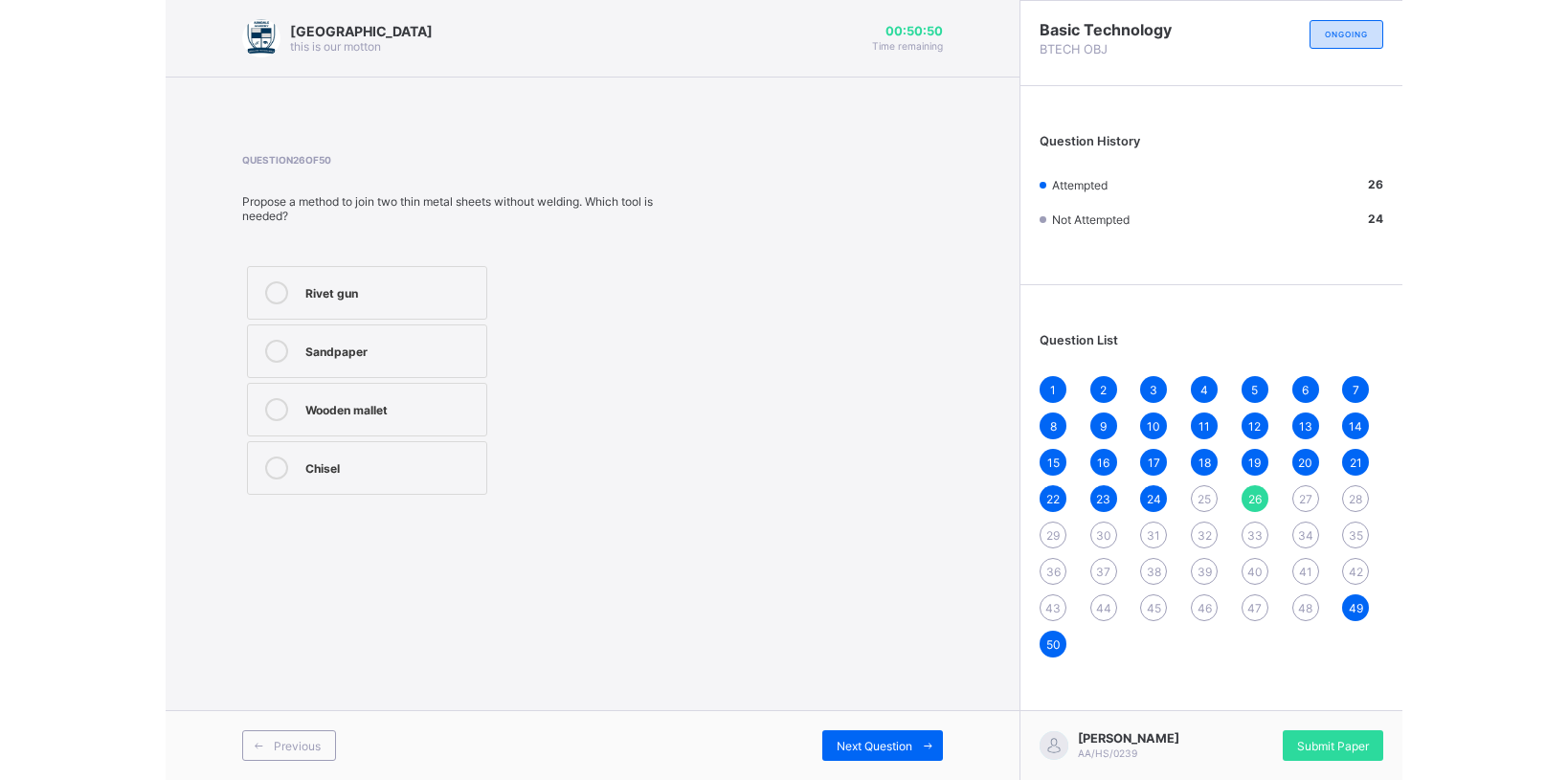 scroll, scrollTop: 0, scrollLeft: 0, axis: both 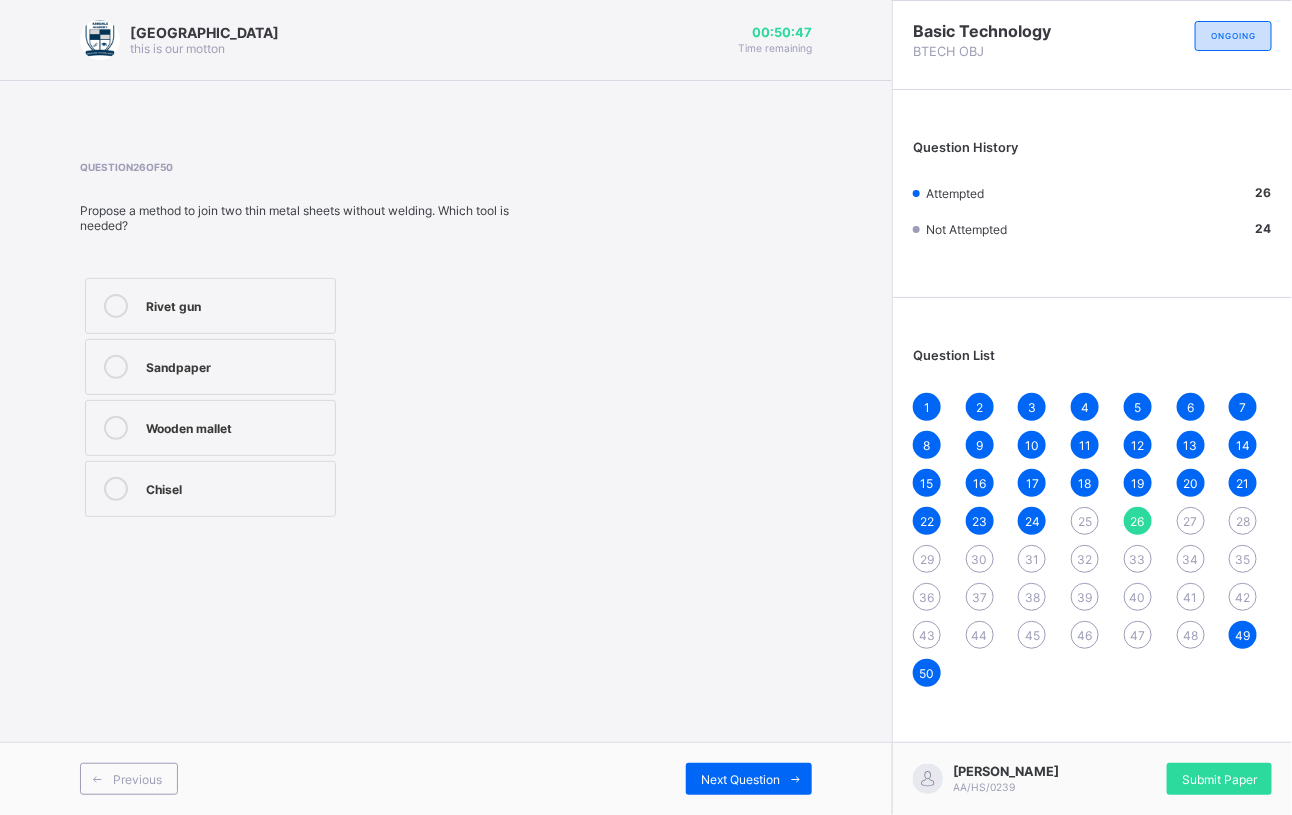 drag, startPoint x: 258, startPoint y: 438, endPoint x: 248, endPoint y: 426, distance: 15.6205 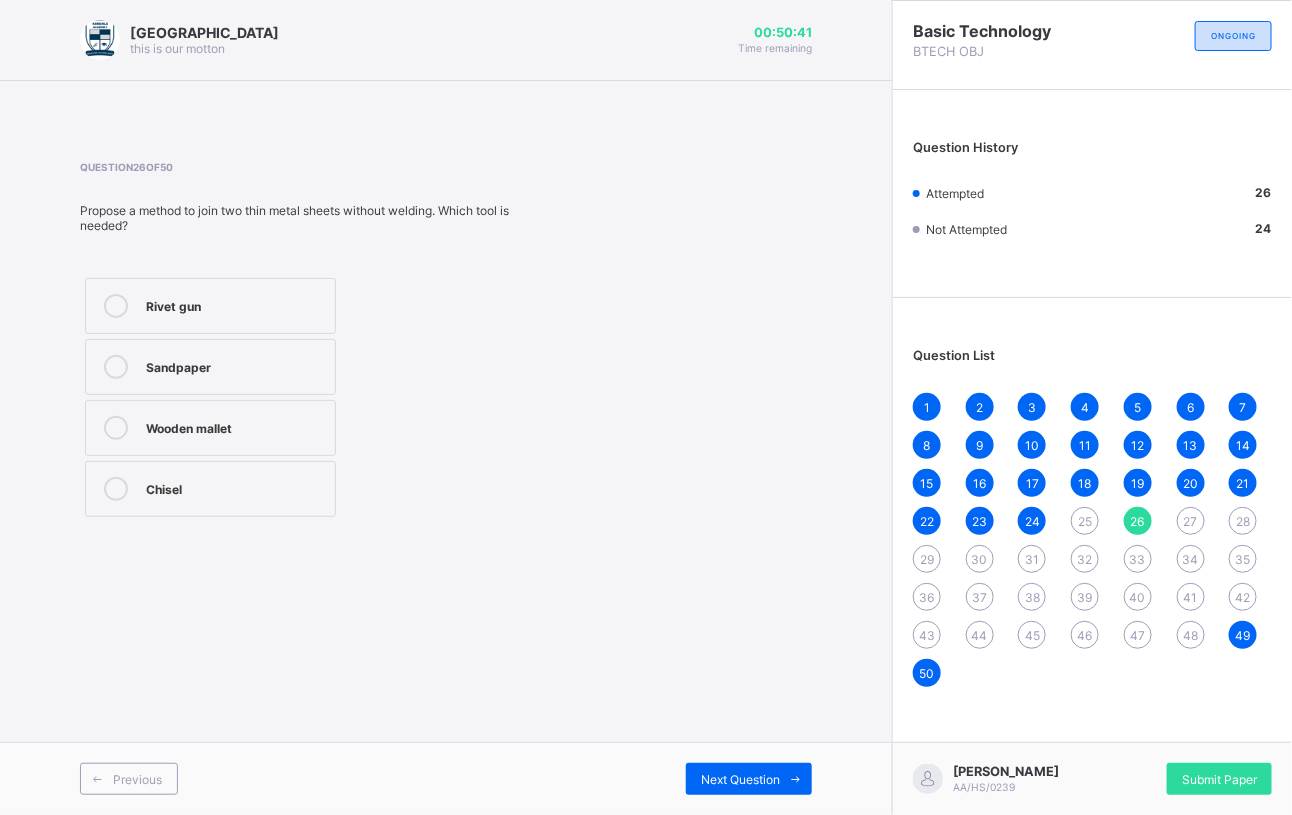 click on "1 2 3 4 5 6 7 8 9 10 11 12 13 14 15 16 17 18 19 20 21 22 23 24 25 26 27 28 29 30 31 32 33 34 35 36 37 38 39 40 41 42 43 44 45 46 47 48 49 50" at bounding box center [1092, 540] 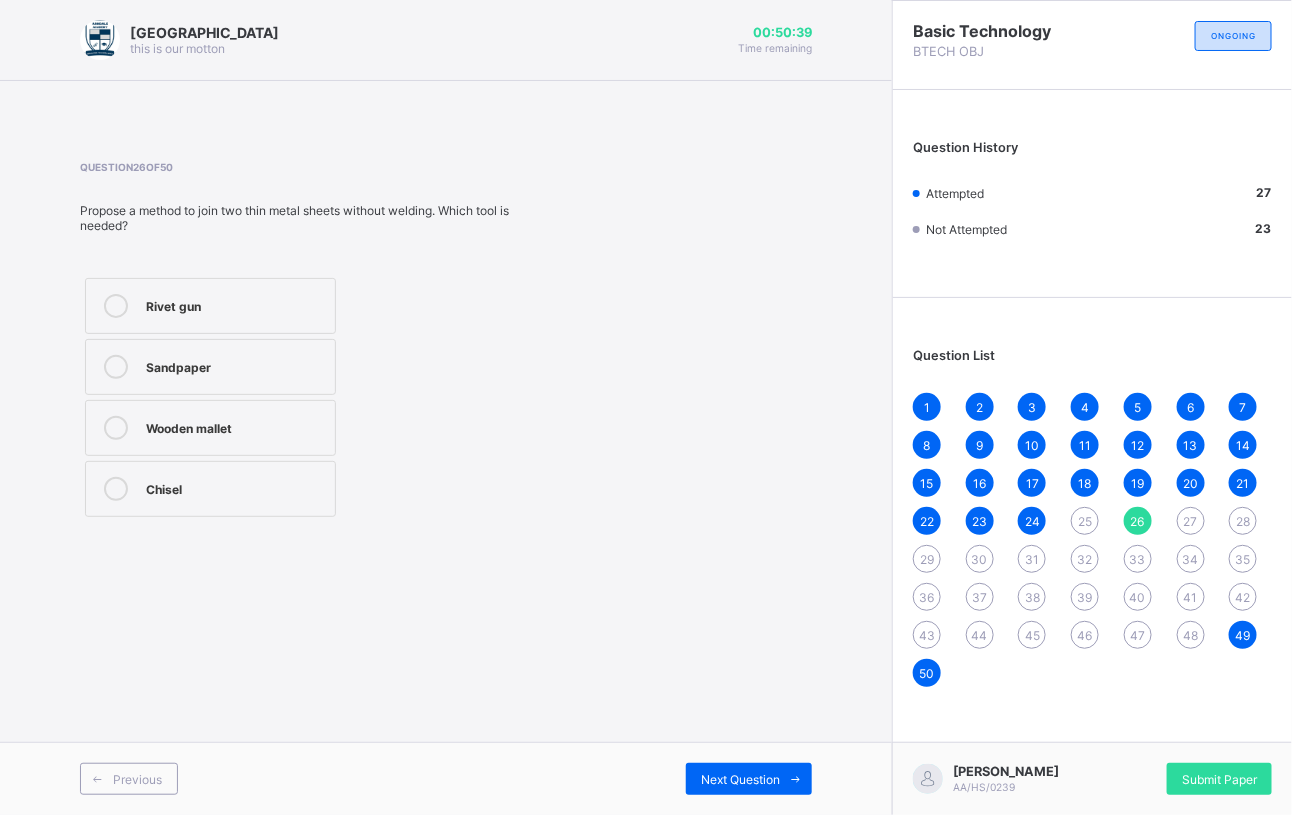 click on "27" at bounding box center (1191, 521) 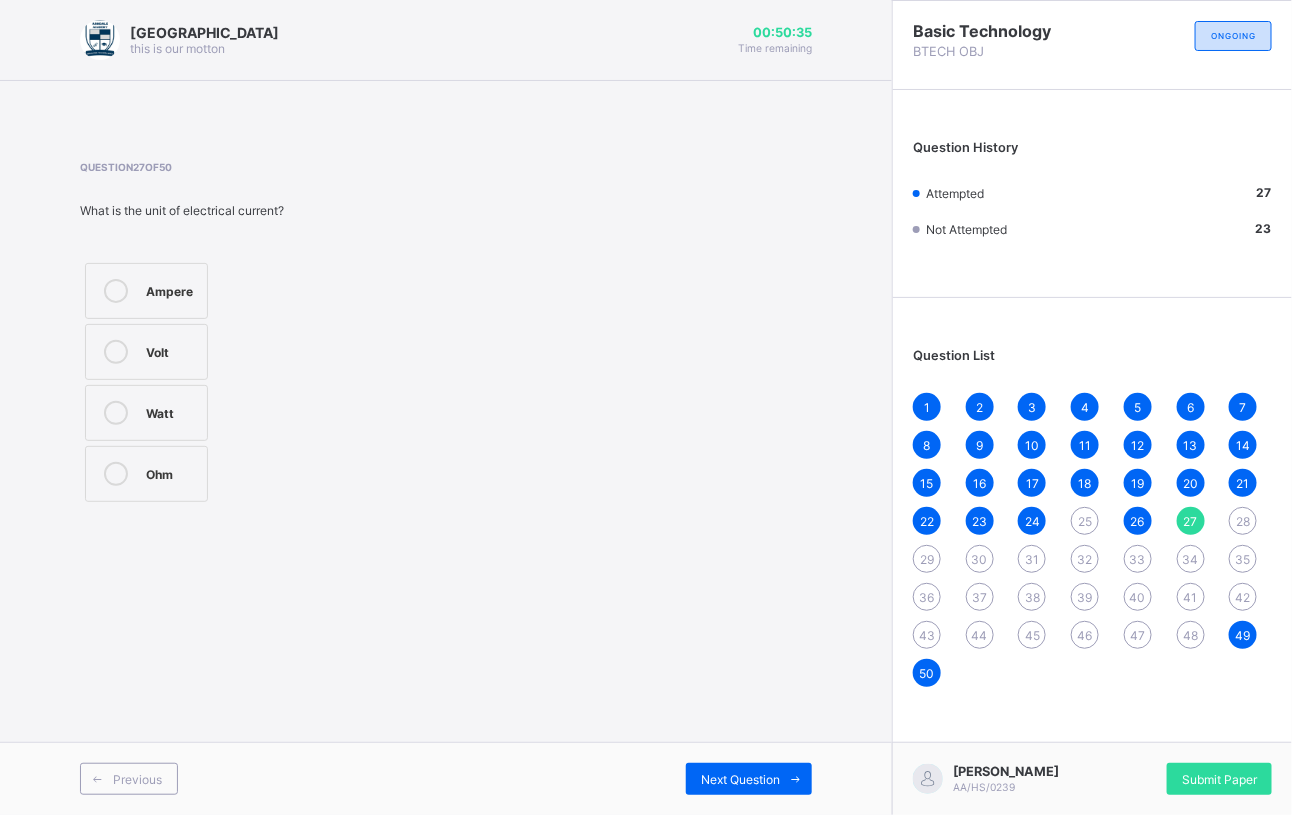 click at bounding box center (116, 352) 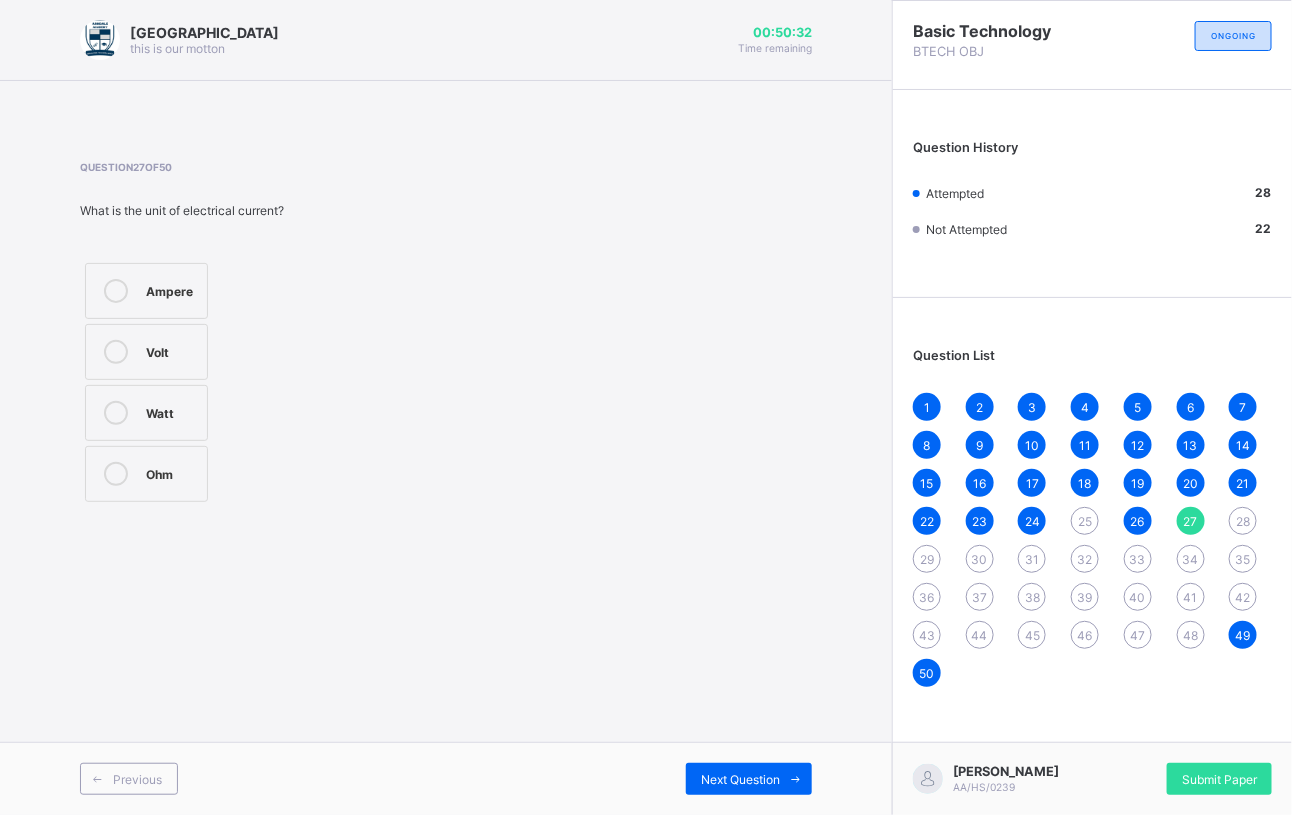 click on "Ampere" at bounding box center (171, 291) 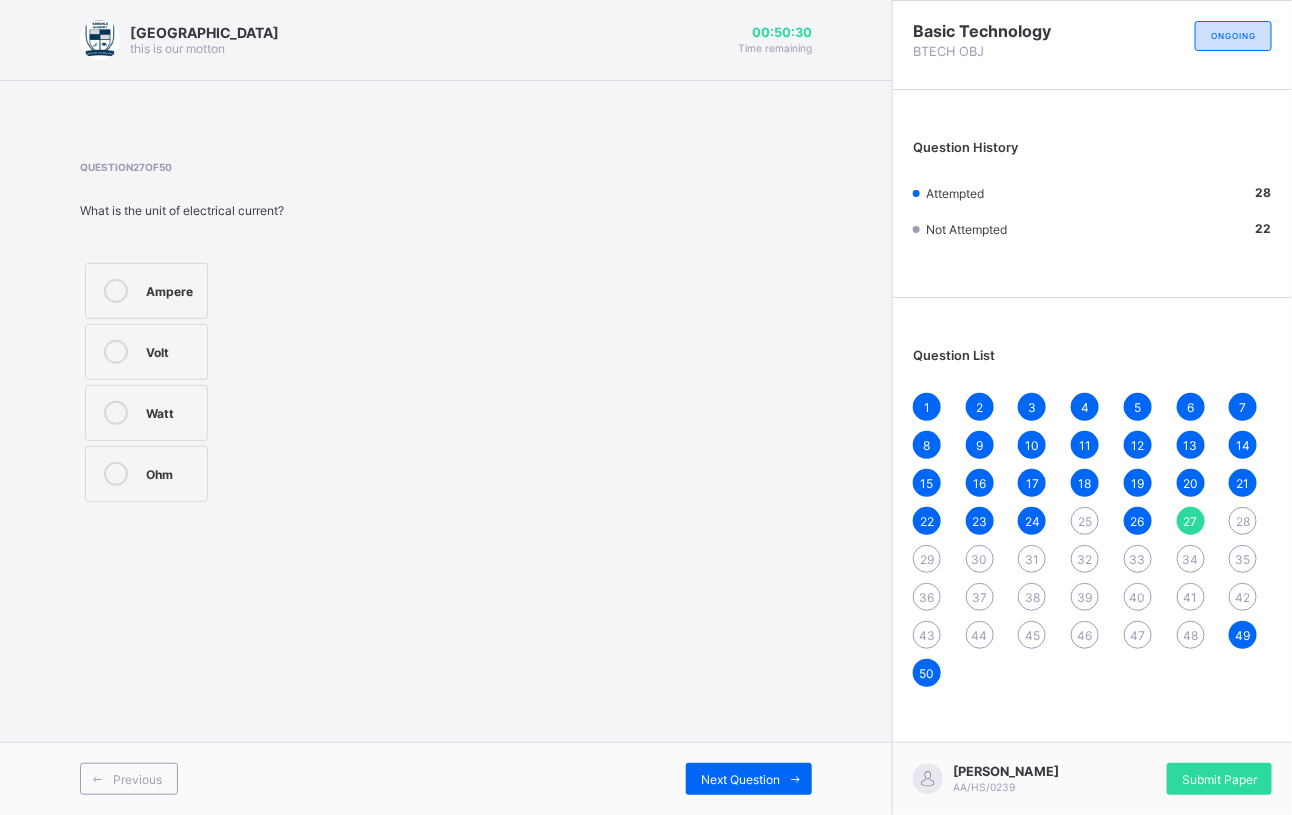click on "Volt" at bounding box center [171, 350] 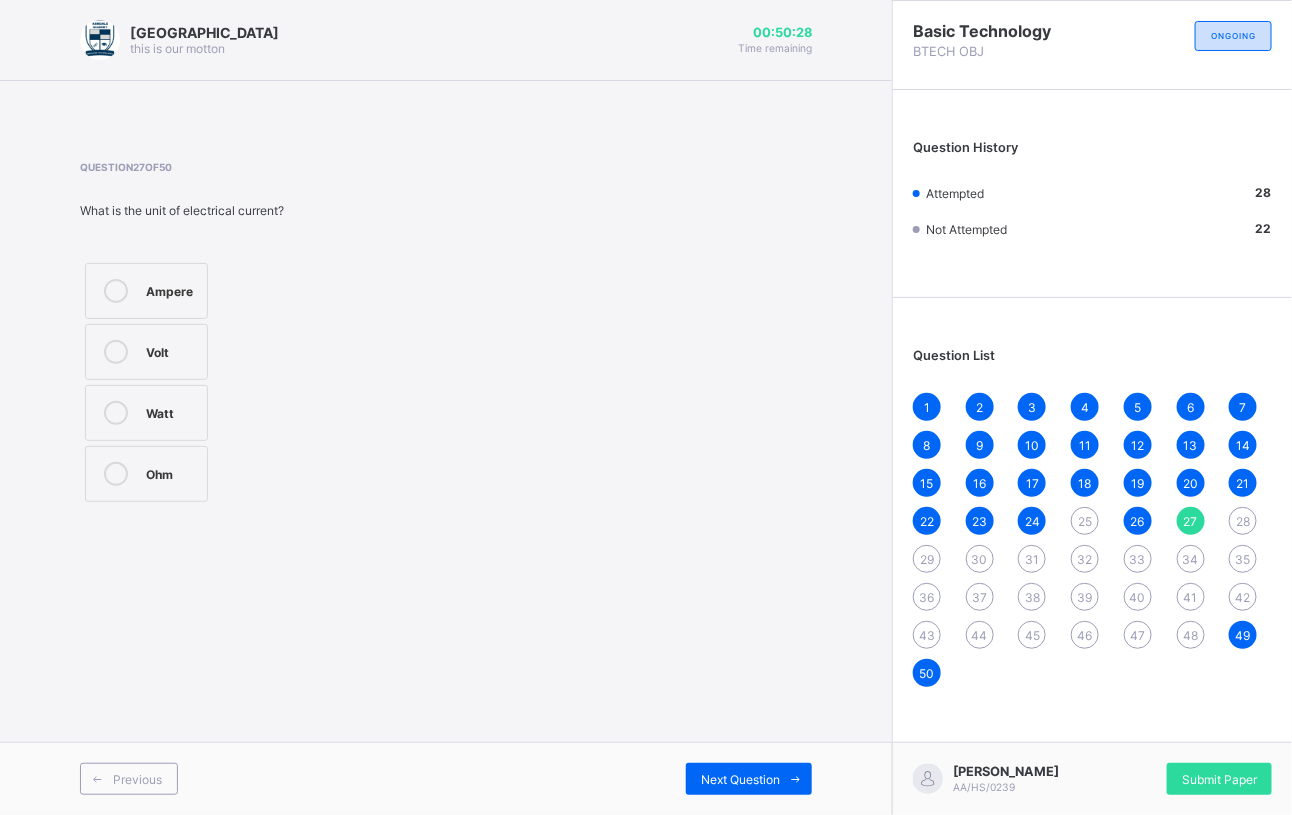 click on "28" at bounding box center [1243, 521] 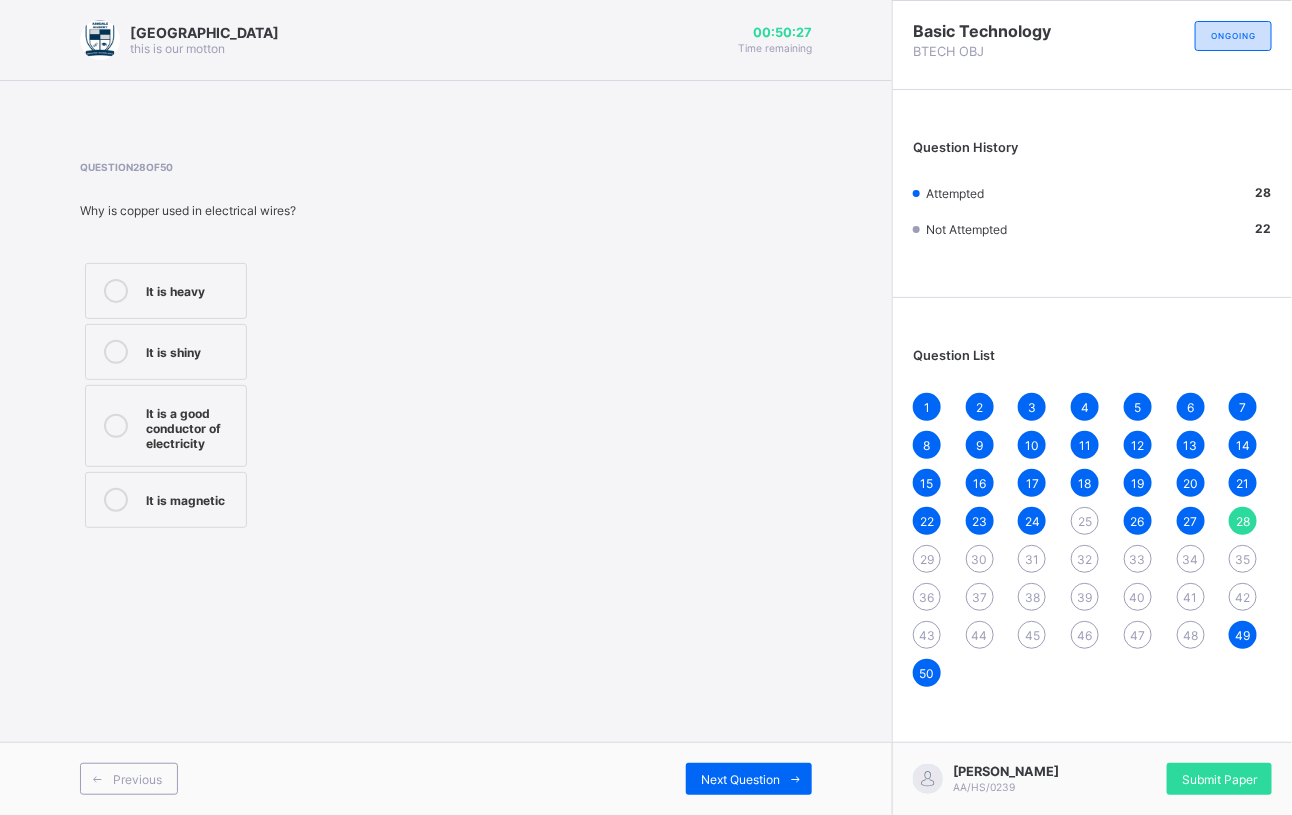 click on "It is a good conductor of electricity" at bounding box center (191, 426) 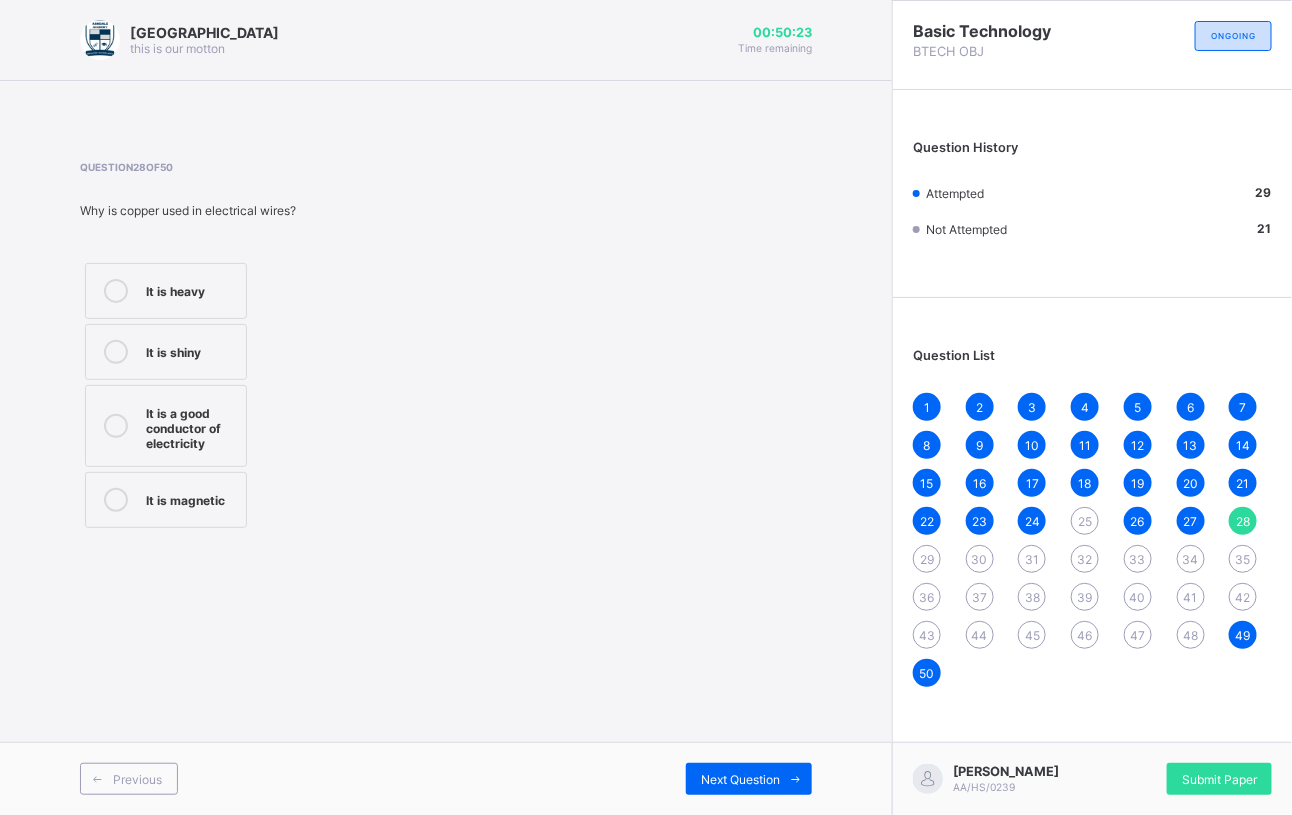 click on "29" at bounding box center [927, 559] 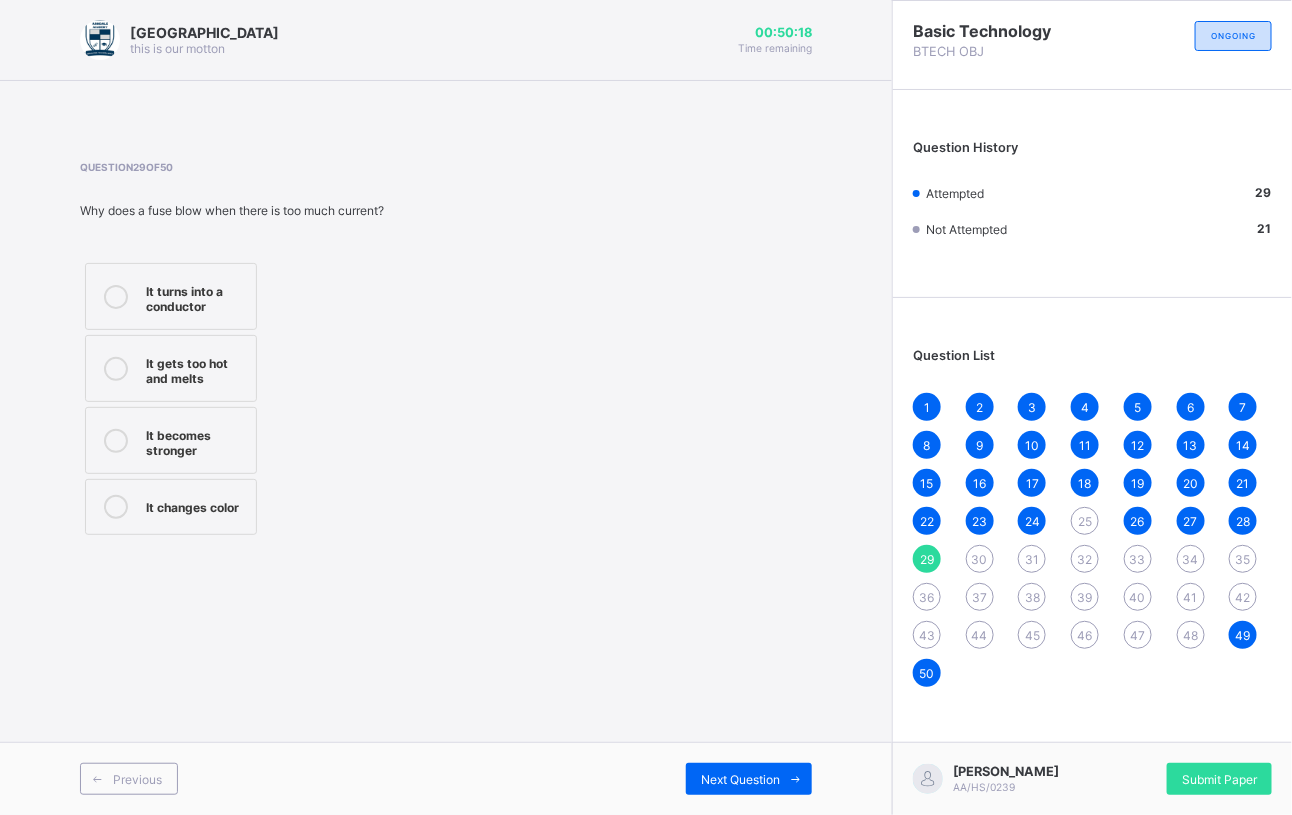 click on "30" at bounding box center [980, 559] 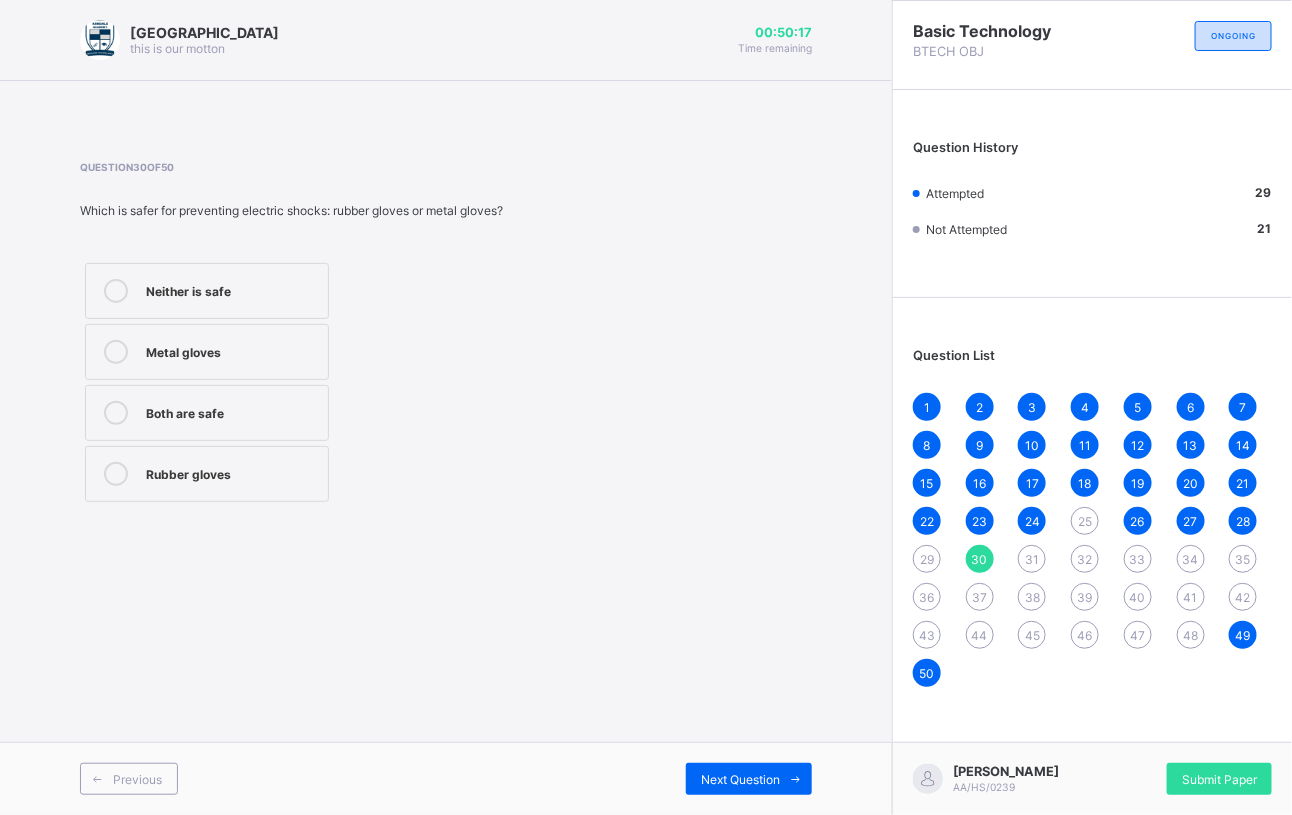 click on "31" at bounding box center (1032, 559) 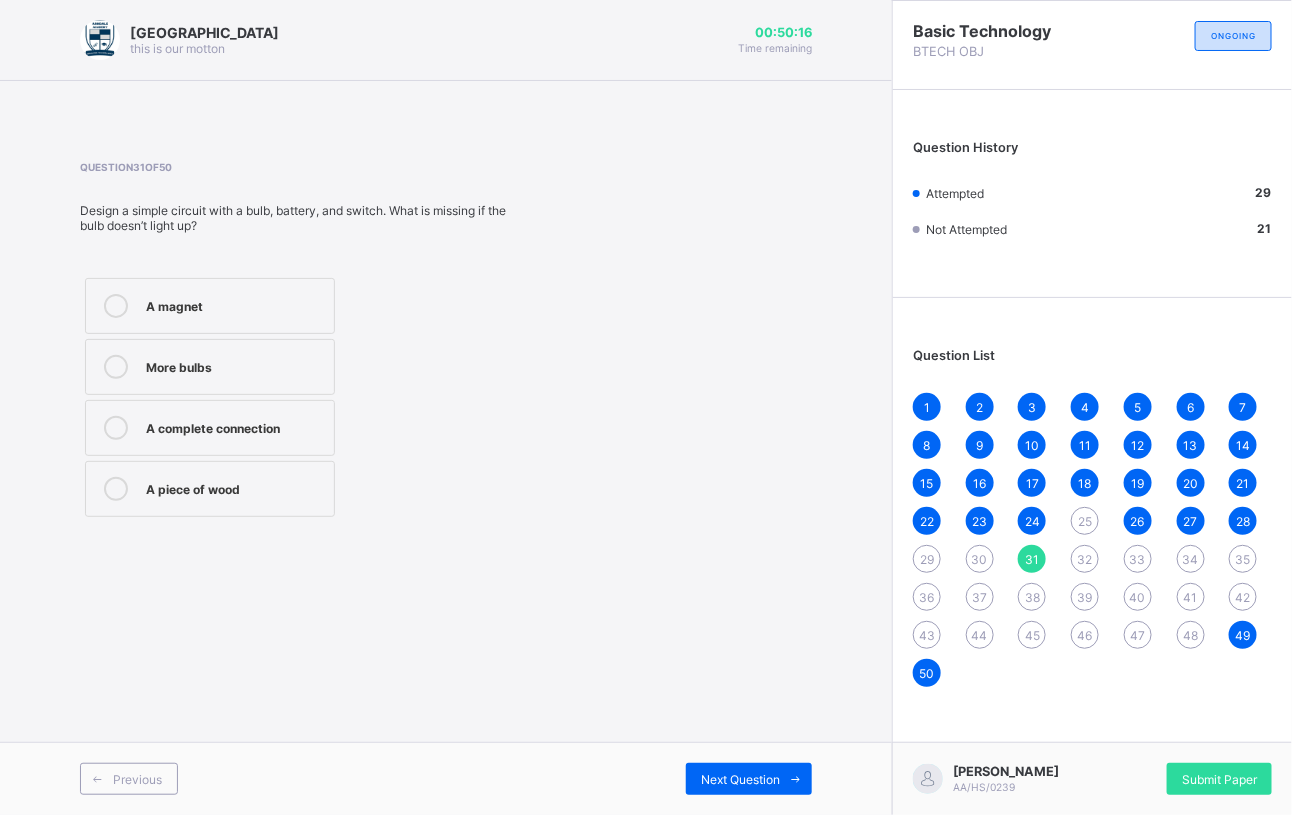 click on "29" at bounding box center [927, 559] 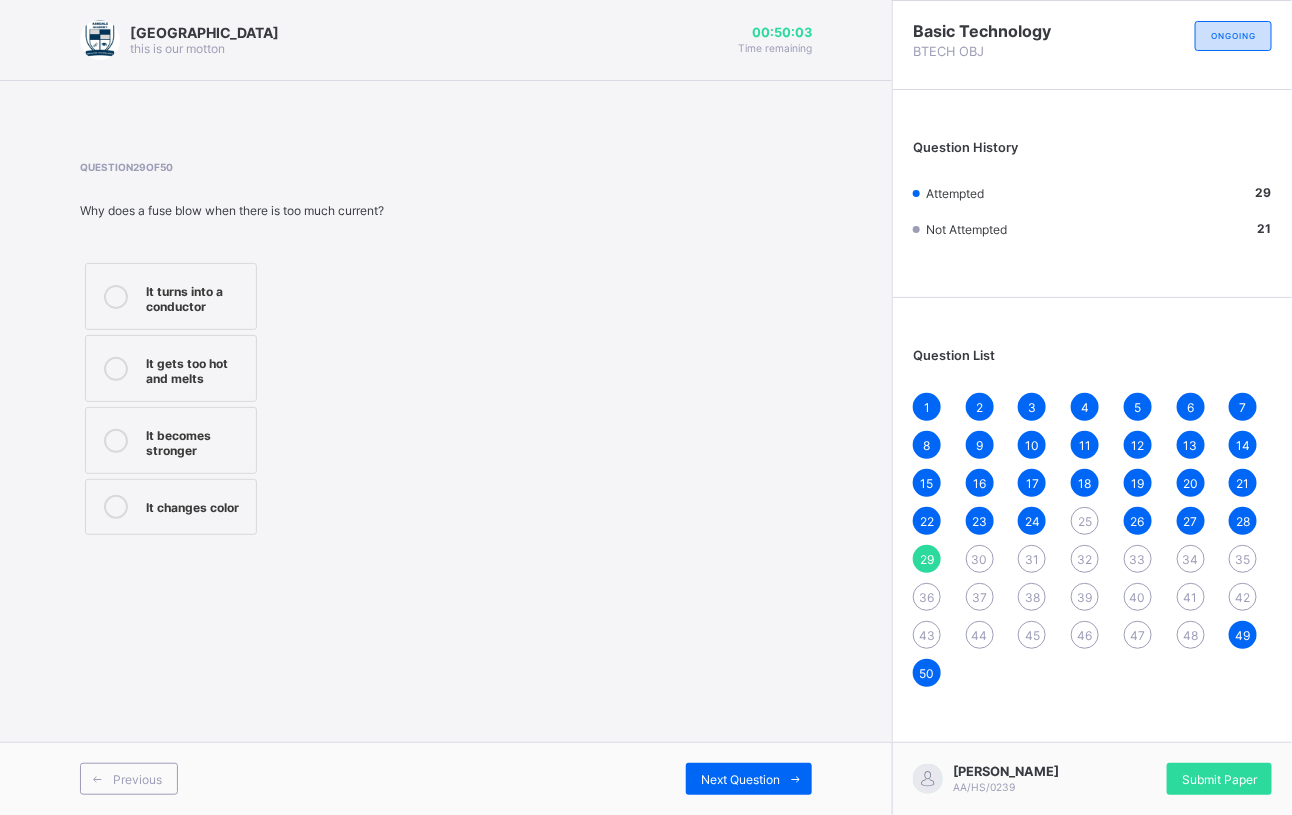 click at bounding box center (116, 297) 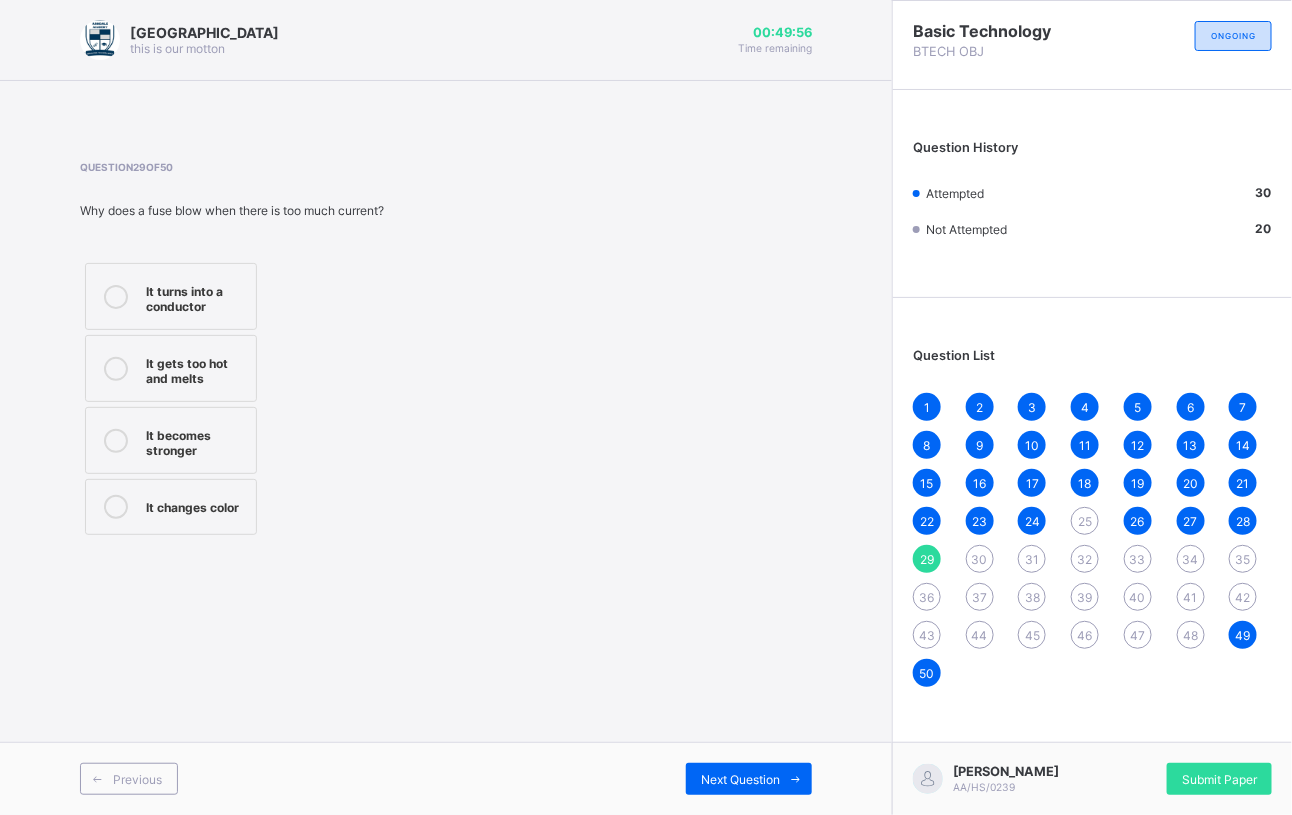 click on "1 2 3 4 5 6 7 8 9 10 11 12 13 14 15 16 17 18 19 20 21 22 23 24 25 26 27 28 29 30 31 32 33 34 35 36 37 38 39 40 41 42 43 44 45 46 47 48 49 50" at bounding box center (1092, 540) 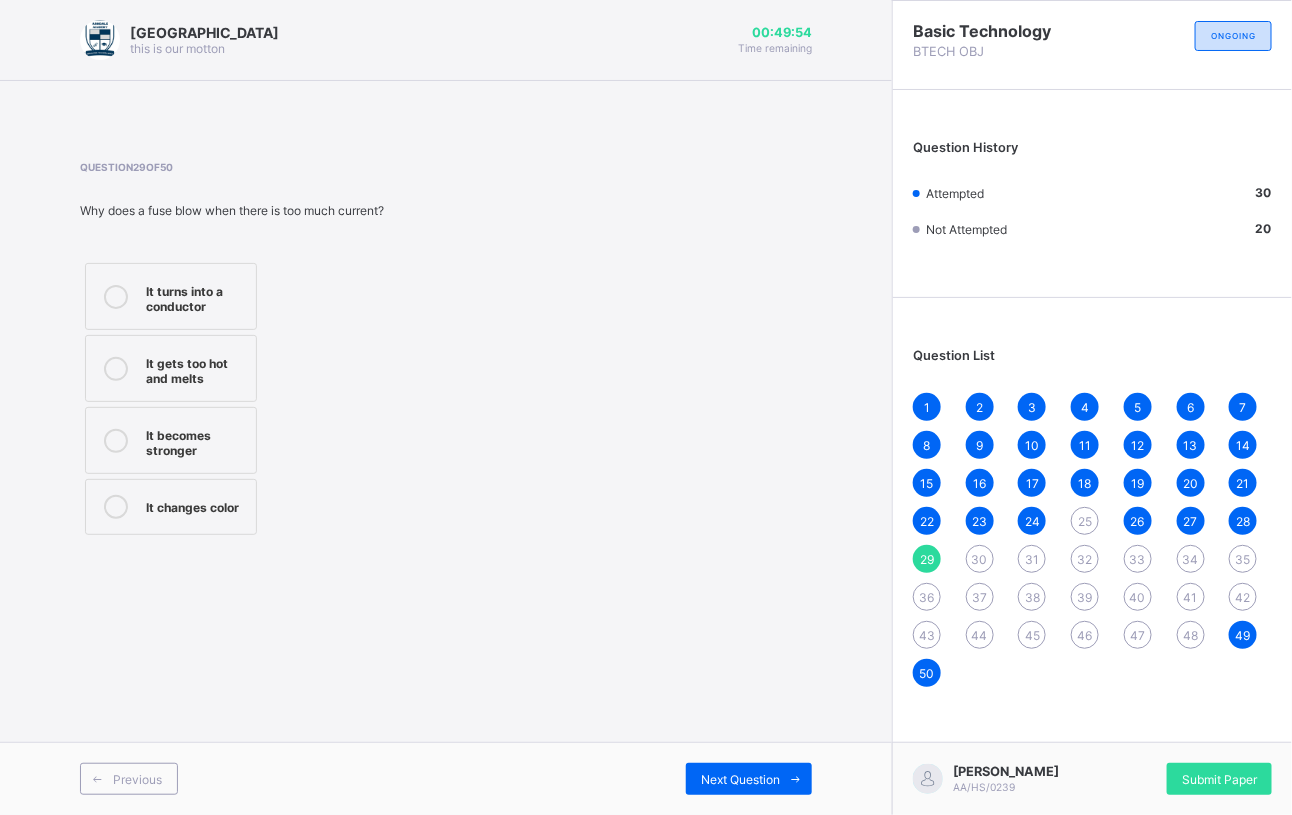 click on "30" at bounding box center (980, 559) 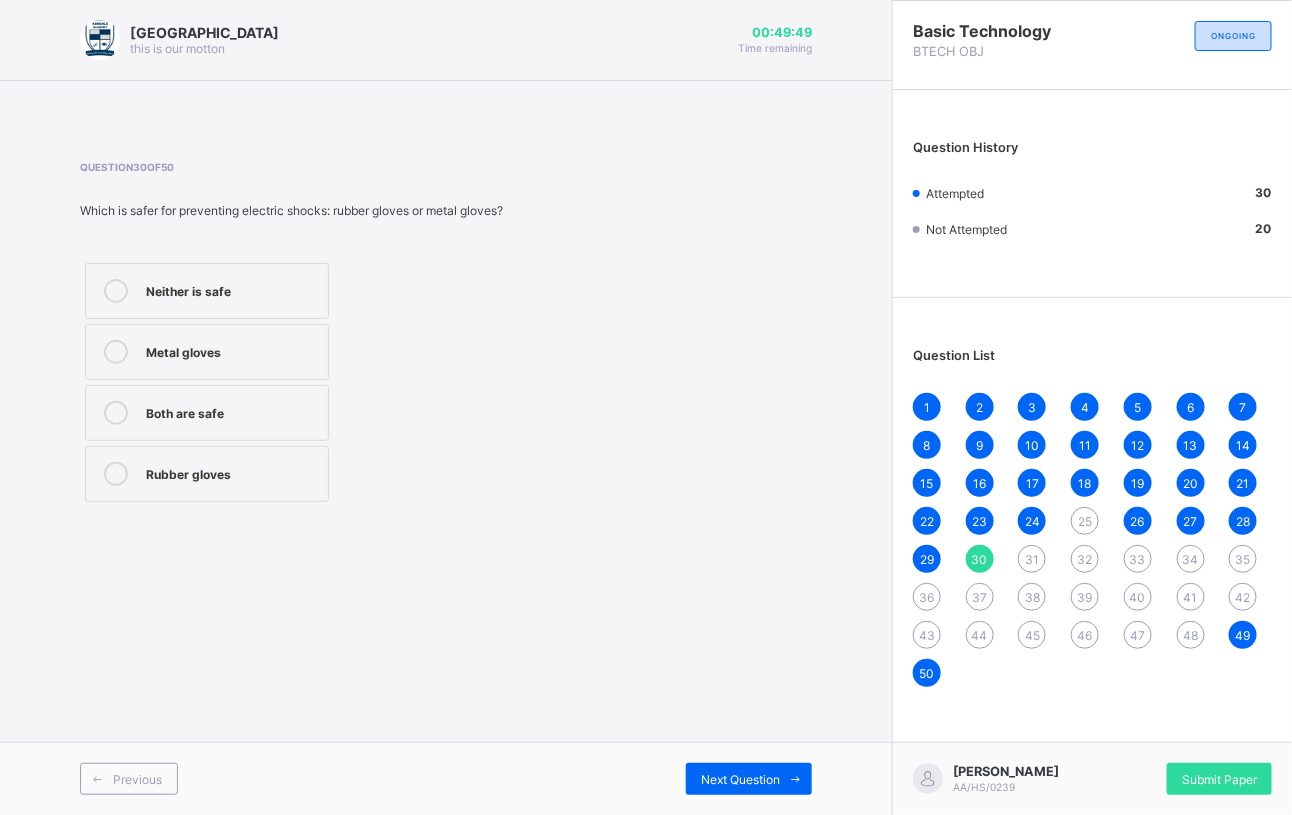 click on "Metal gloves" at bounding box center (207, 352) 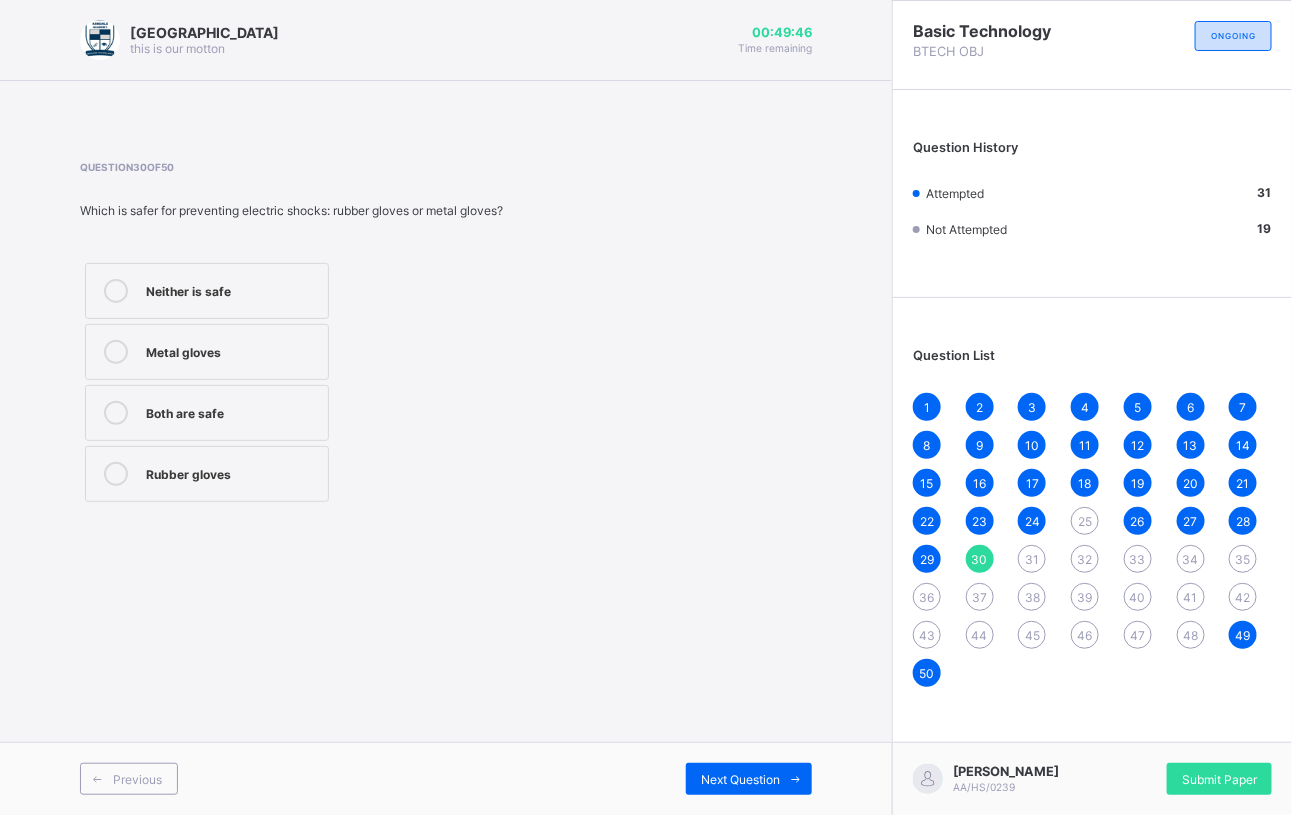 click on "1 2 3 4 5 6 7 8 9 10 11 12 13 14 15 16 17 18 19 20 21 22 23 24 25 26 27 28 29 30 31 32 33 34 35 36 37 38 39 40 41 42 43 44 45 46 47 48 49 50" at bounding box center [1092, 540] 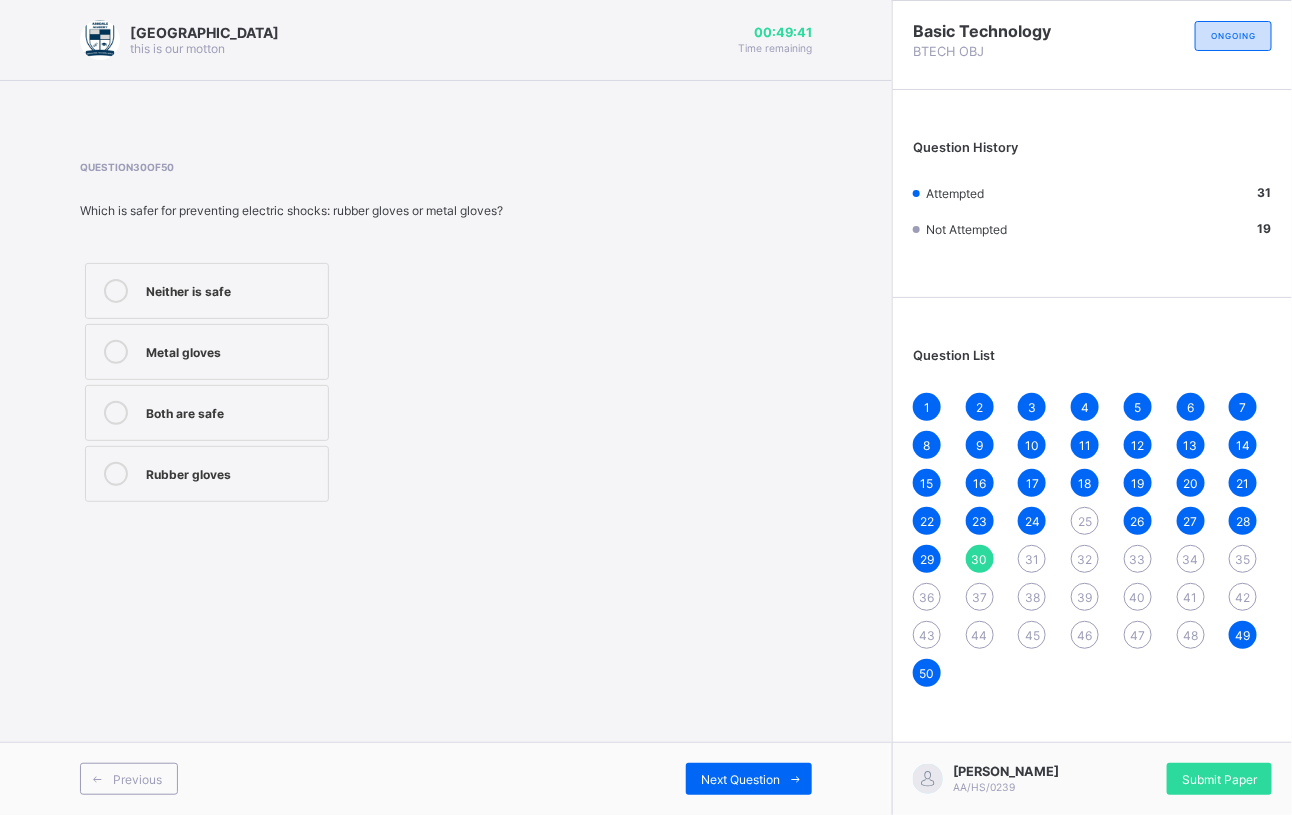 click on "31" at bounding box center [1032, 559] 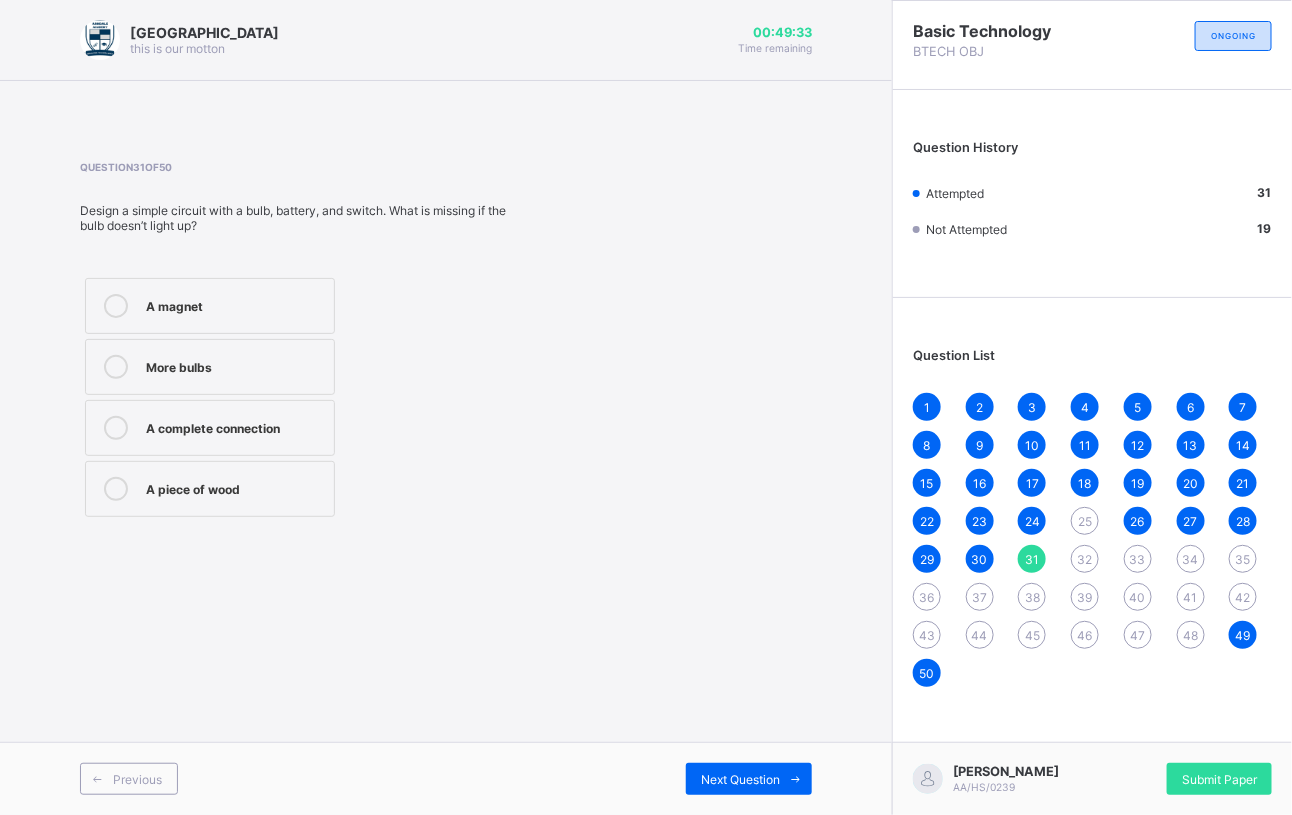 click on "A complete connection" at bounding box center [210, 428] 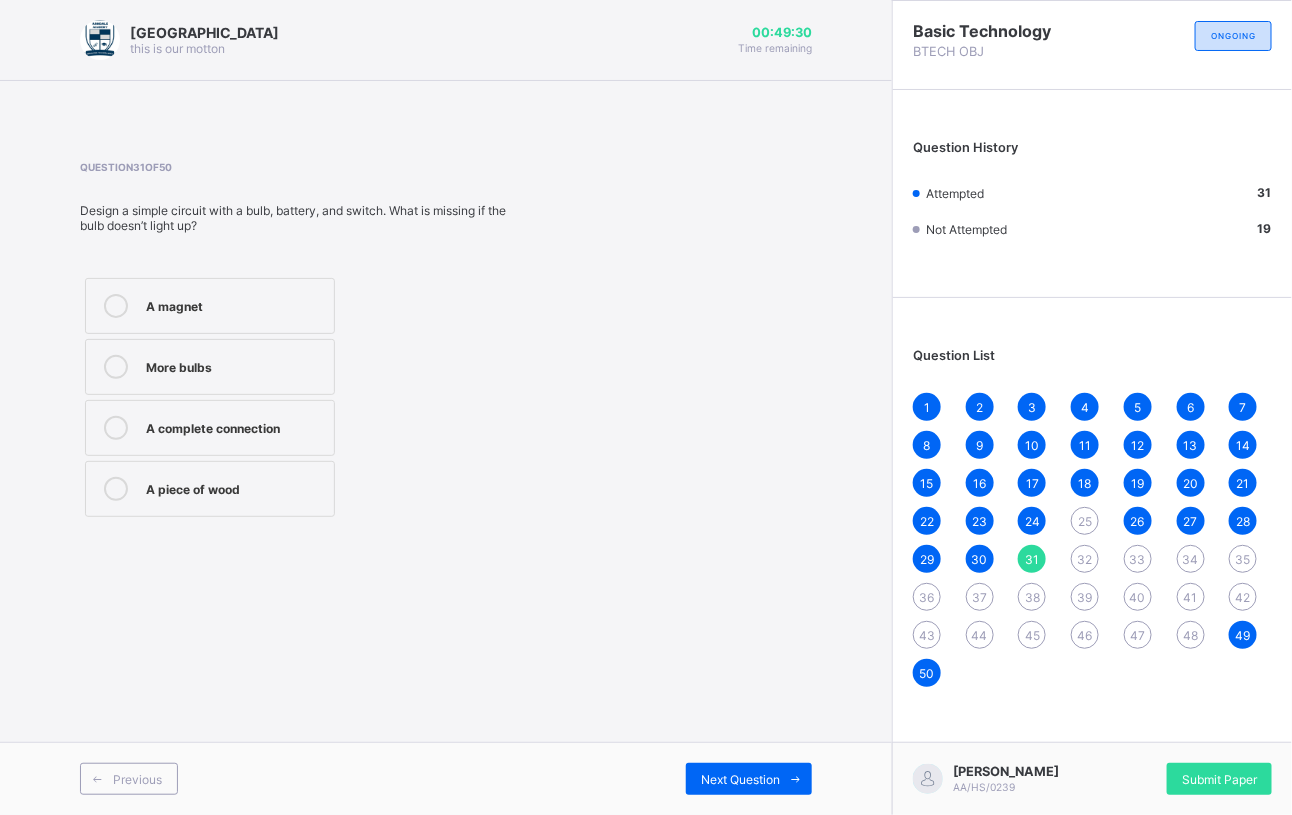 click on "32" at bounding box center [1085, 559] 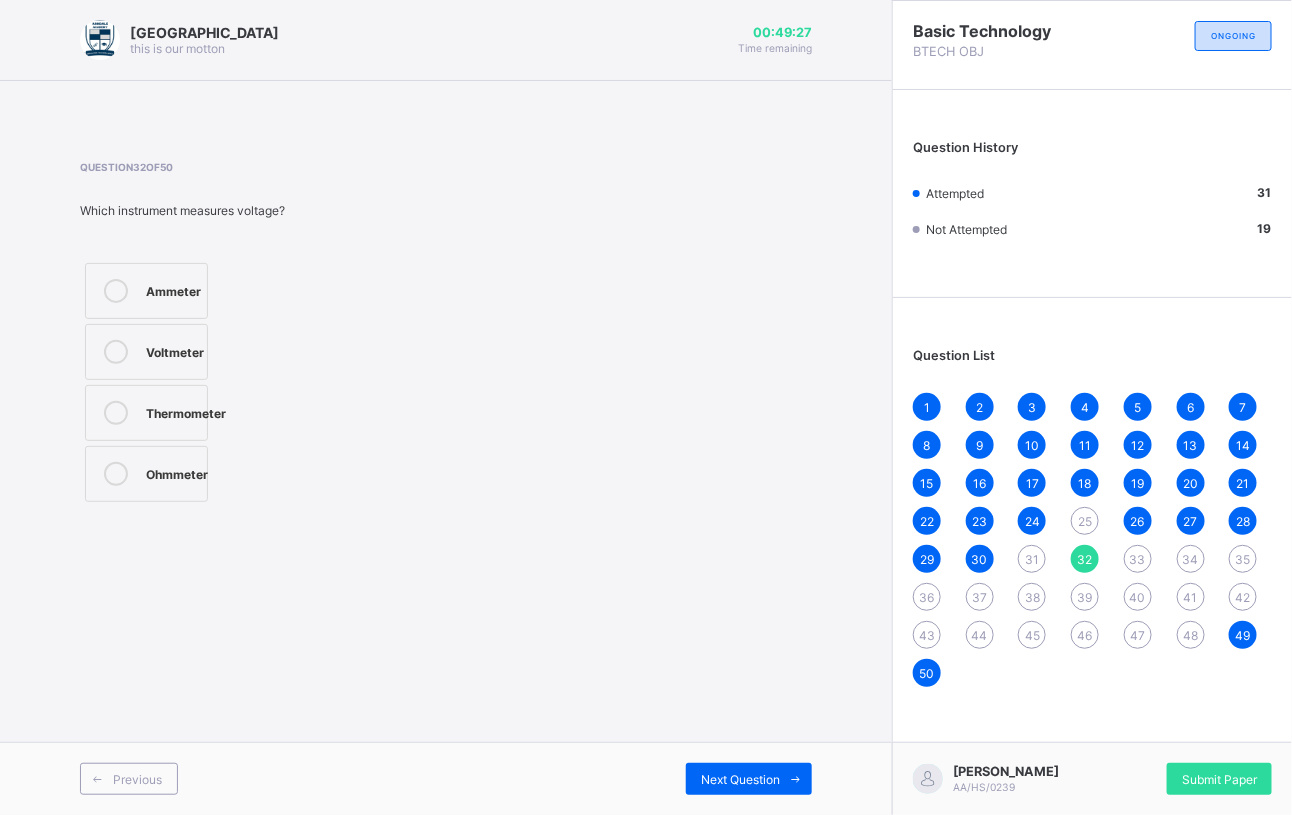 click at bounding box center (116, 291) 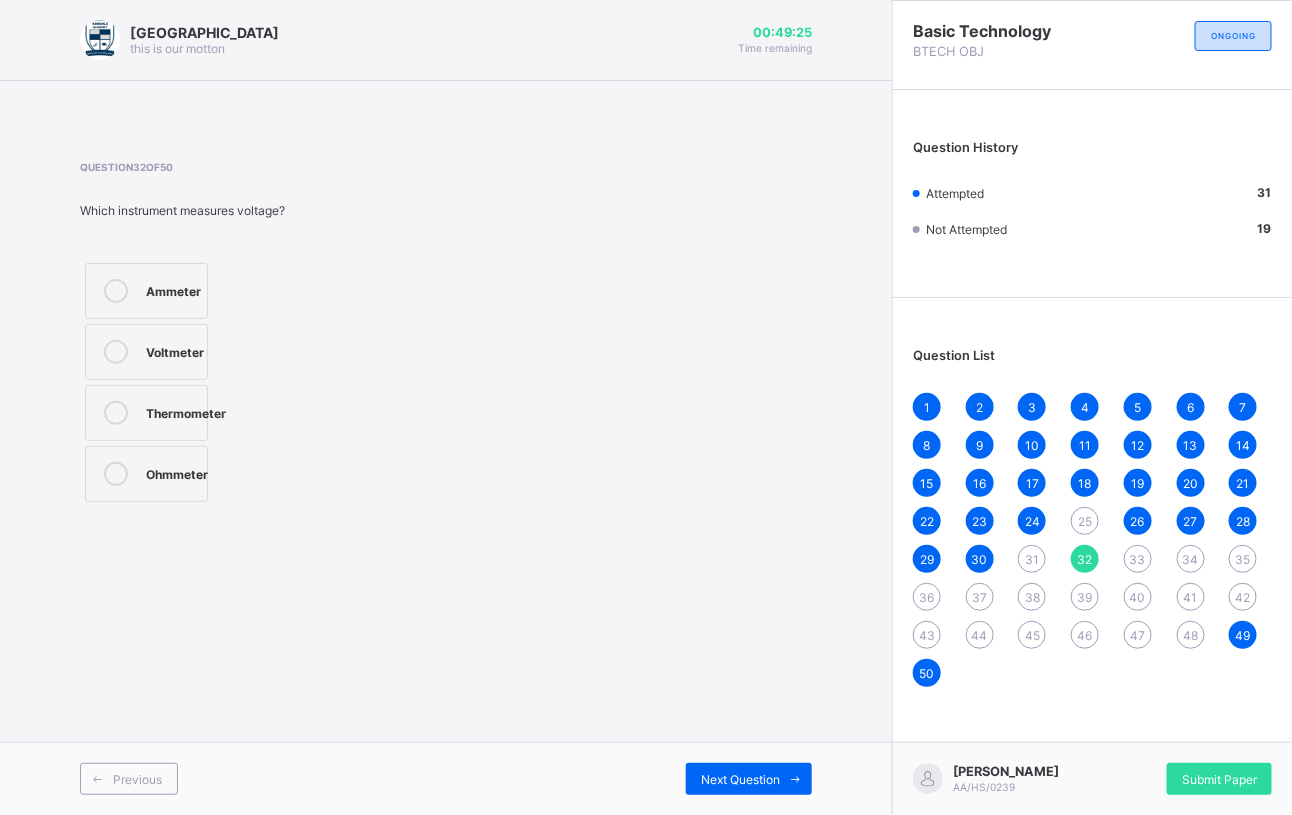 click on "33" at bounding box center (1138, 559) 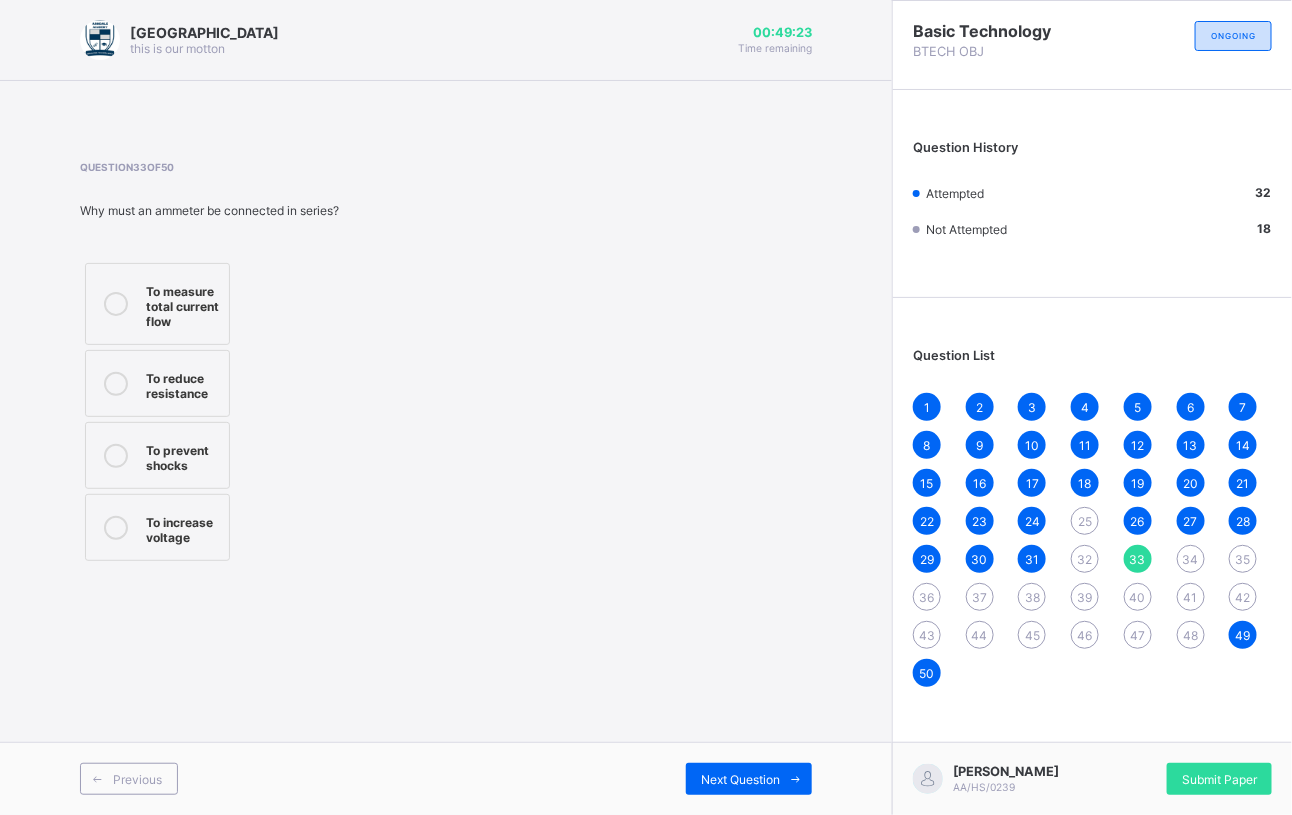 click on "To measure total current flow" at bounding box center (182, 304) 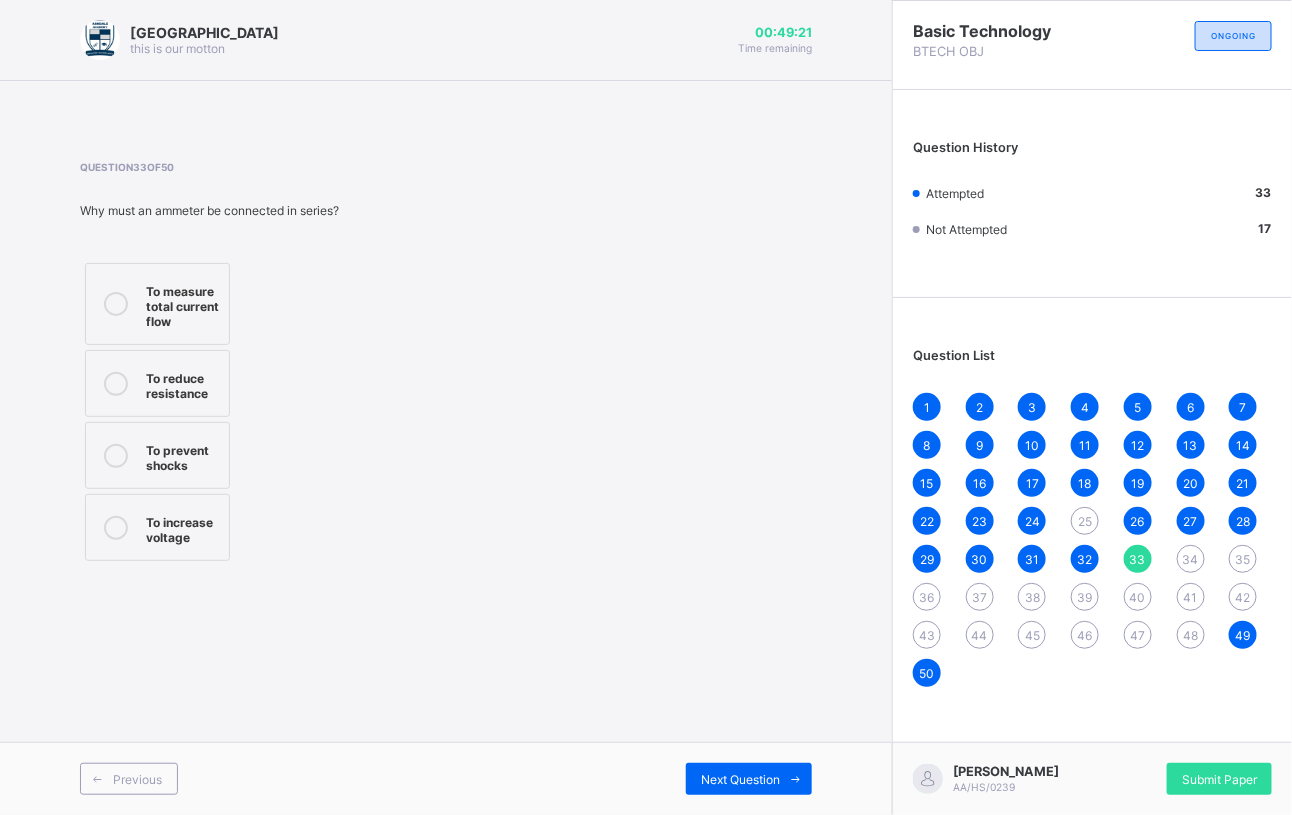 click on "34" at bounding box center (1191, 559) 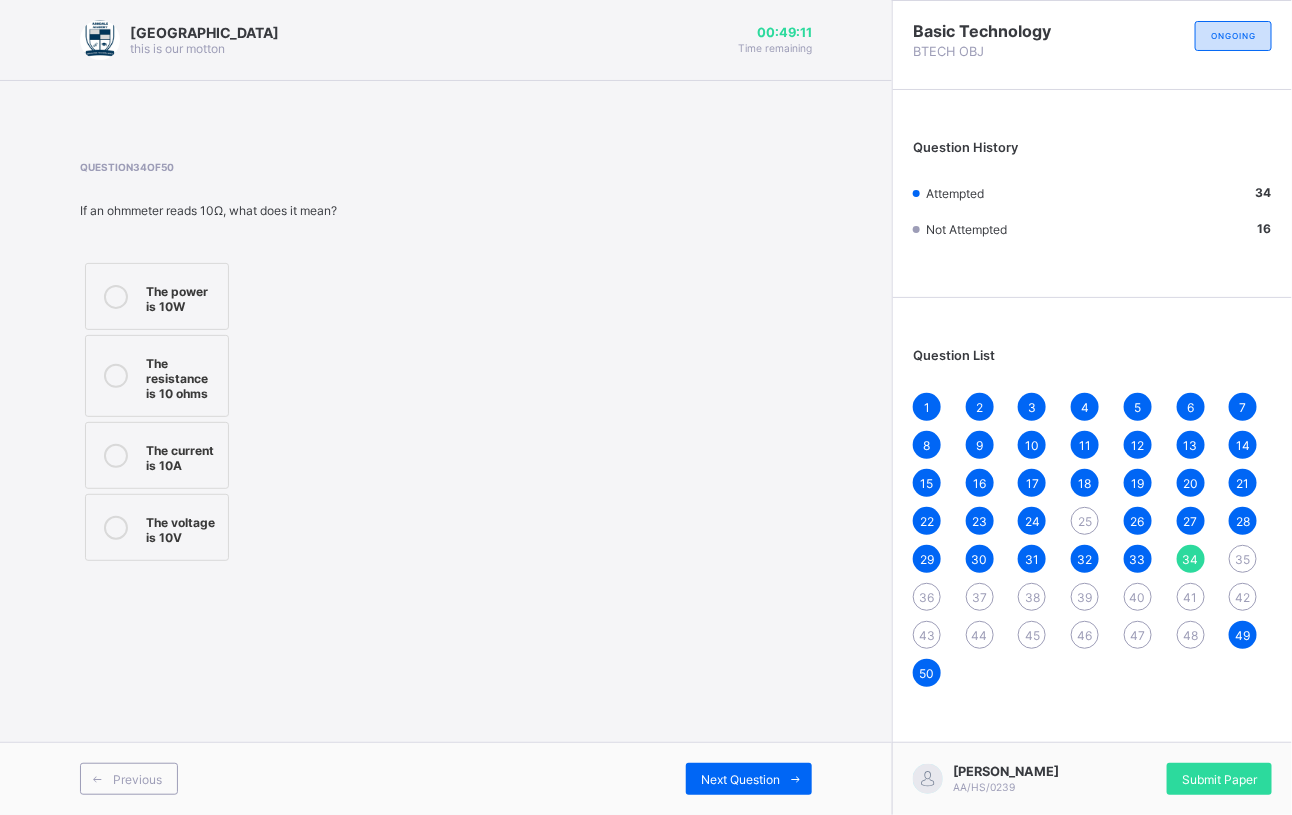 click on "The voltage is 10V" at bounding box center [157, 527] 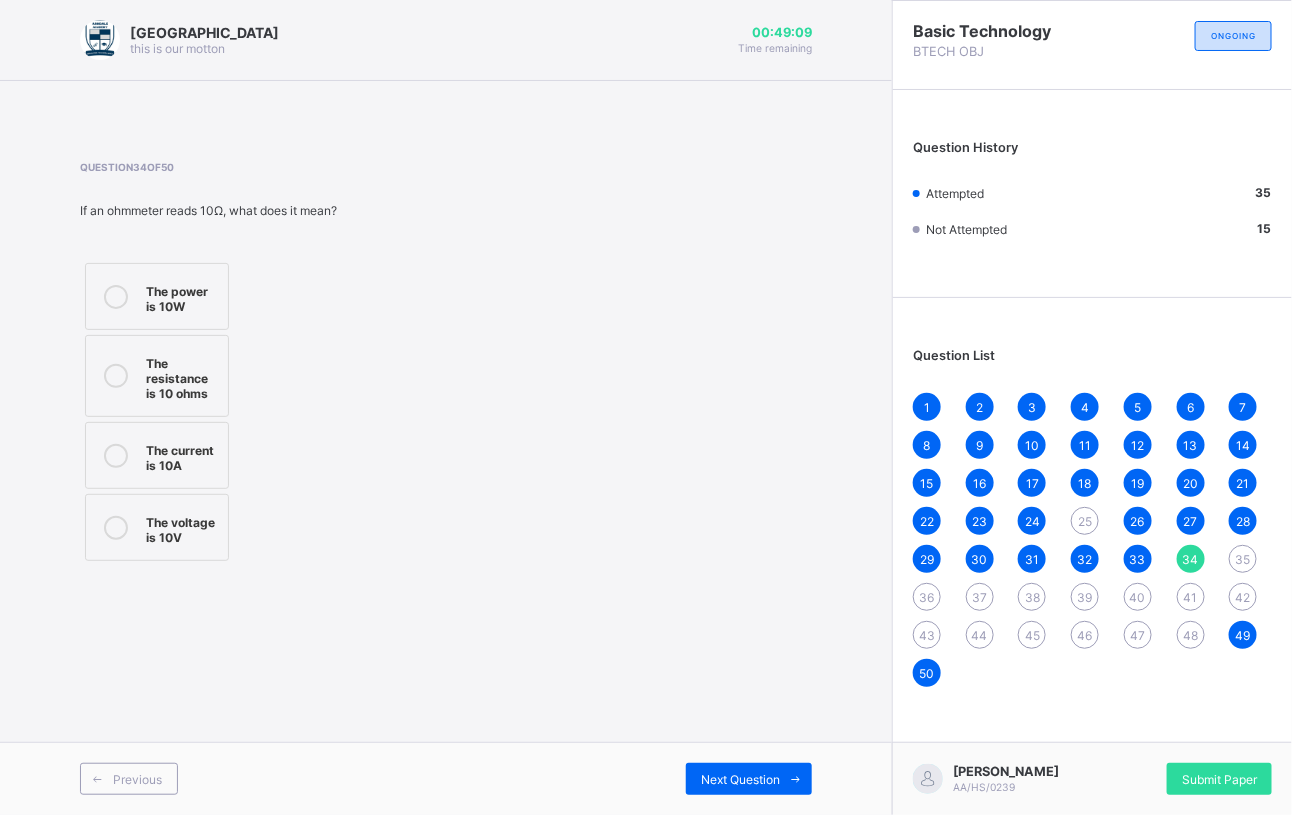 click on "35" at bounding box center (1243, 559) 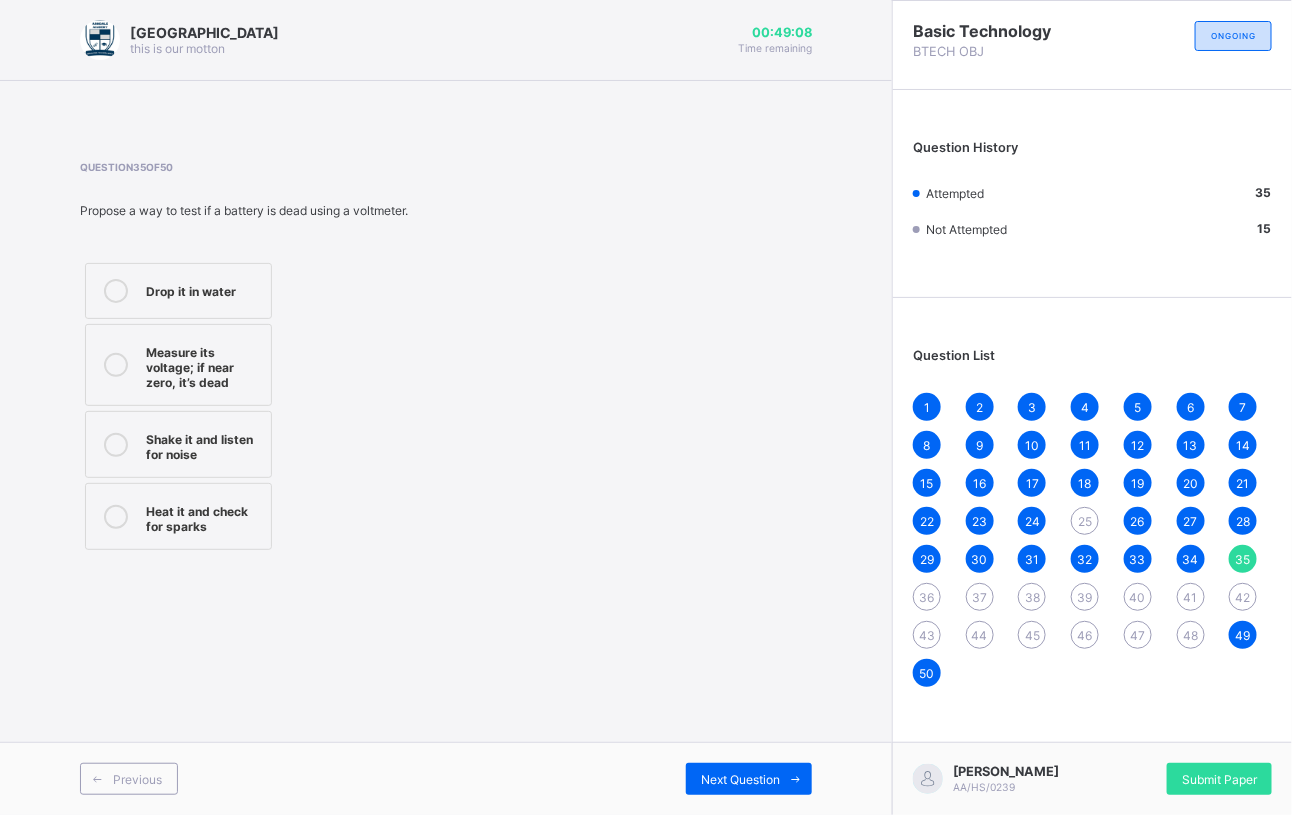 click on "Measure its voltage; if near zero, it’s dead" at bounding box center [203, 365] 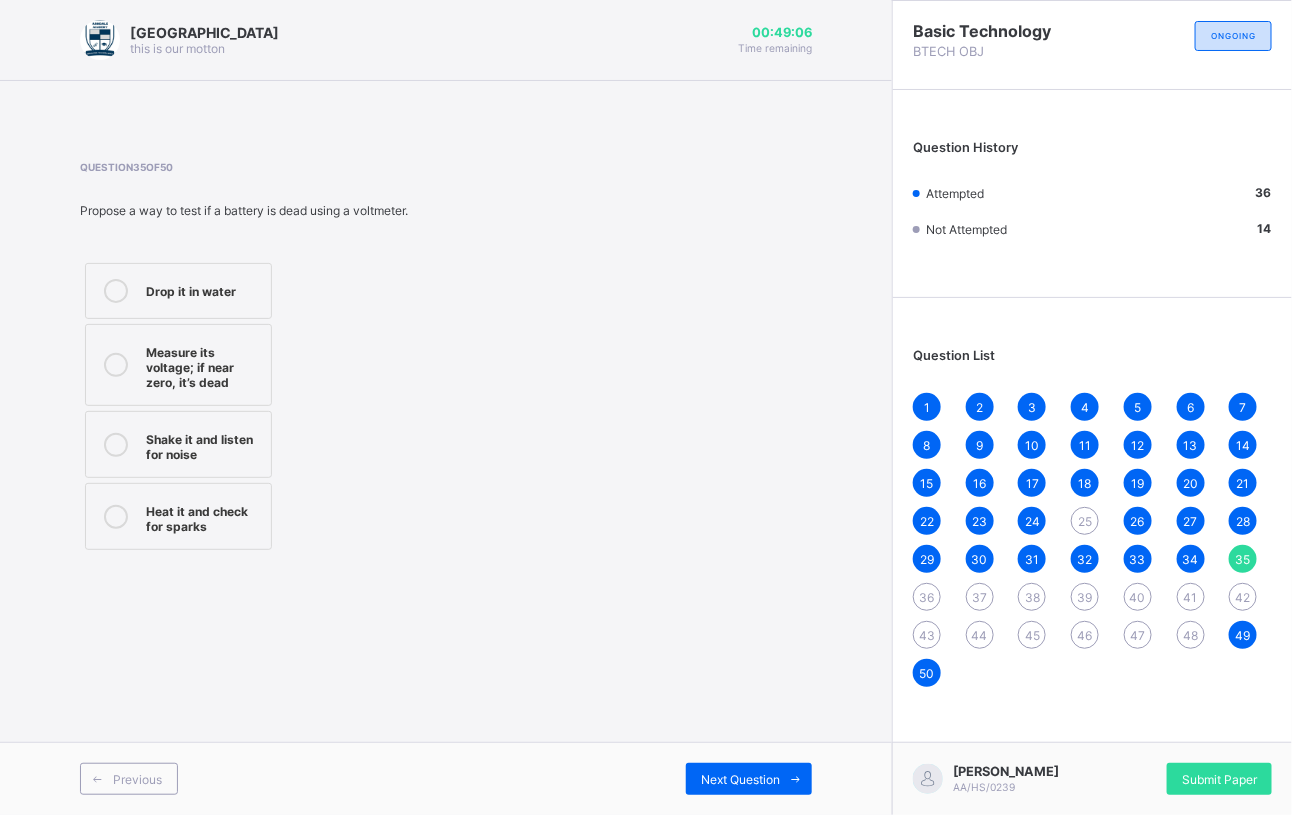 click on "36" at bounding box center [927, 597] 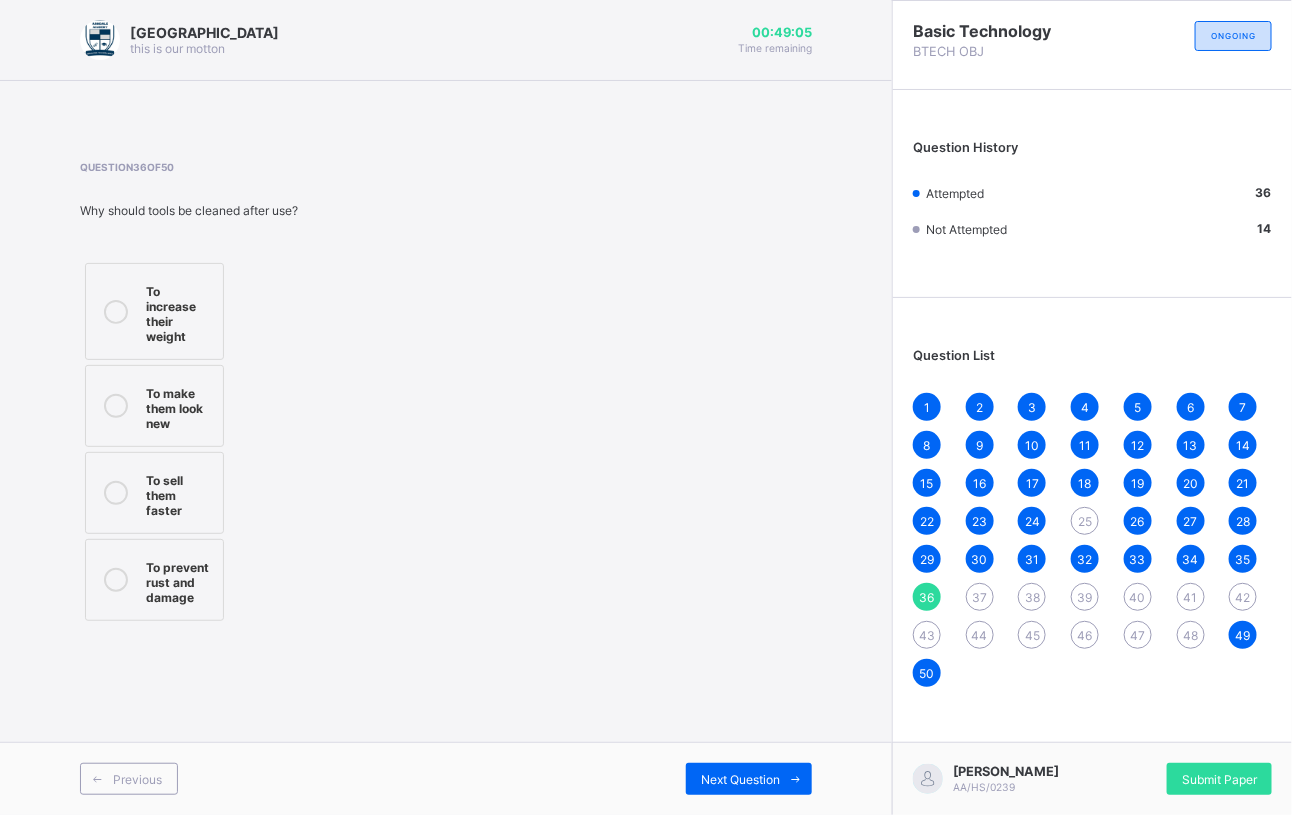 click on "To increase their weight" at bounding box center [179, 311] 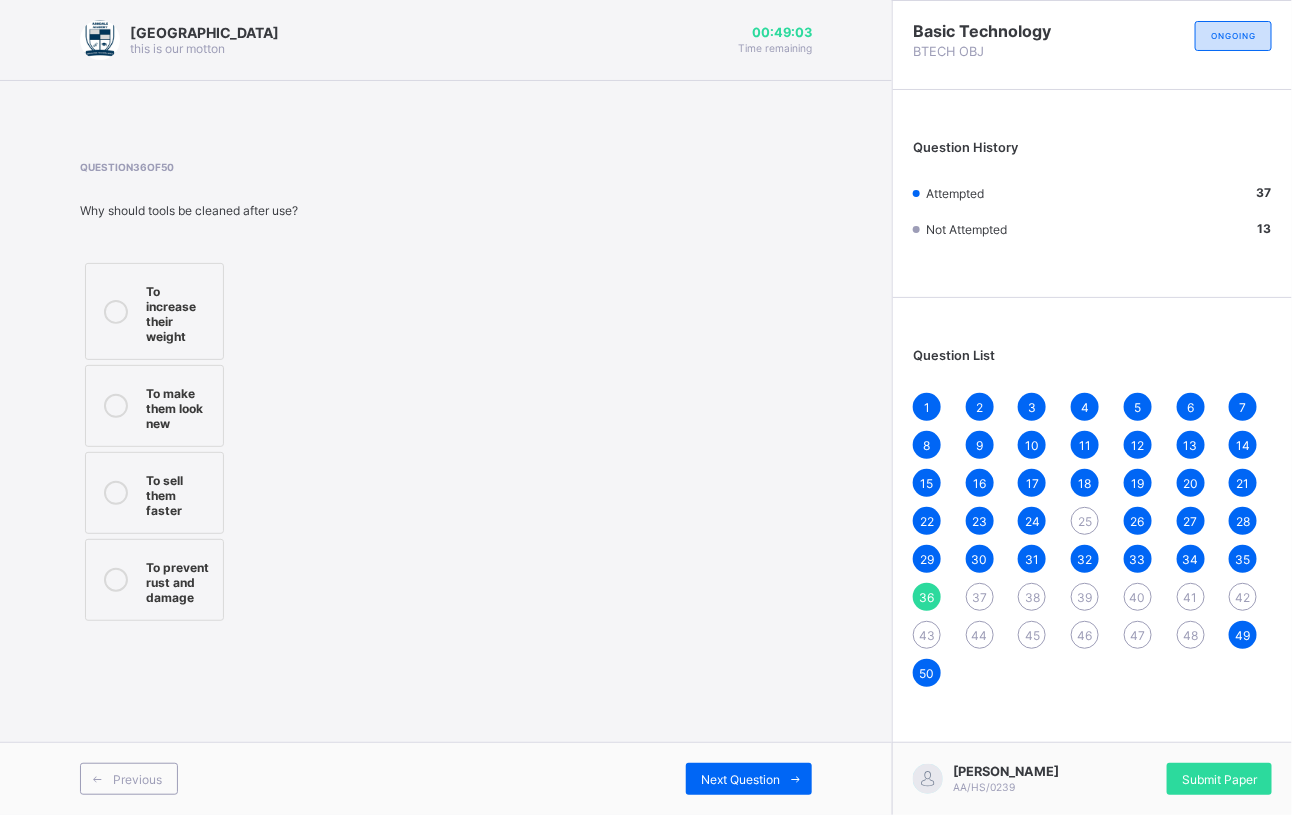 click on "37" at bounding box center (980, 597) 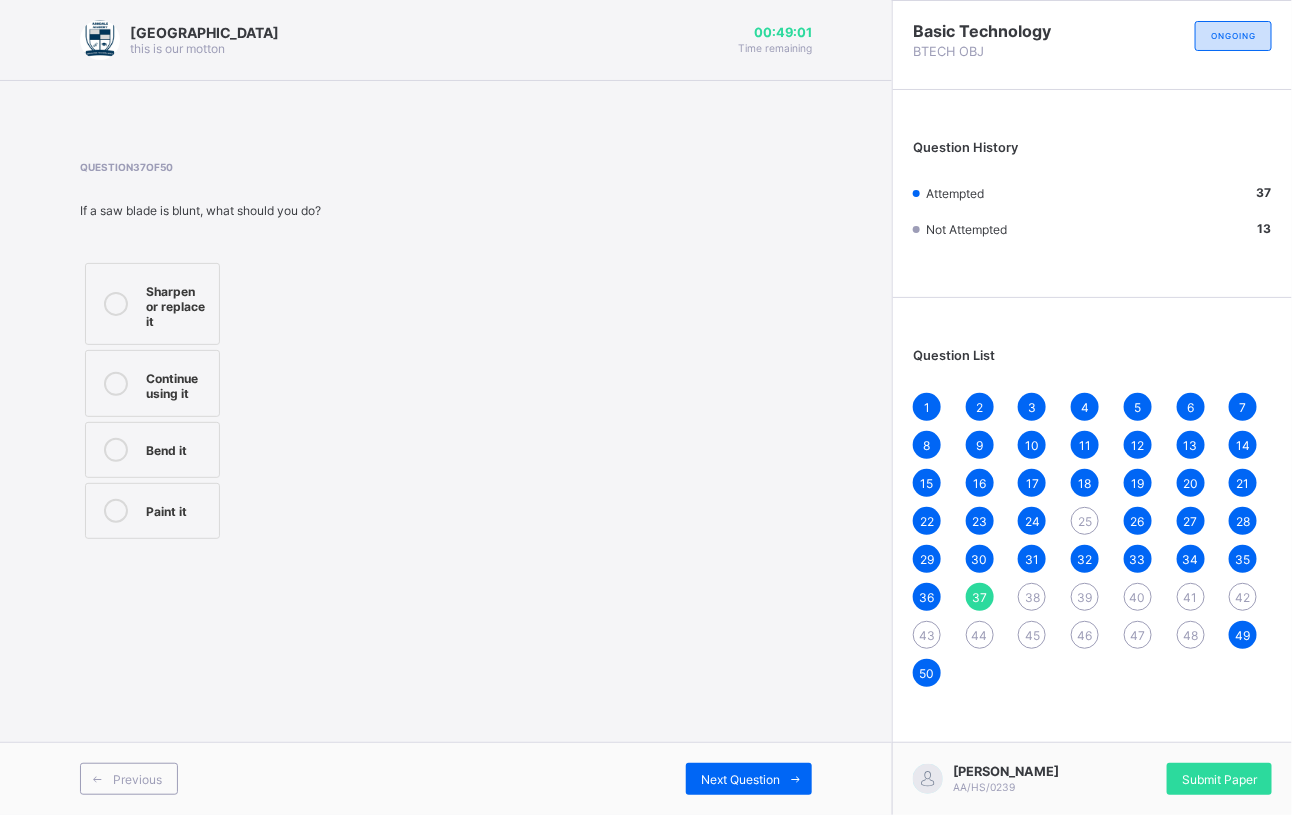 click on "Sharpen or replace it" at bounding box center [152, 304] 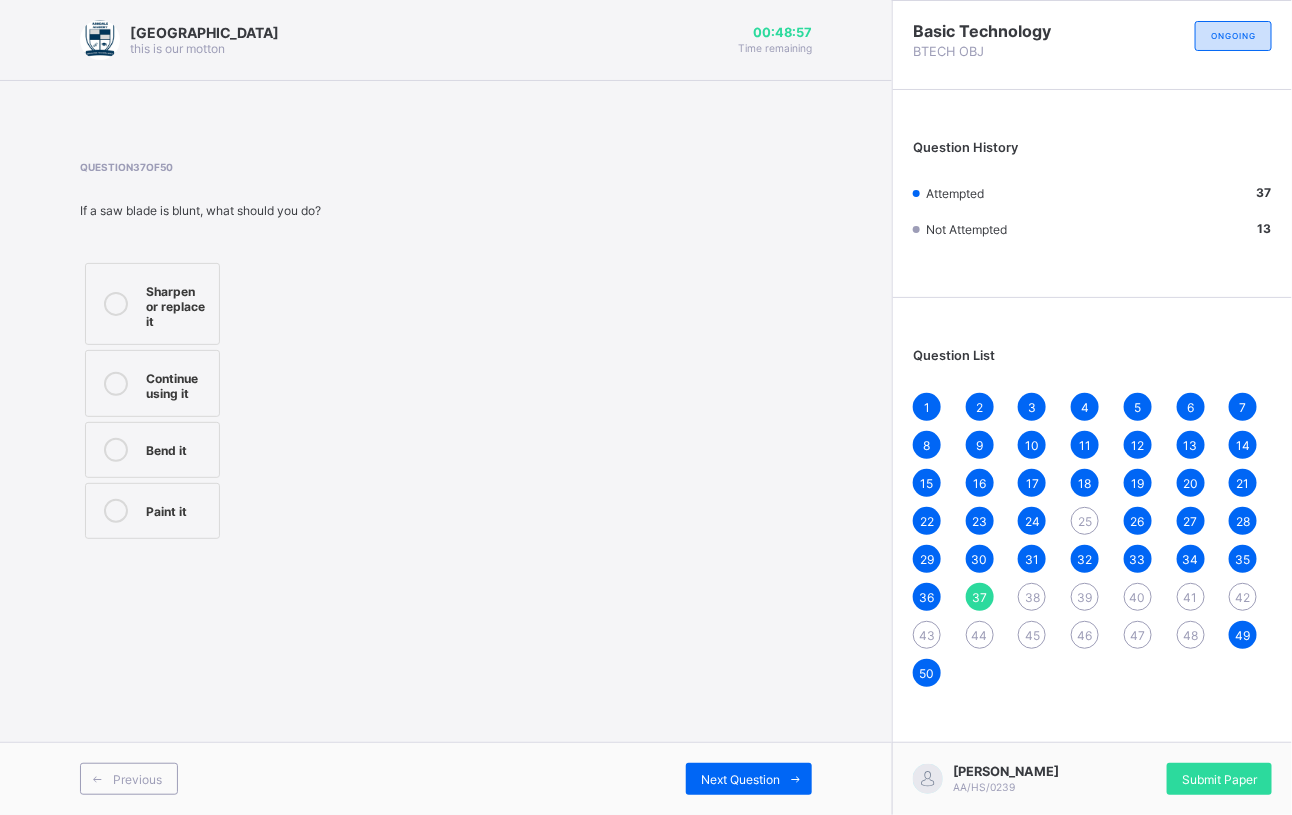 click on "Sharpen or replace it" at bounding box center [152, 304] 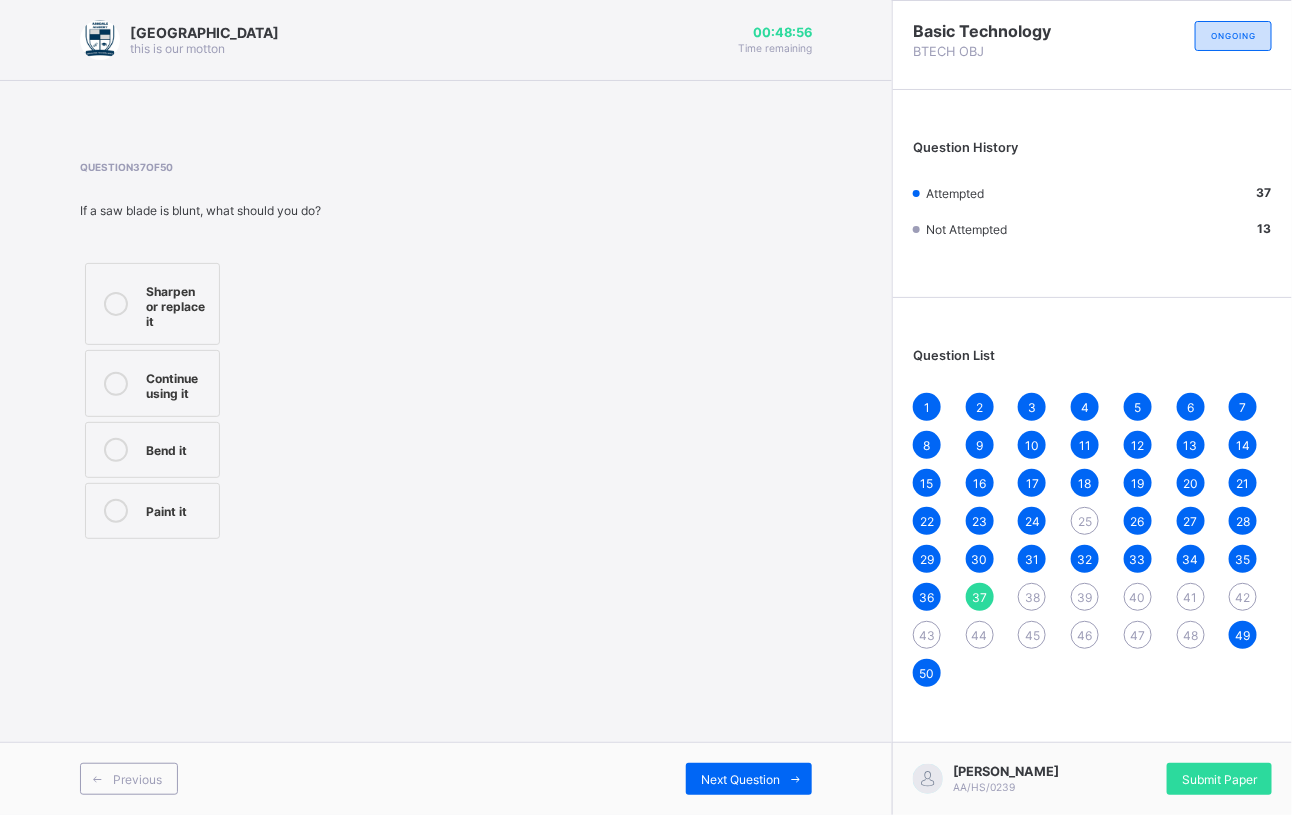 click on "38" at bounding box center (1032, 597) 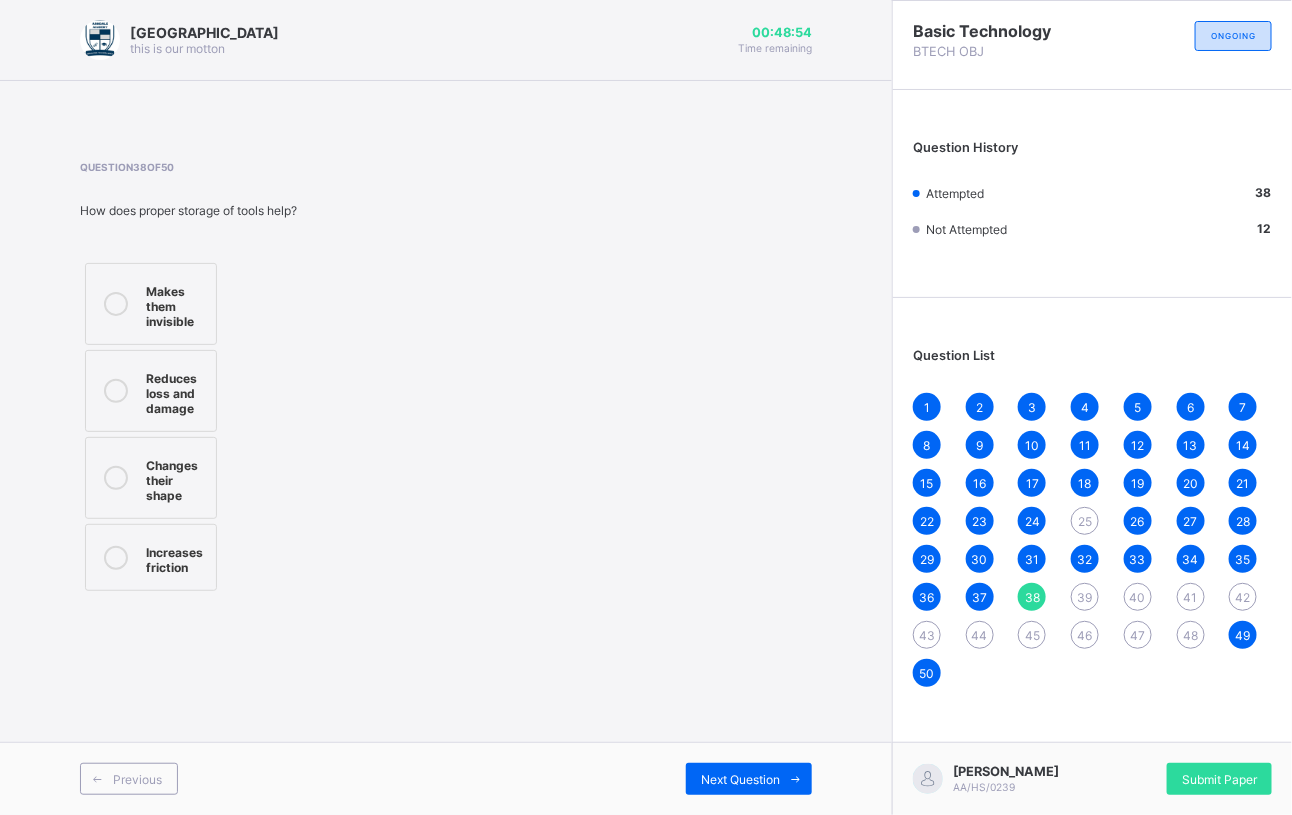 click at bounding box center [116, 391] 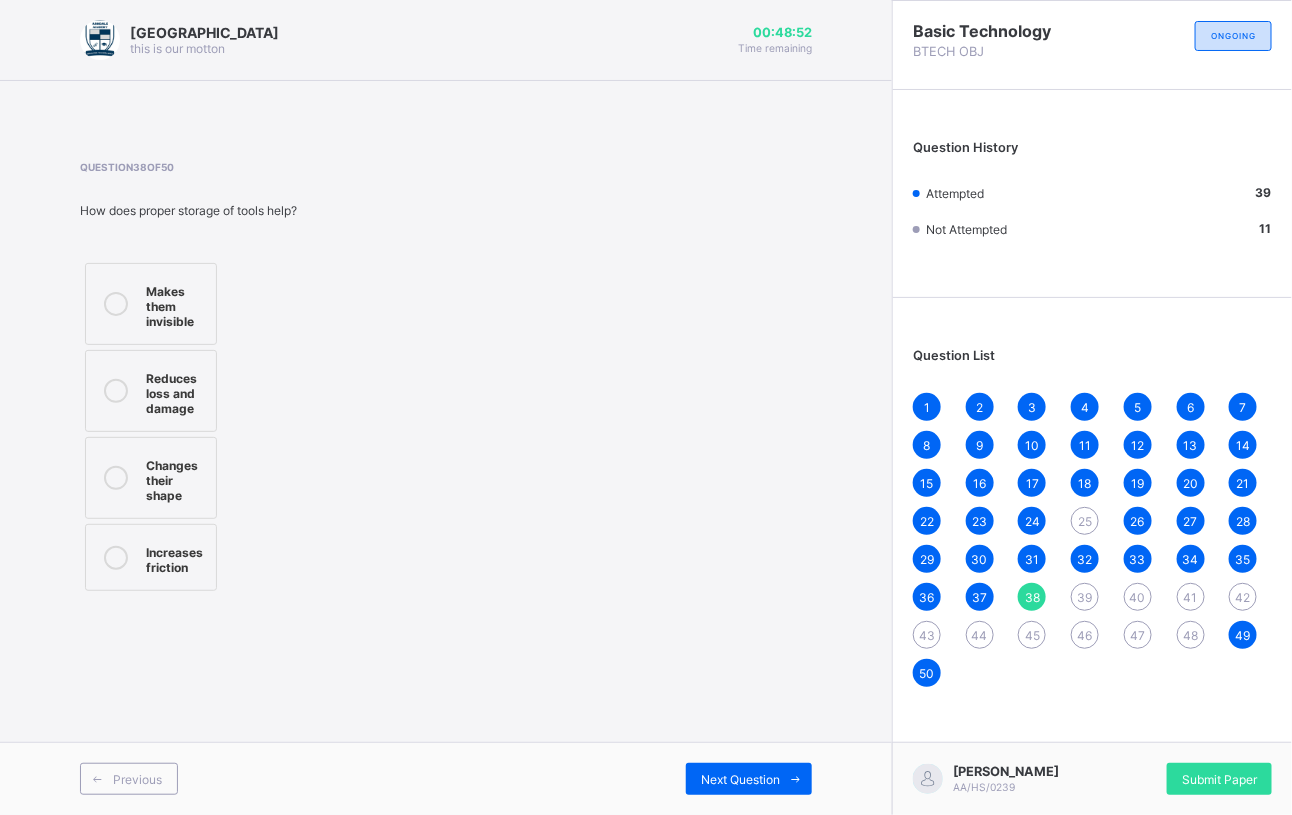 click on "39" at bounding box center [1085, 597] 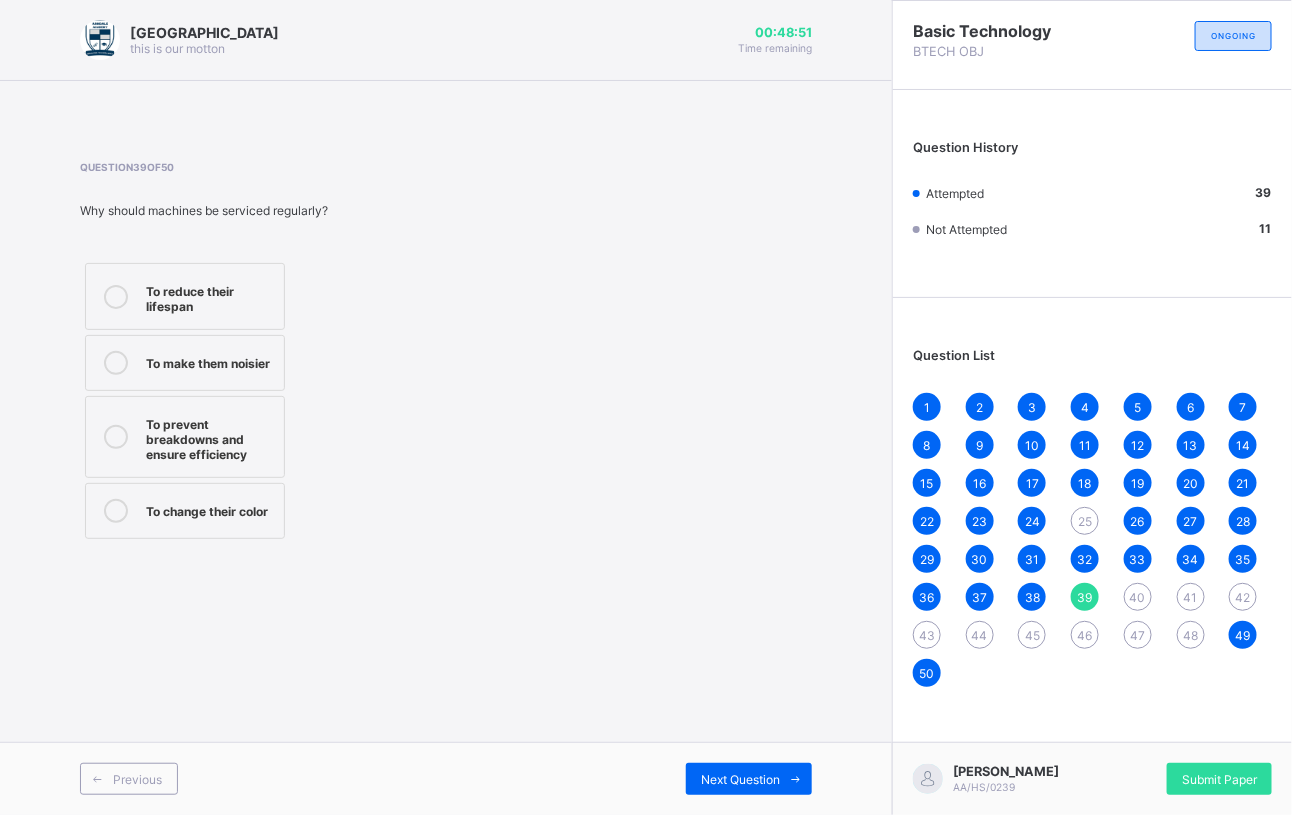 click on "To prevent breakdowns and ensure efficiency" at bounding box center [210, 437] 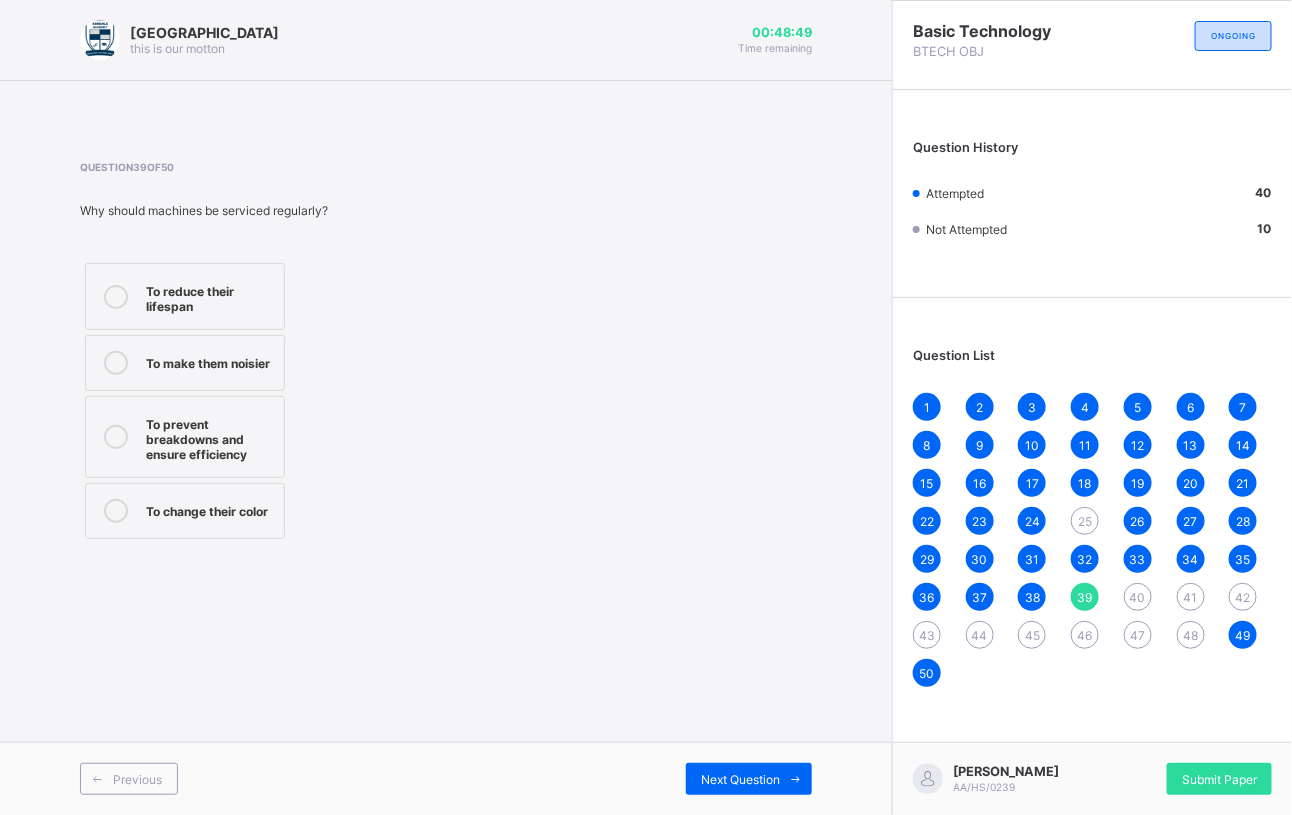 click on "40" at bounding box center (1138, 597) 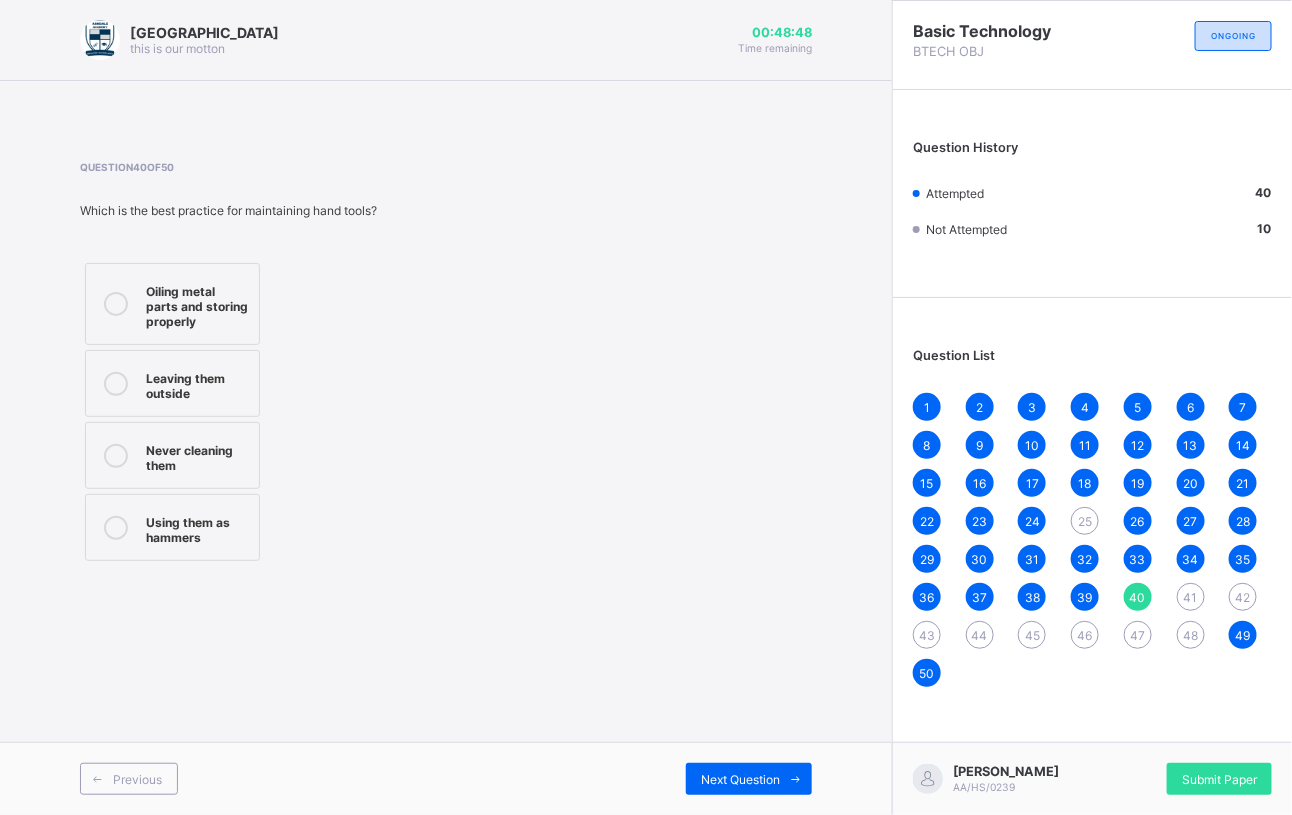 click on "Oiling metal parts and storing properly" at bounding box center (197, 304) 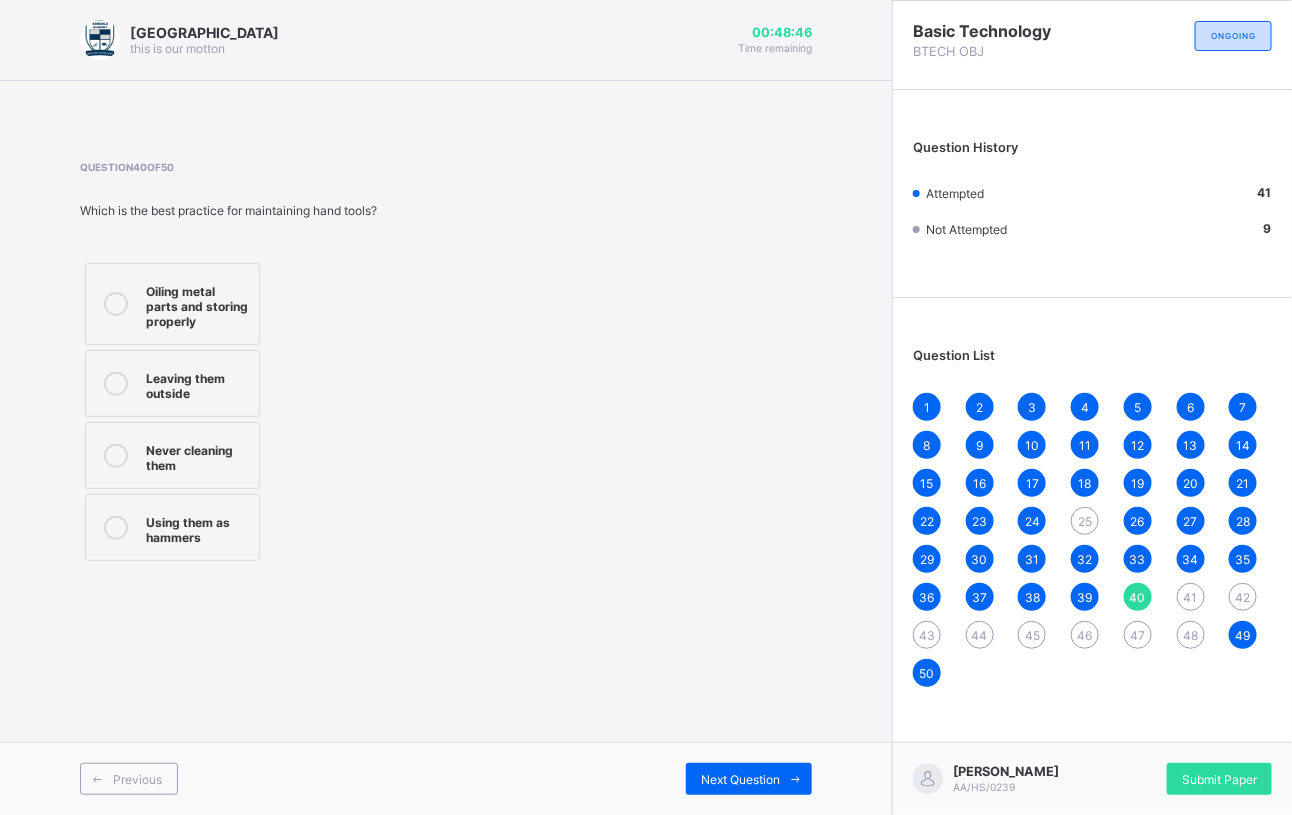 click on "41" at bounding box center (1191, 597) 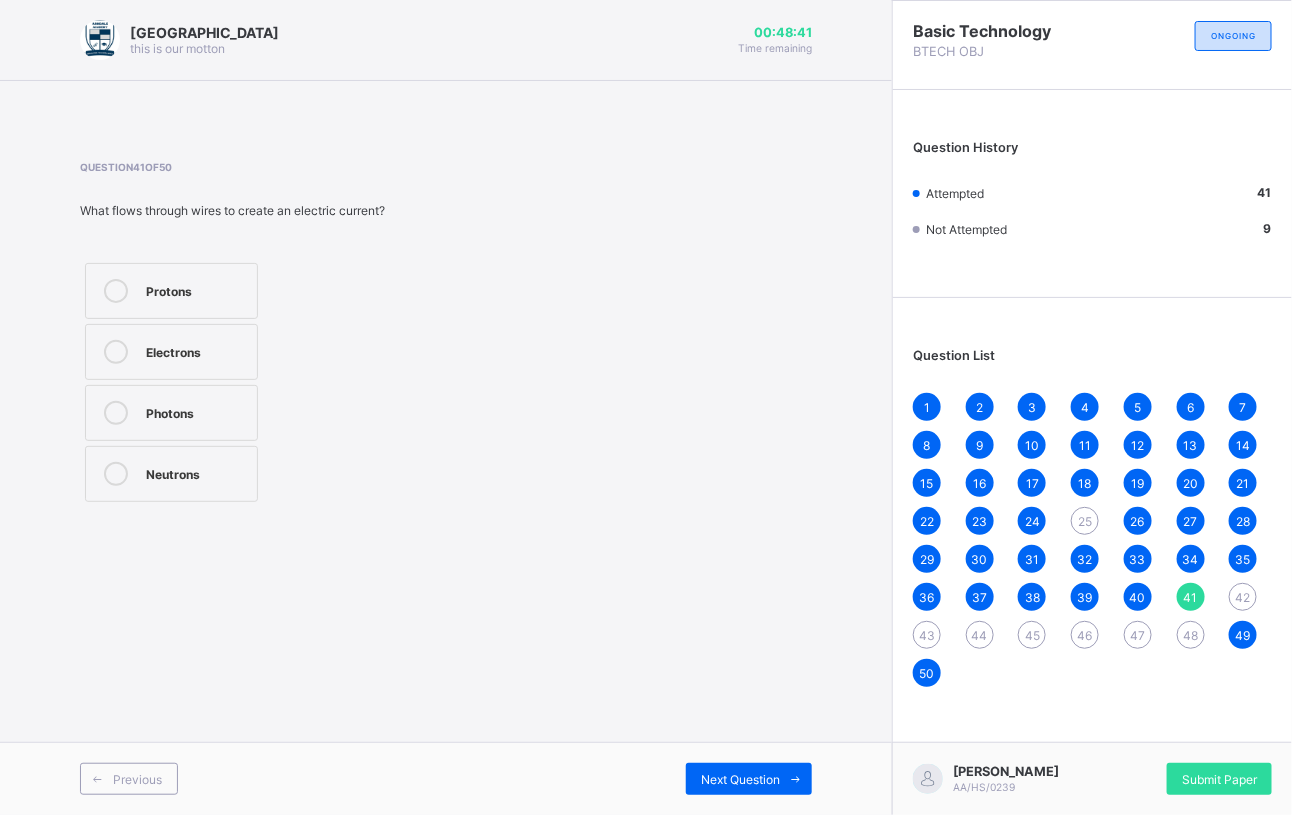click on "Protons" at bounding box center [196, 291] 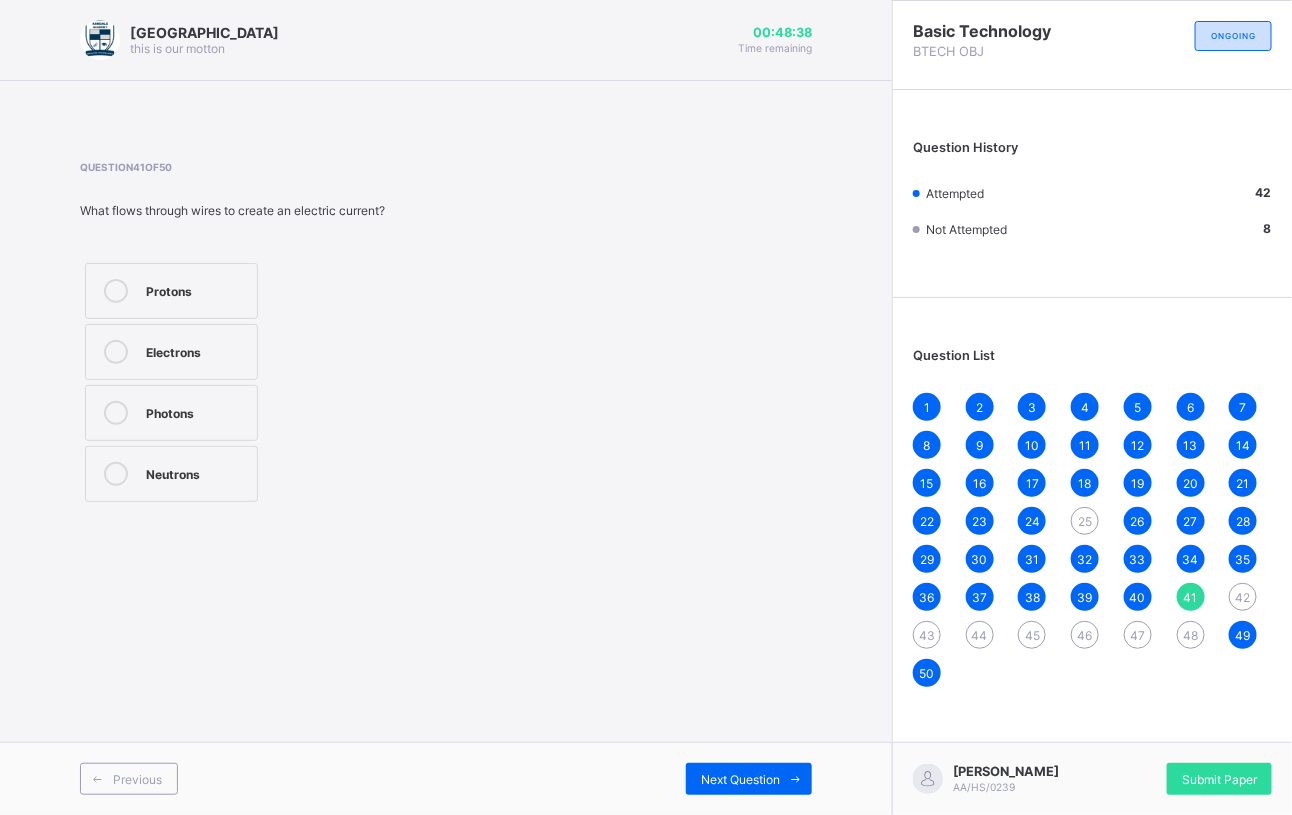 click on "42" at bounding box center [1243, 597] 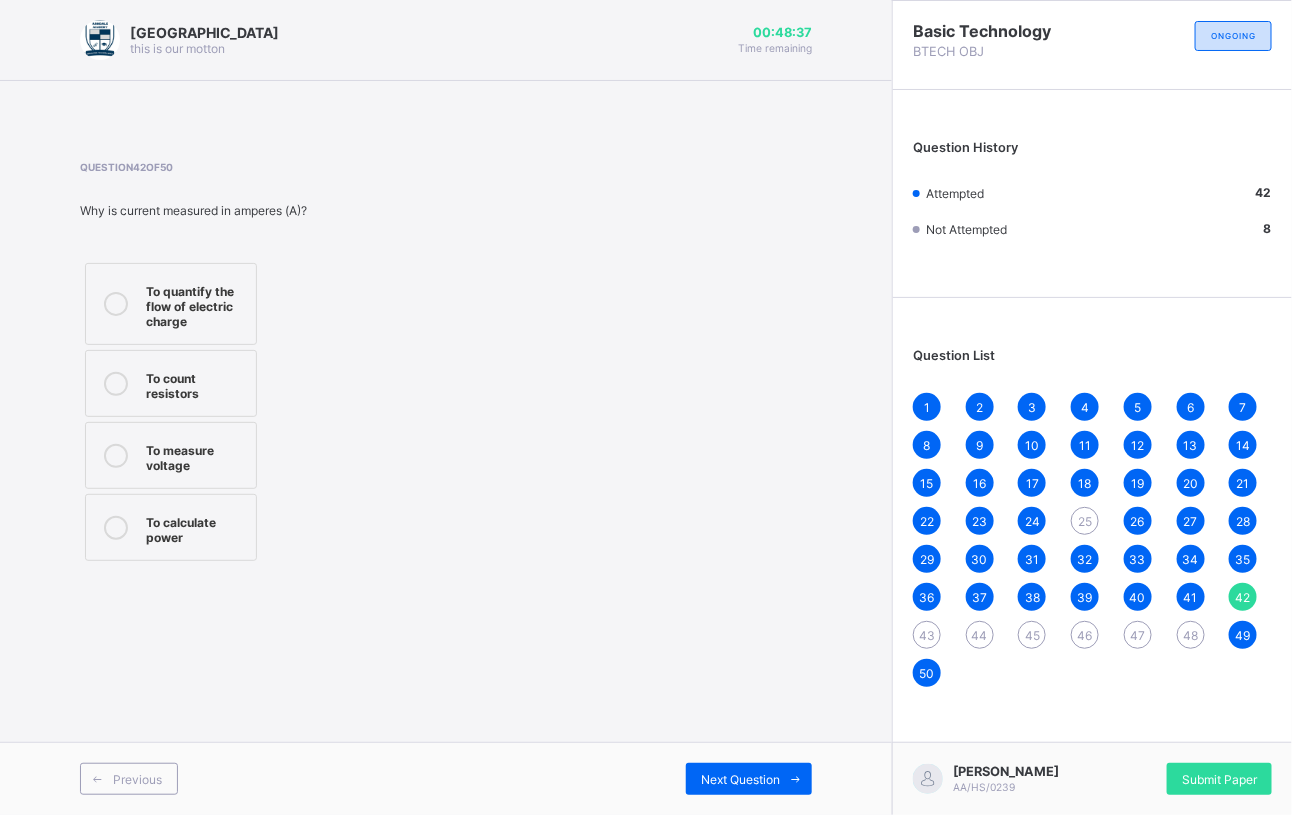 click on "To quantify the flow of electric charge" at bounding box center [196, 304] 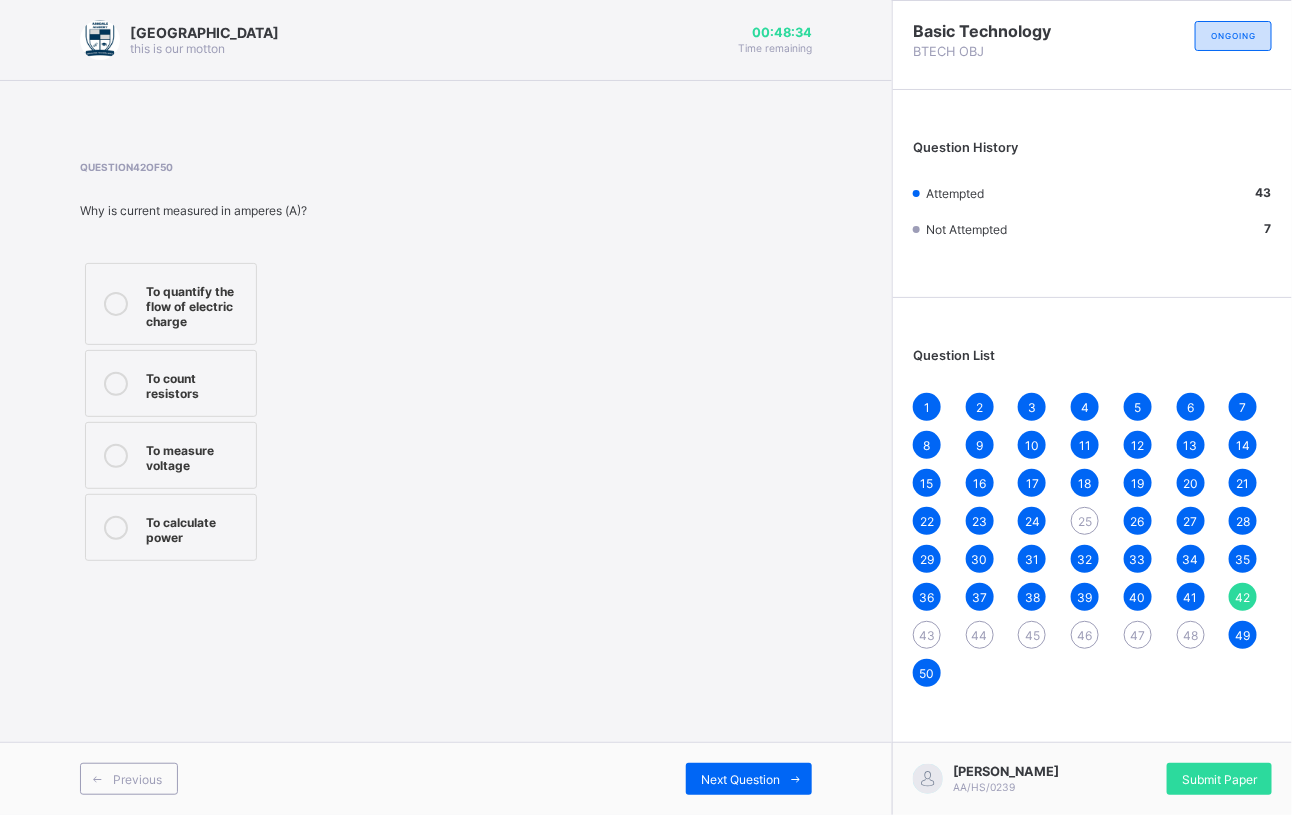 click on "43" at bounding box center [927, 635] 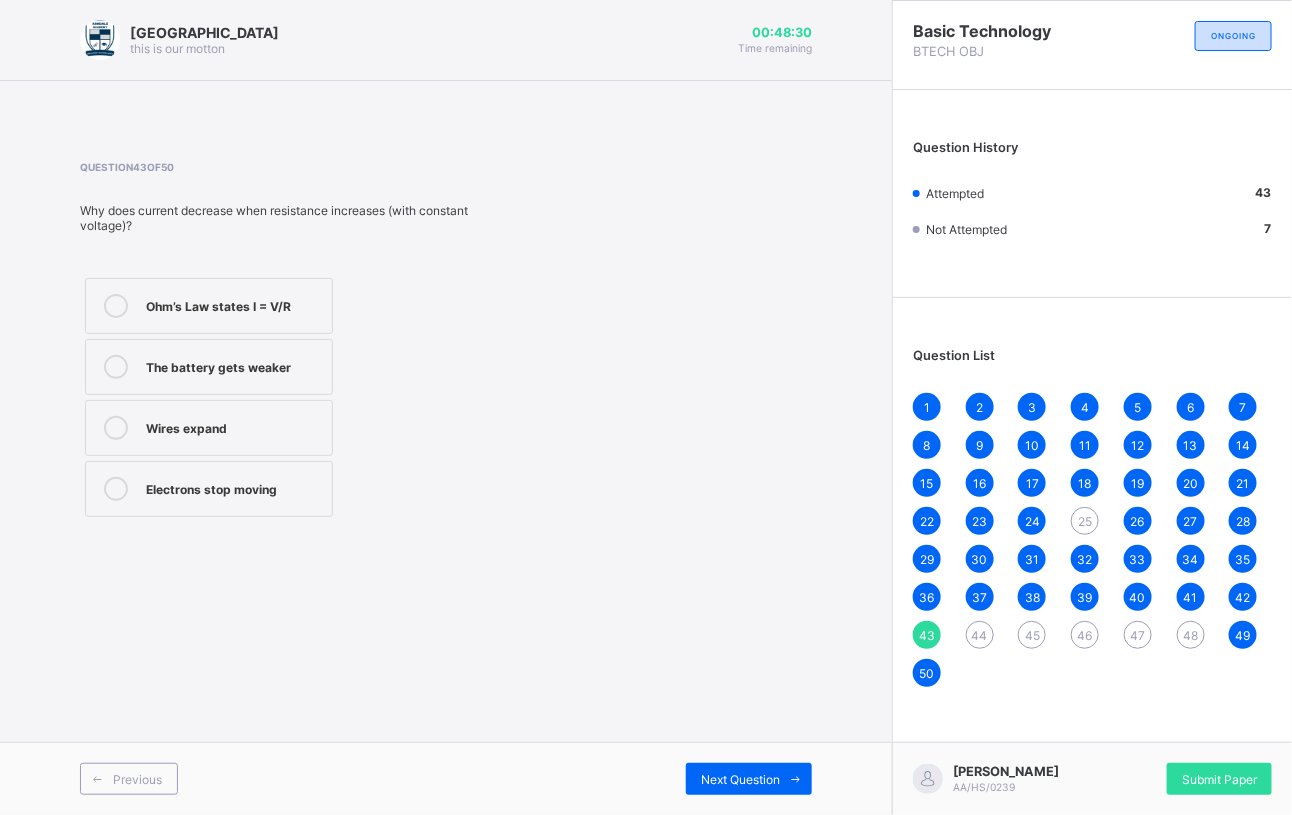 click on "Ohm’s Law states I = V/R" at bounding box center (234, 306) 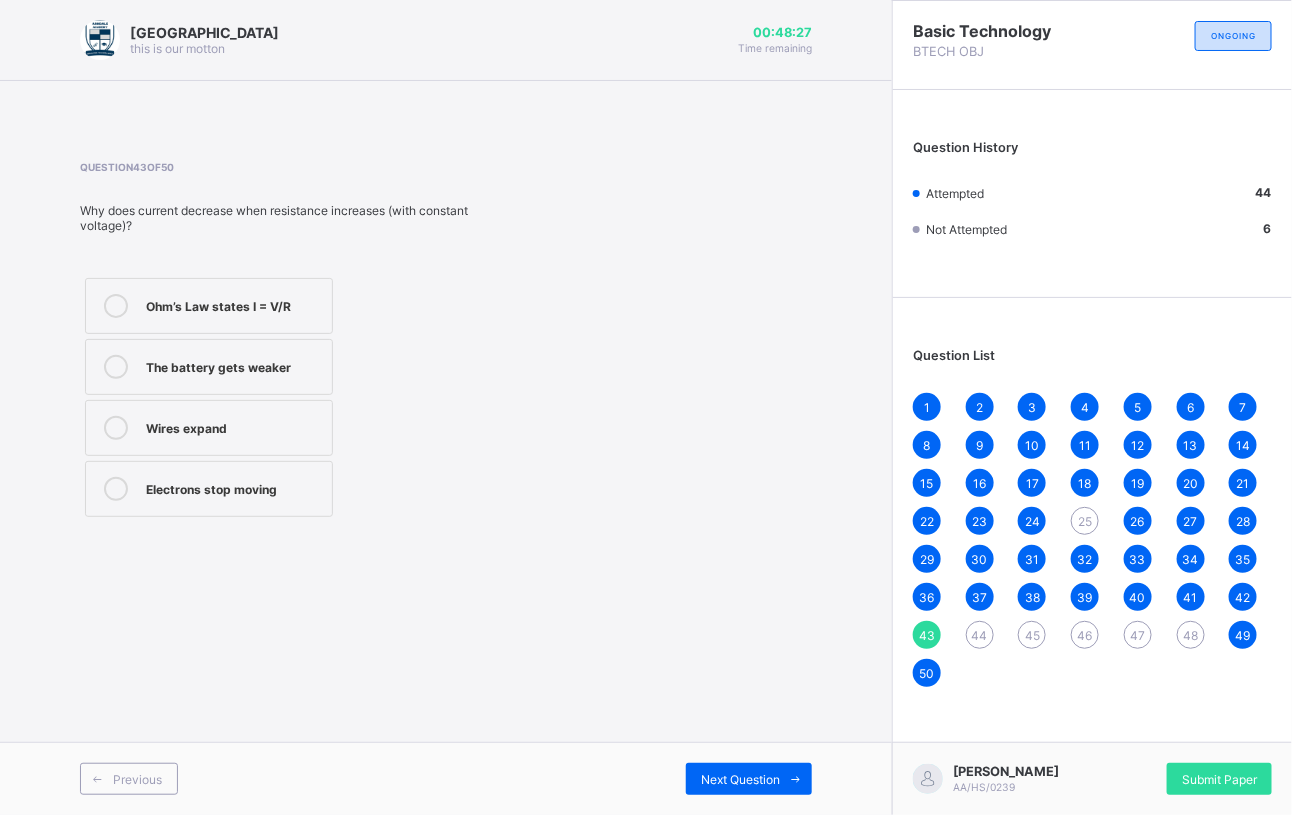 click on "1 2 3 4 5 6 7 8 9 10 11 12 13 14 15 16 17 18 19 20 21 22 23 24 25 26 27 28 29 30 31 32 33 34 35 36 37 38 39 40 41 42 43 44 45 46 47 48 49 50" at bounding box center (1092, 540) 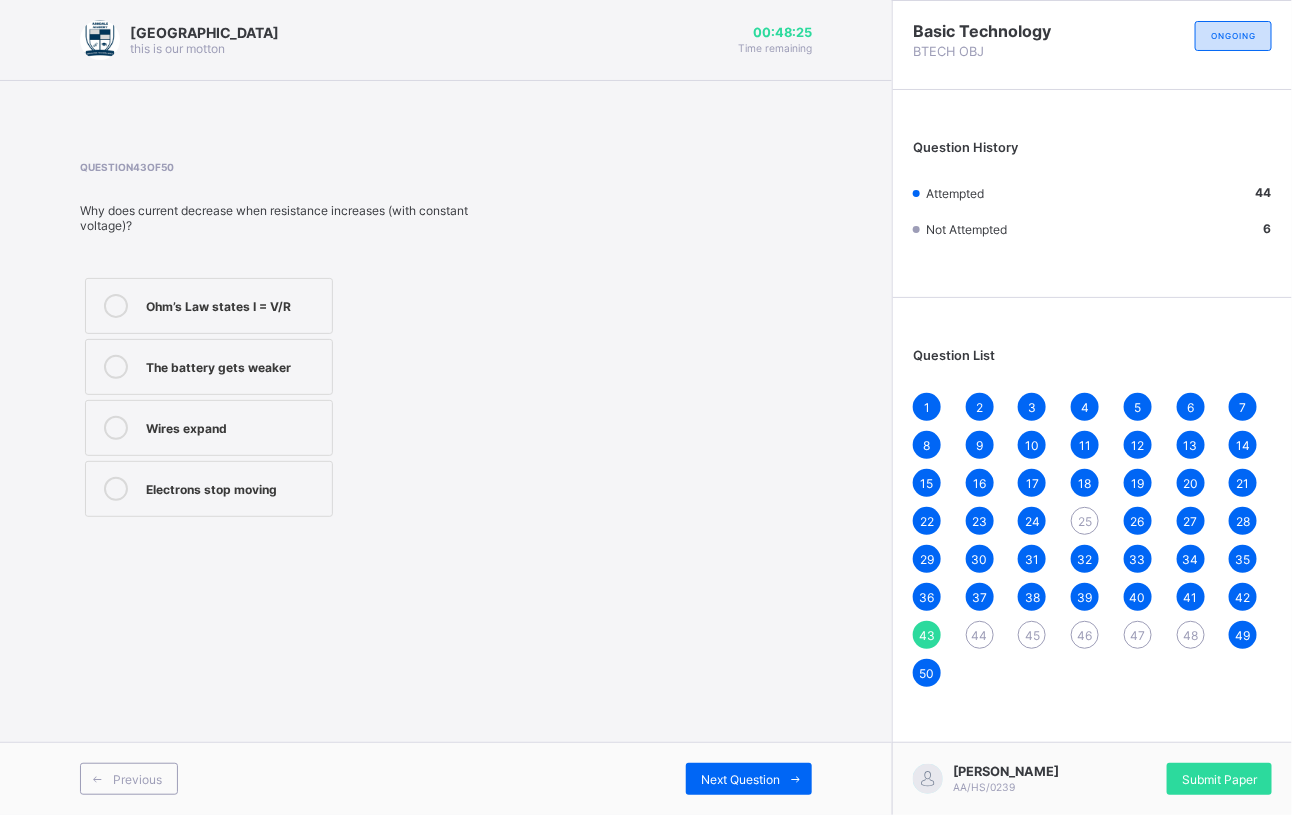 click on "1 2 3 4 5 6 7 8 9 10 11 12 13 14 15 16 17 18 19 20 21 22 23 24 25 26 27 28 29 30 31 32 33 34 35 36 37 38 39 40 41 42 43 44 45 46 47 48 49 50" at bounding box center (1092, 540) 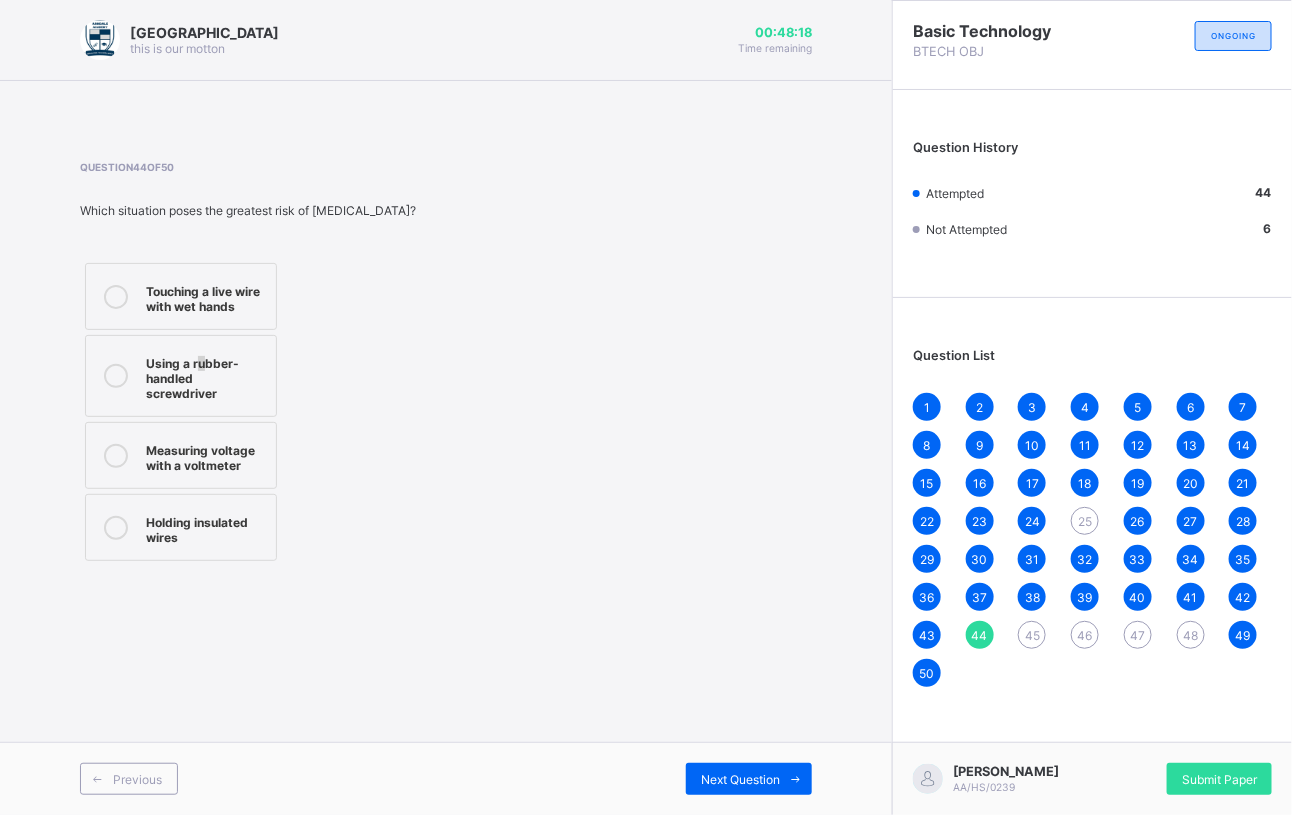 click on "Using a rubber-handled screwdriver" at bounding box center (181, 376) 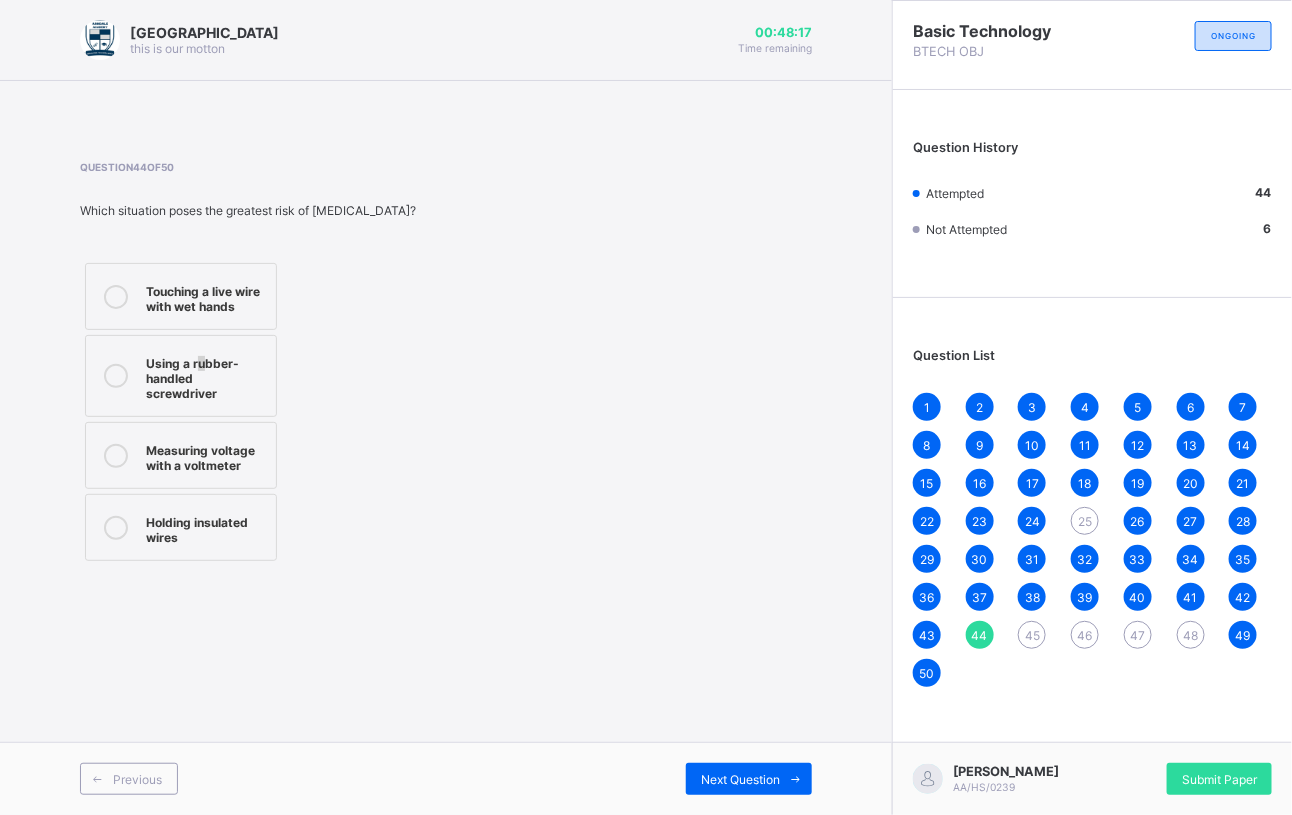 click on "Using a rubber-handled screwdriver" at bounding box center [206, 376] 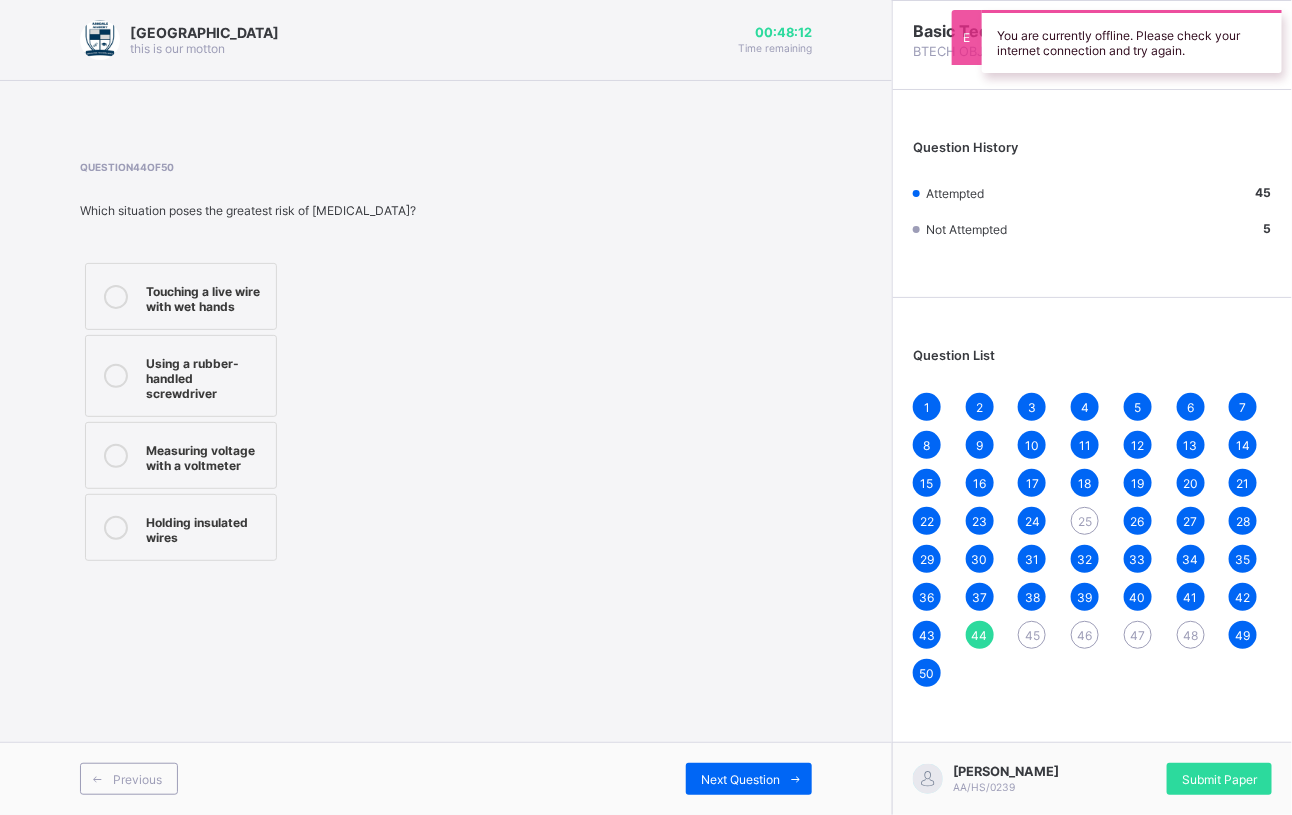 click on "45" at bounding box center [1032, 635] 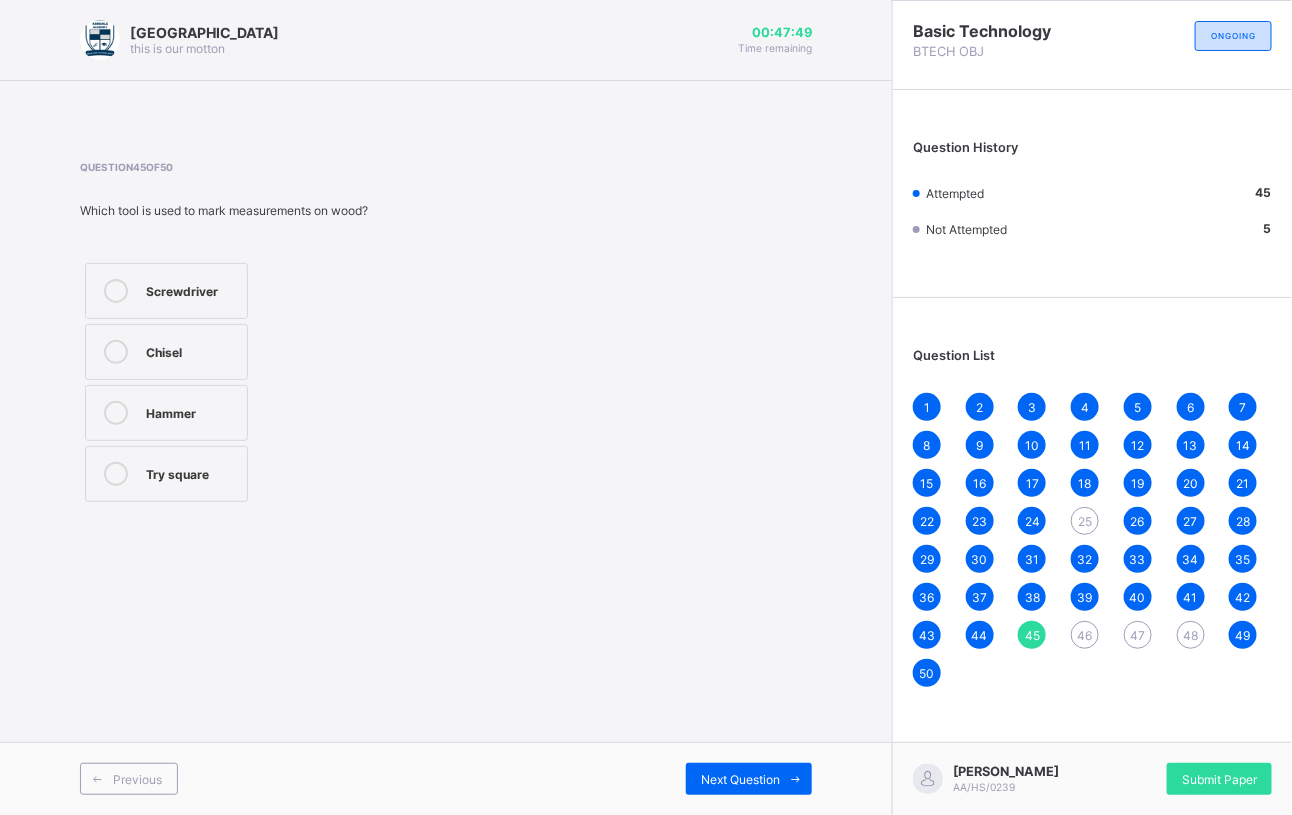 click on "Chisel" at bounding box center (191, 350) 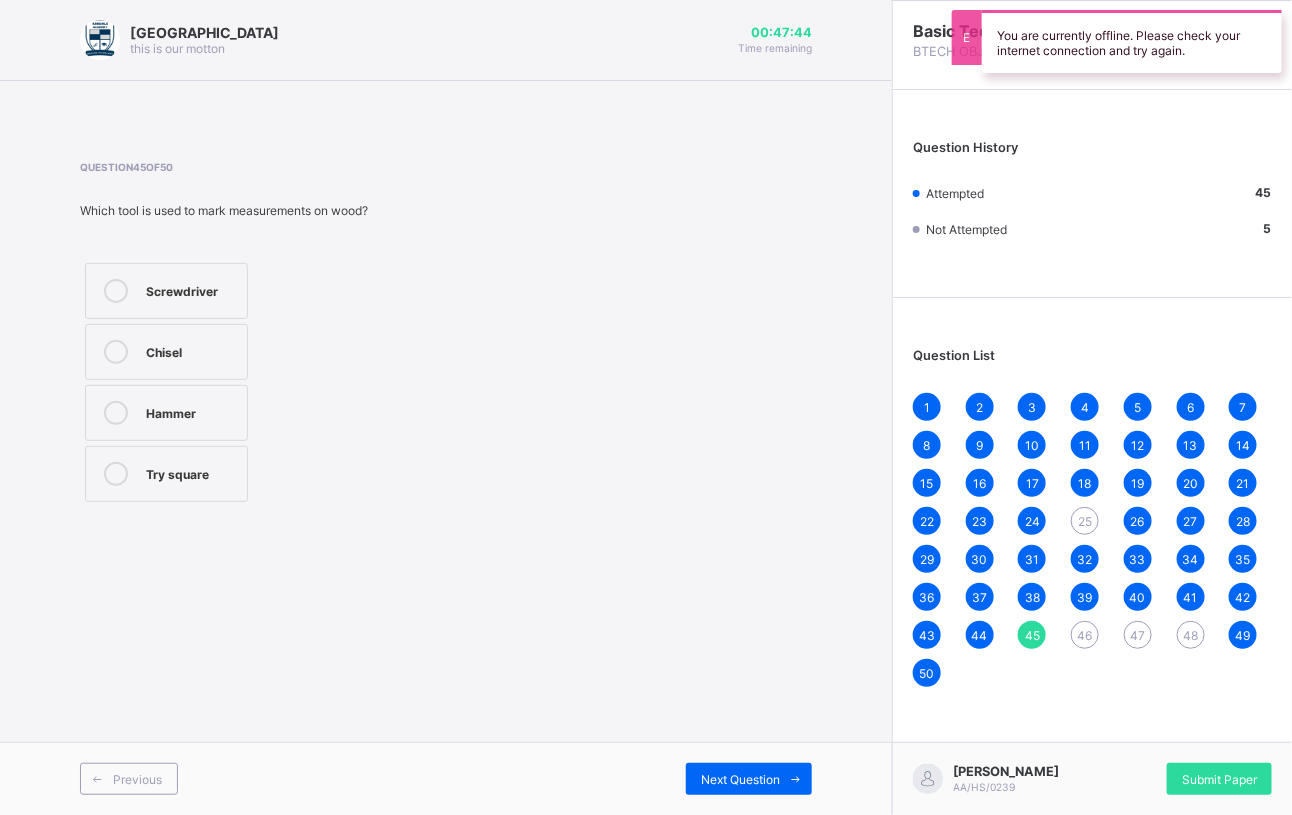 click on "46" at bounding box center (1085, 635) 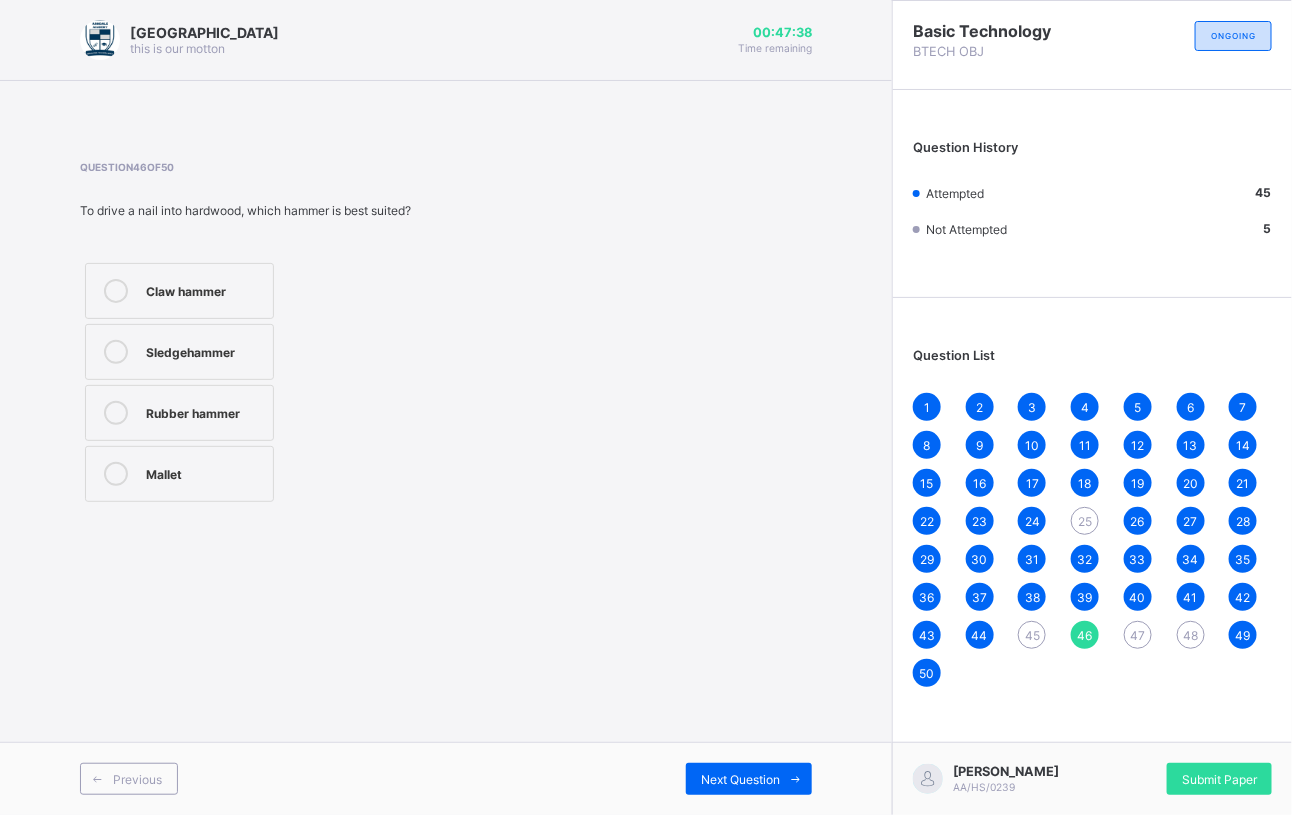 click at bounding box center (116, 352) 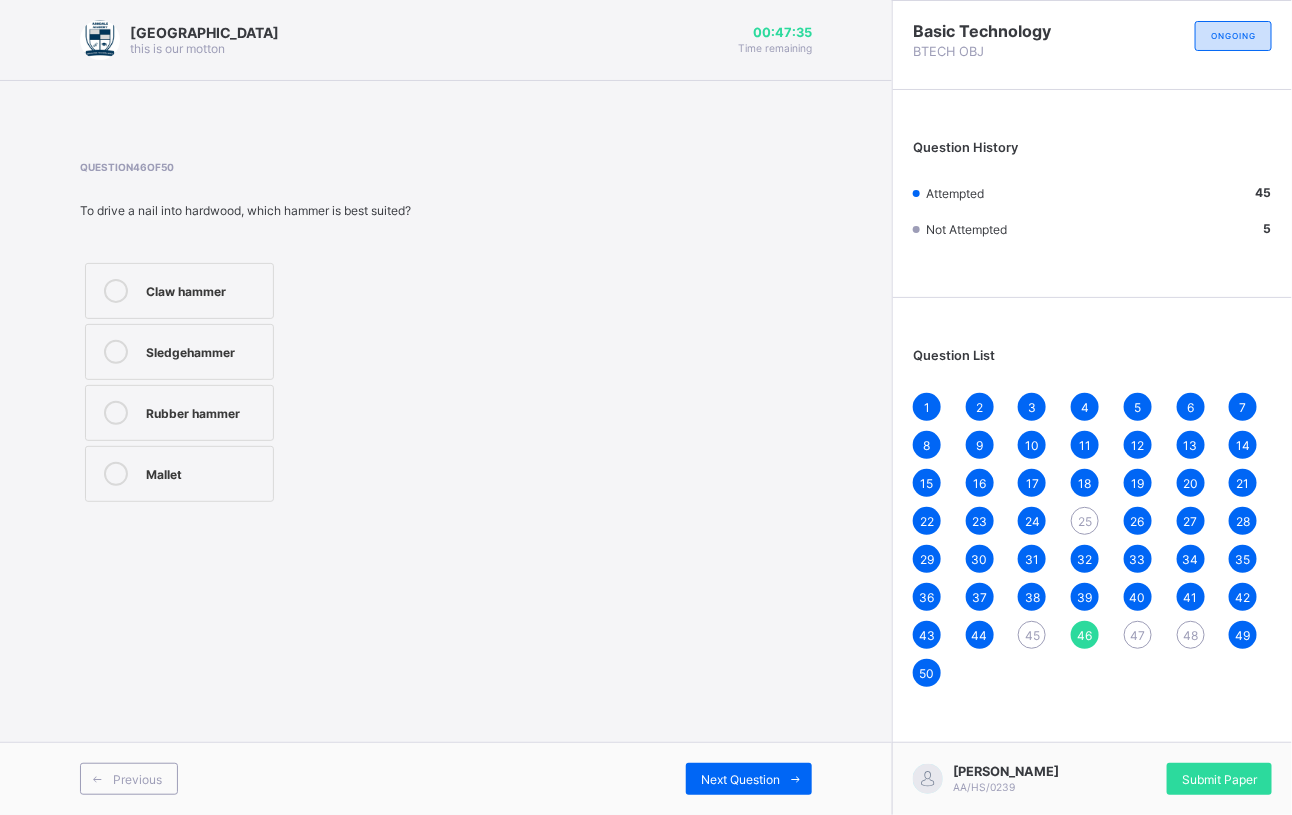 click at bounding box center [116, 291] 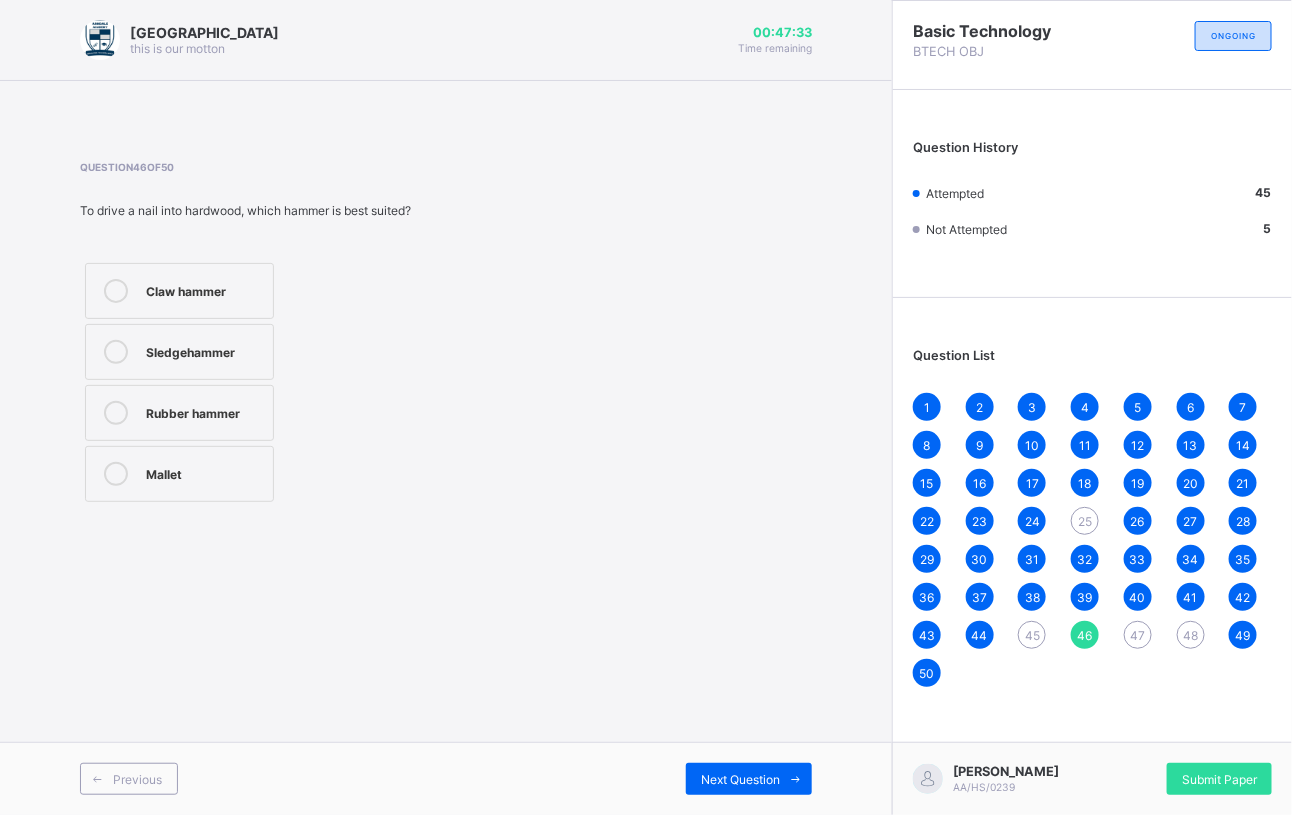 click on "47" at bounding box center [1138, 635] 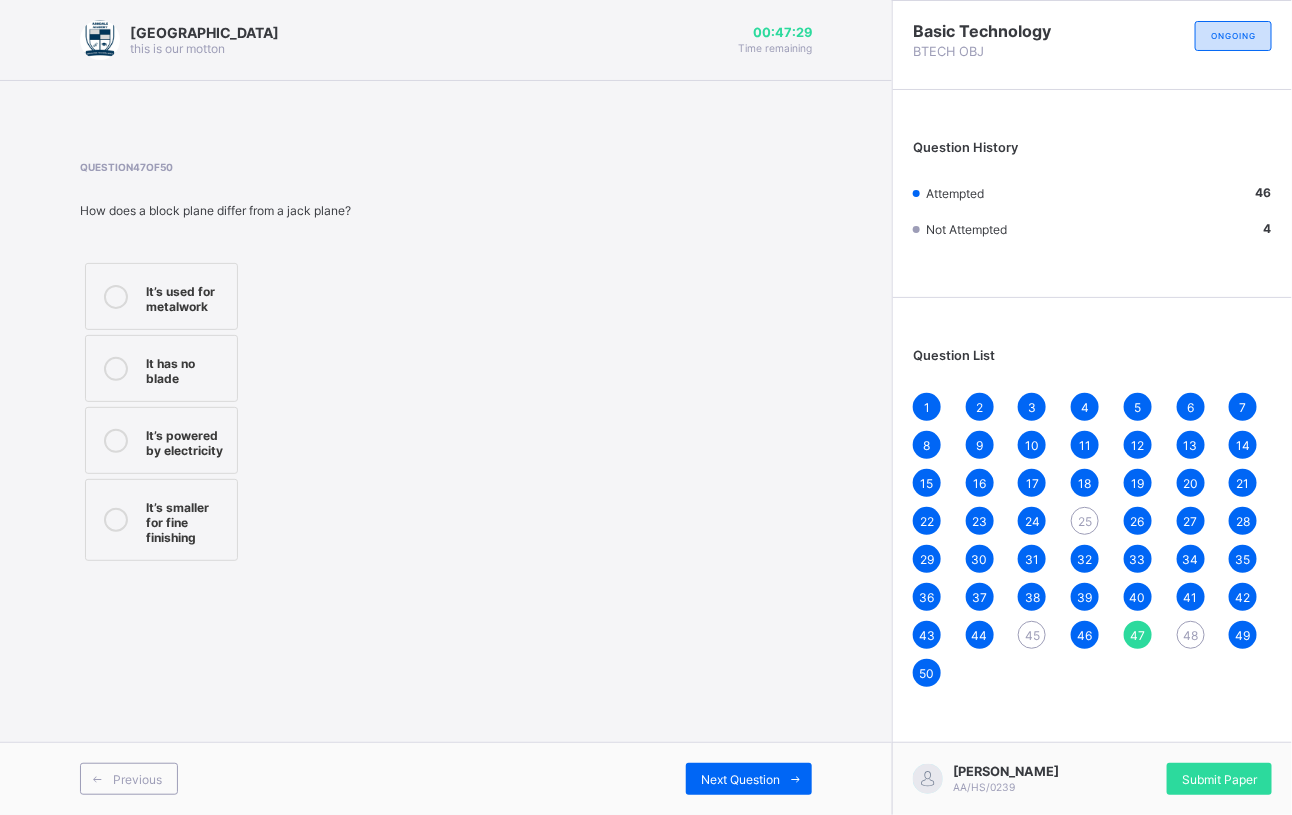 click on "It’s smaller for fine finishing" at bounding box center [186, 520] 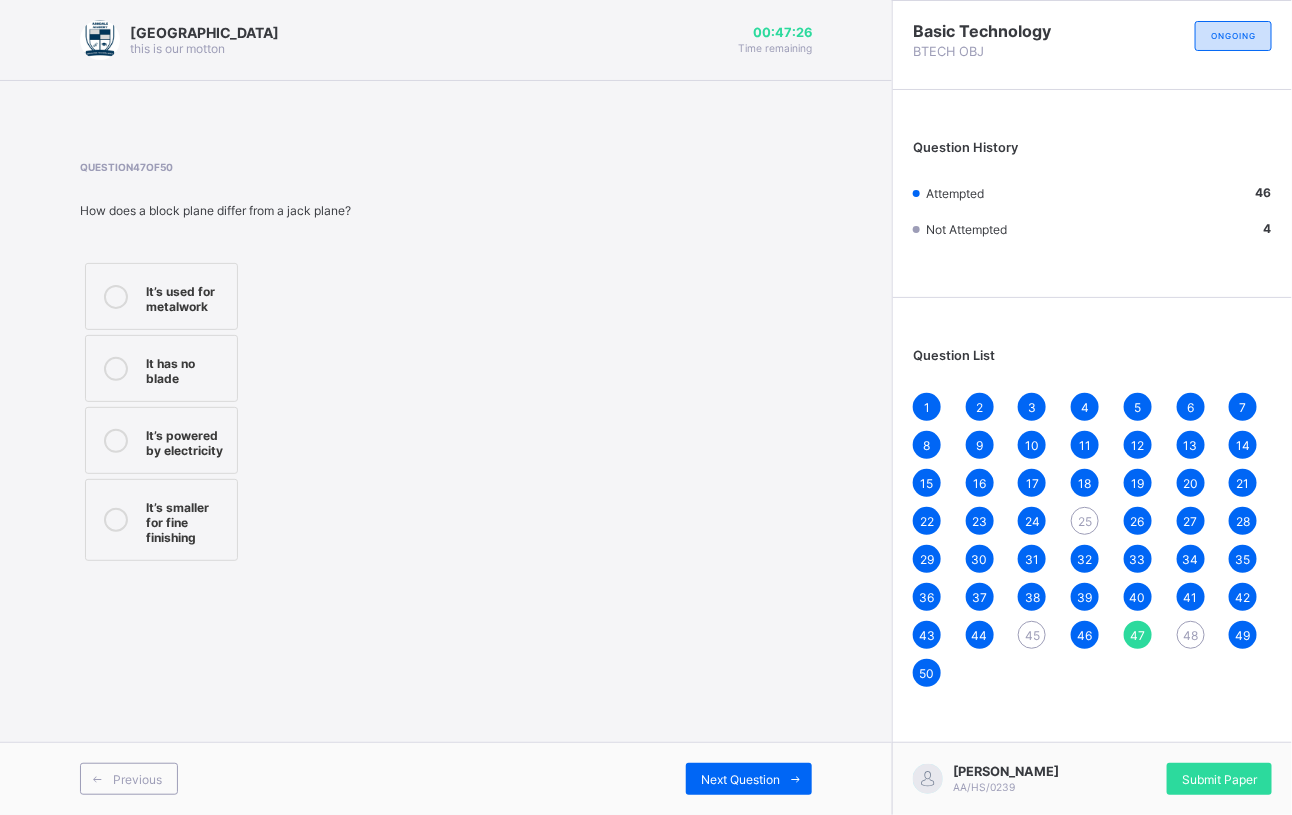 click on "1 2 3 4 5 6 7 8 9 10 11 12 13 14 15 16 17 18 19 20 21 22 23 24 25 26 27 28 29 30 31 32 33 34 35 36 37 38 39 40 41 42 43 44 45 46 47 48 49 50" at bounding box center (1092, 540) 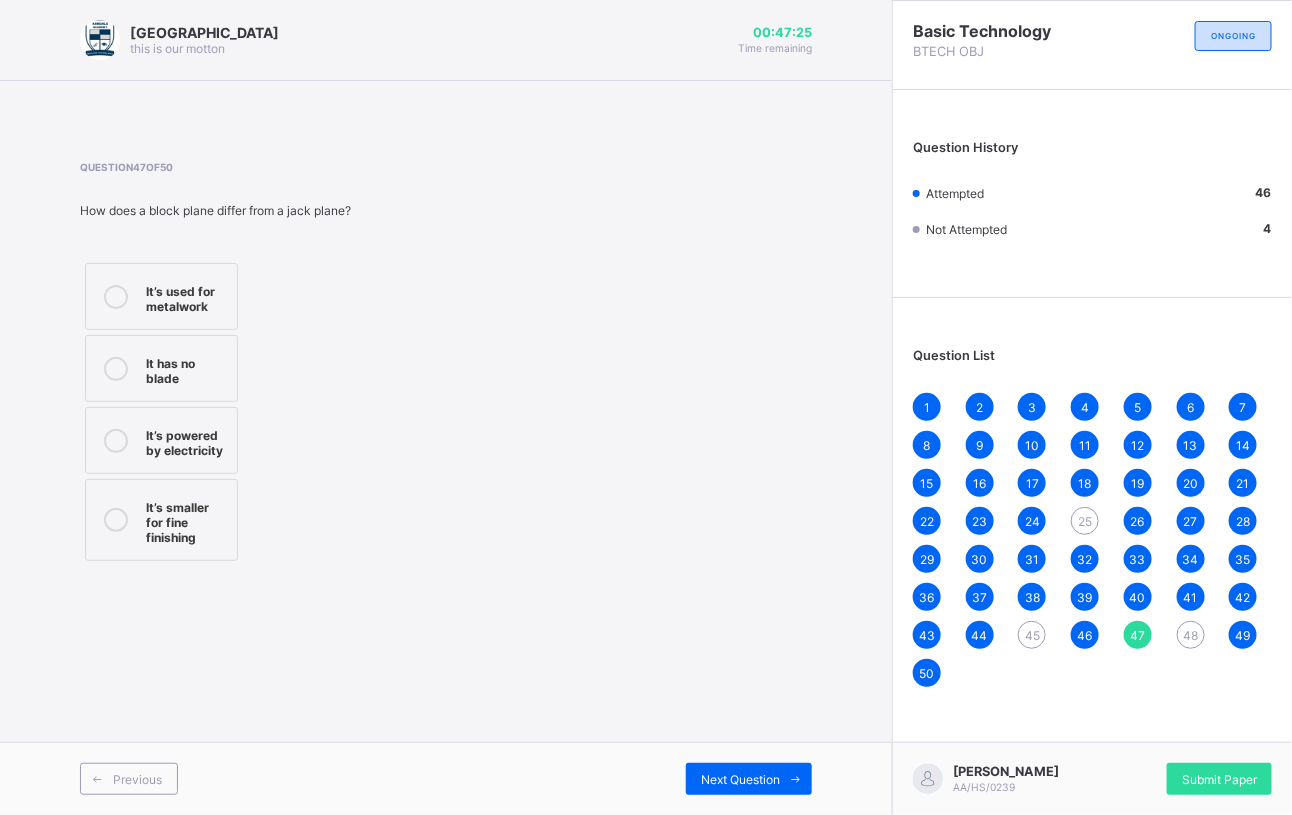 click on "48" at bounding box center [1191, 635] 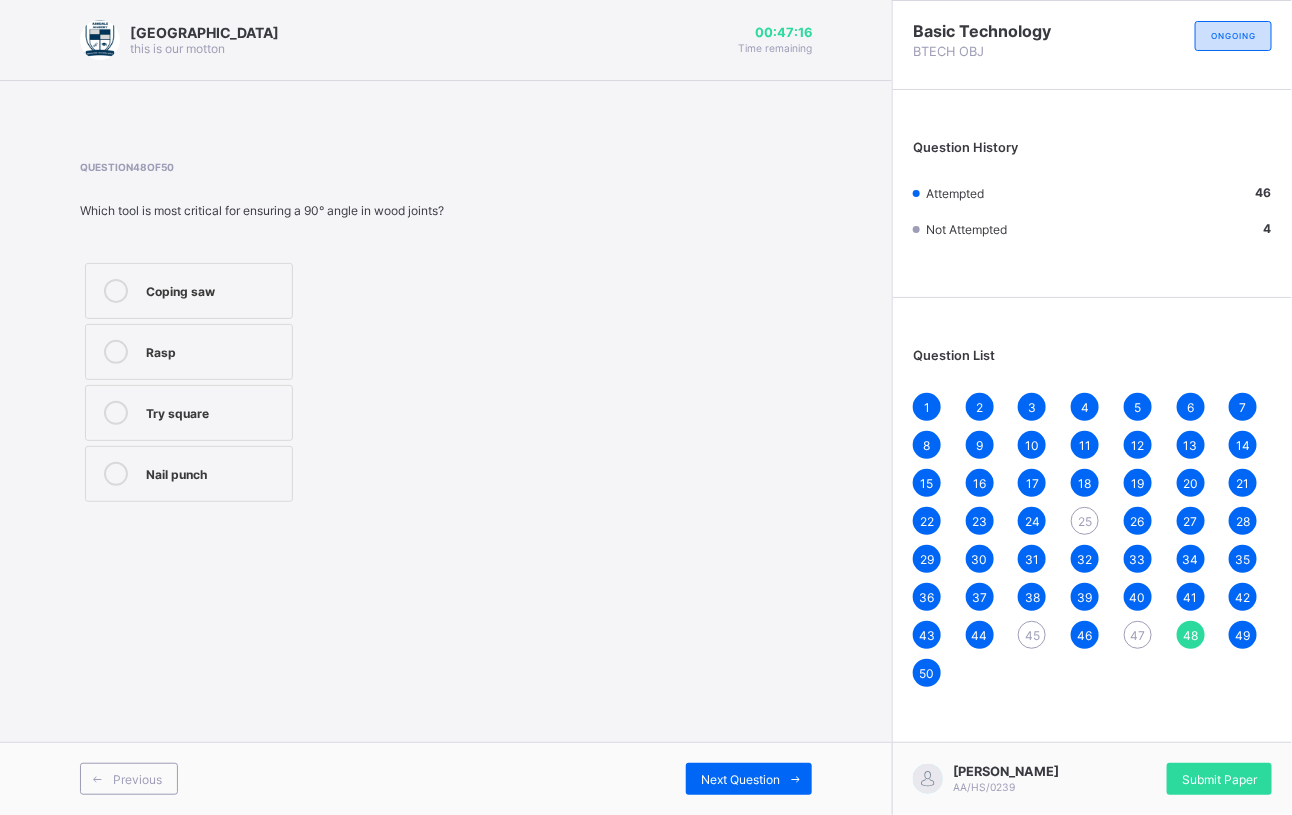 click on "Coping saw" at bounding box center [214, 291] 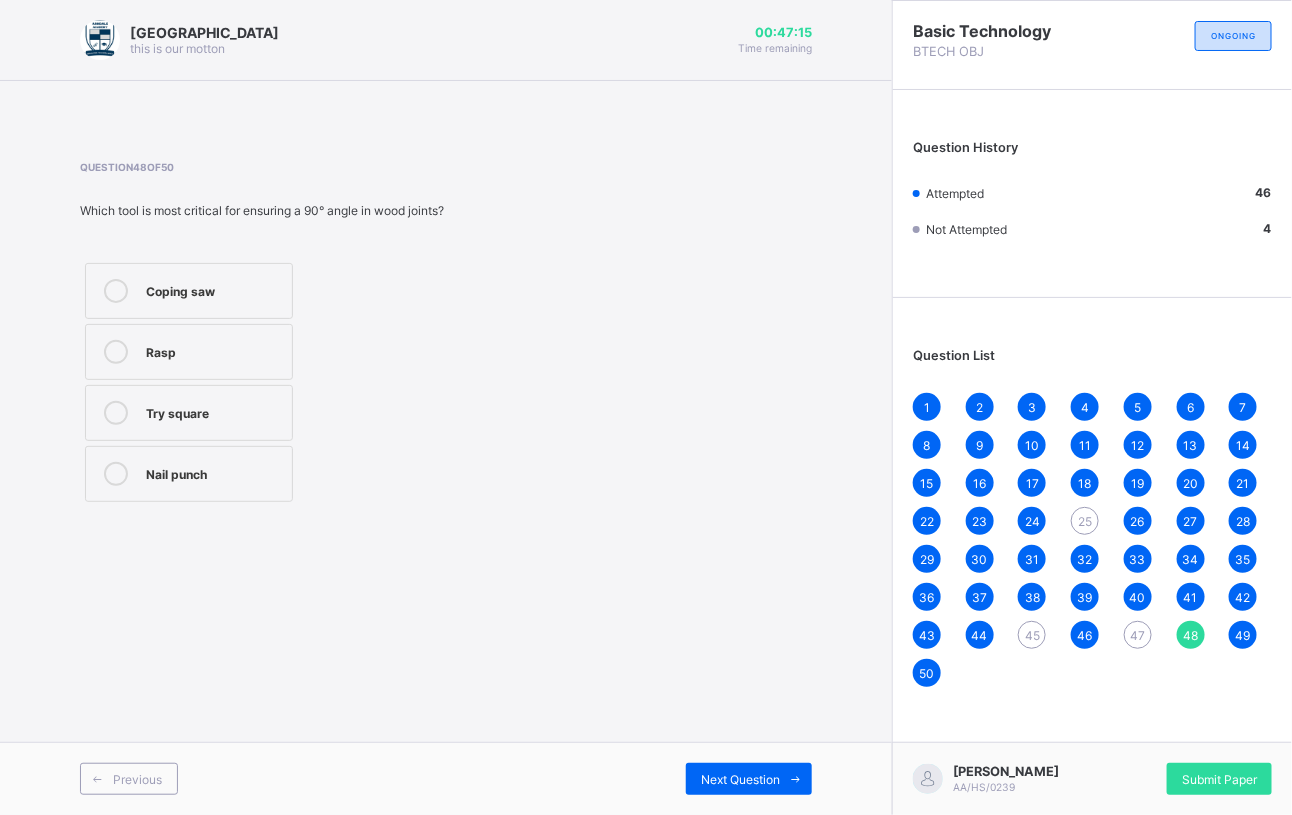click on "45" at bounding box center (1032, 635) 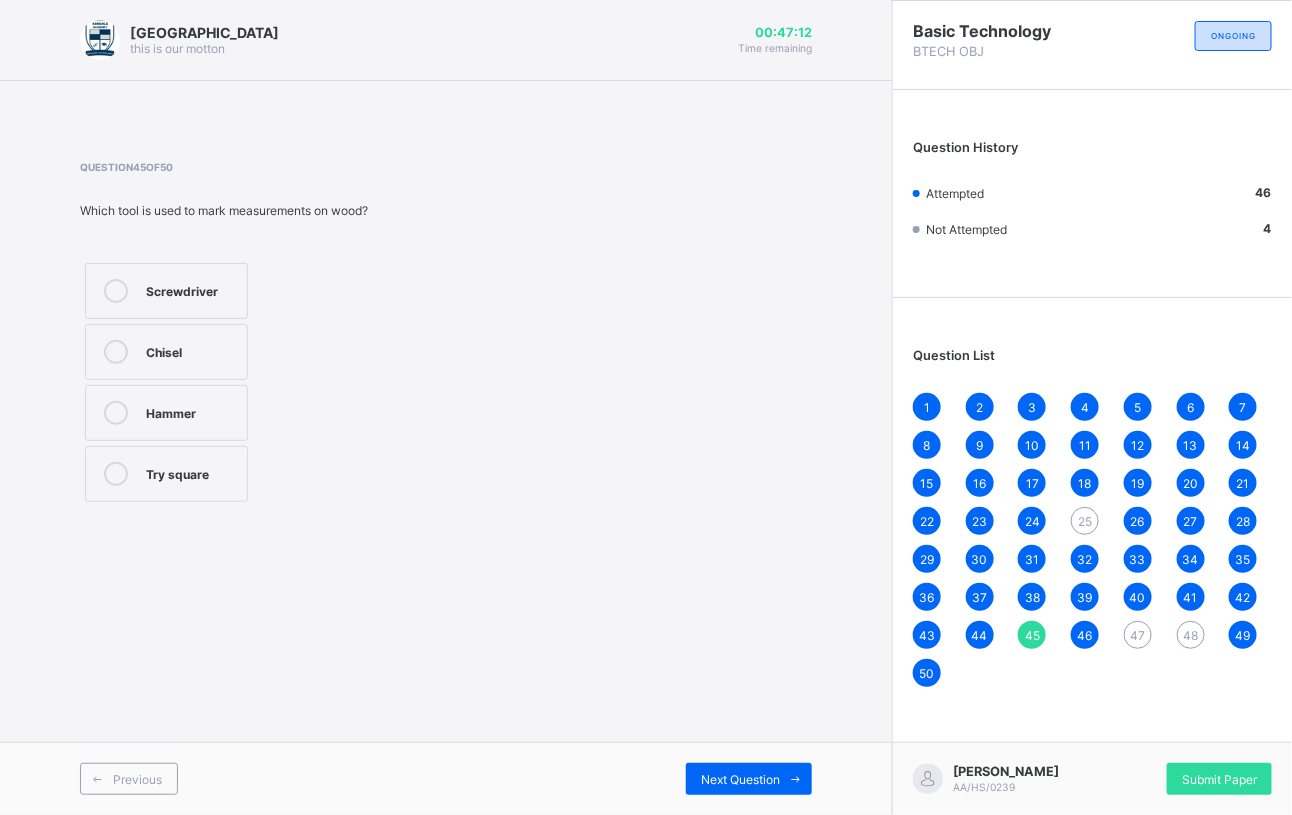 click on "Chisel" at bounding box center (191, 350) 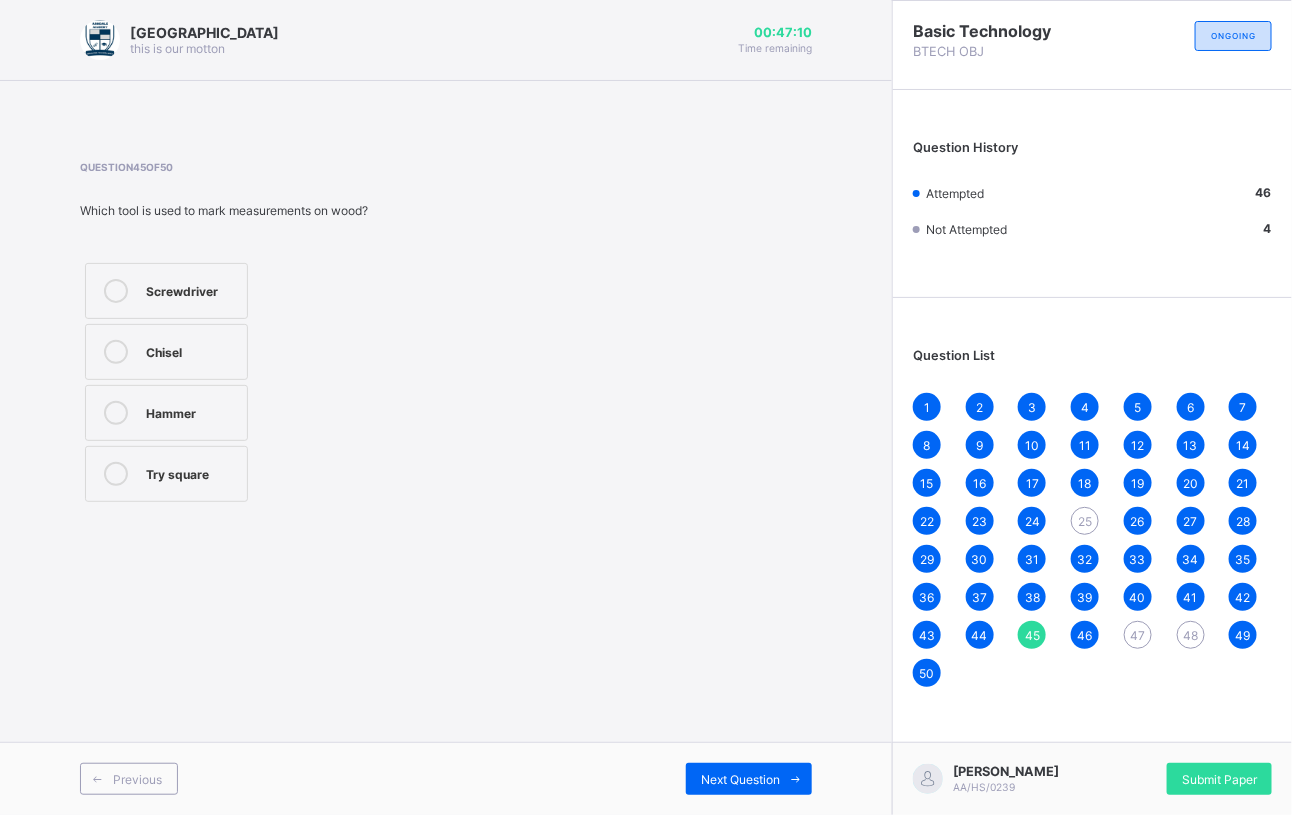 click on "1 2 3 4 5 6 7 8 9 10 11 12 13 14 15 16 17 18 19 20 21 22 23 24 25 26 27 28 29 30 31 32 33 34 35 36 37 38 39 40 41 42 43 44 45 46 47 48 49 50" at bounding box center [1092, 540] 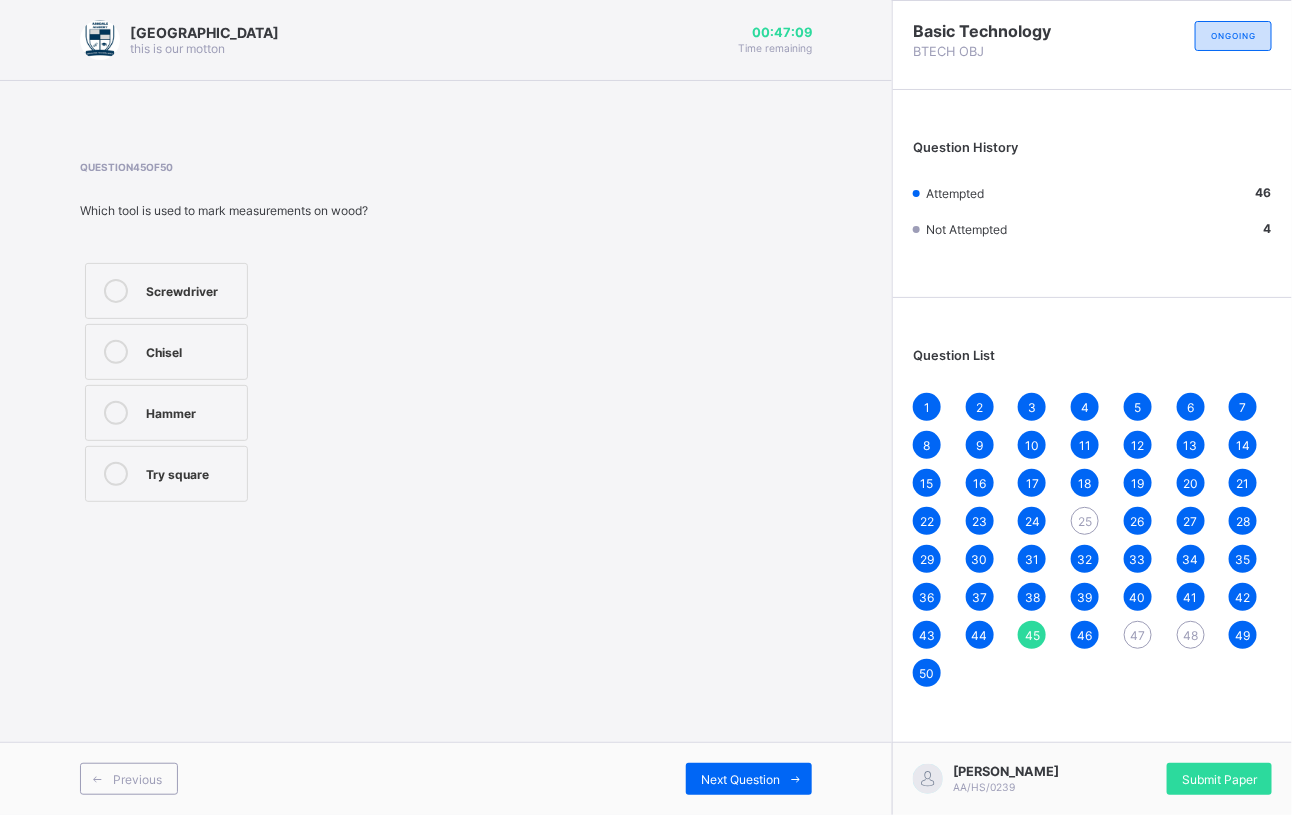 click on "25" at bounding box center [1085, 521] 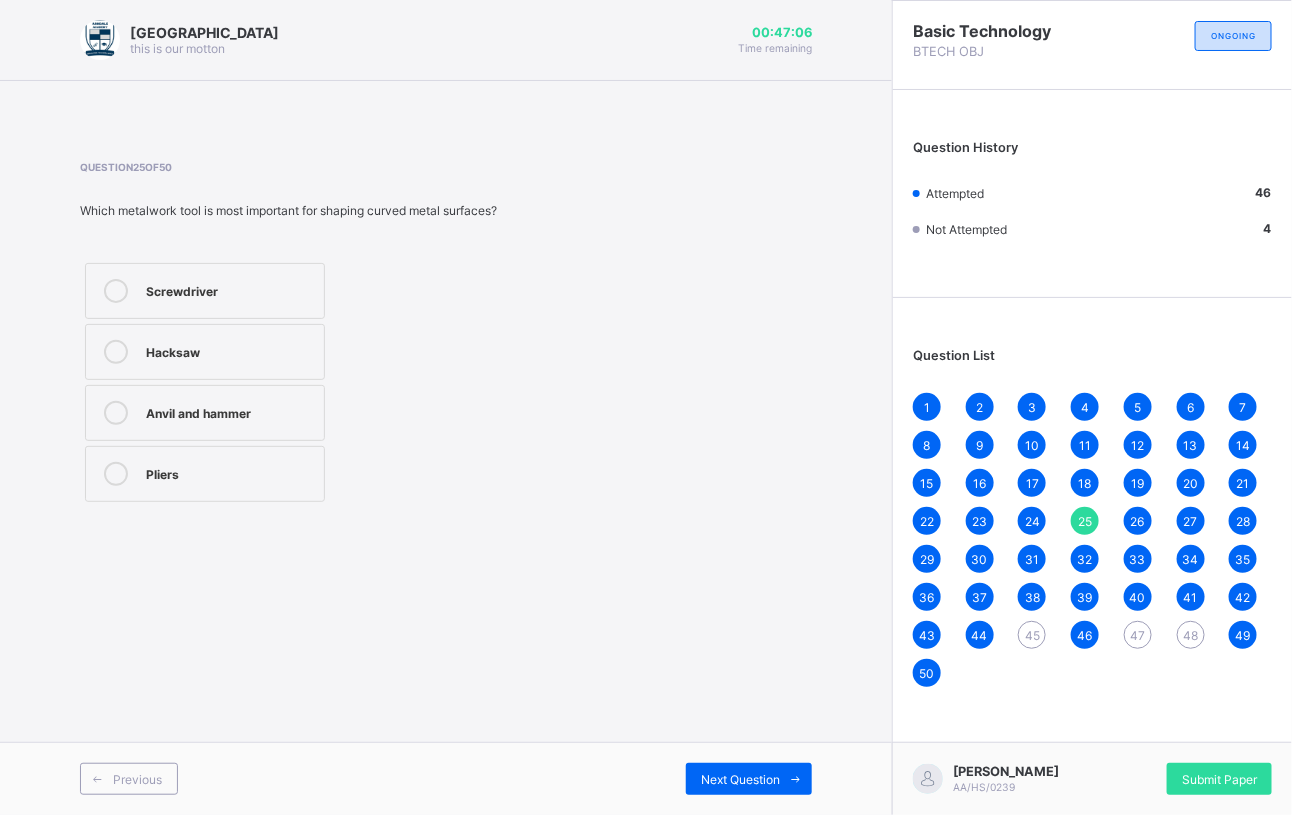 click on "Hacksaw" at bounding box center [205, 352] 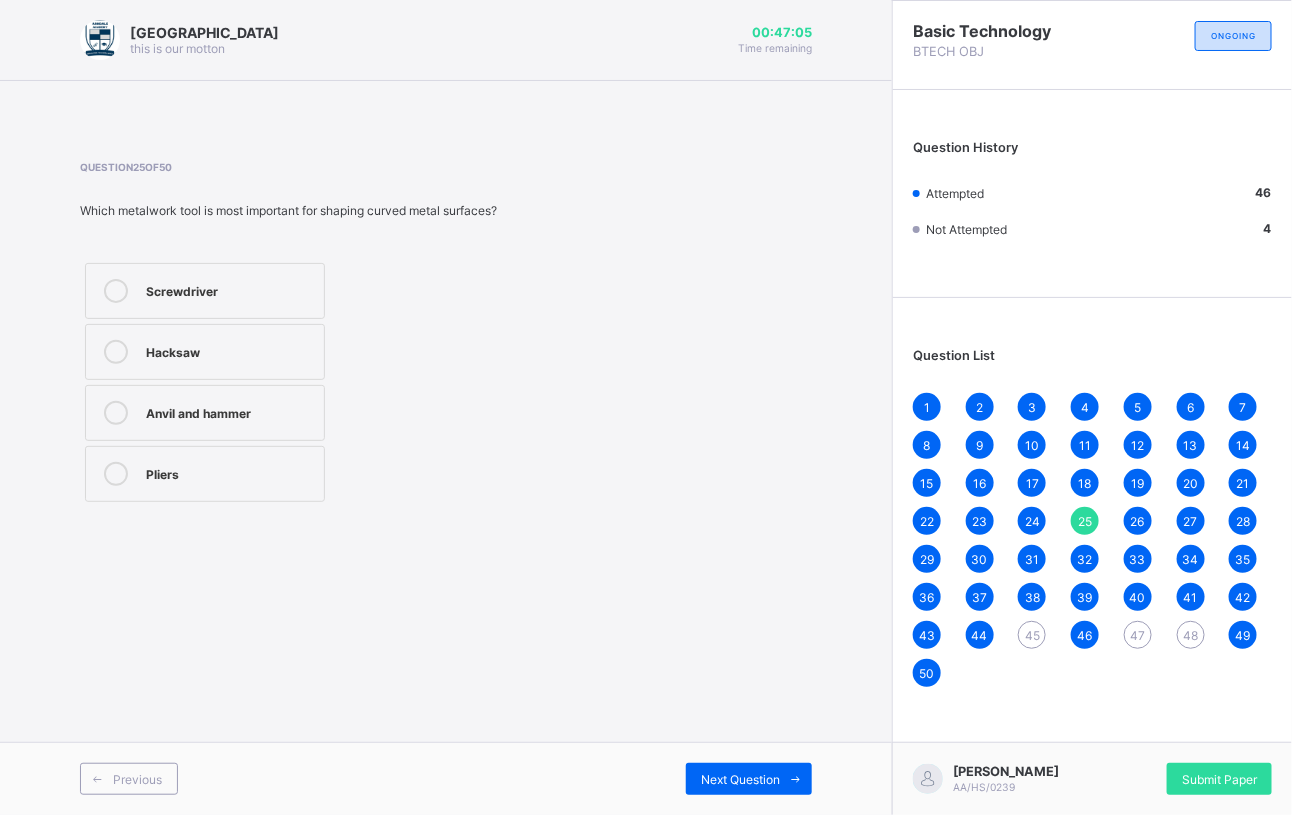 click on "Anvil and hammer" at bounding box center [205, 413] 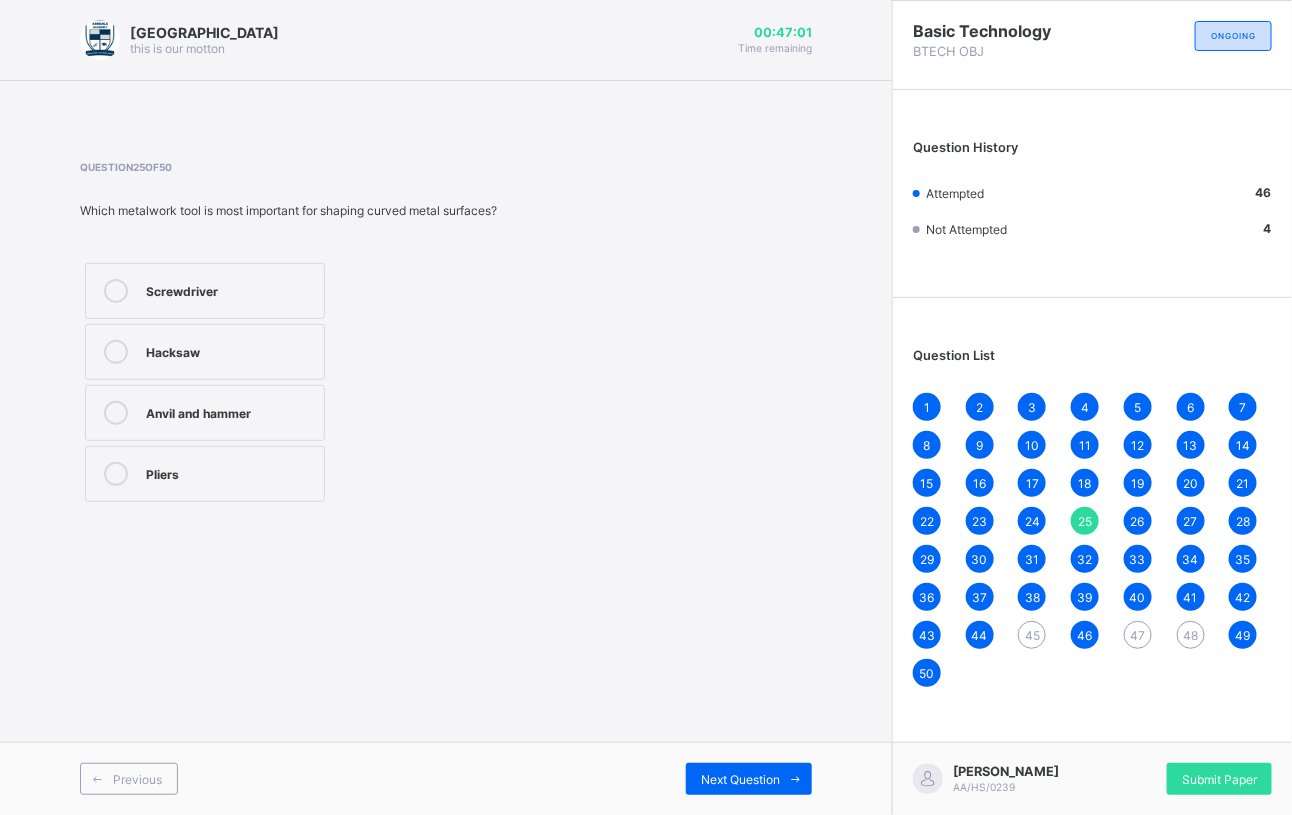click on "45" at bounding box center (1032, 635) 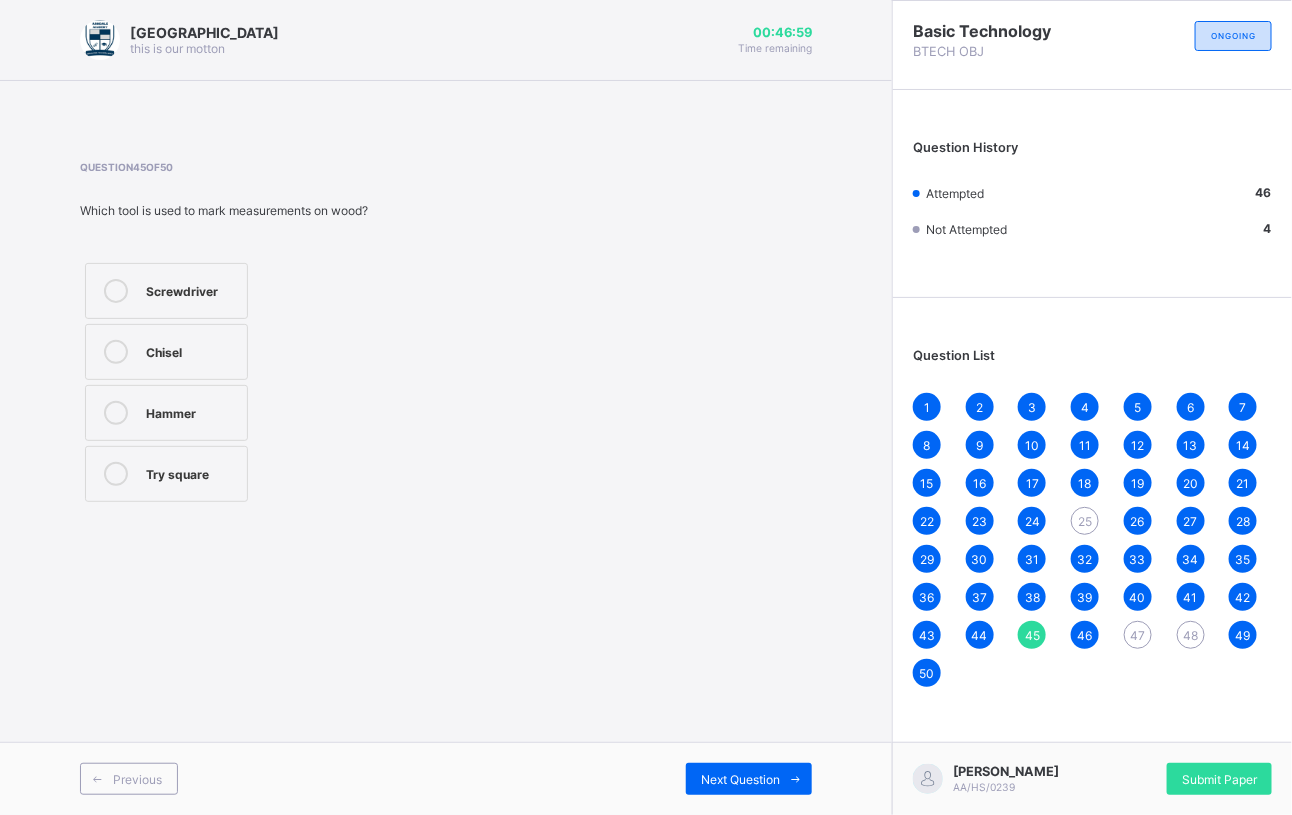 click on "Chisel" at bounding box center (166, 352) 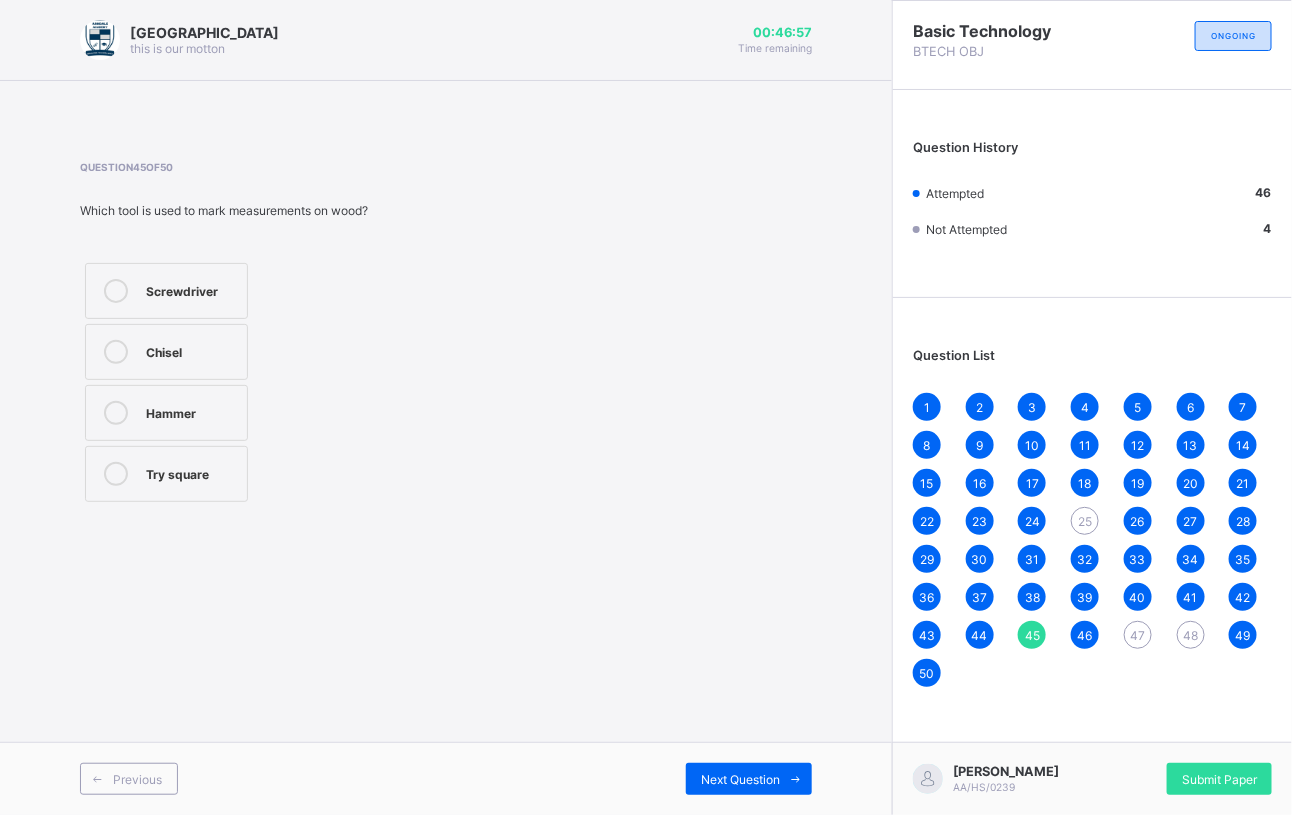 click on "48" at bounding box center (1191, 635) 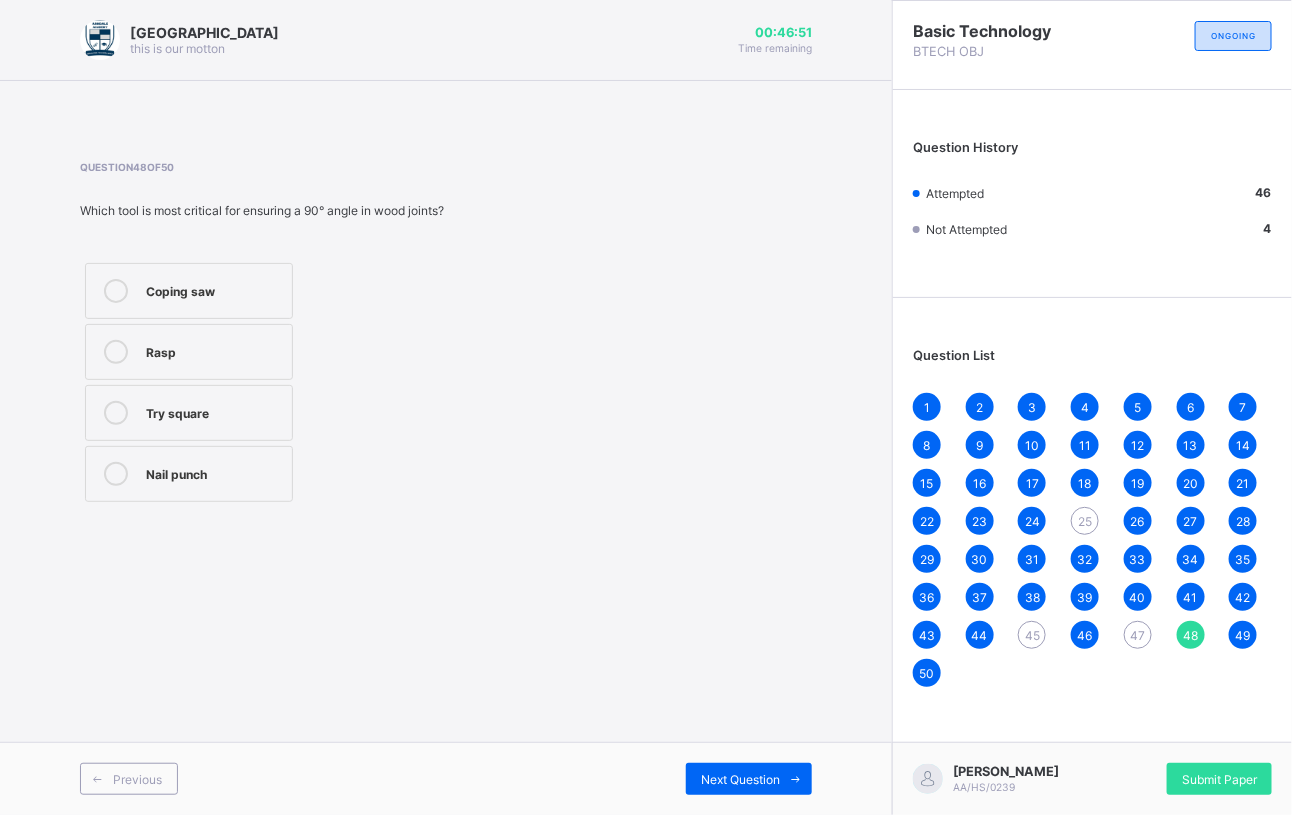 click on "Coping saw" at bounding box center (214, 289) 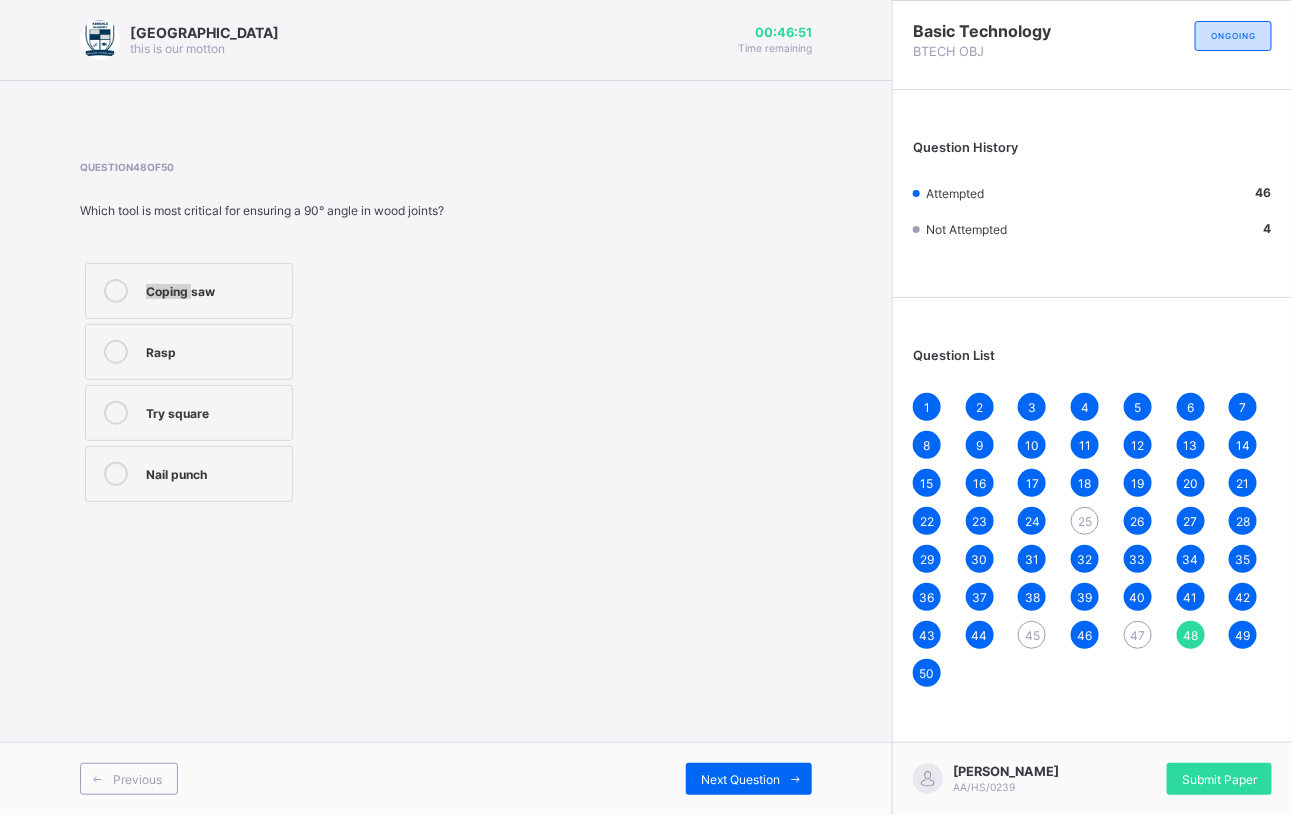 click on "Coping saw" at bounding box center (214, 289) 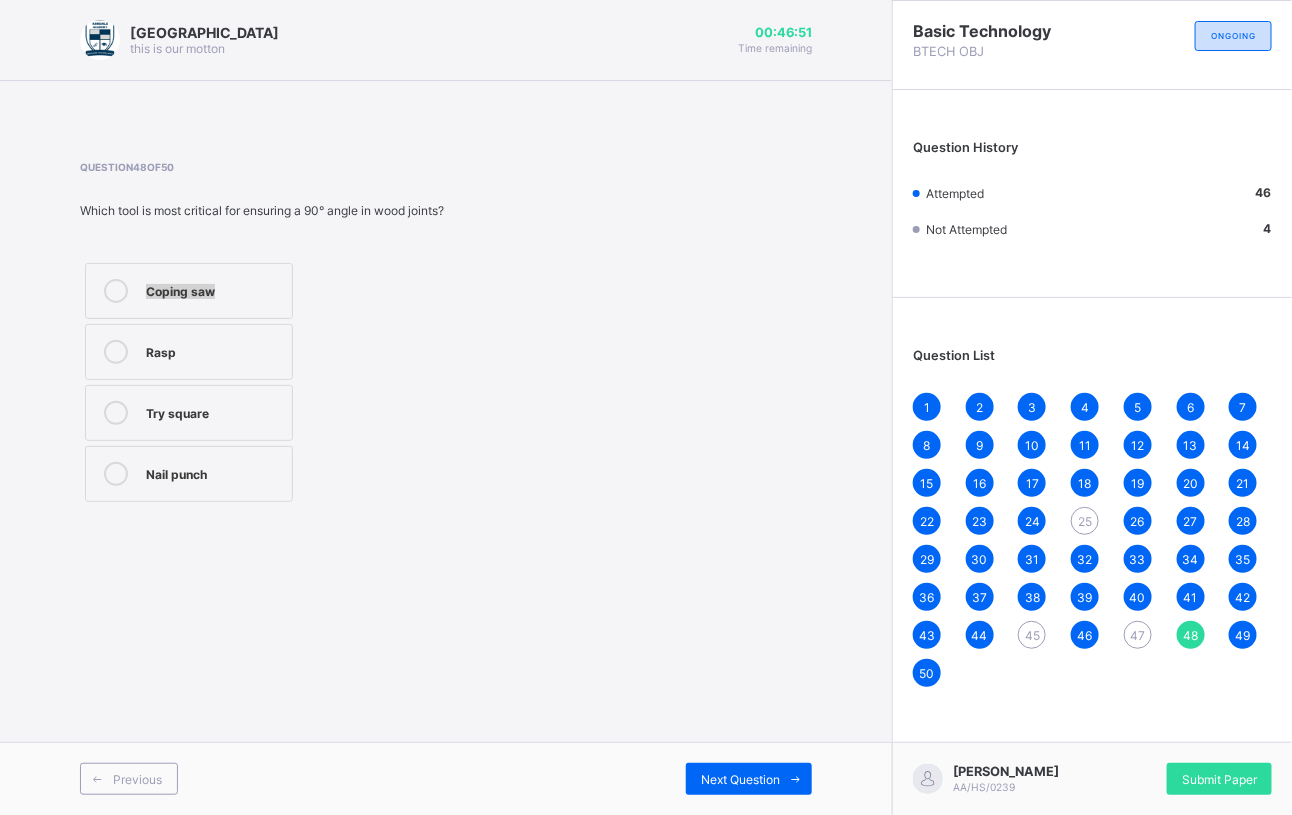click on "Coping saw" at bounding box center (214, 289) 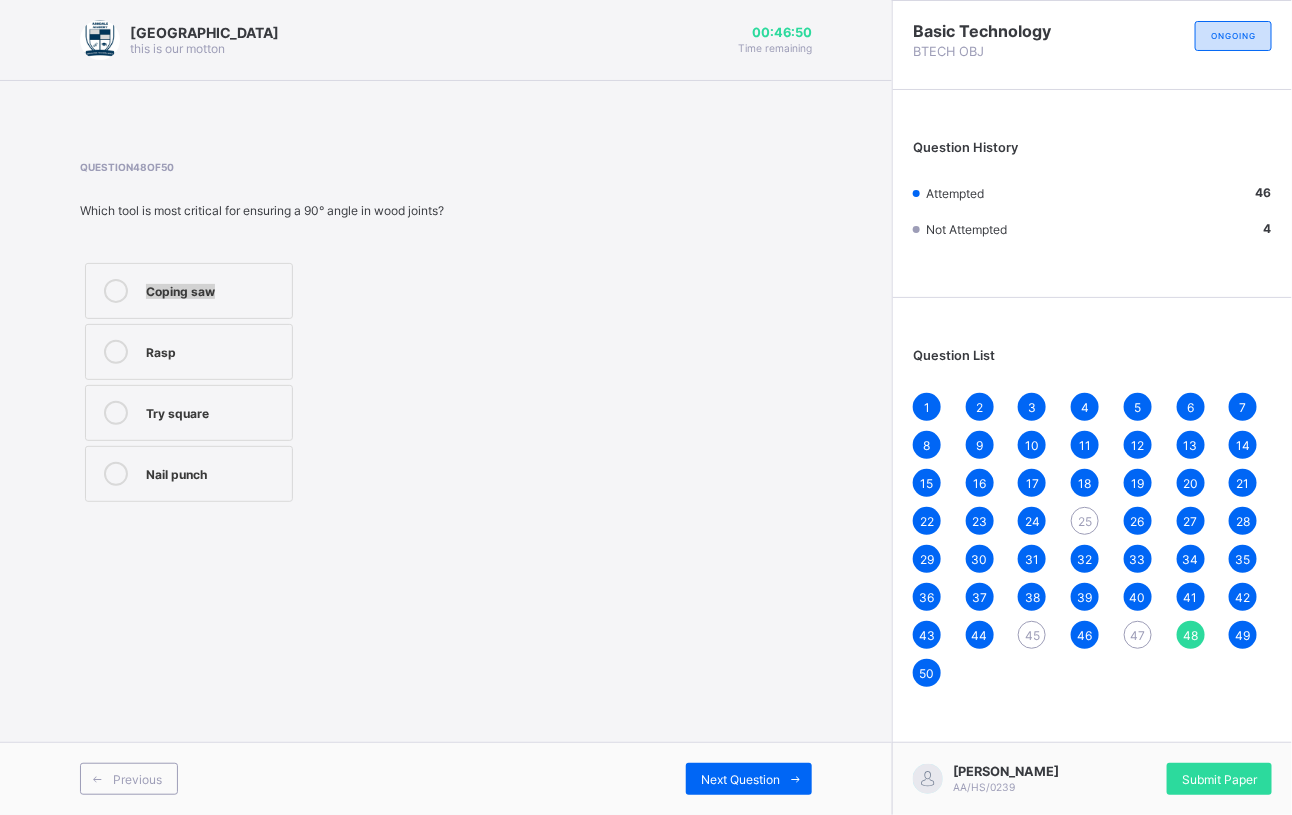 click on "Coping saw" at bounding box center (214, 289) 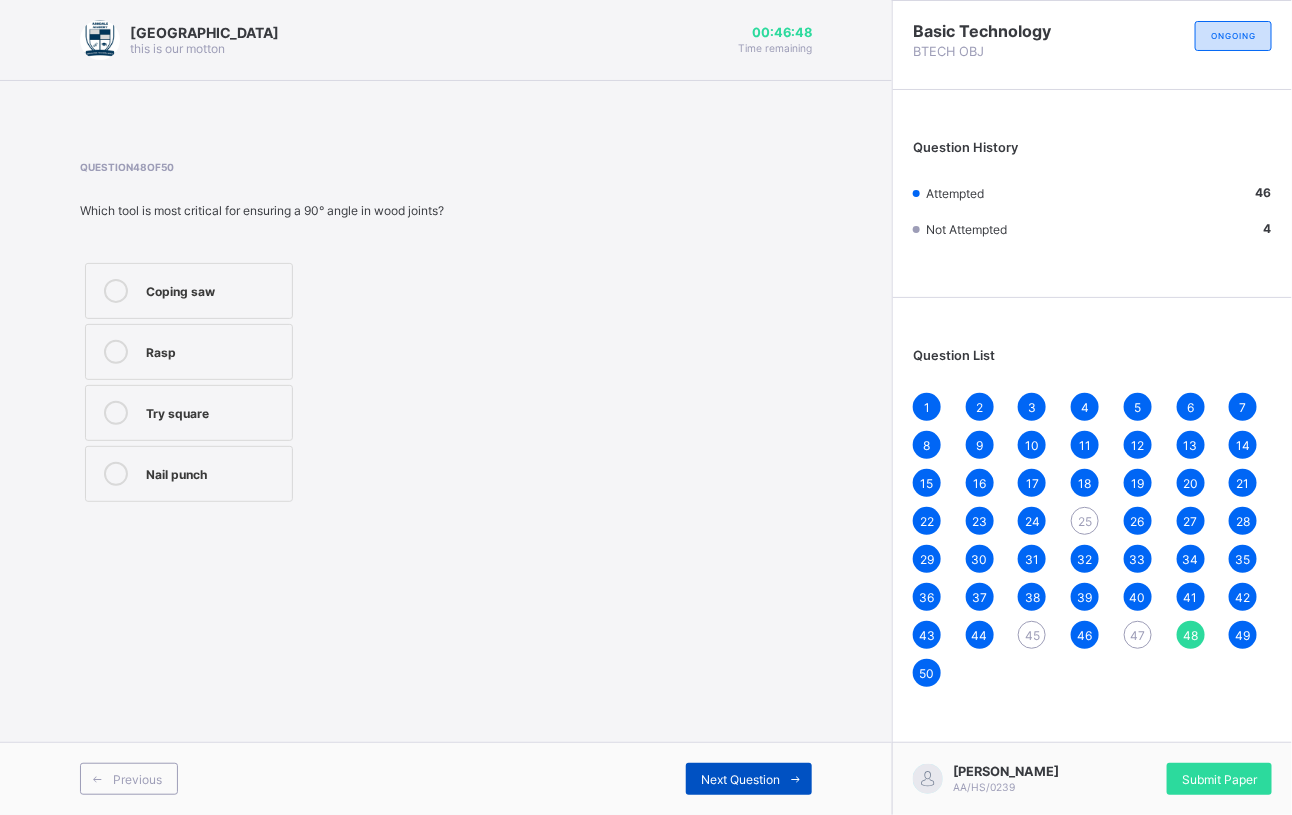 click on "Next Question" at bounding box center [749, 779] 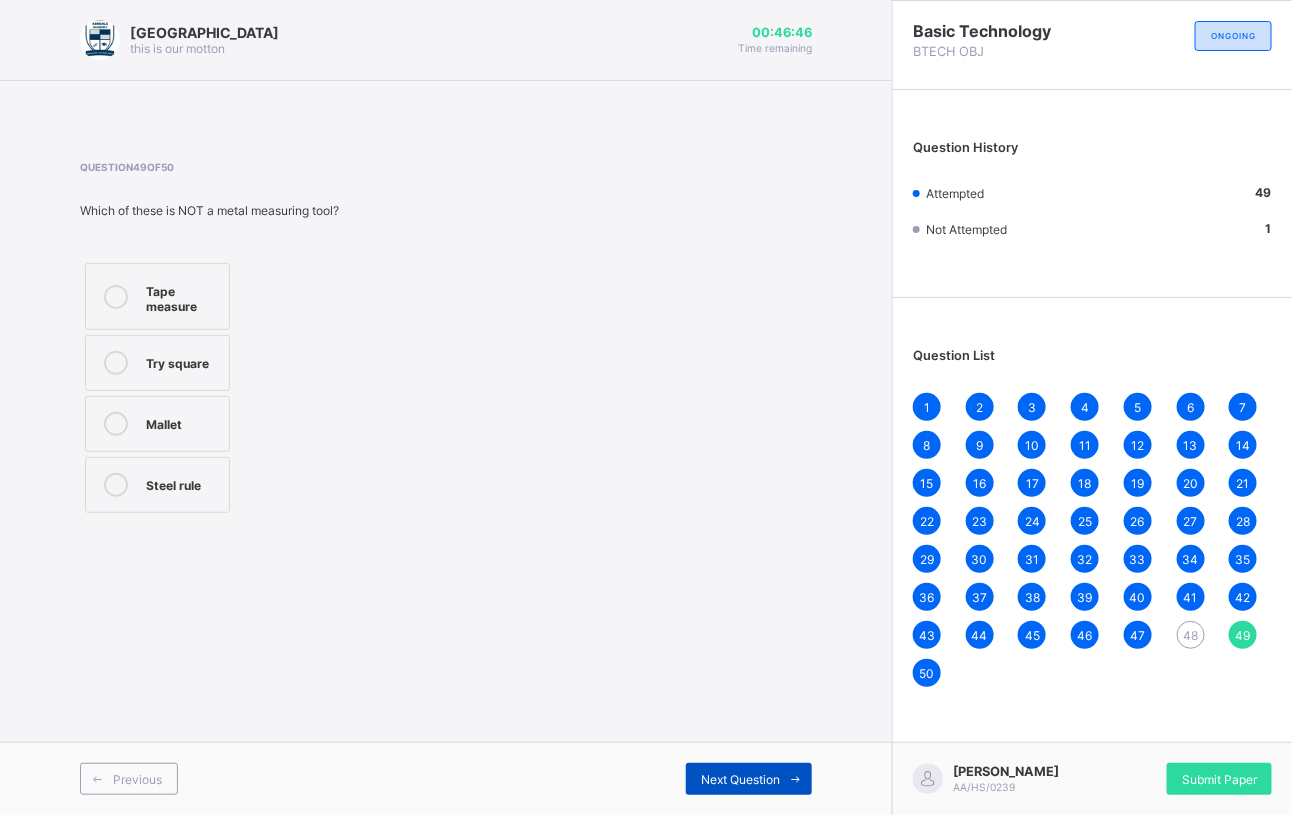 click on "Next Question" at bounding box center [740, 779] 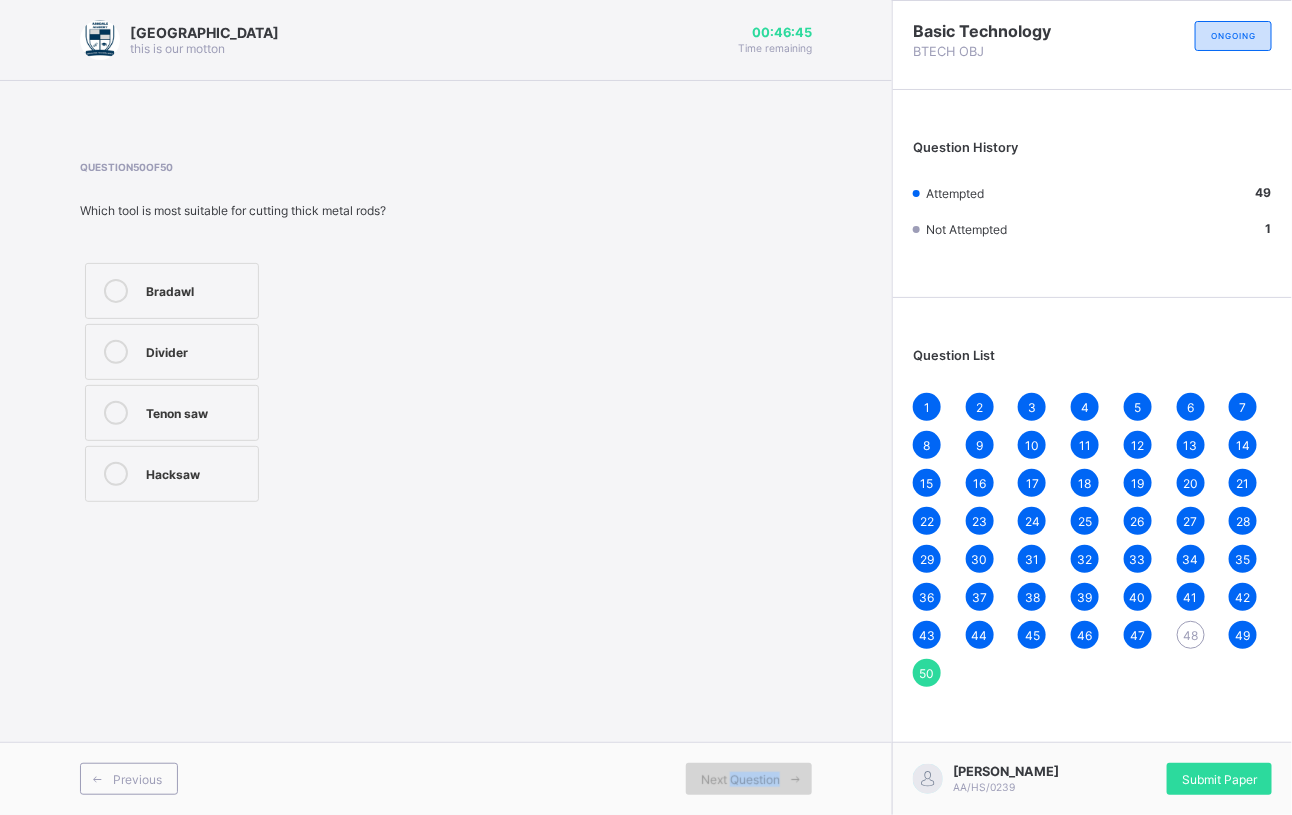 click on "Next Question" at bounding box center (740, 779) 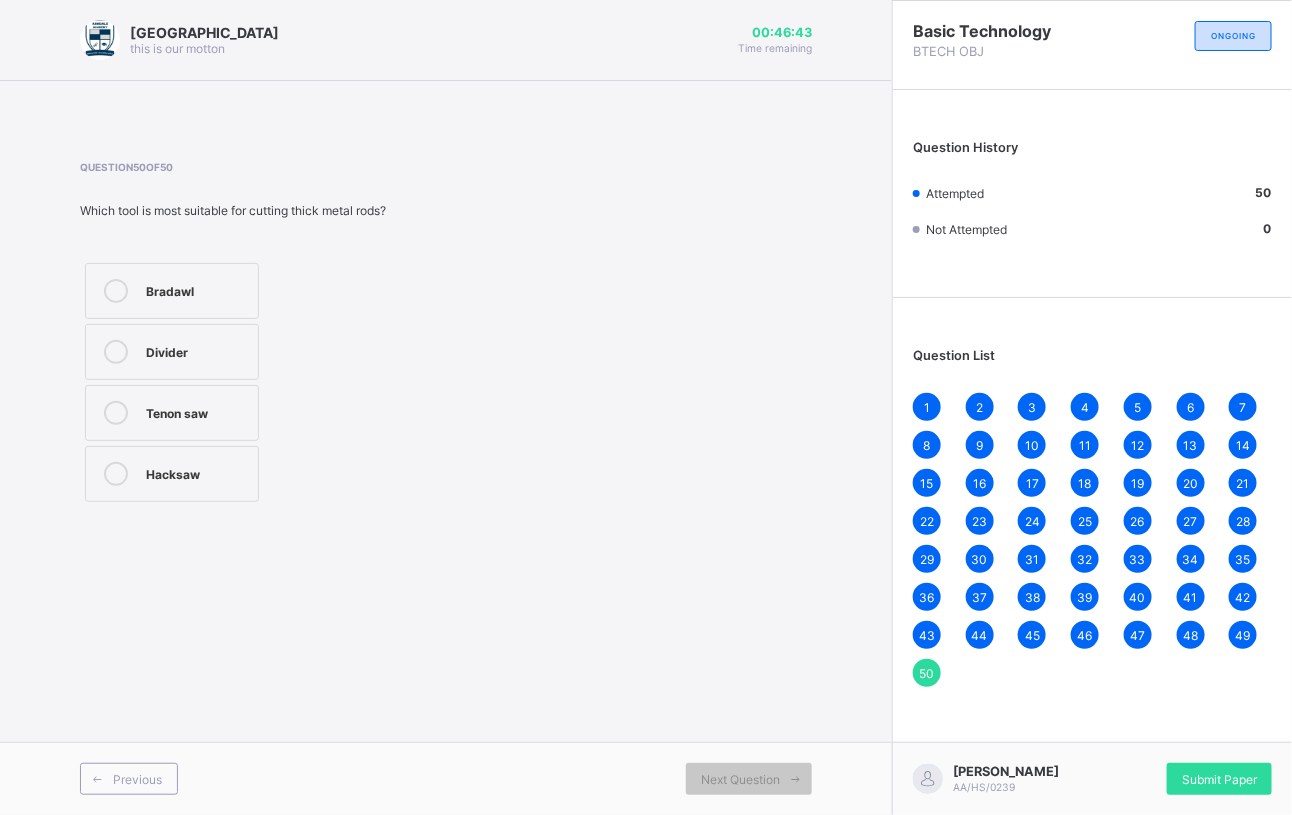 click on "Arndale Academy this is our motton 00:46:43 Time remaining Question  50  of  50 Which tool is most suitable for cutting thick metal rods? Bradawl Divider Tenon saw Hacksaw Previous Next Question" at bounding box center [446, 407] 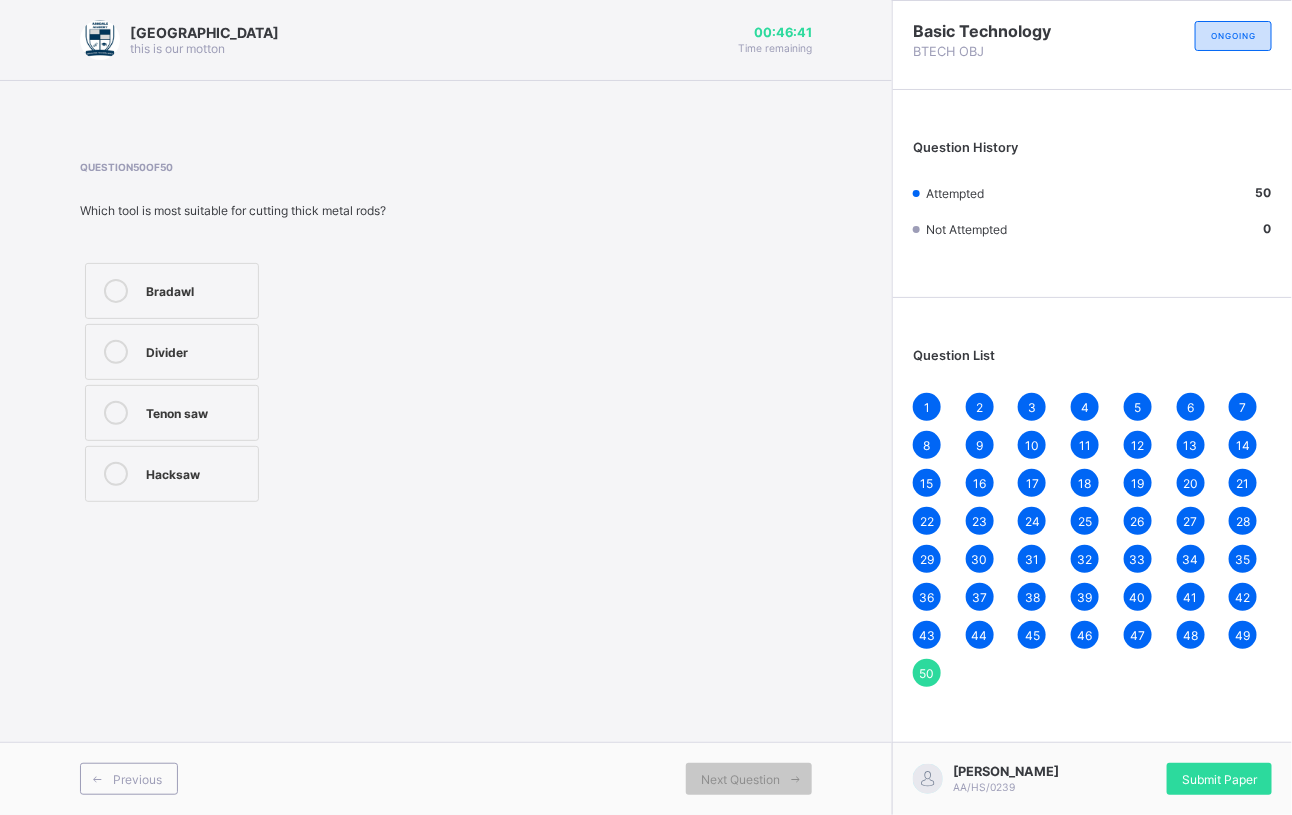 click on "25" at bounding box center [1085, 521] 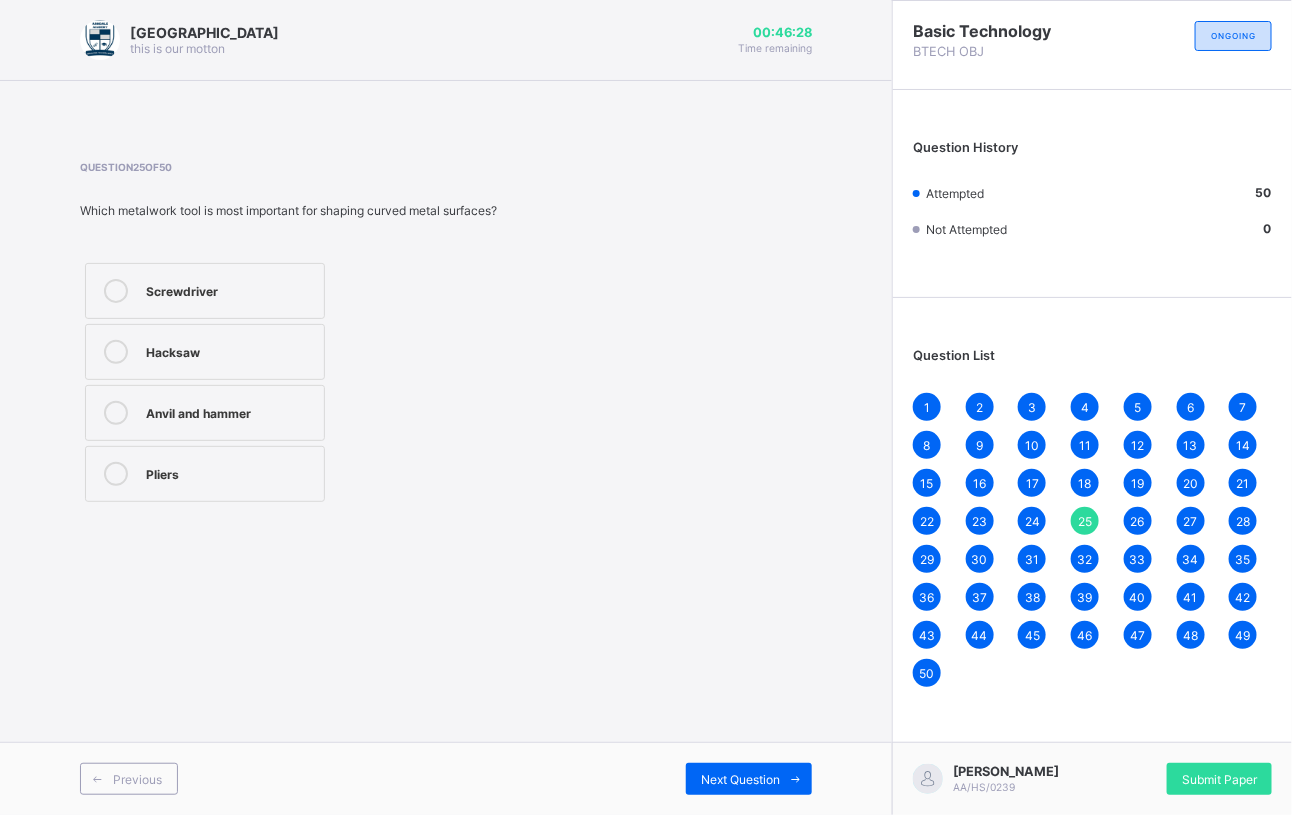 click on "Hacksaw" at bounding box center (230, 350) 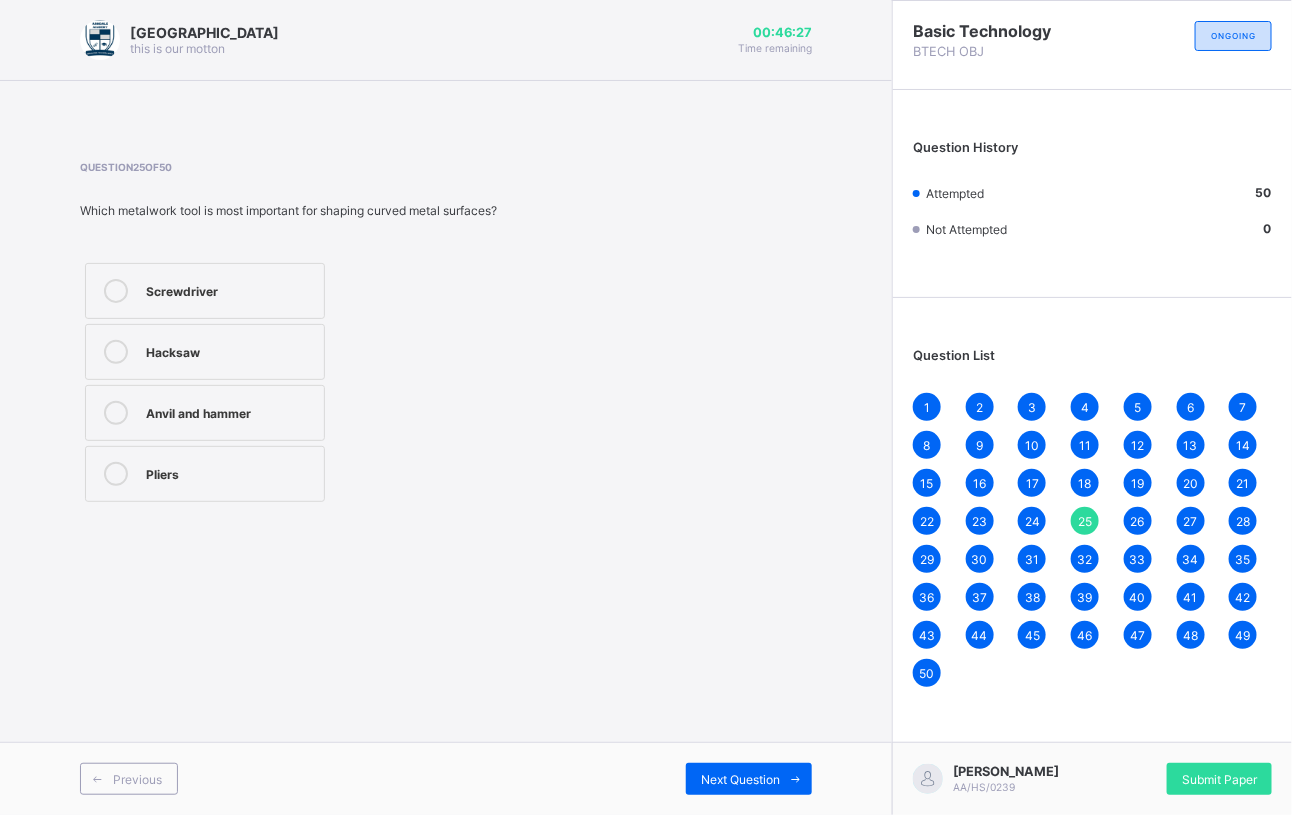 click on "Anvil and hammer" at bounding box center [230, 411] 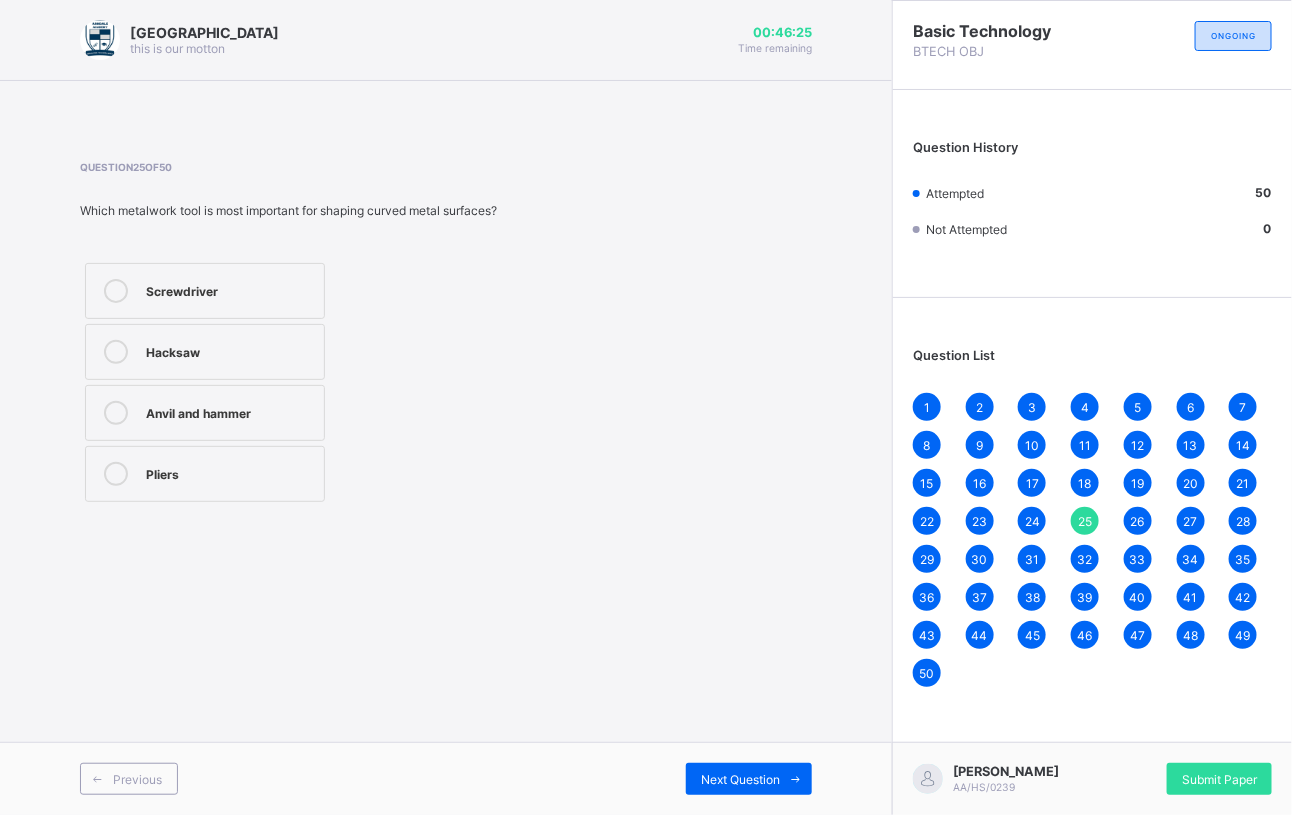 click on "1" at bounding box center (927, 407) 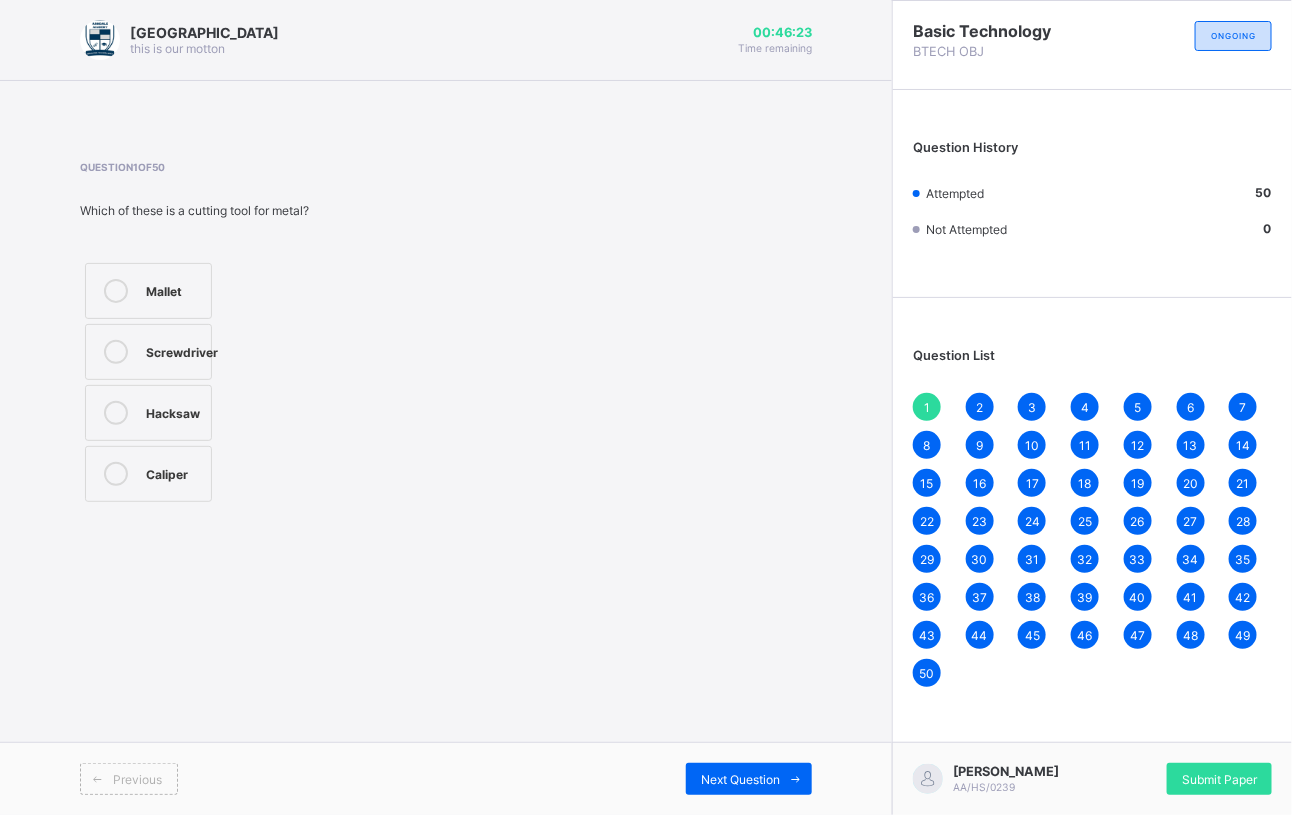 click on "2" at bounding box center [980, 407] 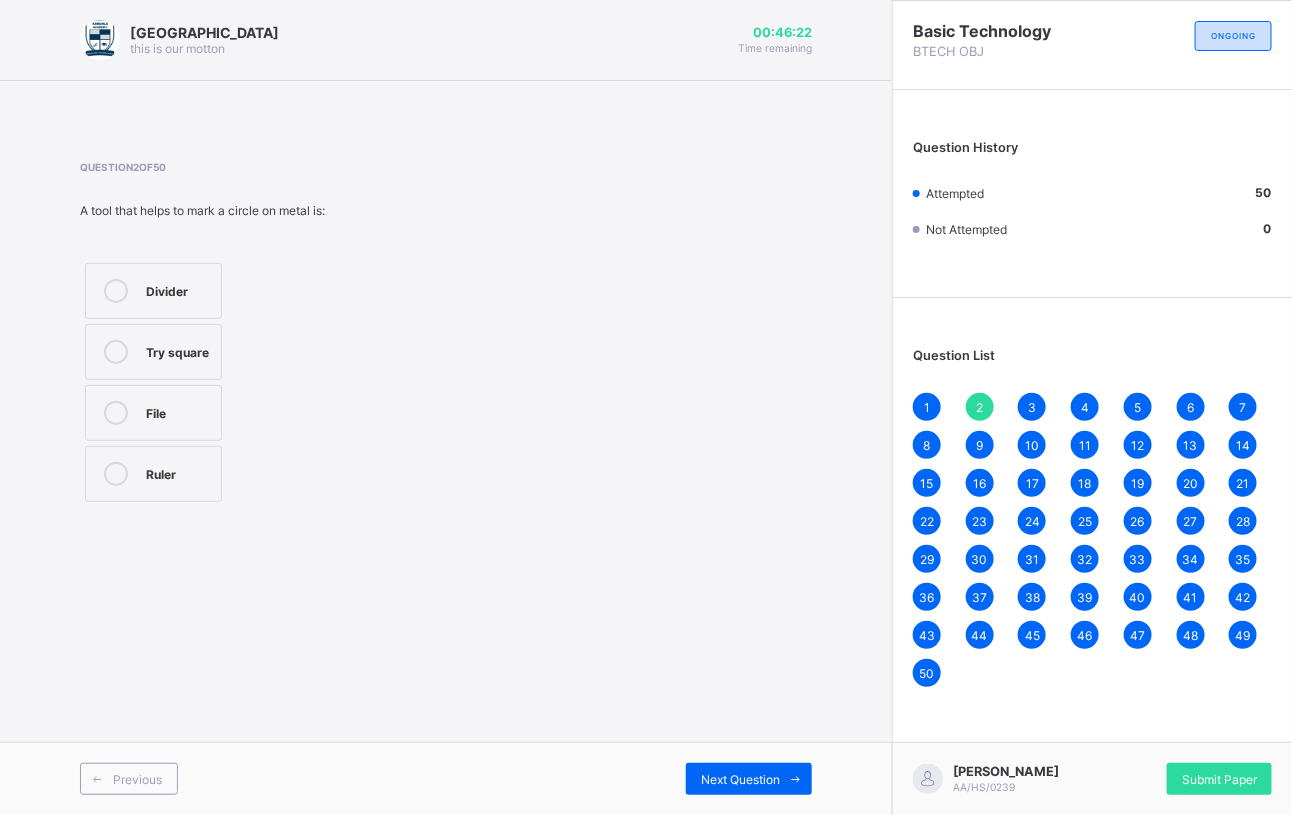 click on "3" at bounding box center [1032, 407] 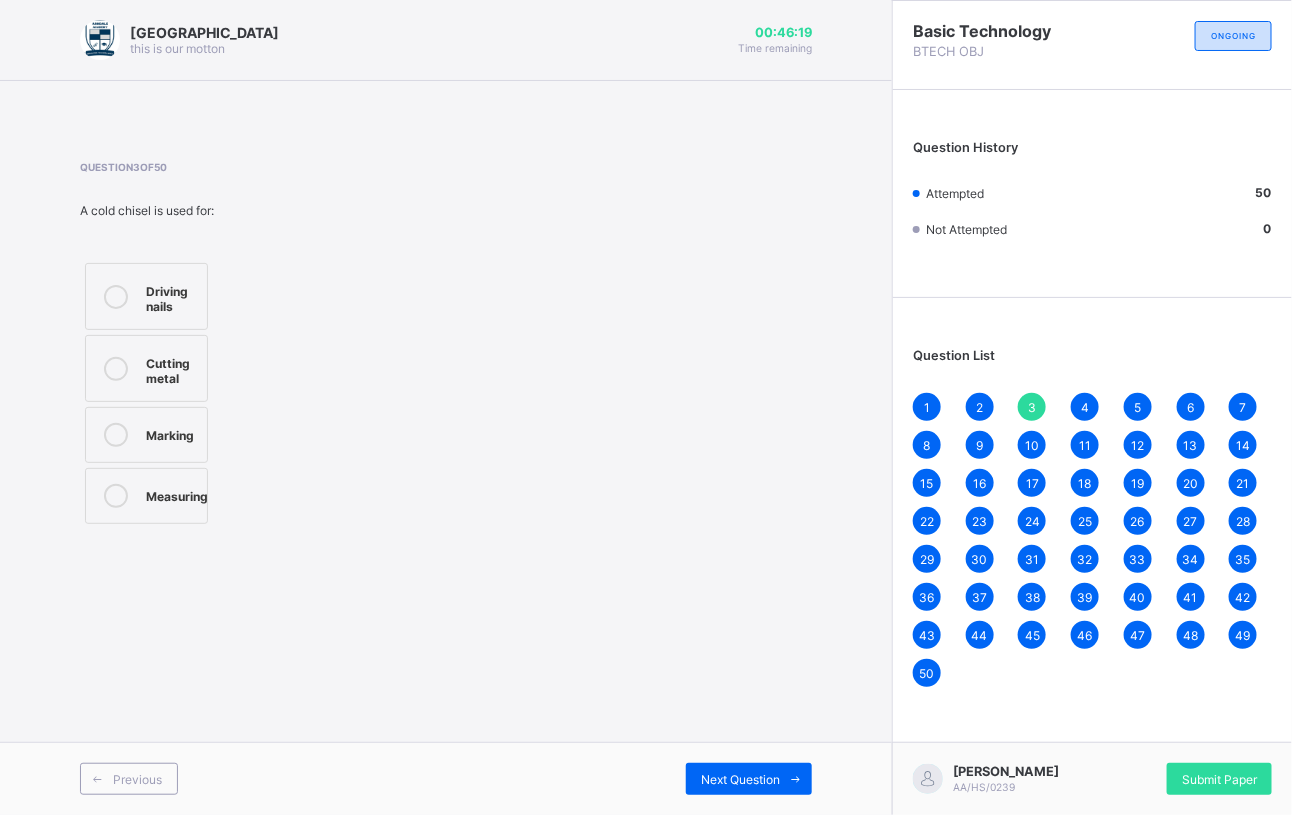 click on "4" at bounding box center [1085, 407] 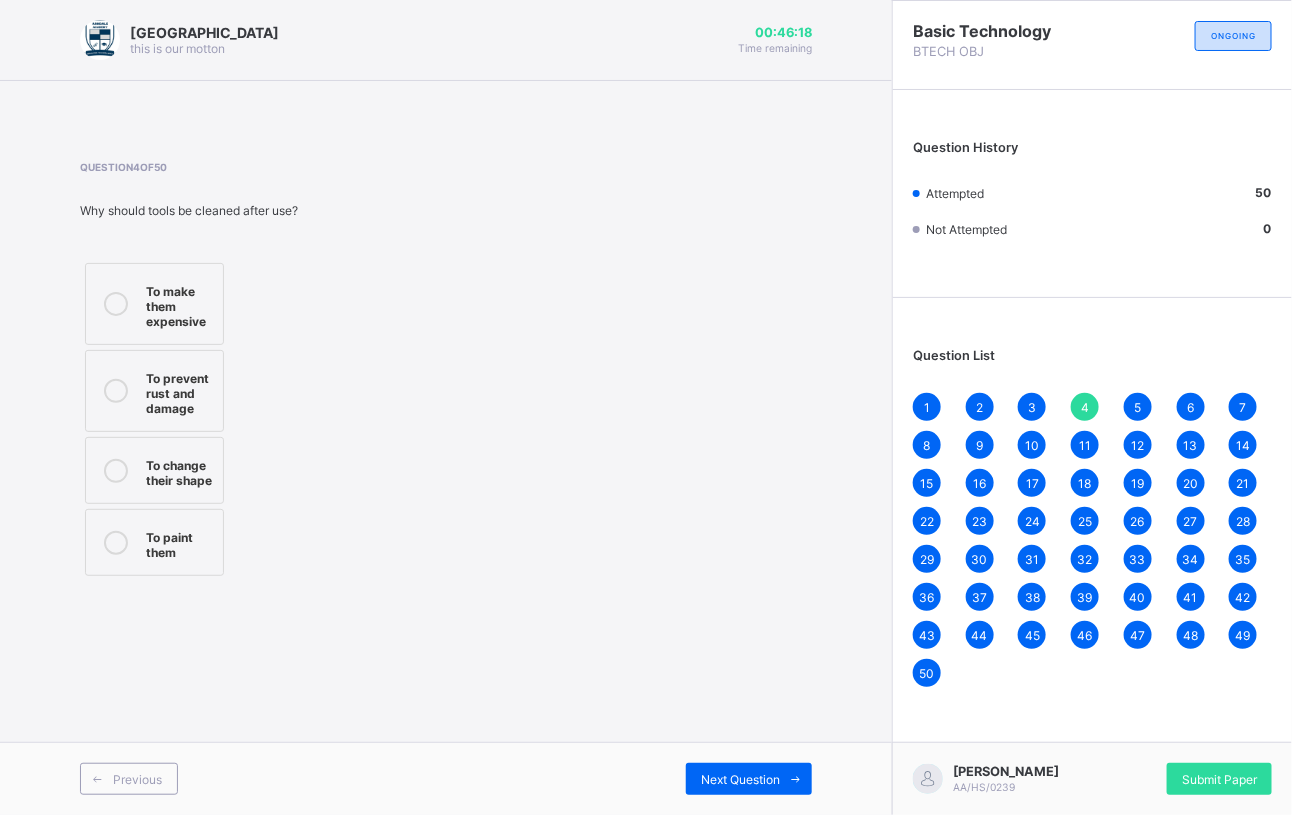 click on "5" at bounding box center (1137, 407) 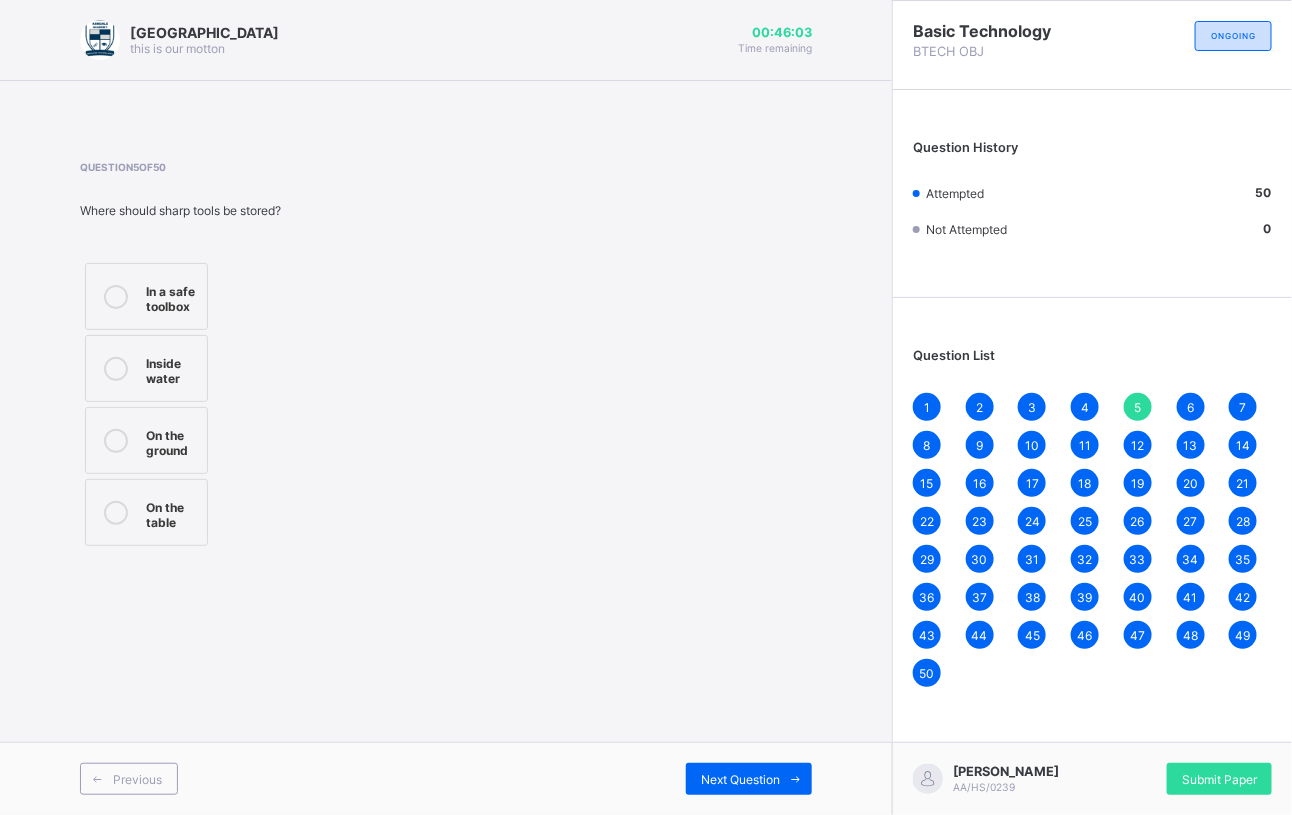 click on "6" at bounding box center [1190, 407] 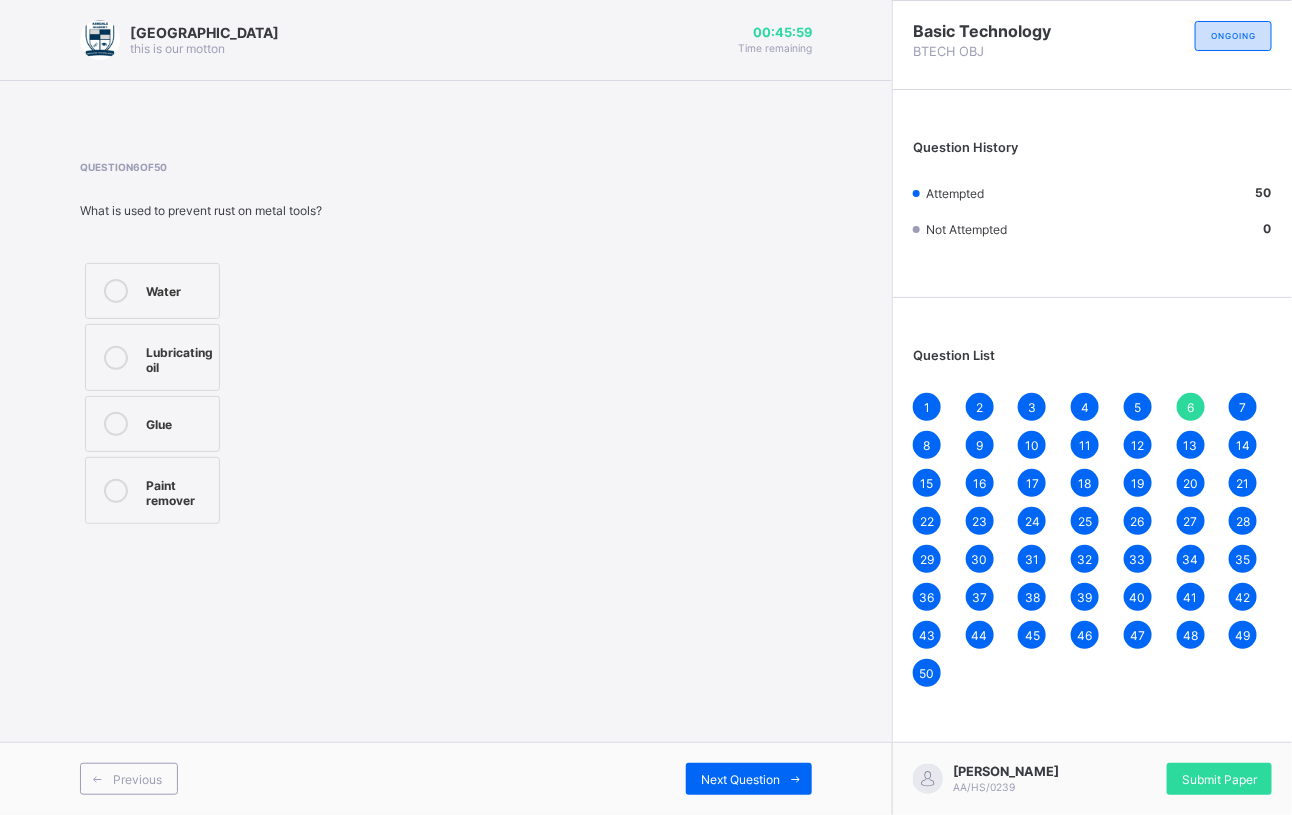 click on "7" at bounding box center (1243, 407) 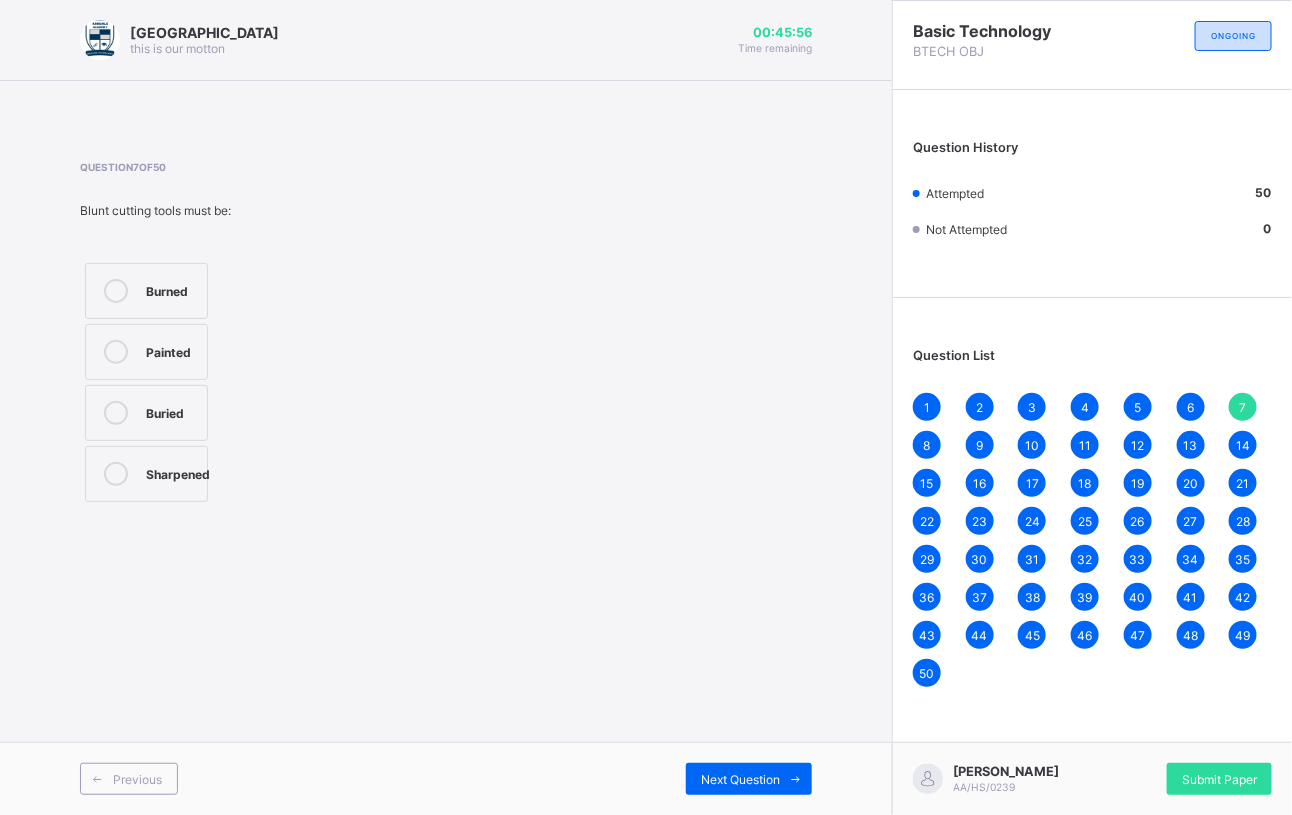 click on "8" at bounding box center [927, 445] 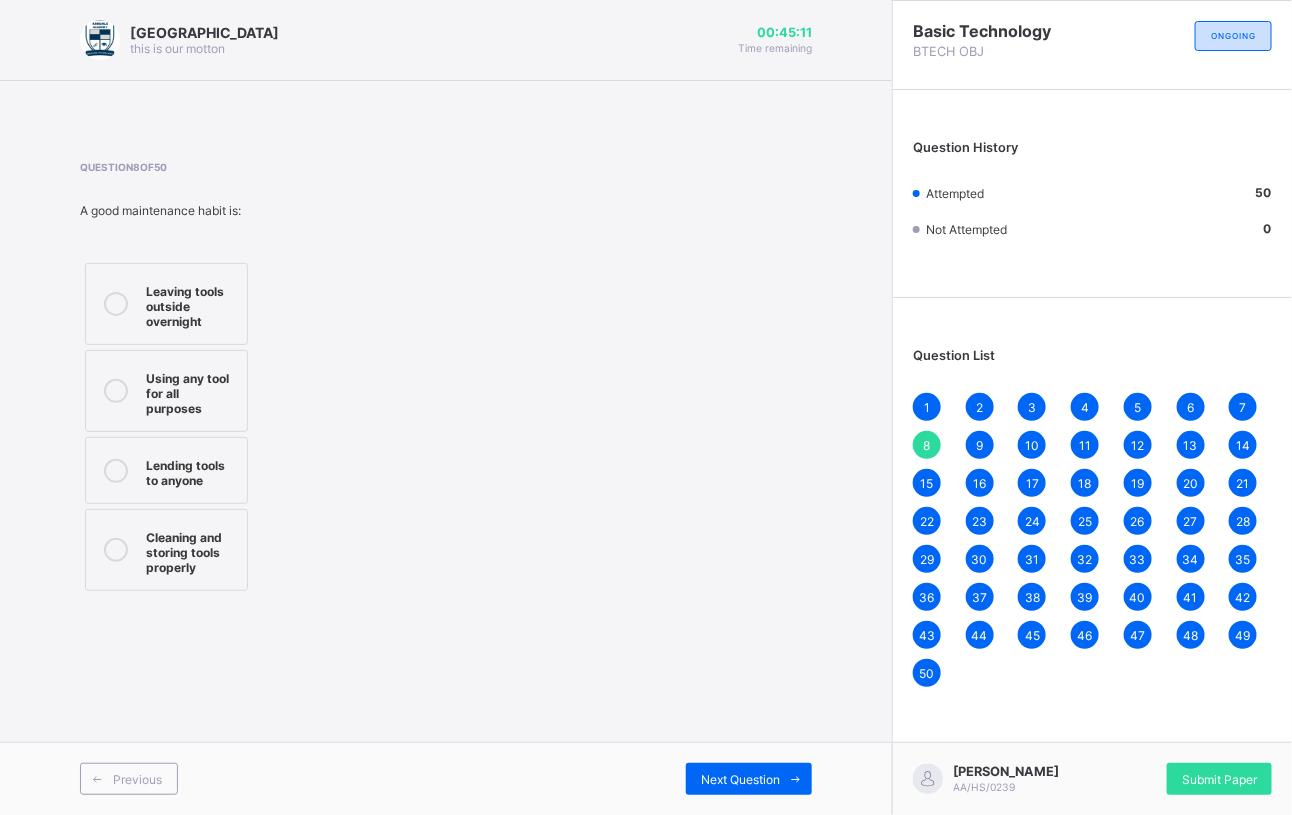 drag, startPoint x: 985, startPoint y: 443, endPoint x: 941, endPoint y: 441, distance: 44.04543 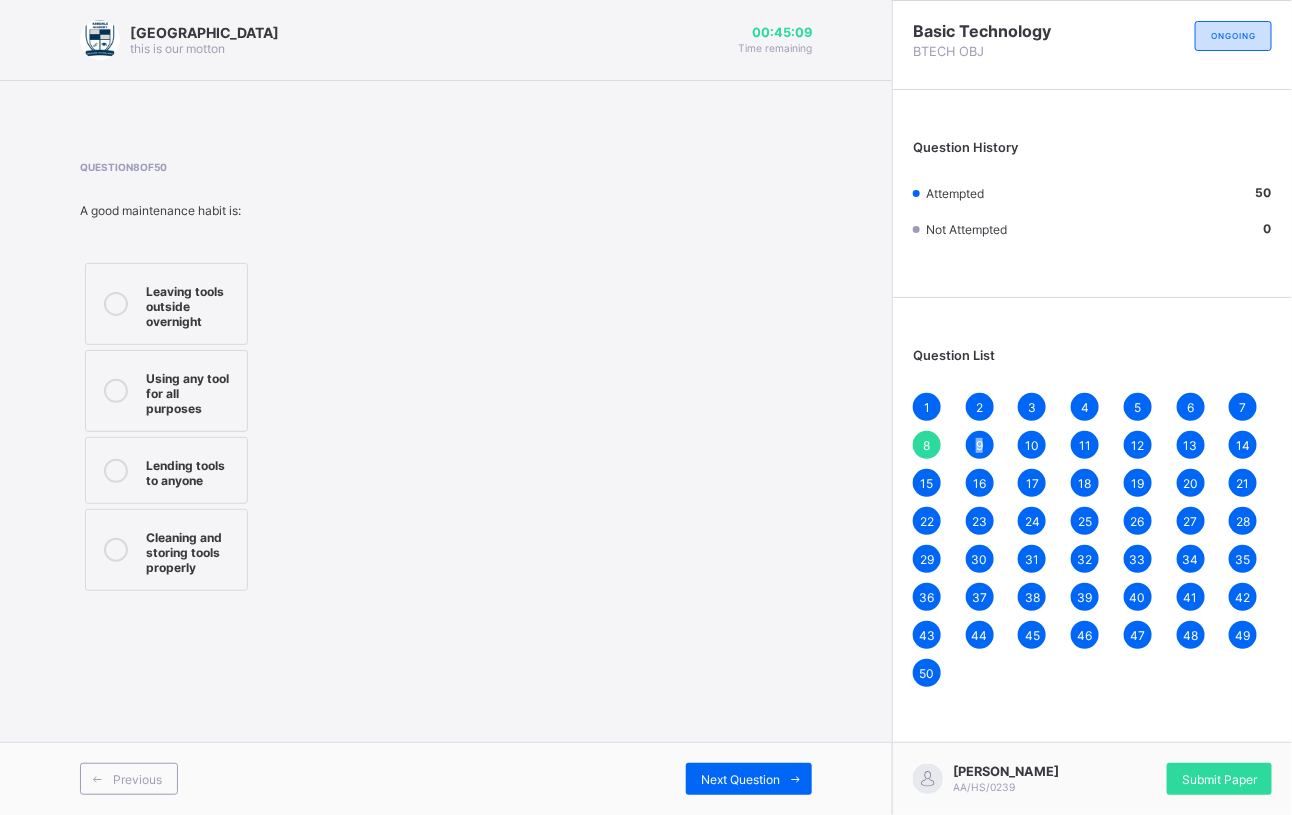 click on "9" at bounding box center (980, 445) 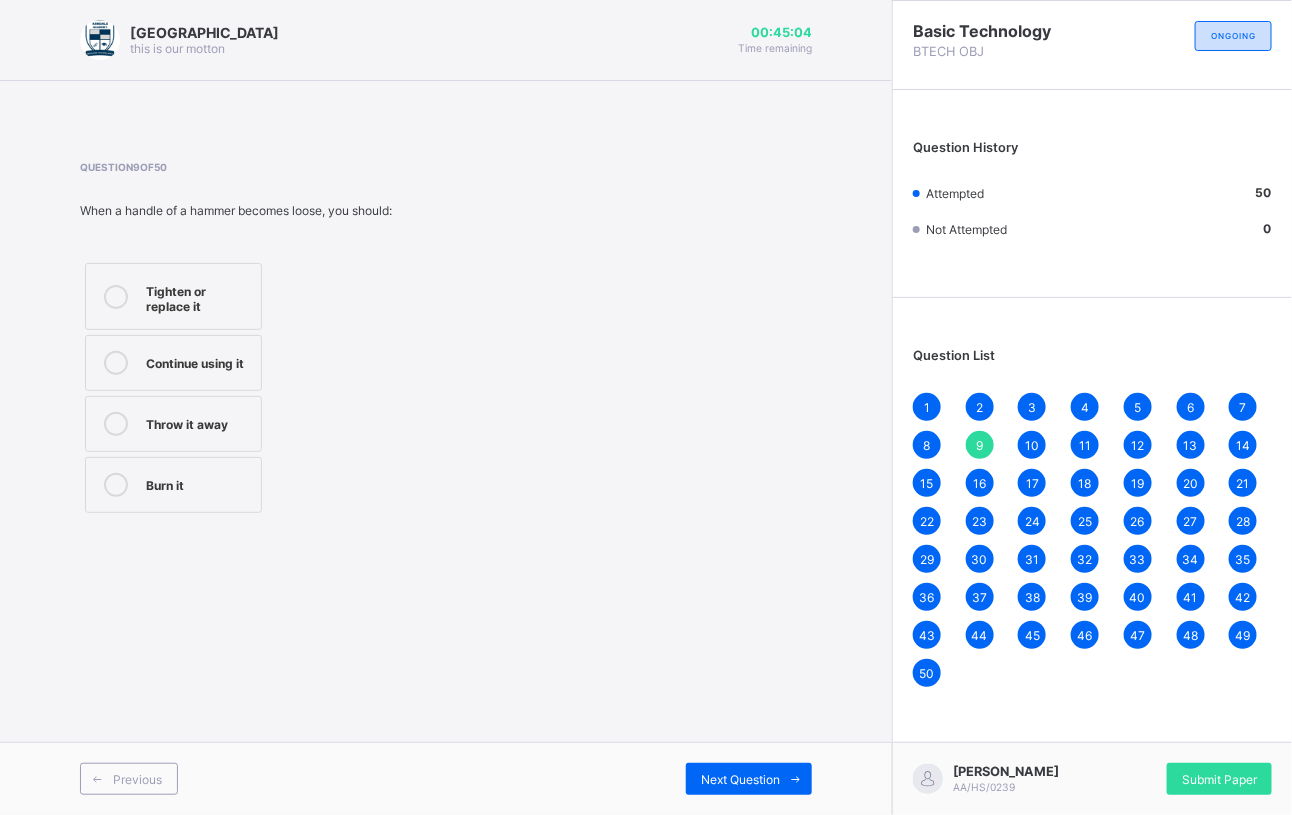 click on "10" at bounding box center (1032, 445) 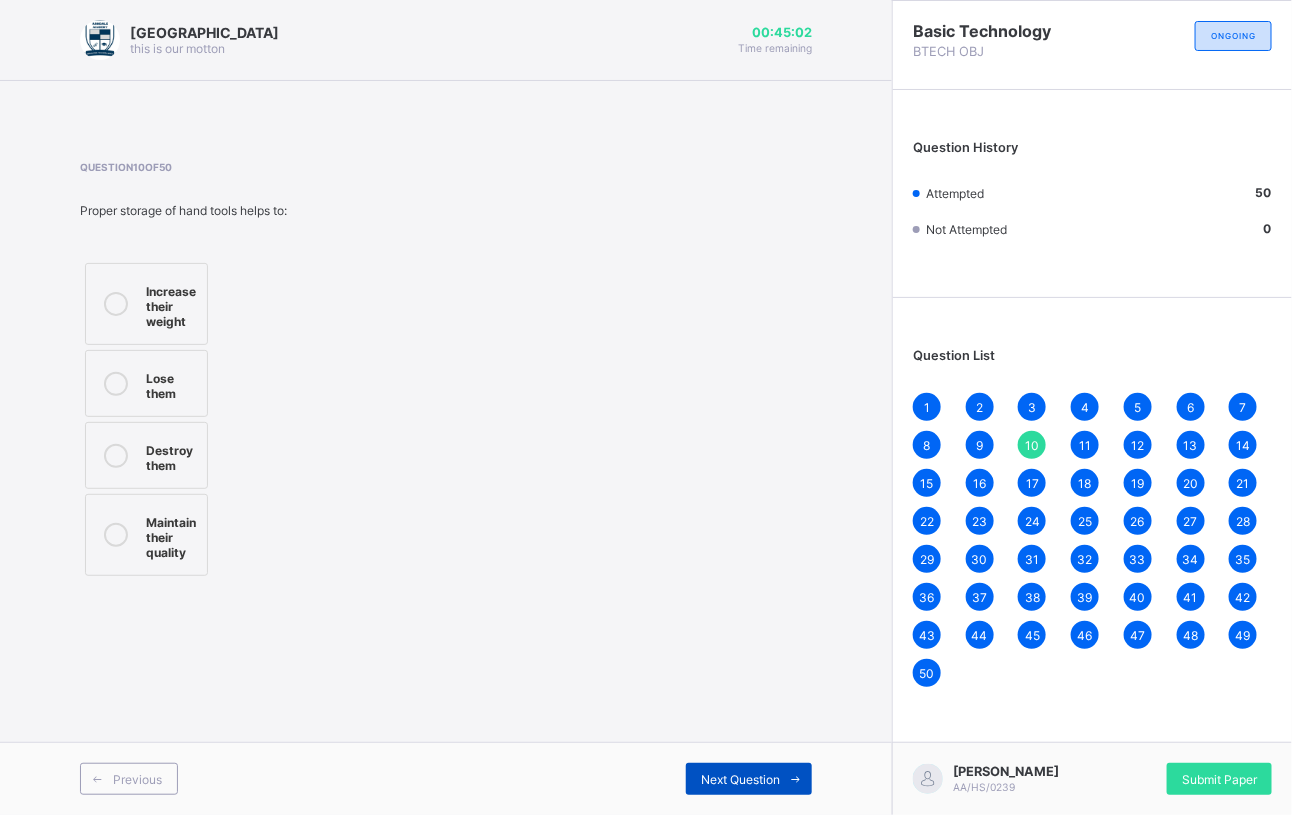 click on "Next Question" at bounding box center (749, 779) 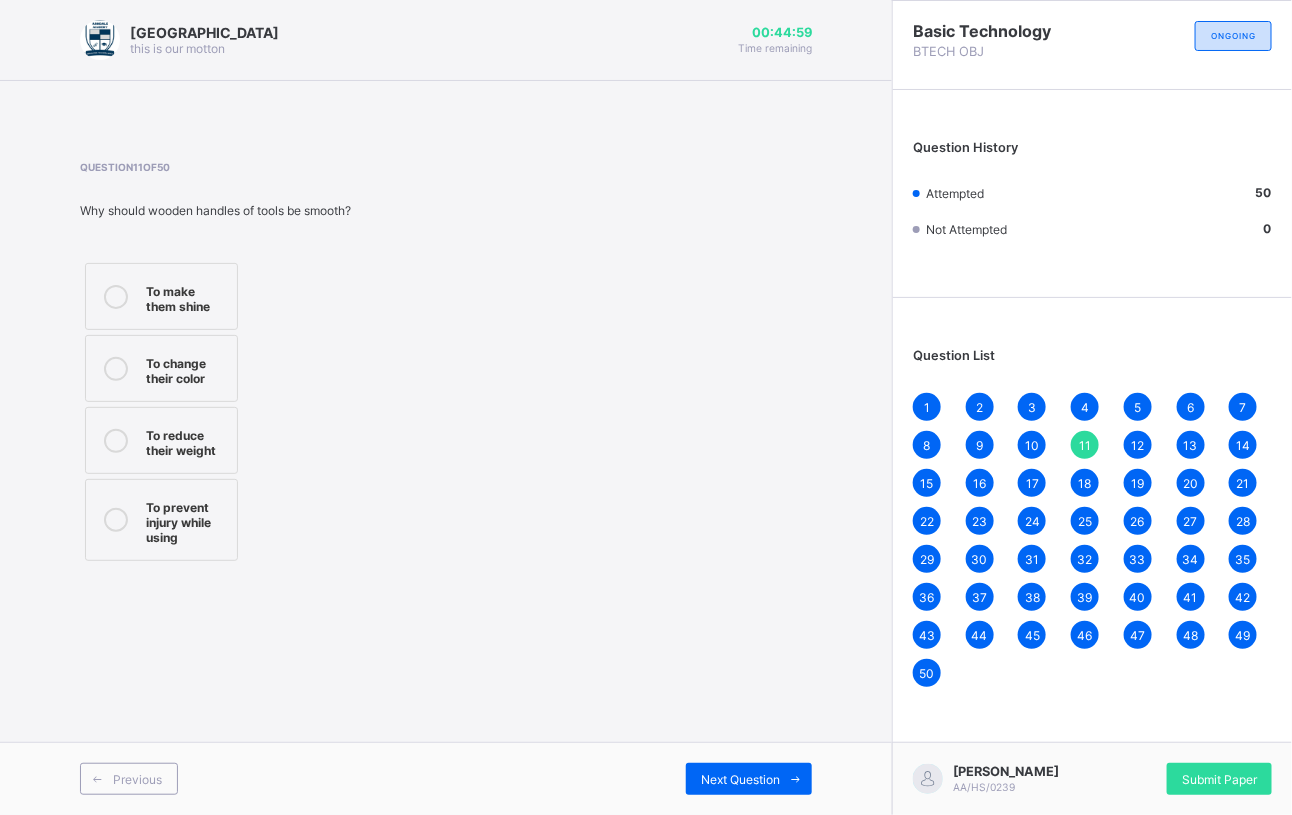 click on "Previous Next Question" at bounding box center [446, 778] 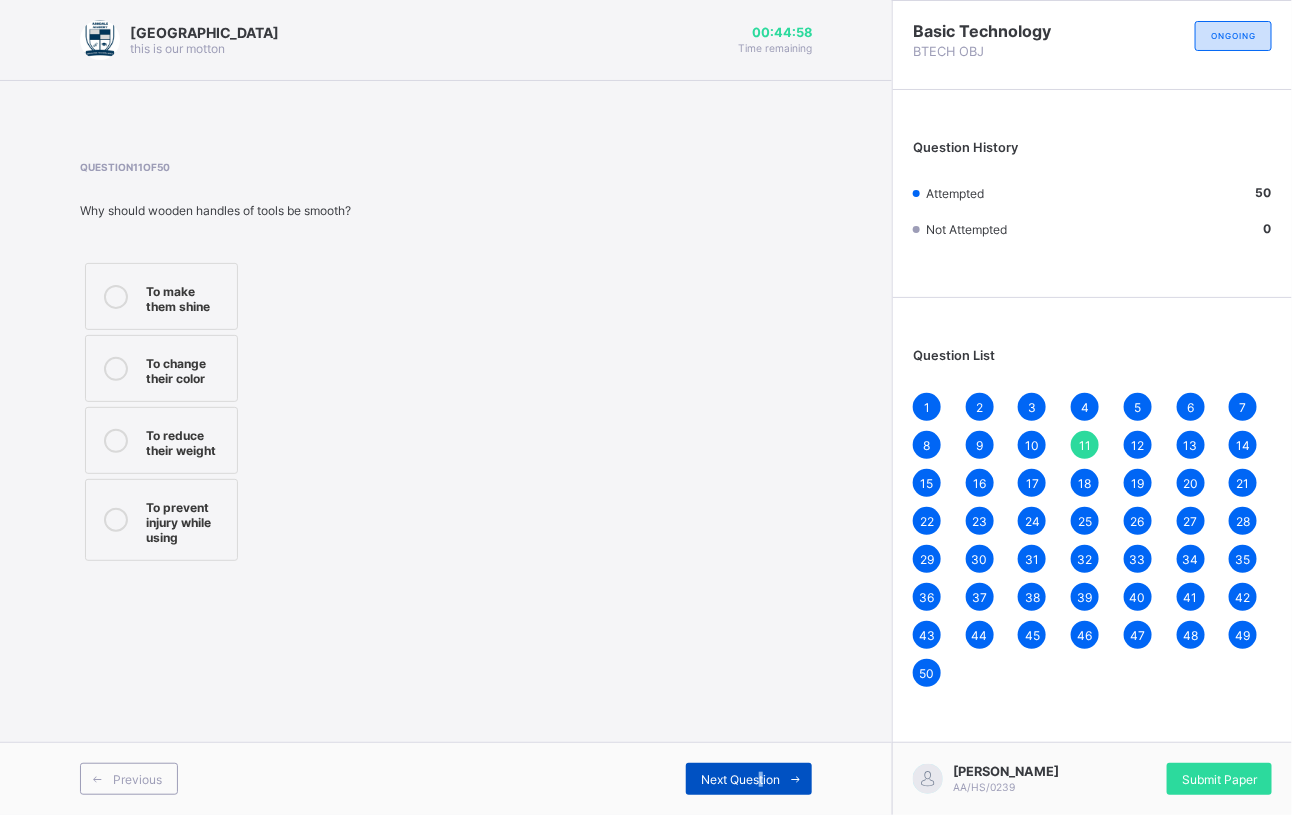 click on "Next Question" at bounding box center [749, 779] 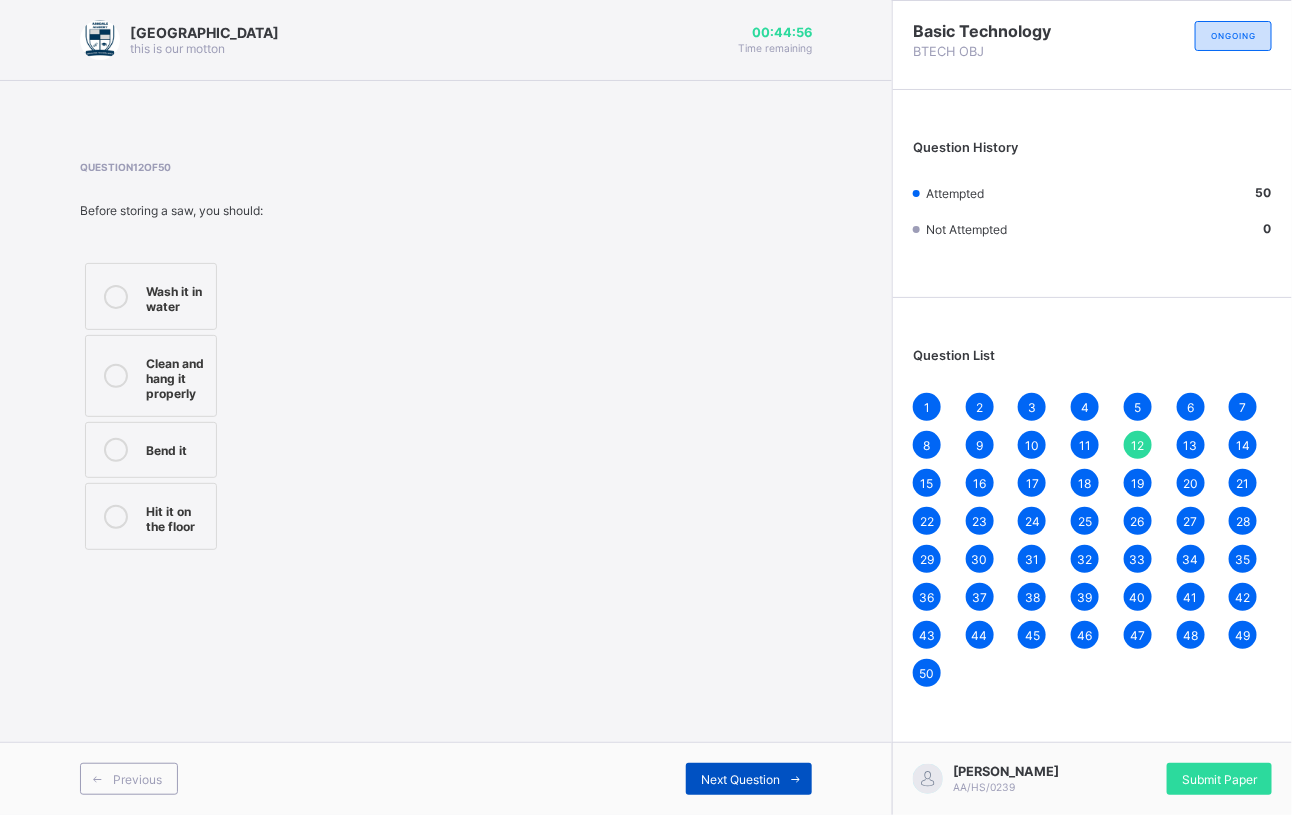 drag, startPoint x: 760, startPoint y: 791, endPoint x: 732, endPoint y: 776, distance: 31.764761 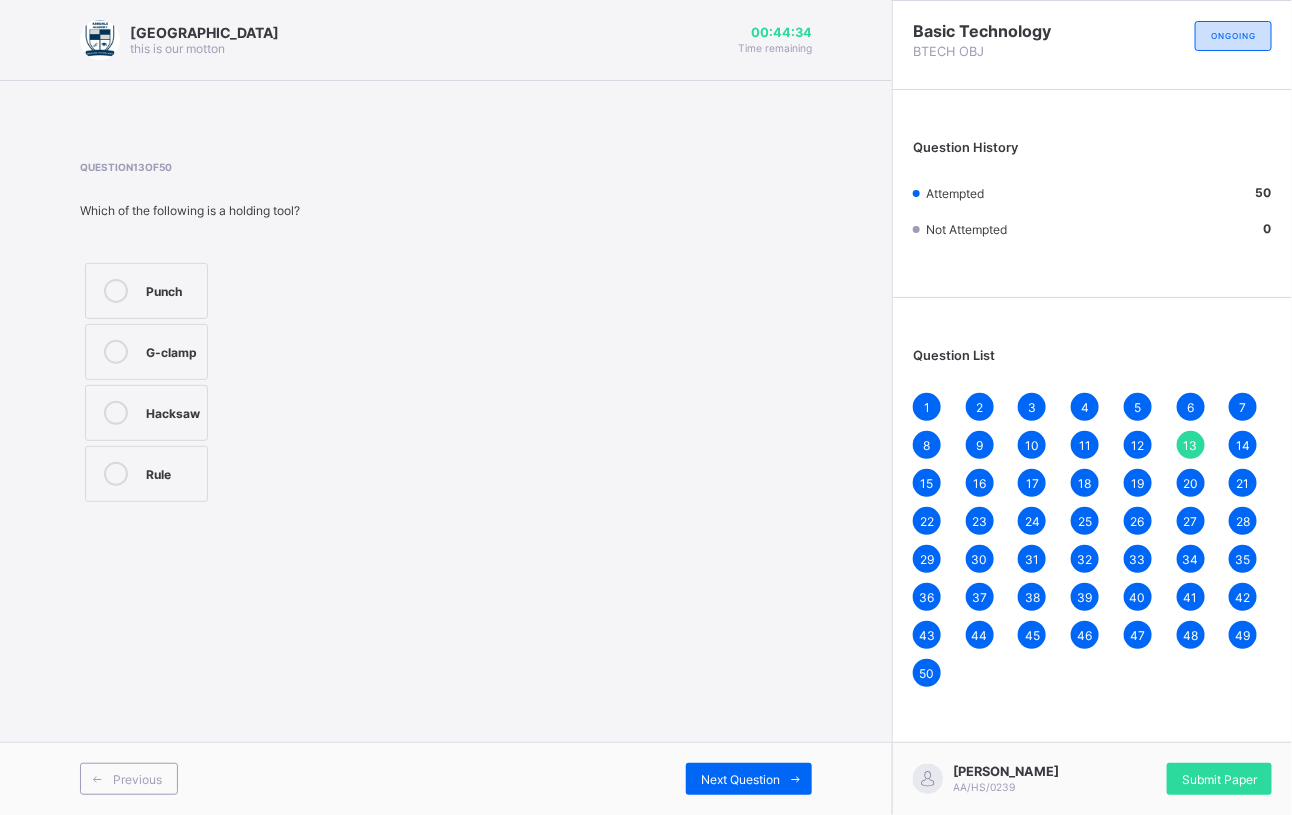 click at bounding box center [116, 291] 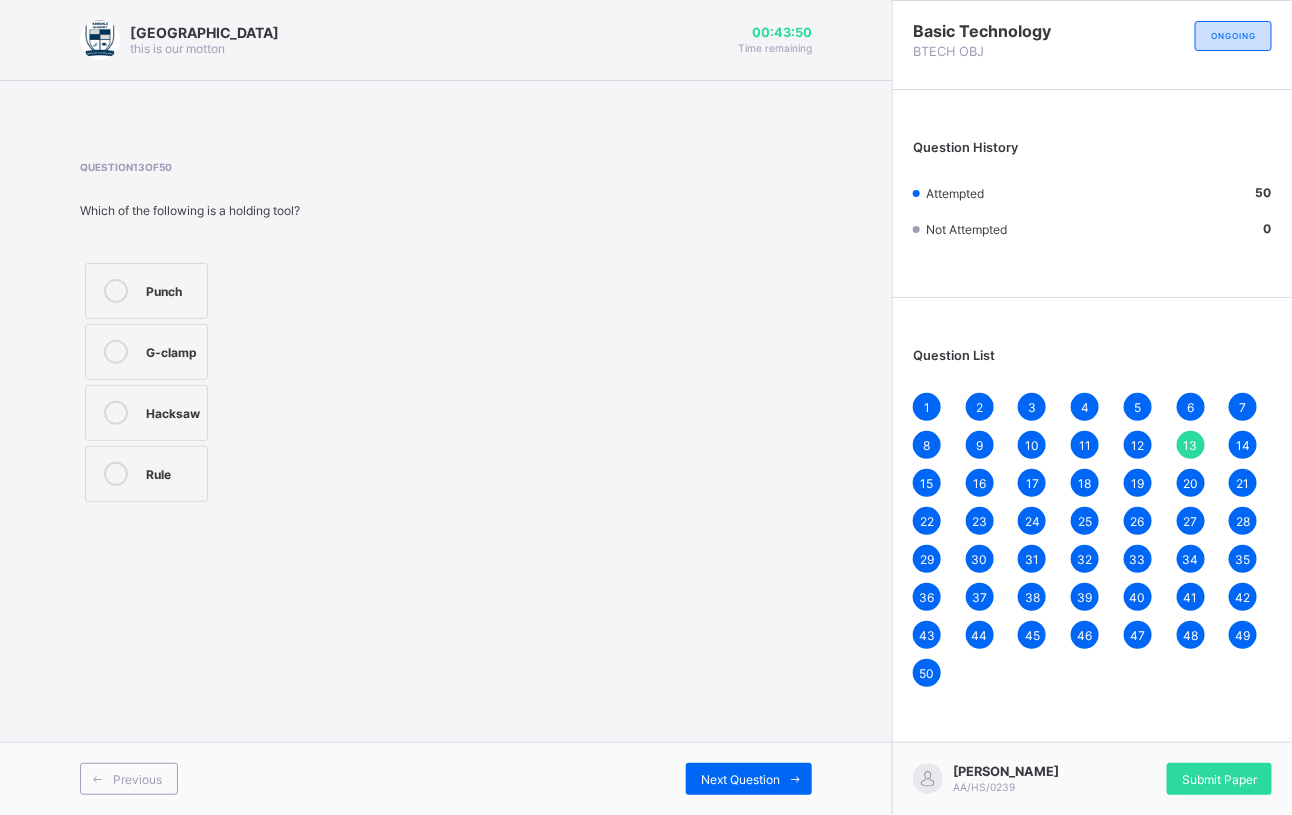 click on "Attempted   50 Not Attempted 0" at bounding box center [1092, 211] 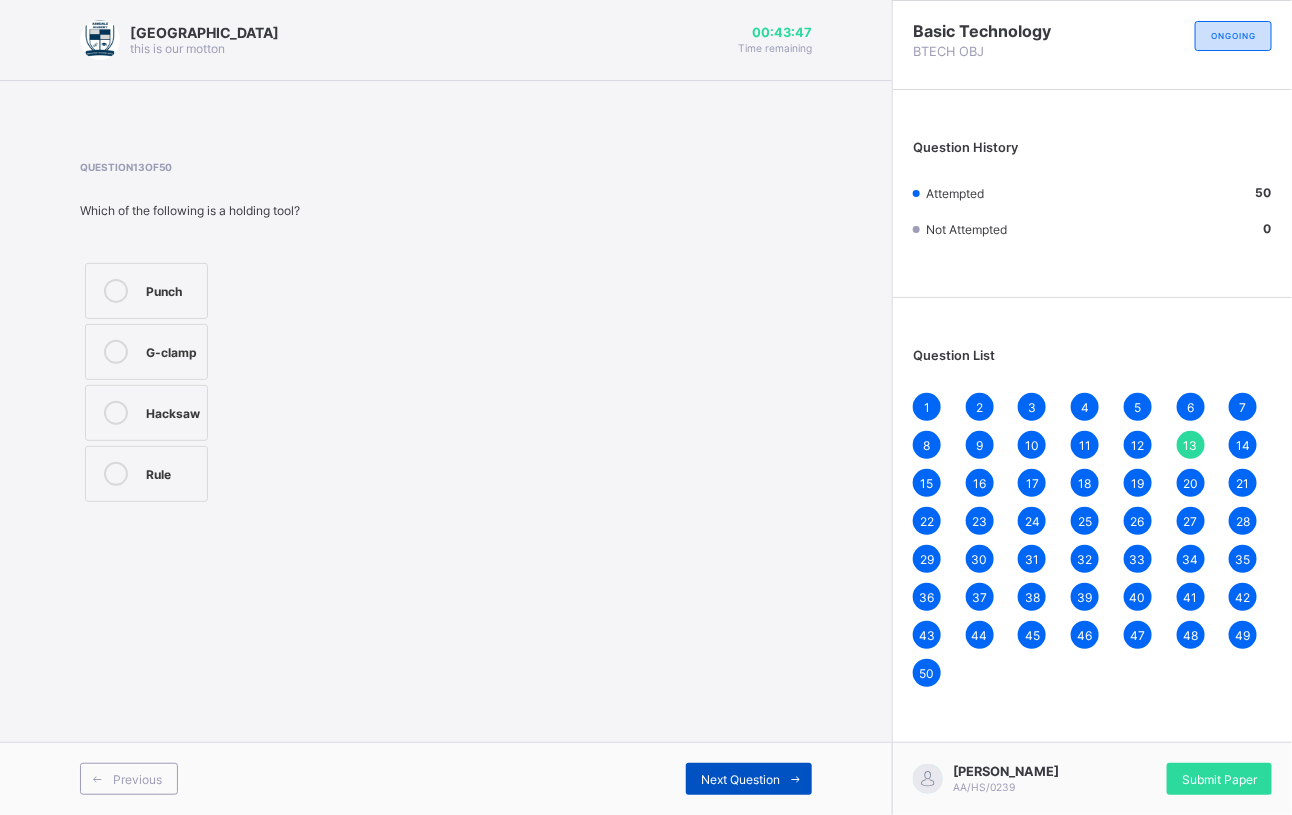 click on "Next Question" at bounding box center (740, 779) 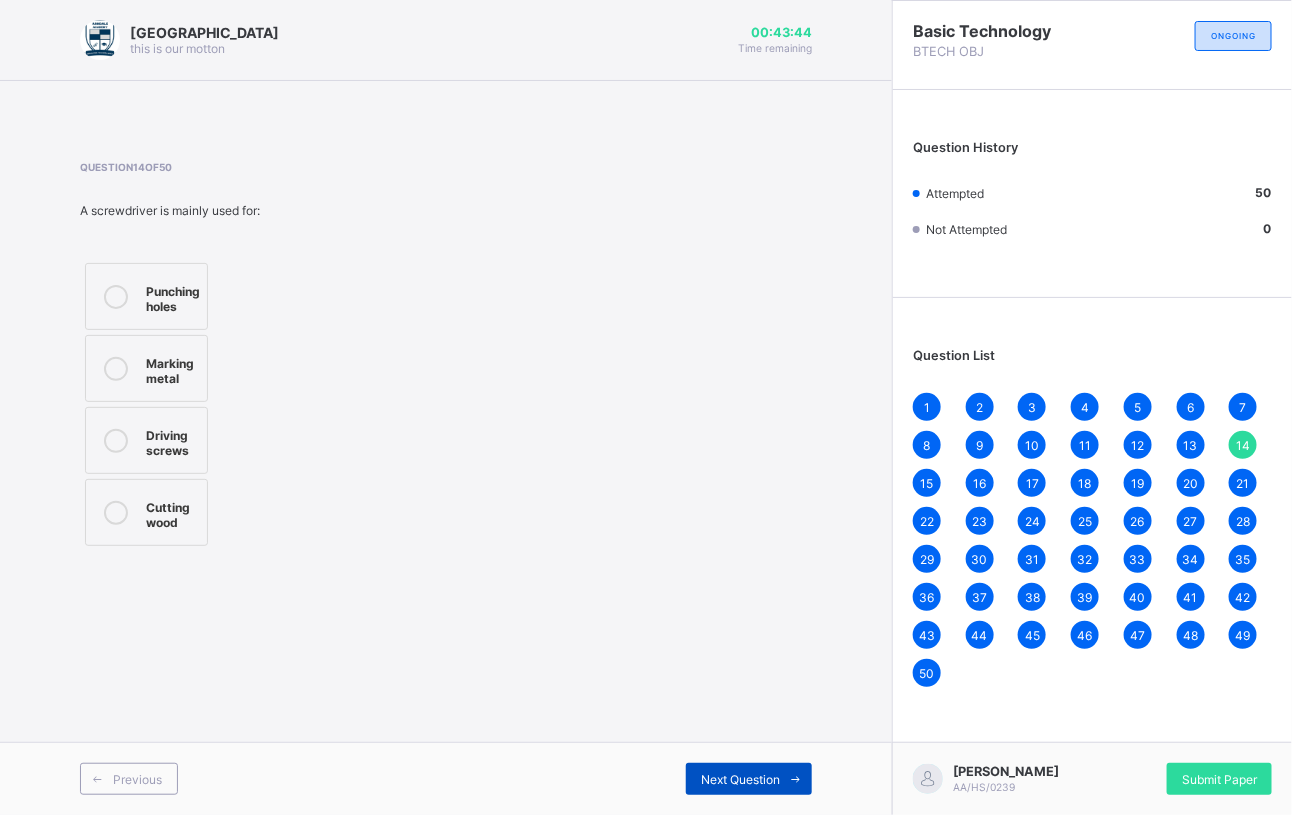 click on "Next Question" at bounding box center [740, 779] 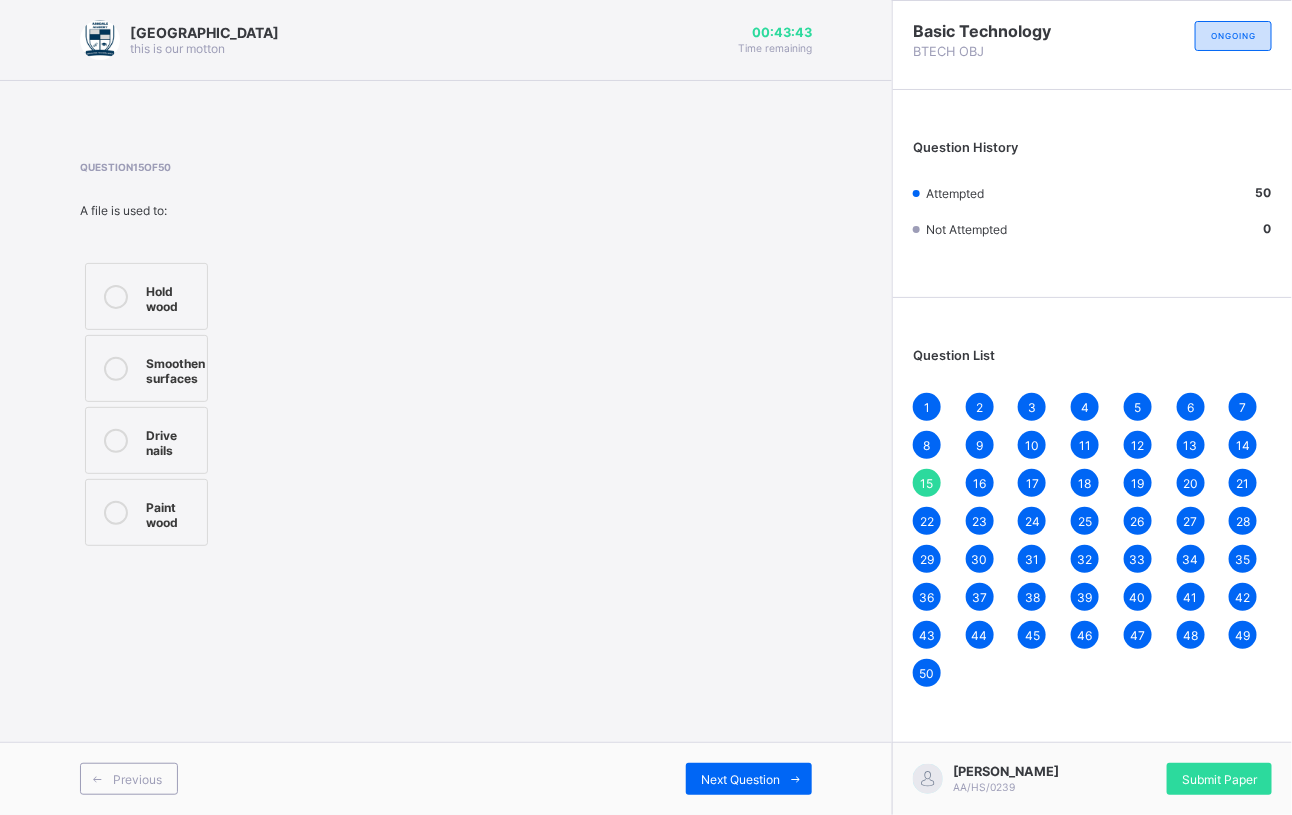 click on "1 2 3 4 5 6 7 8 9 10 11 12 13 14 15 16 17 18 19 20 21 22 23 24 25 26 27 28 29 30 31 32 33 34 35 36 37 38 39 40 41 42 43 44 45 46 47 48 49 50" at bounding box center [1092, 540] 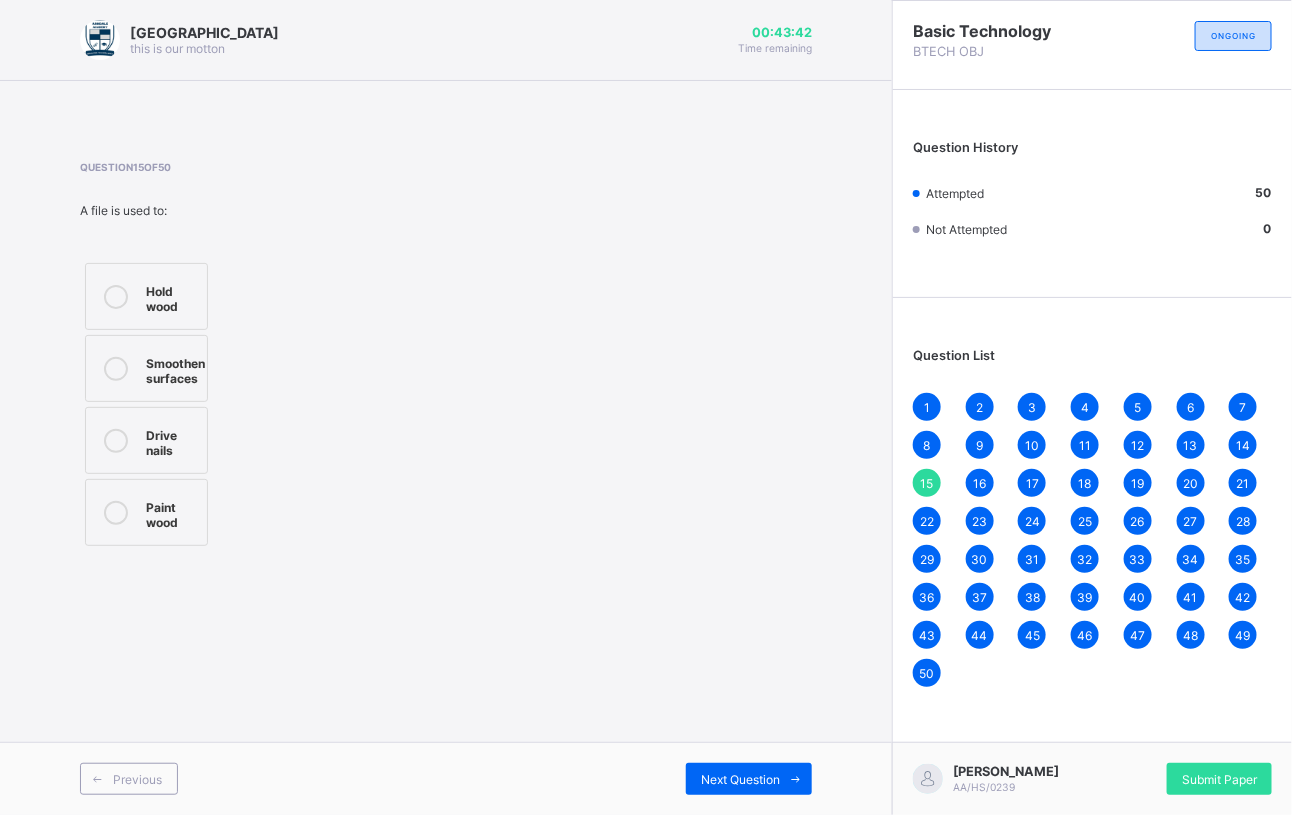 click on "1 2 3 4 5 6 7 8 9 10 11 12 13 14 15 16 17 18 19 20 21 22 23 24 25 26 27 28 29 30 31 32 33 34 35 36 37 38 39 40 41 42 43 44 45 46 47 48 49 50" at bounding box center [1092, 540] 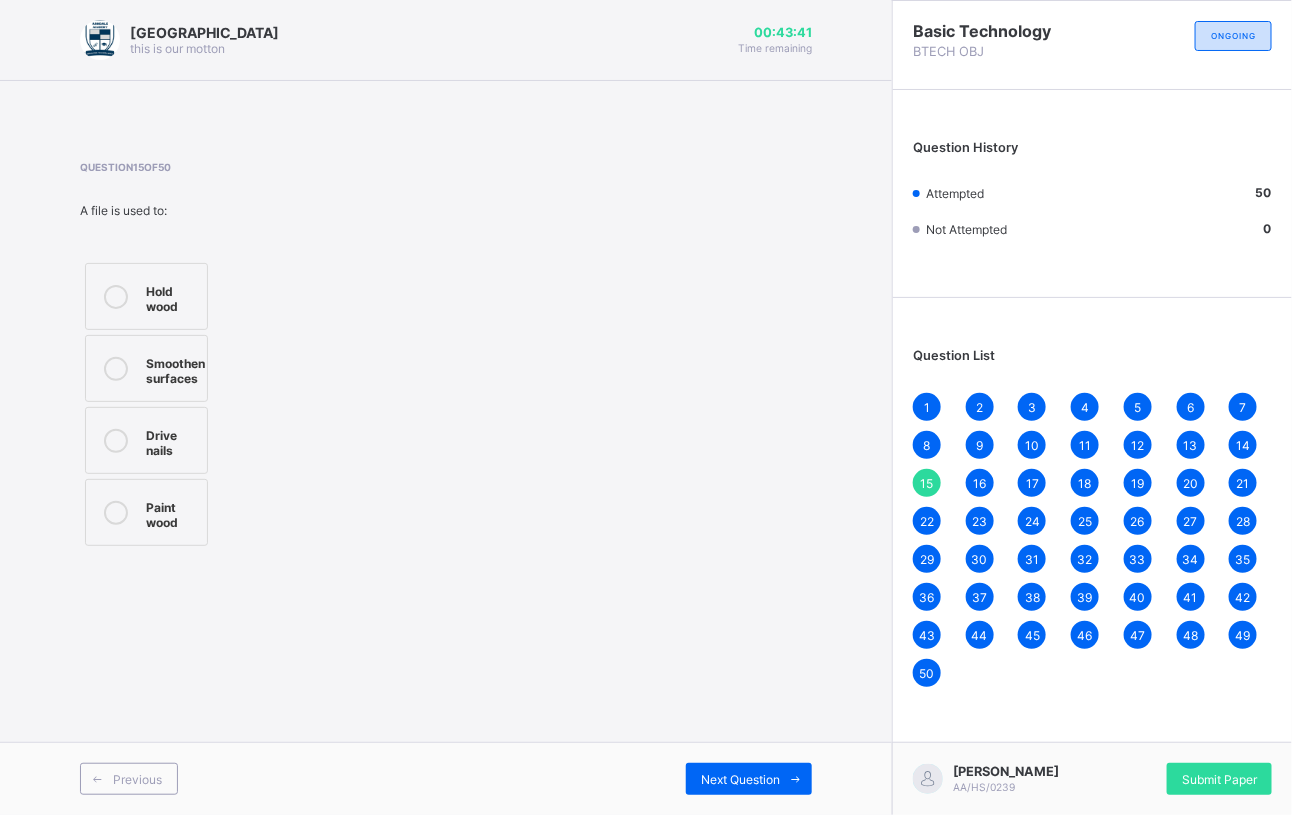 click on "13" at bounding box center [1191, 445] 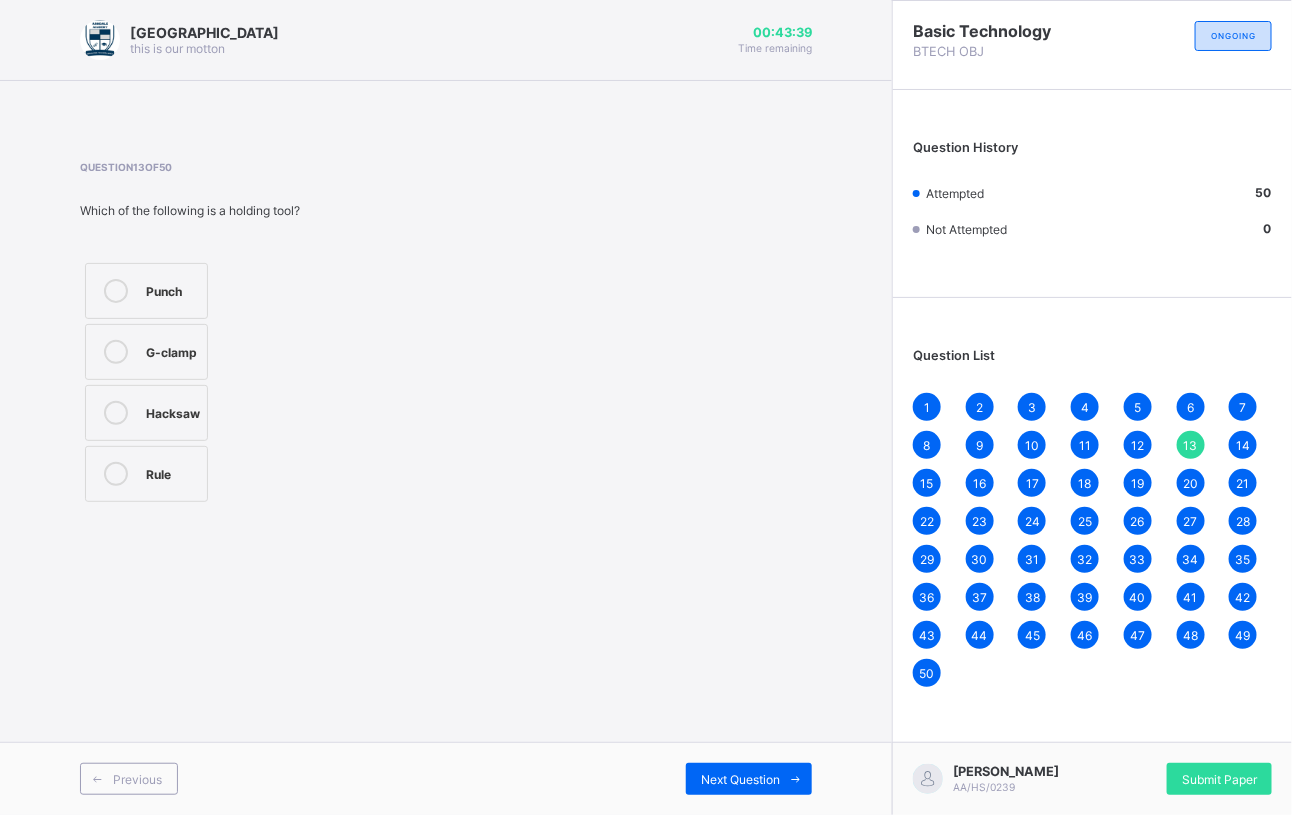 click on "Rule" at bounding box center [146, 474] 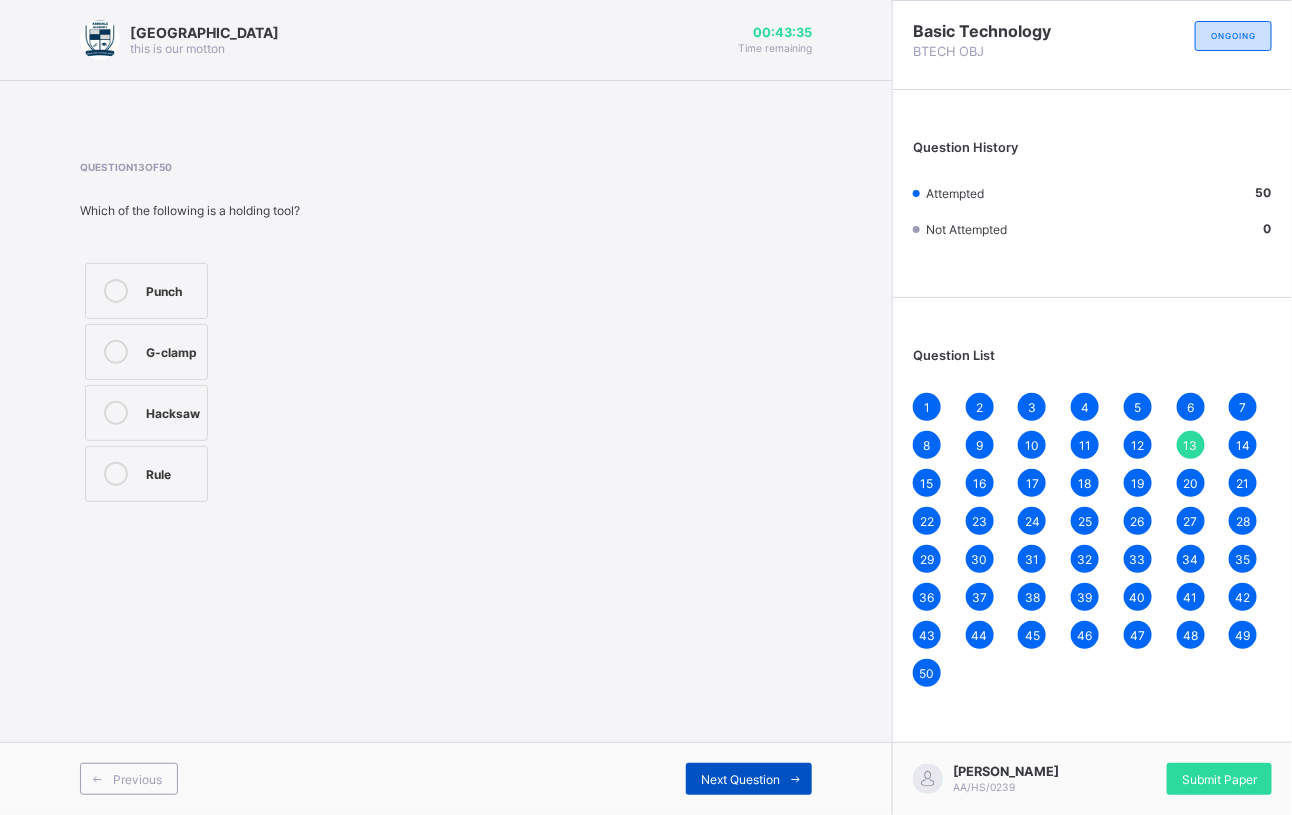 click on "Next Question" at bounding box center (749, 779) 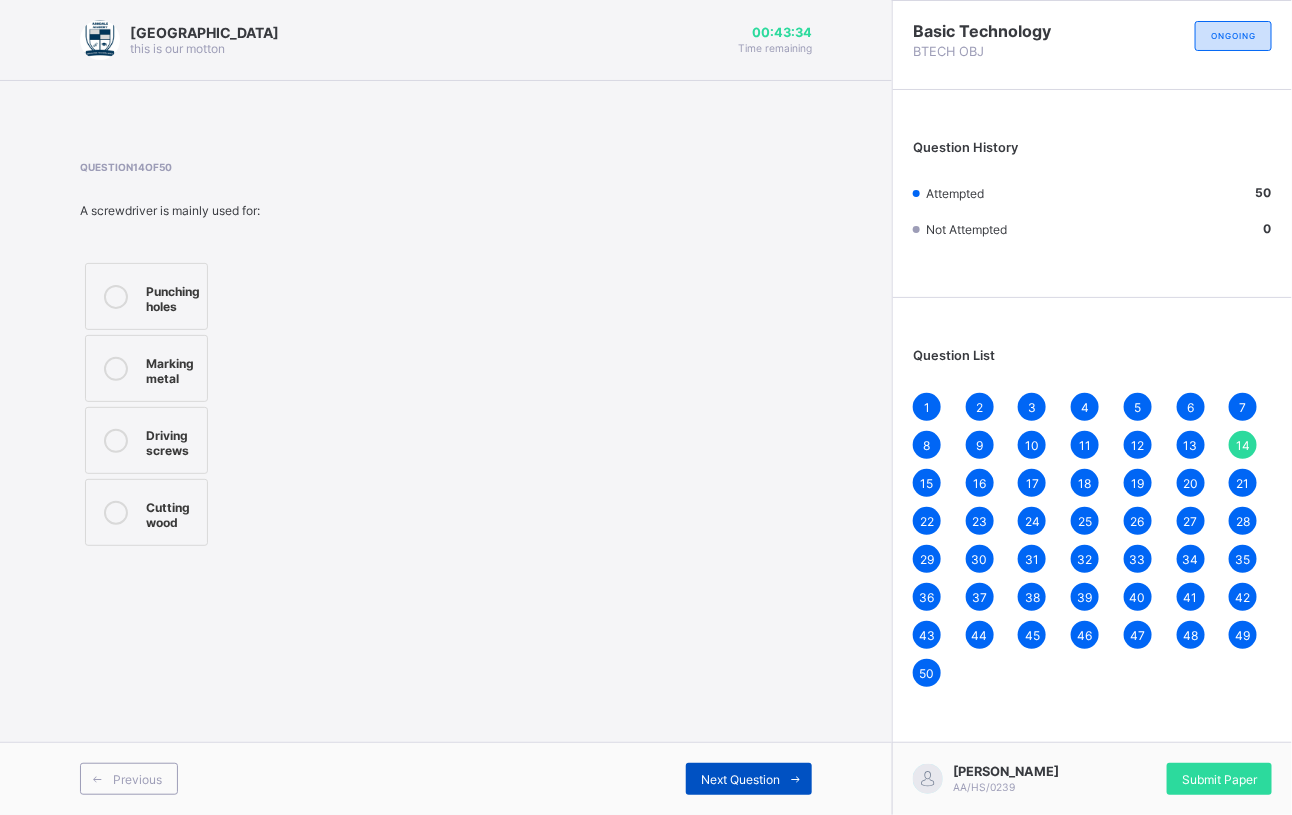 click on "Next Question" at bounding box center (740, 779) 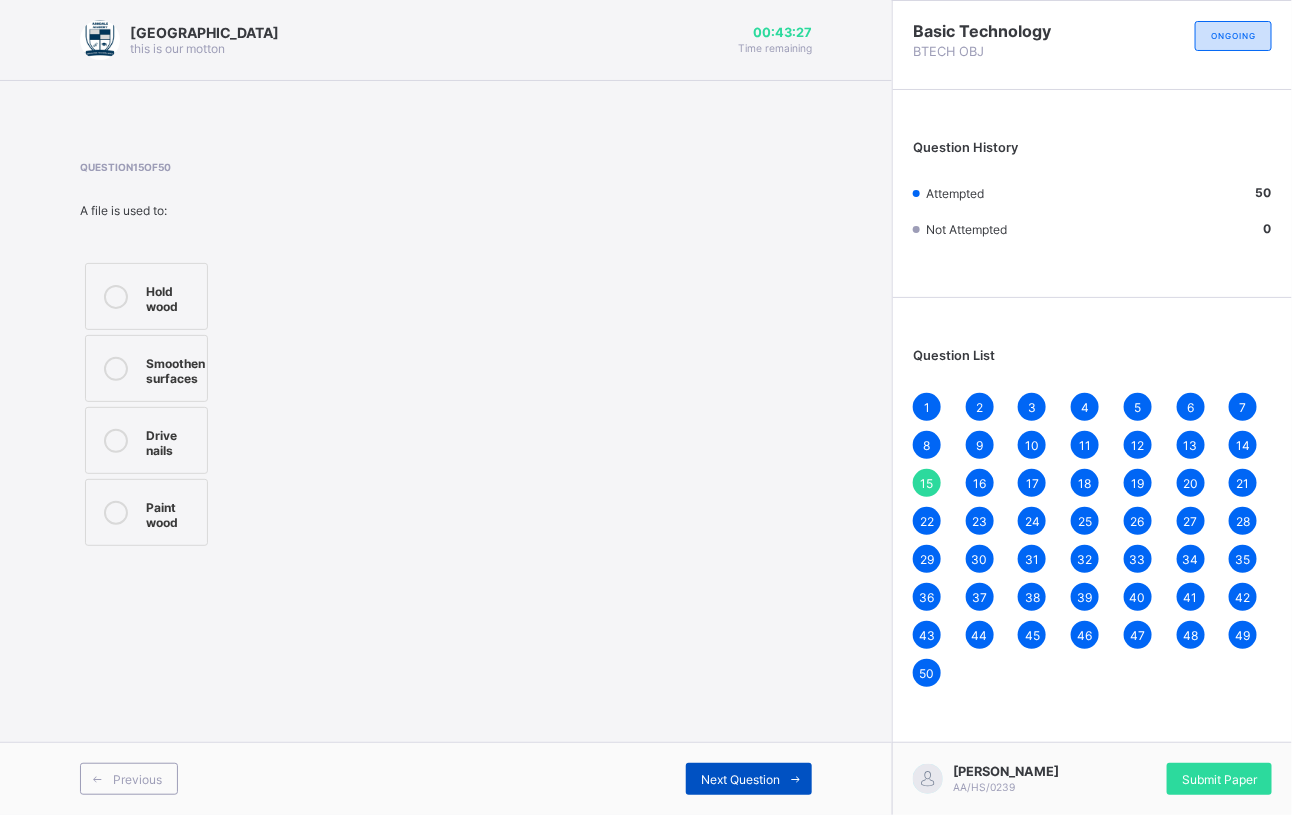 click on "Next Question" at bounding box center (740, 779) 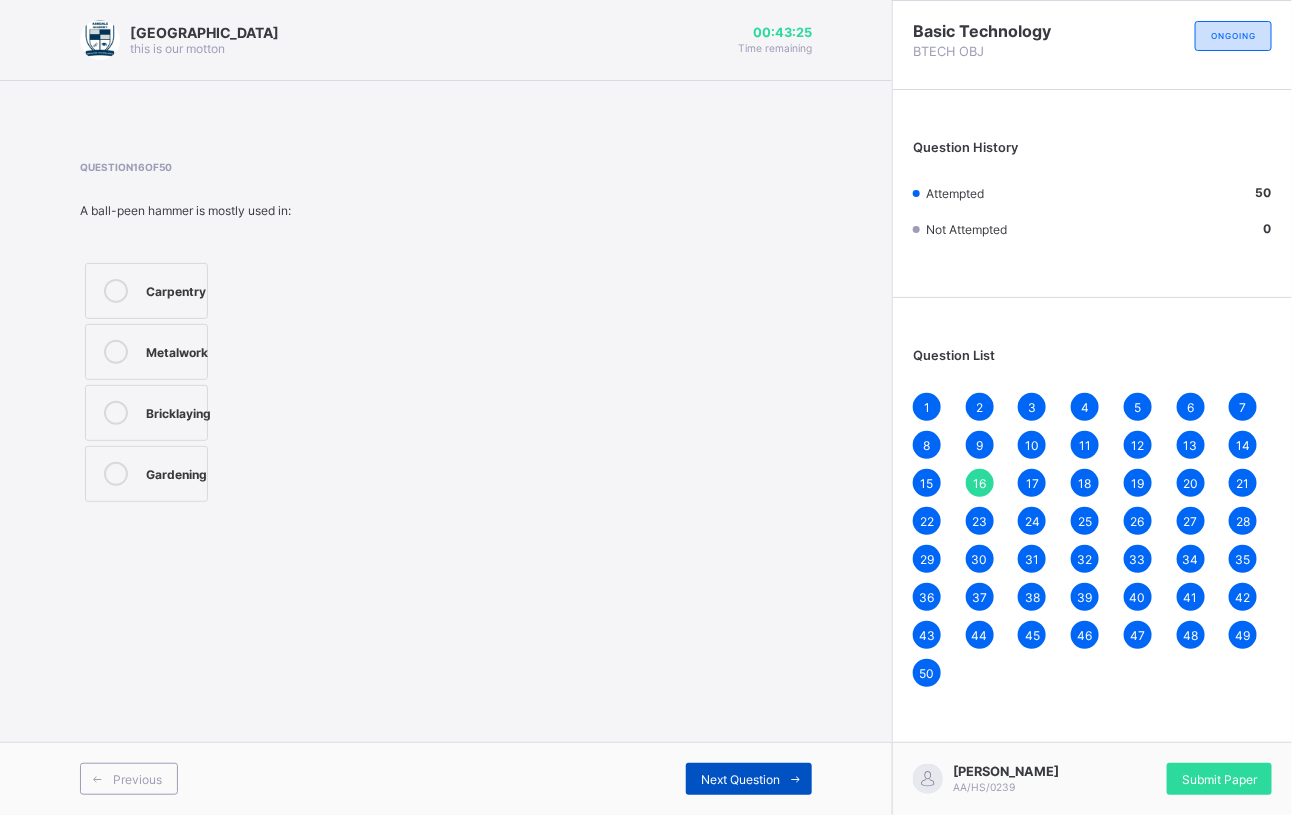 click on "Next Question" at bounding box center (740, 779) 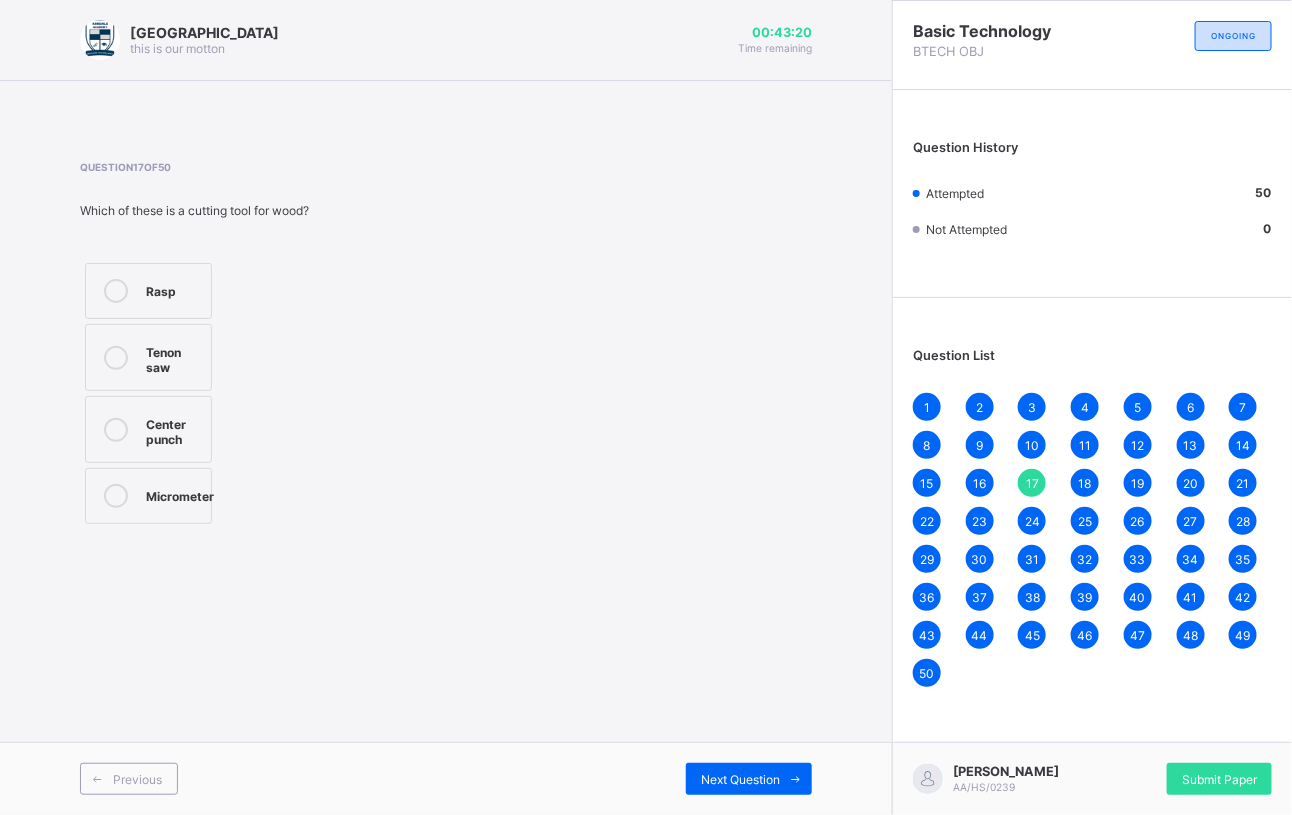 click at bounding box center (116, 429) 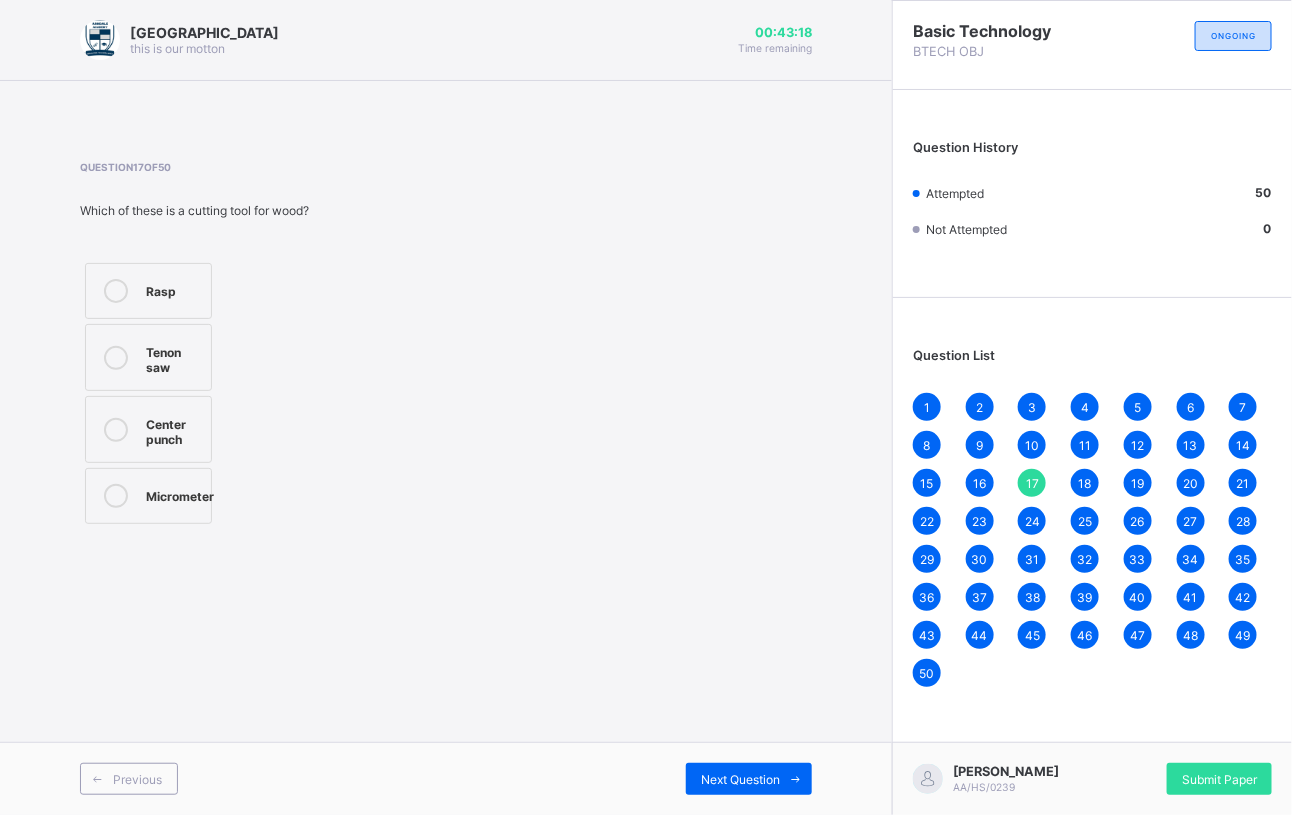 click at bounding box center [116, 357] 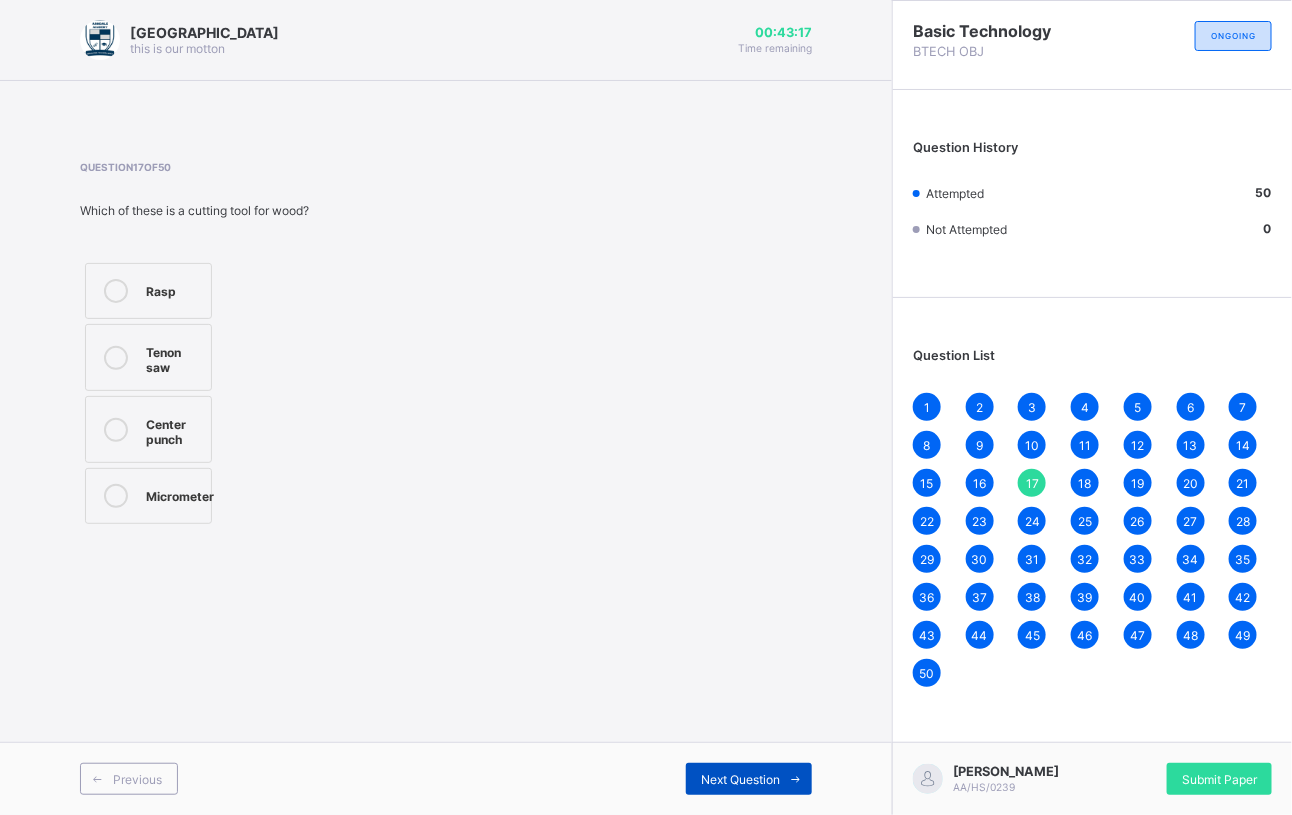 click on "Next Question" at bounding box center [749, 779] 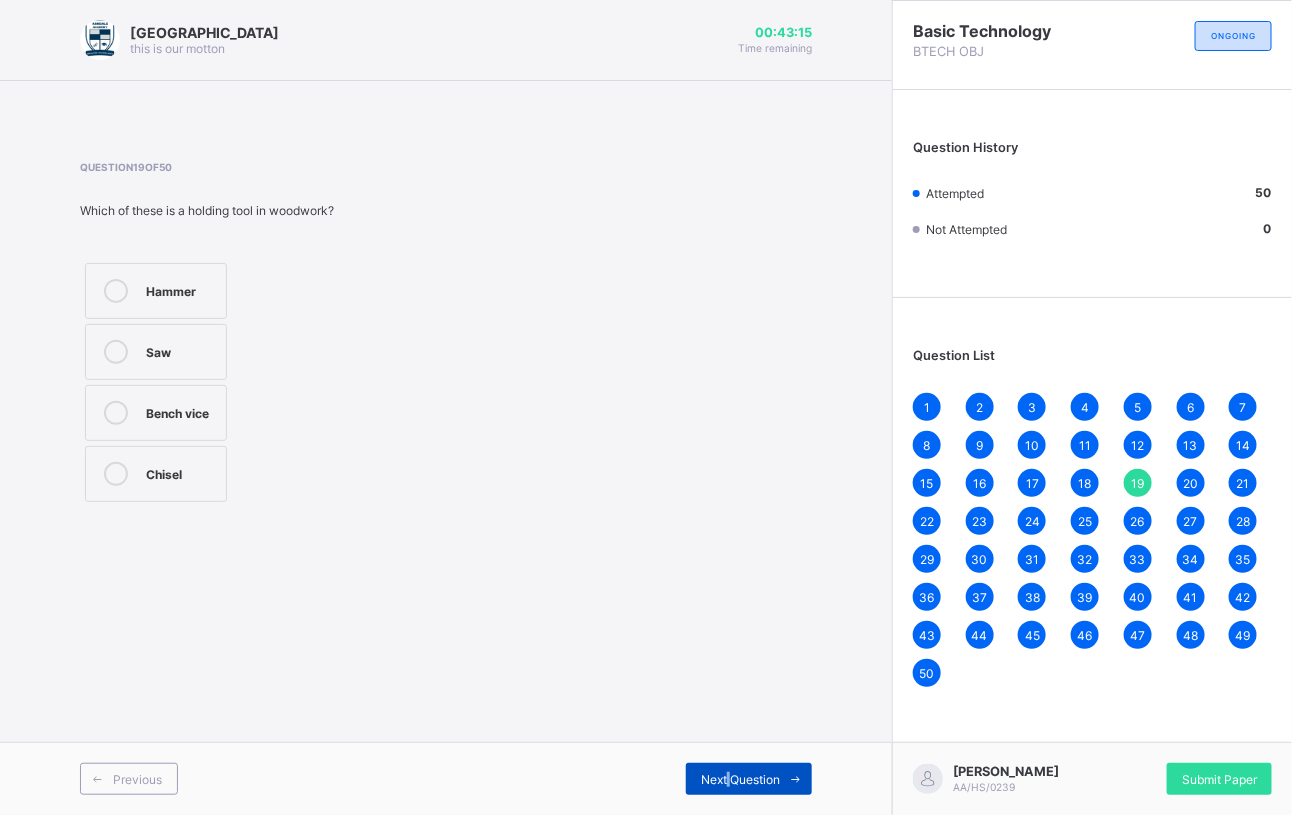 click on "Next Question" at bounding box center [749, 779] 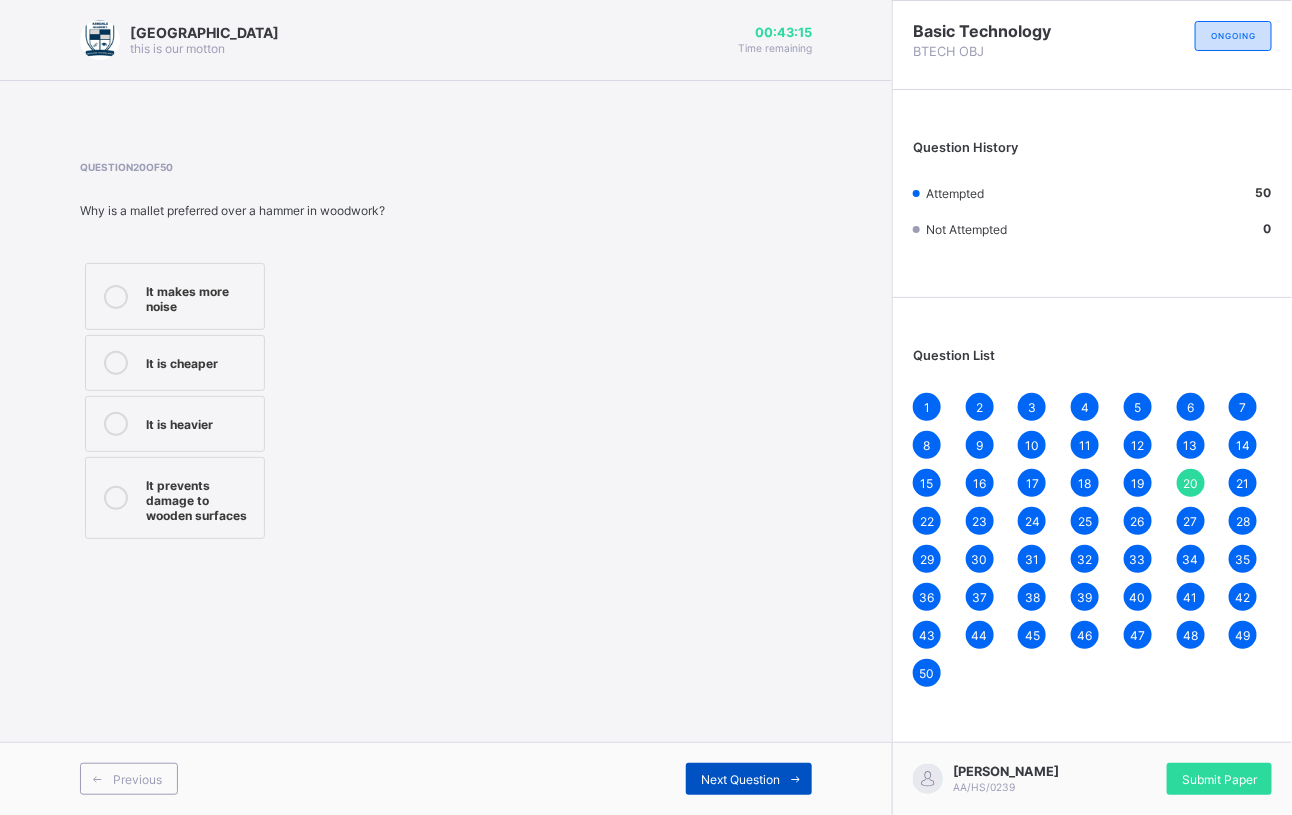 click on "Next Question" at bounding box center [749, 779] 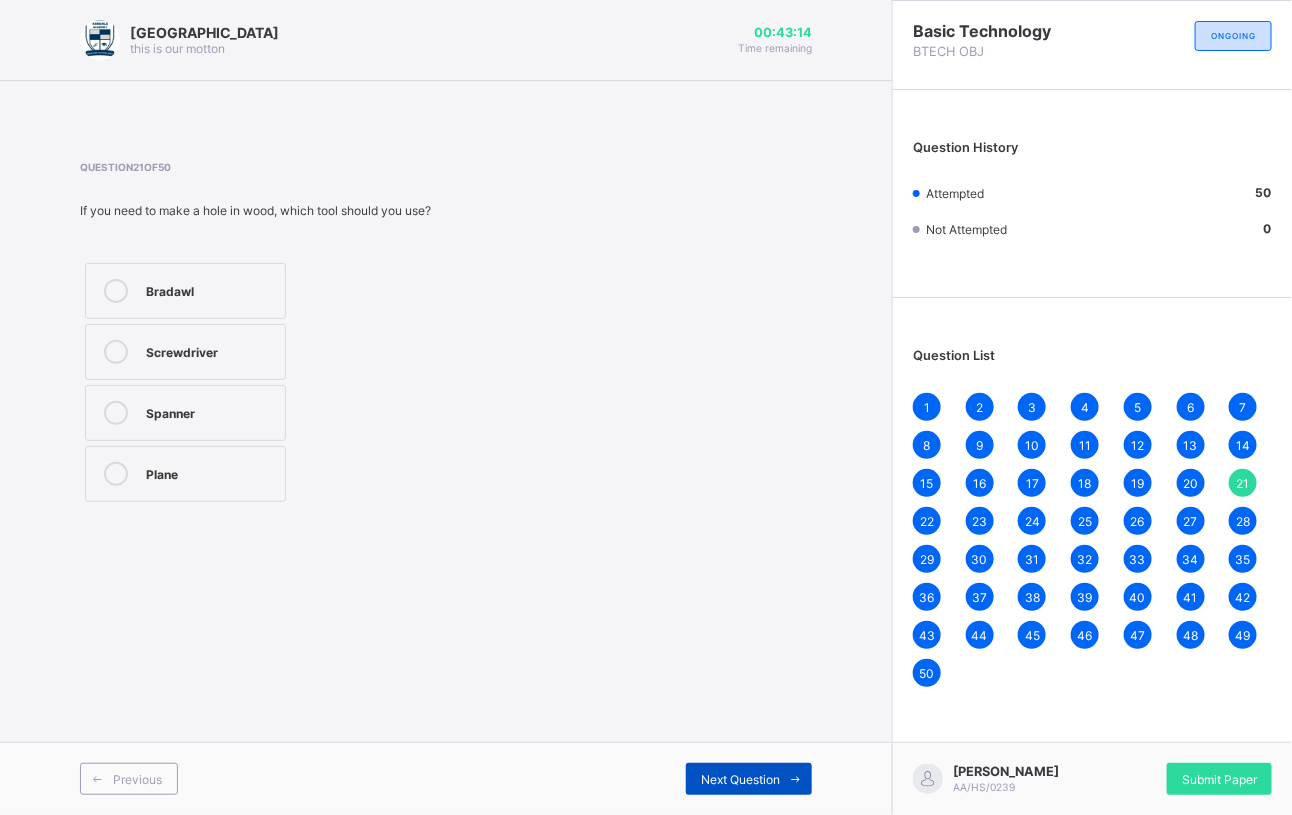 click on "Next Question" at bounding box center [749, 779] 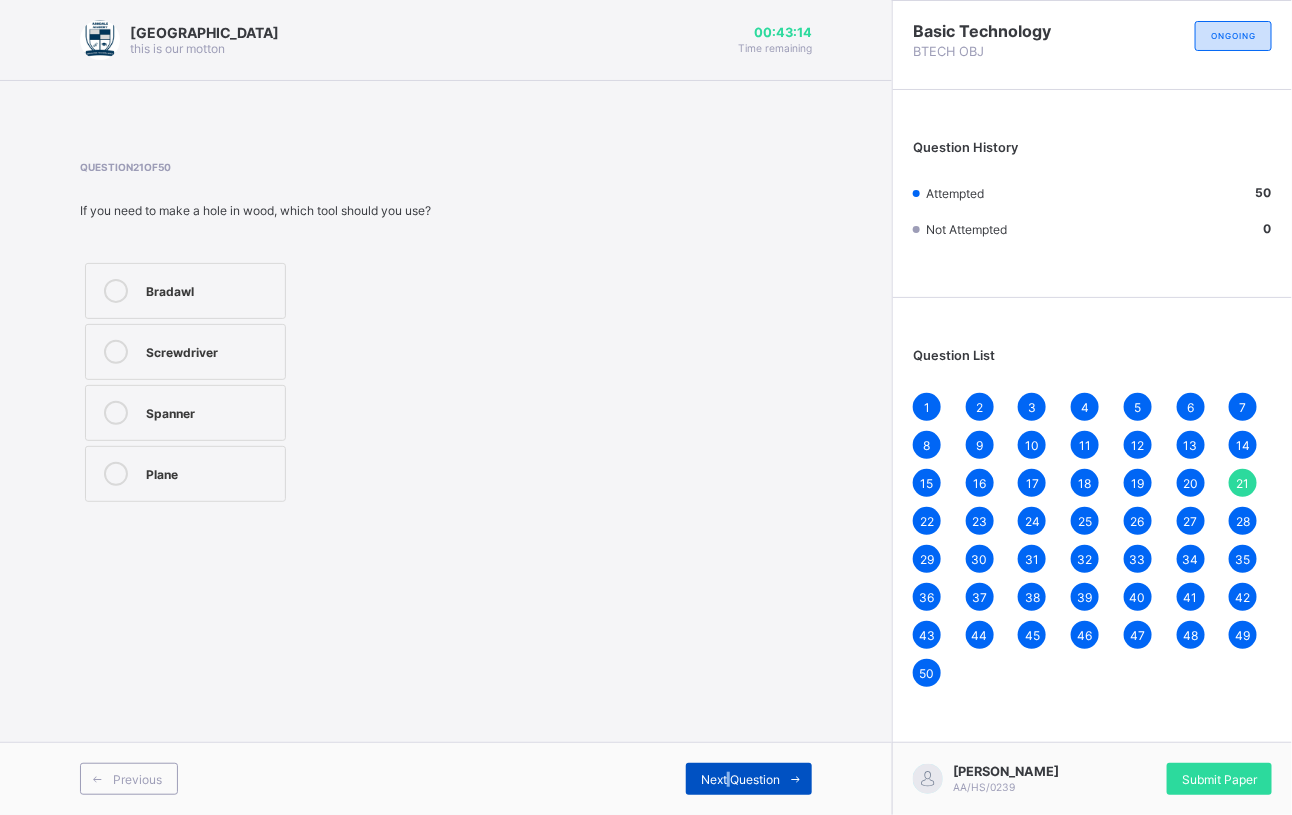 click on "Next Question" at bounding box center [749, 779] 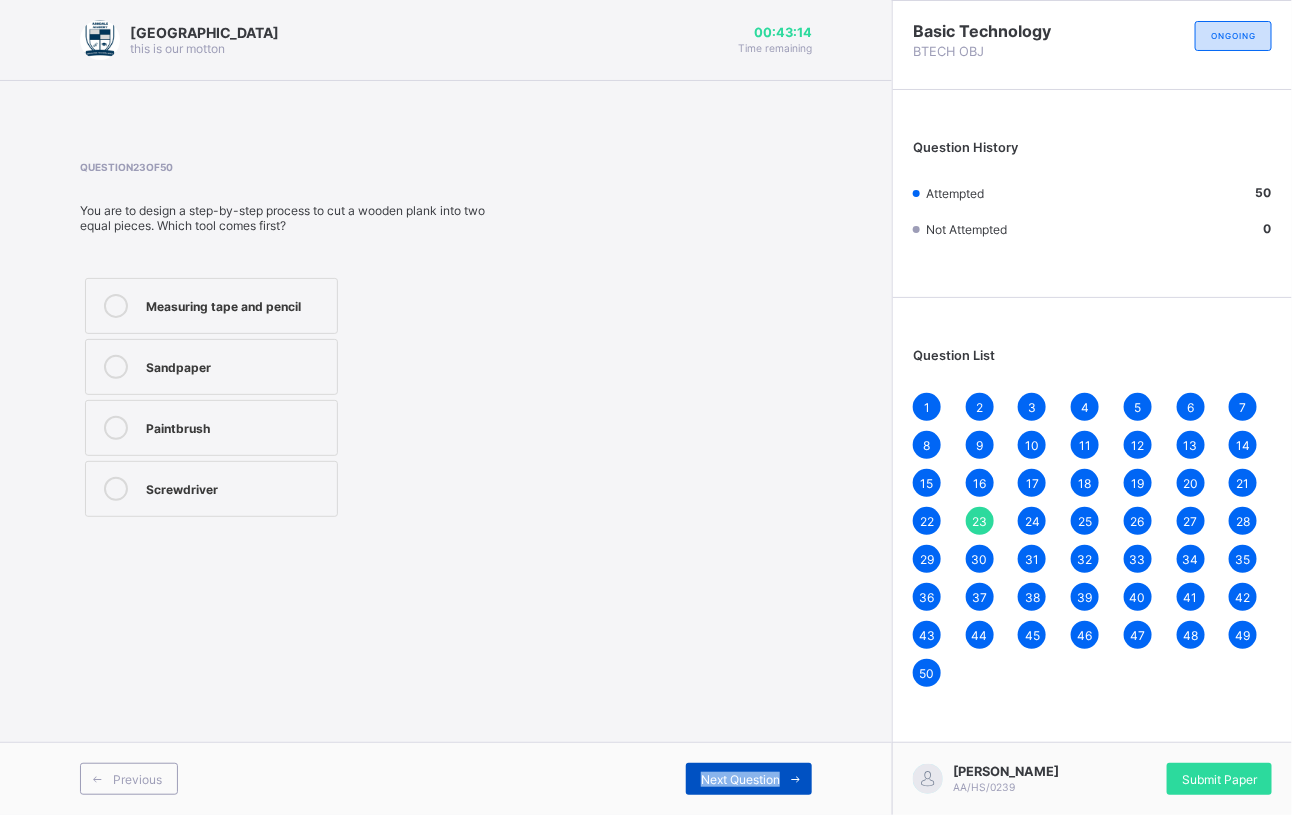 click on "Next Question" at bounding box center (749, 779) 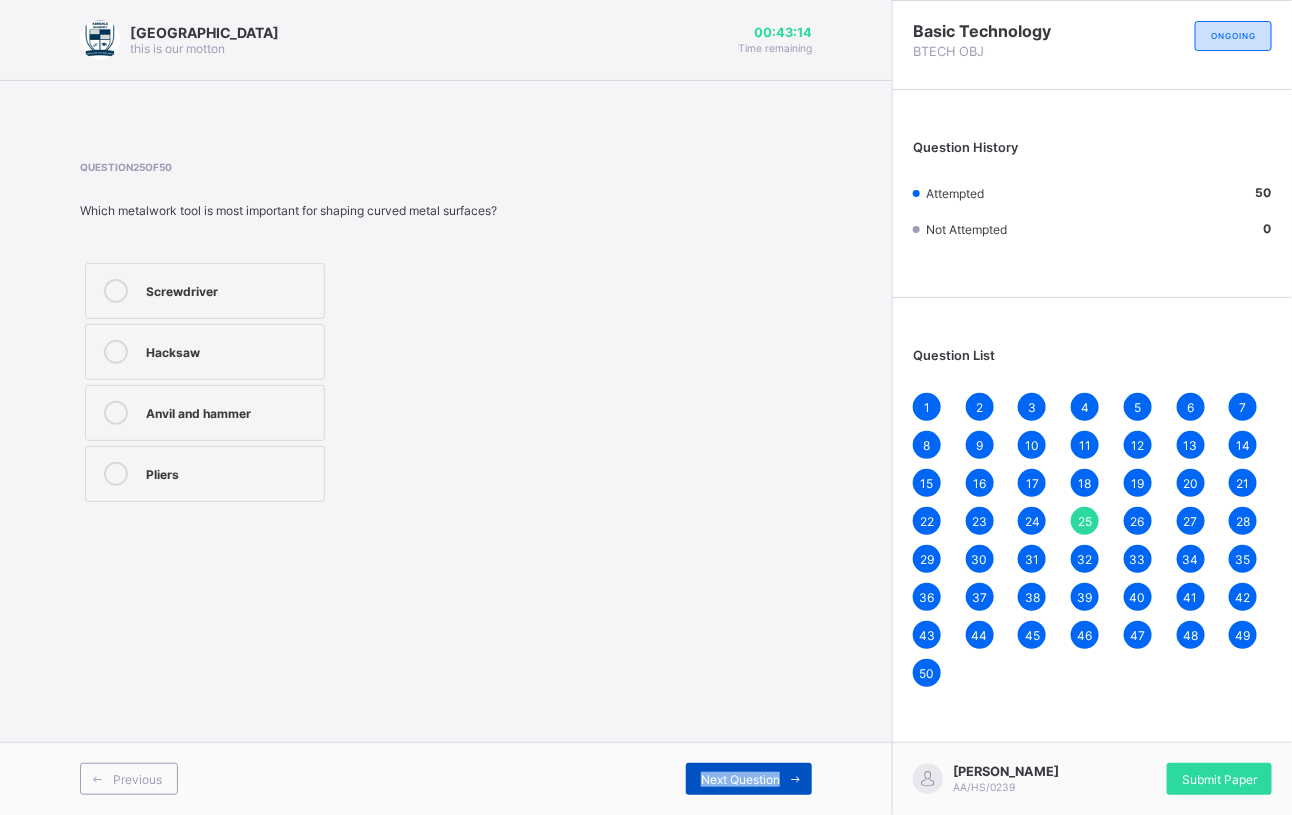 click on "Next Question" at bounding box center (749, 779) 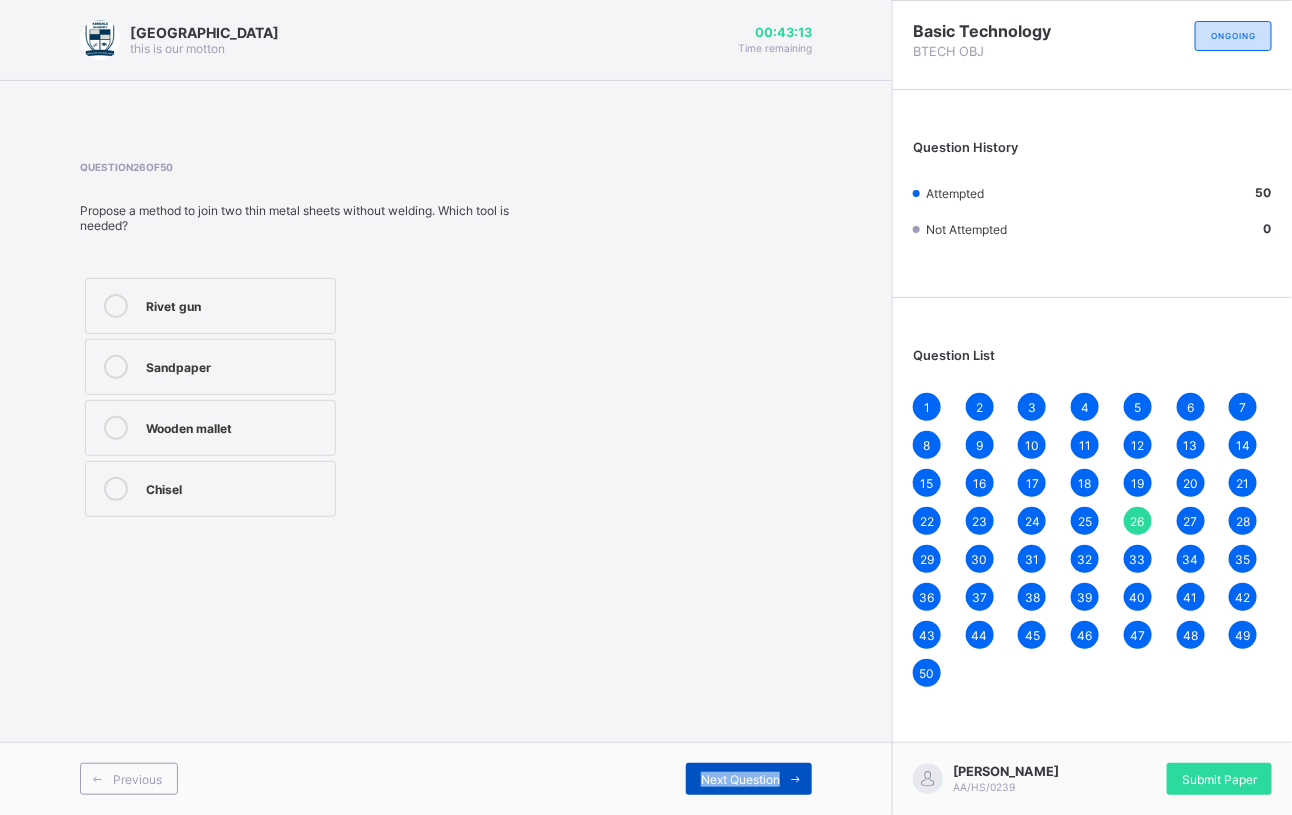 click on "Next Question" at bounding box center (749, 779) 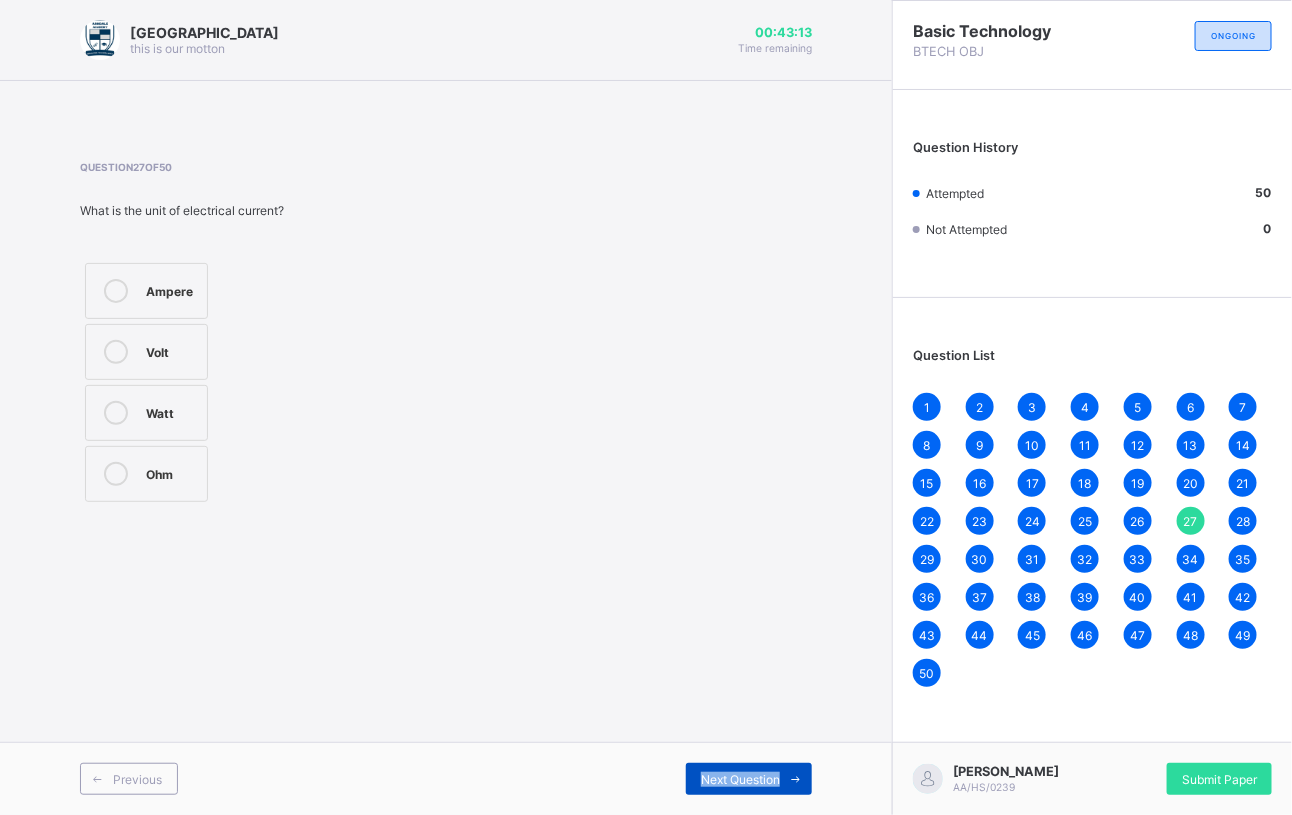 click on "Next Question" at bounding box center (749, 779) 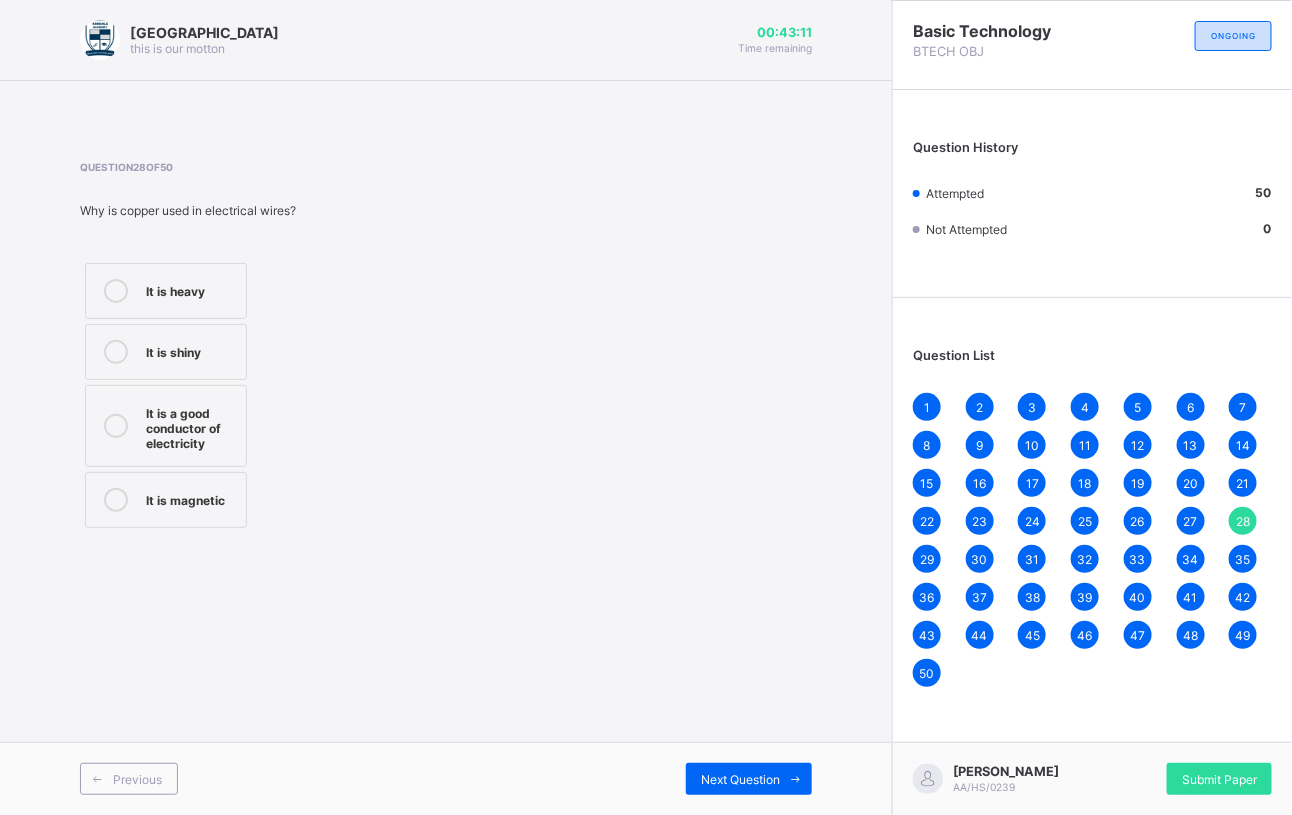 click on "KASIM  MARWAN AA/HS/0239 Submit Paper" at bounding box center (1092, 778) 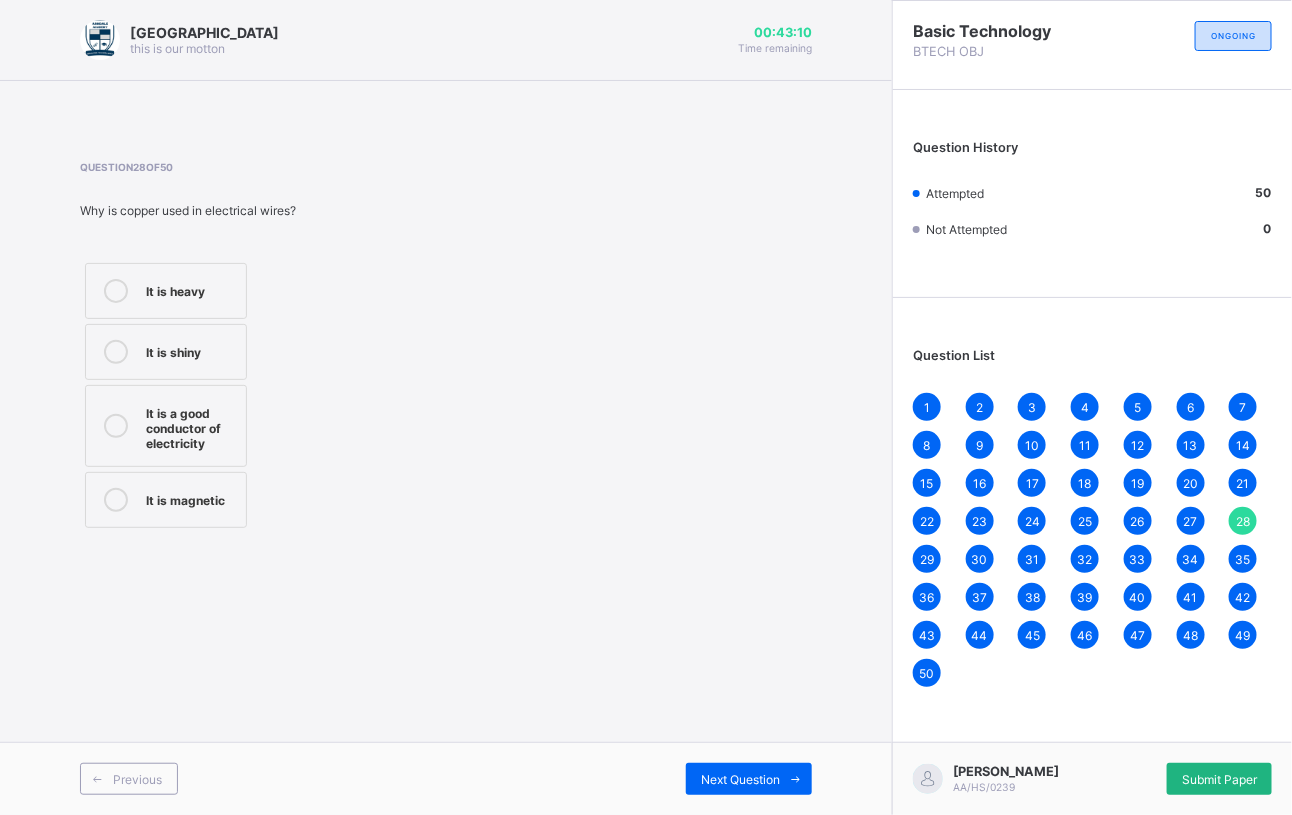 click on "Submit Paper" at bounding box center [1219, 779] 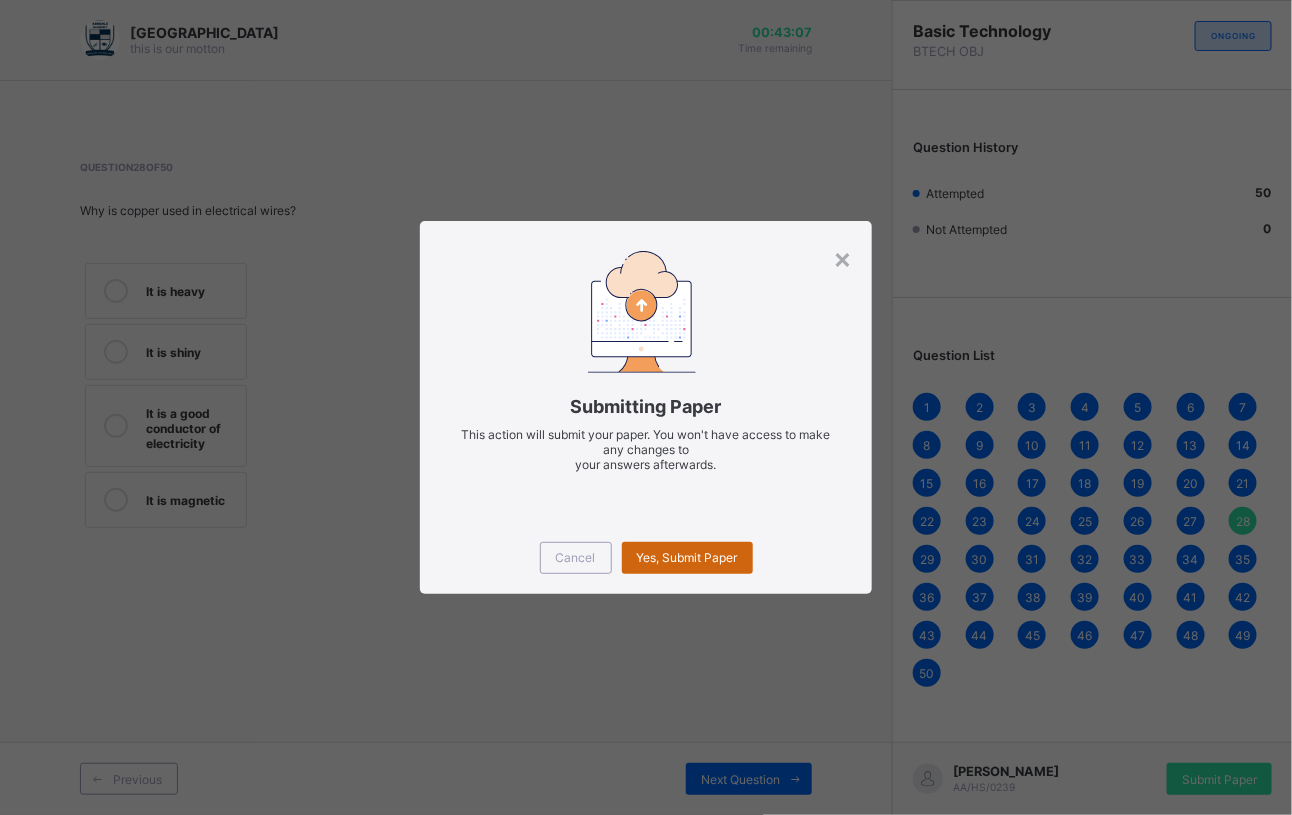 click on "Yes, Submit Paper" at bounding box center [687, 558] 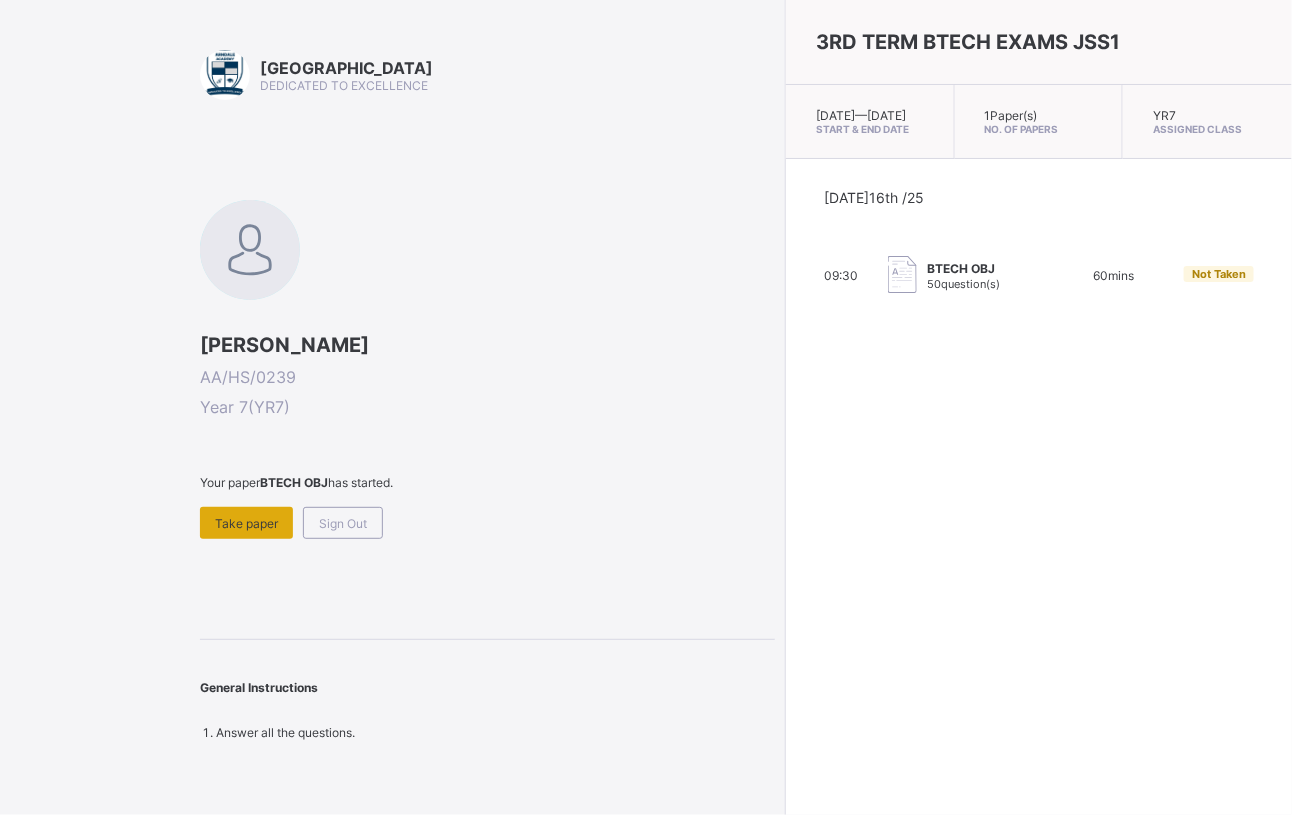click on "Take paper" at bounding box center [246, 523] 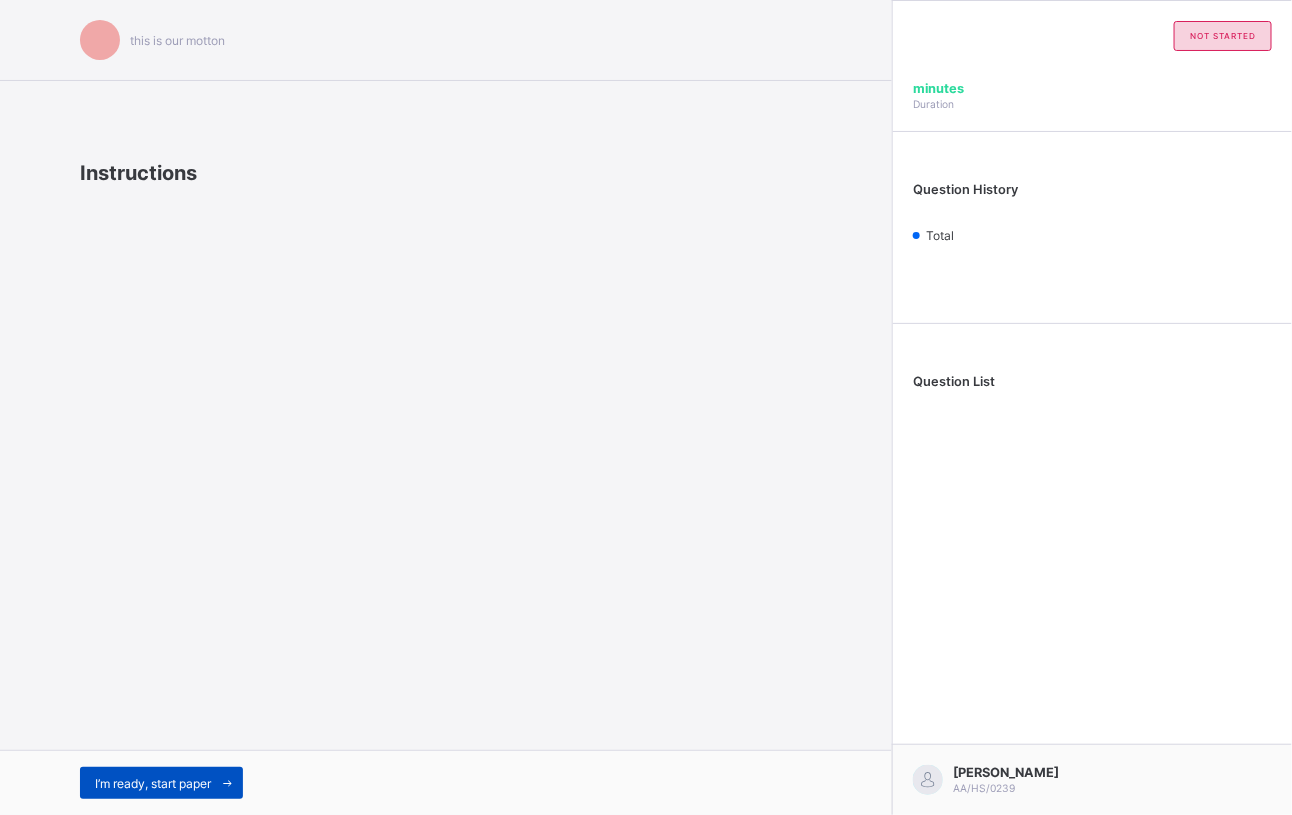 drag, startPoint x: 156, startPoint y: 783, endPoint x: 161, endPoint y: 793, distance: 11.18034 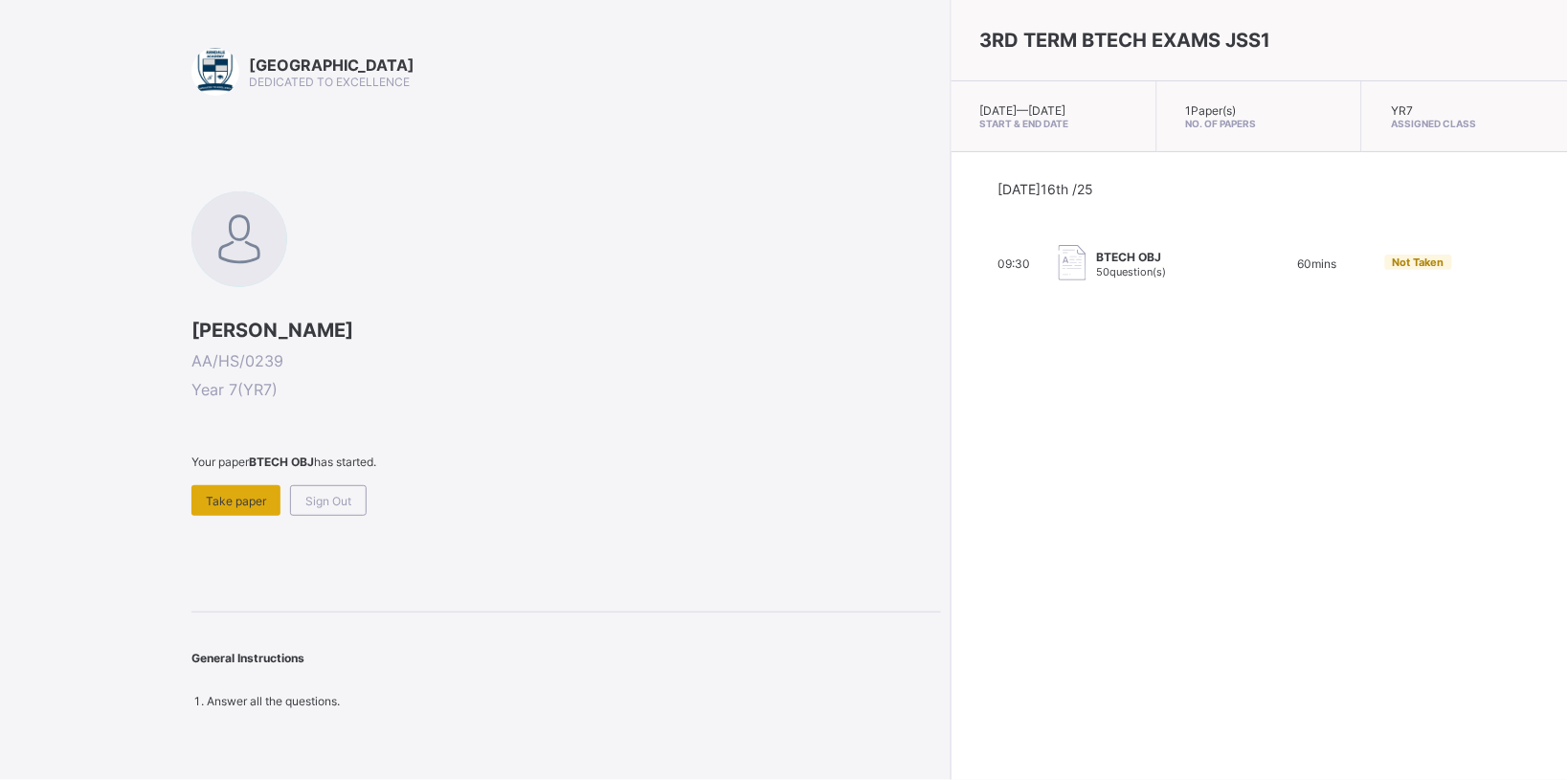click on "Take paper" at bounding box center (235, 501) 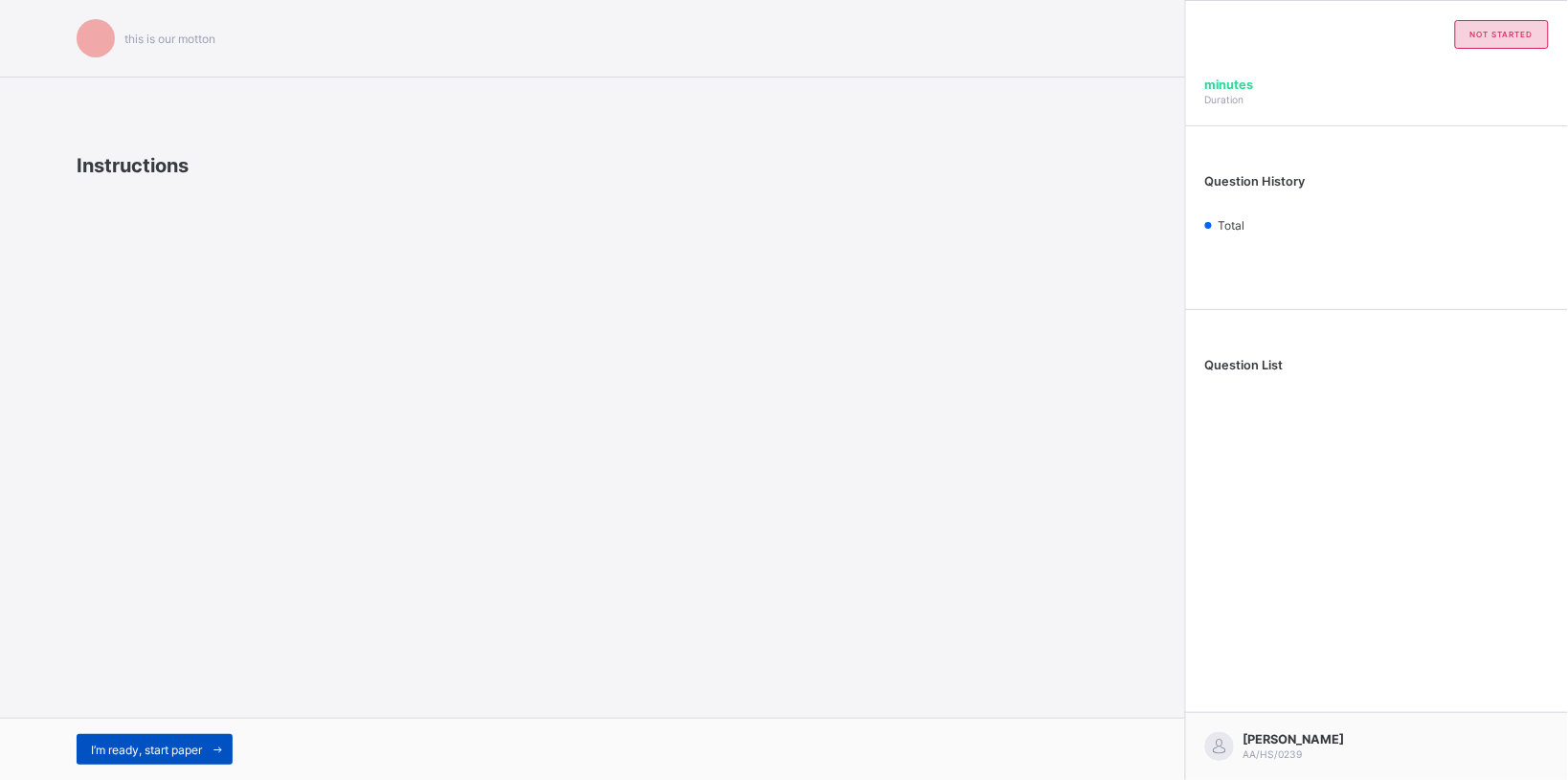 click on "I’m ready, start paper" at bounding box center [146, 749] 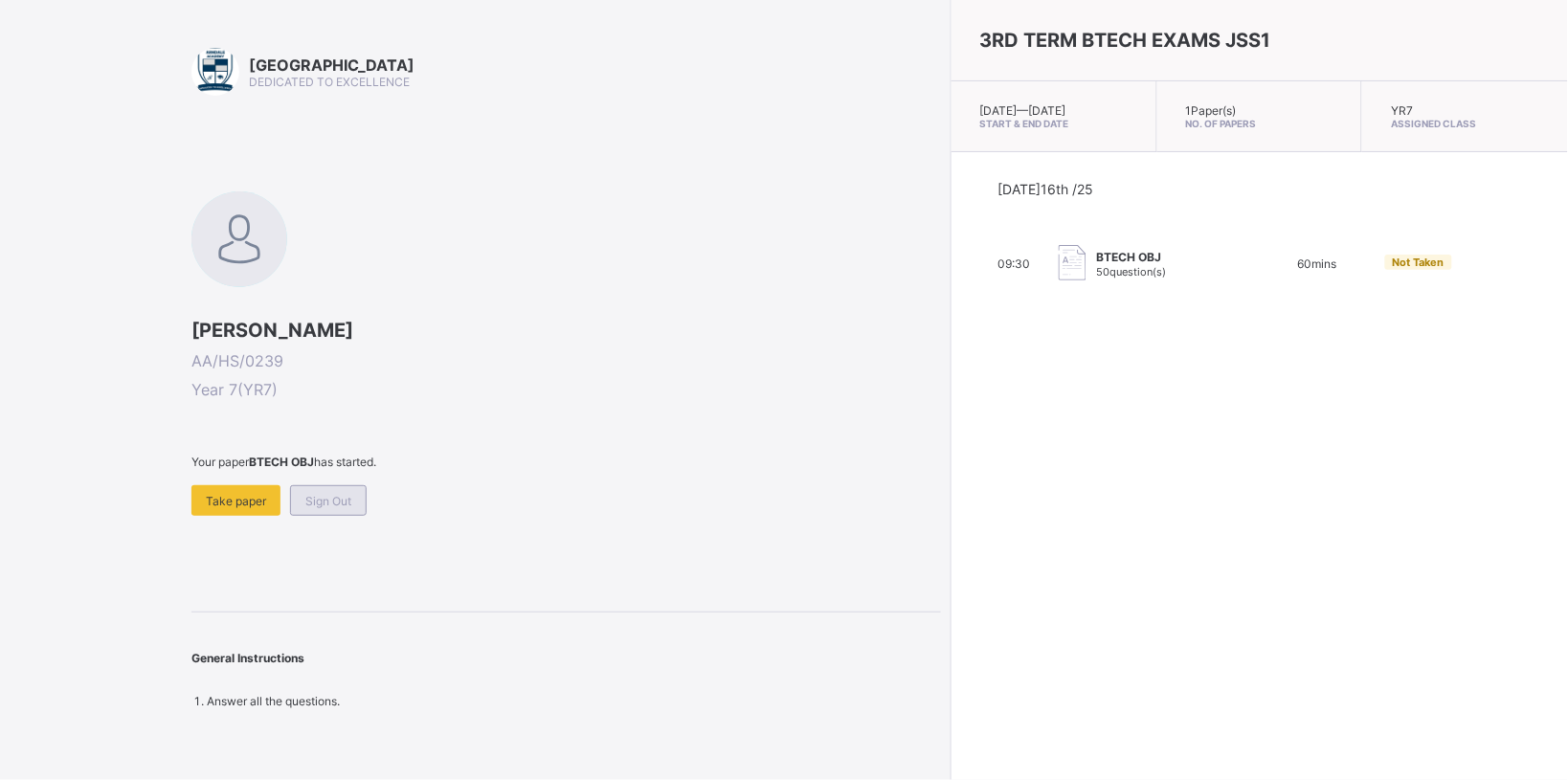 click on "Sign Out" at bounding box center (328, 501) 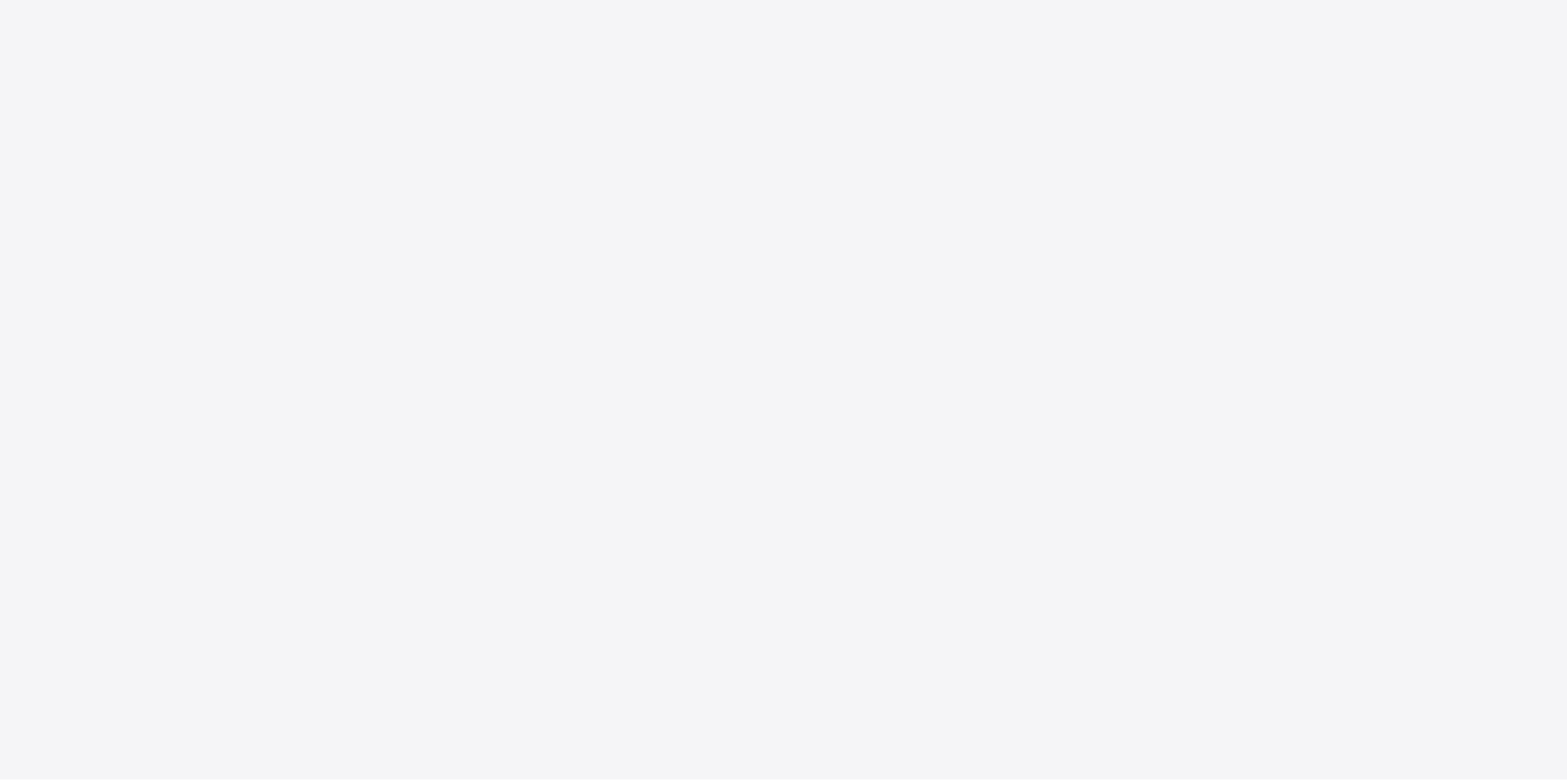 click on "New Update Available Hello there, You can install SAFSIMS on your device for easier access. Dismiss Update app" at bounding box center [784, 390] 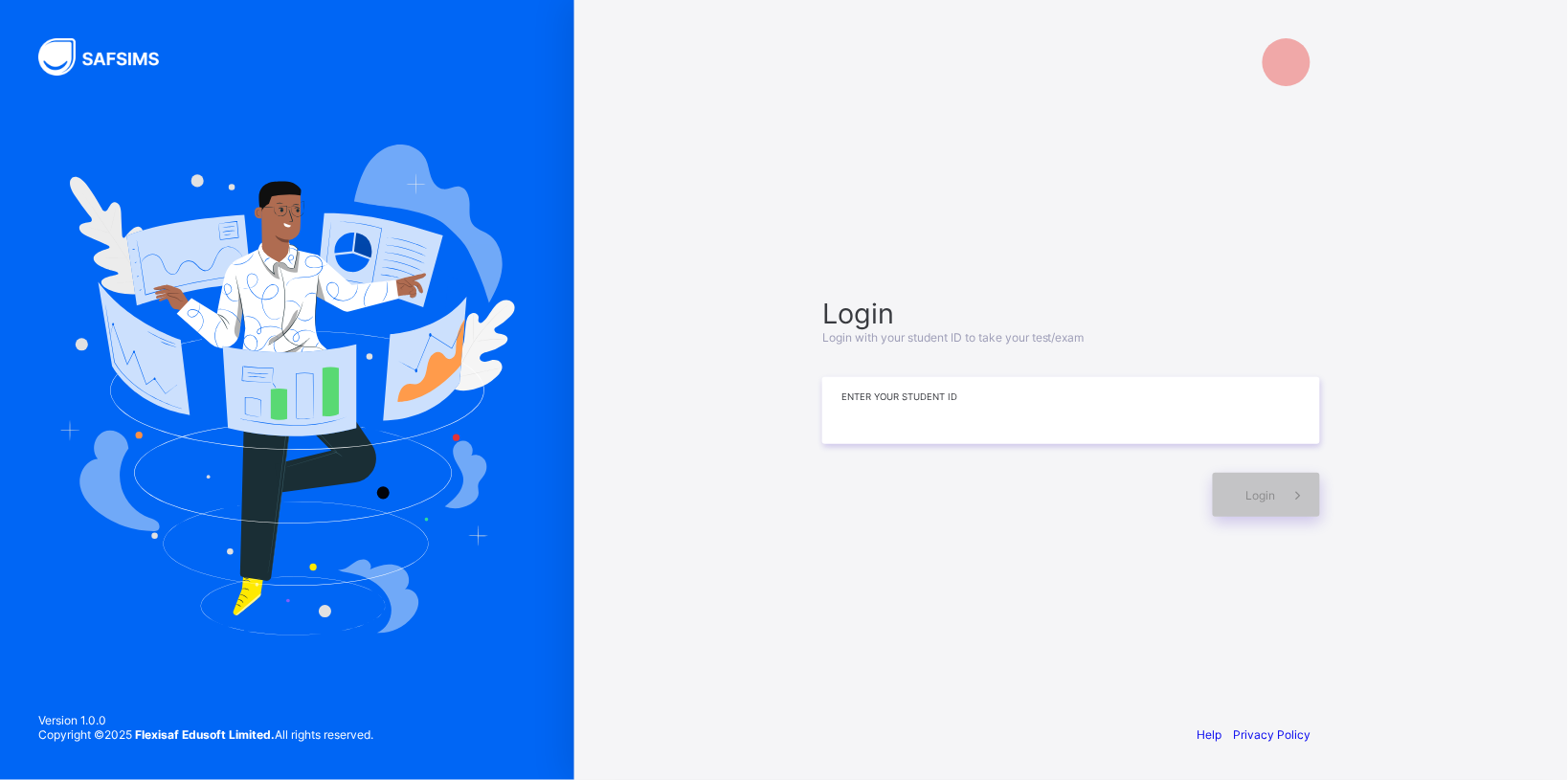 click at bounding box center [1071, 411] 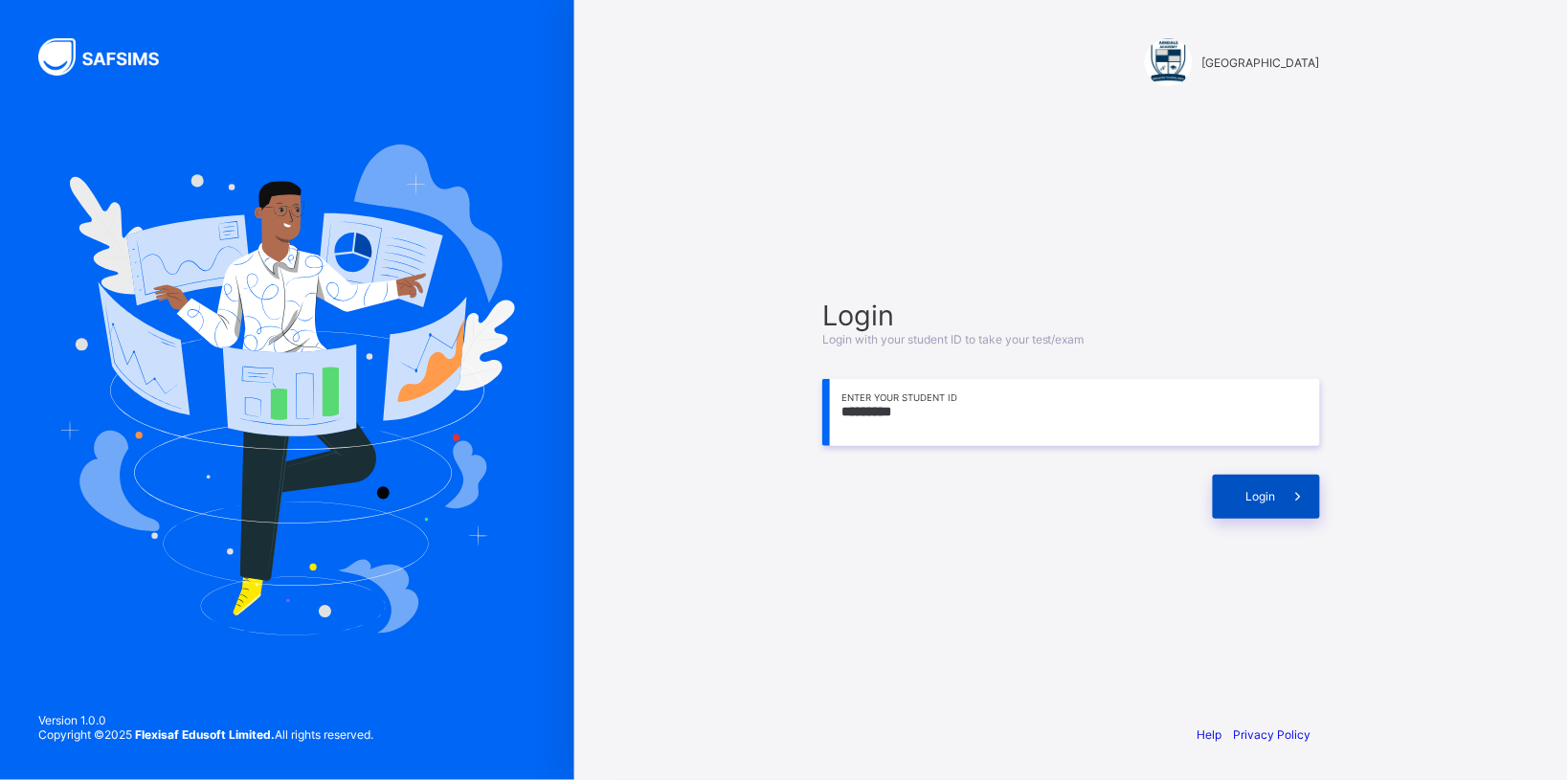 type on "*********" 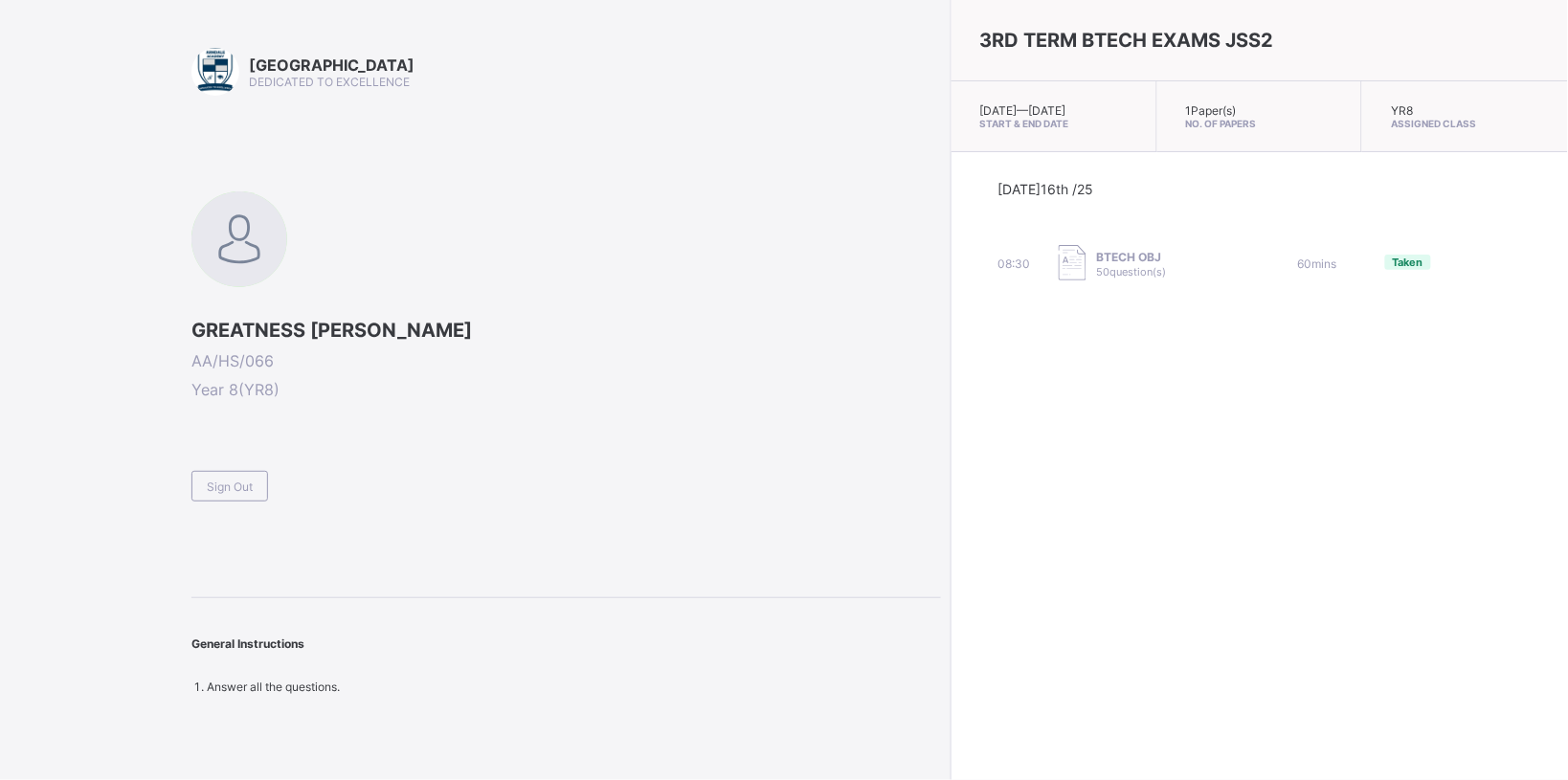 click on "GREATNESS ETTA ELIJAH" at bounding box center (566, 330) 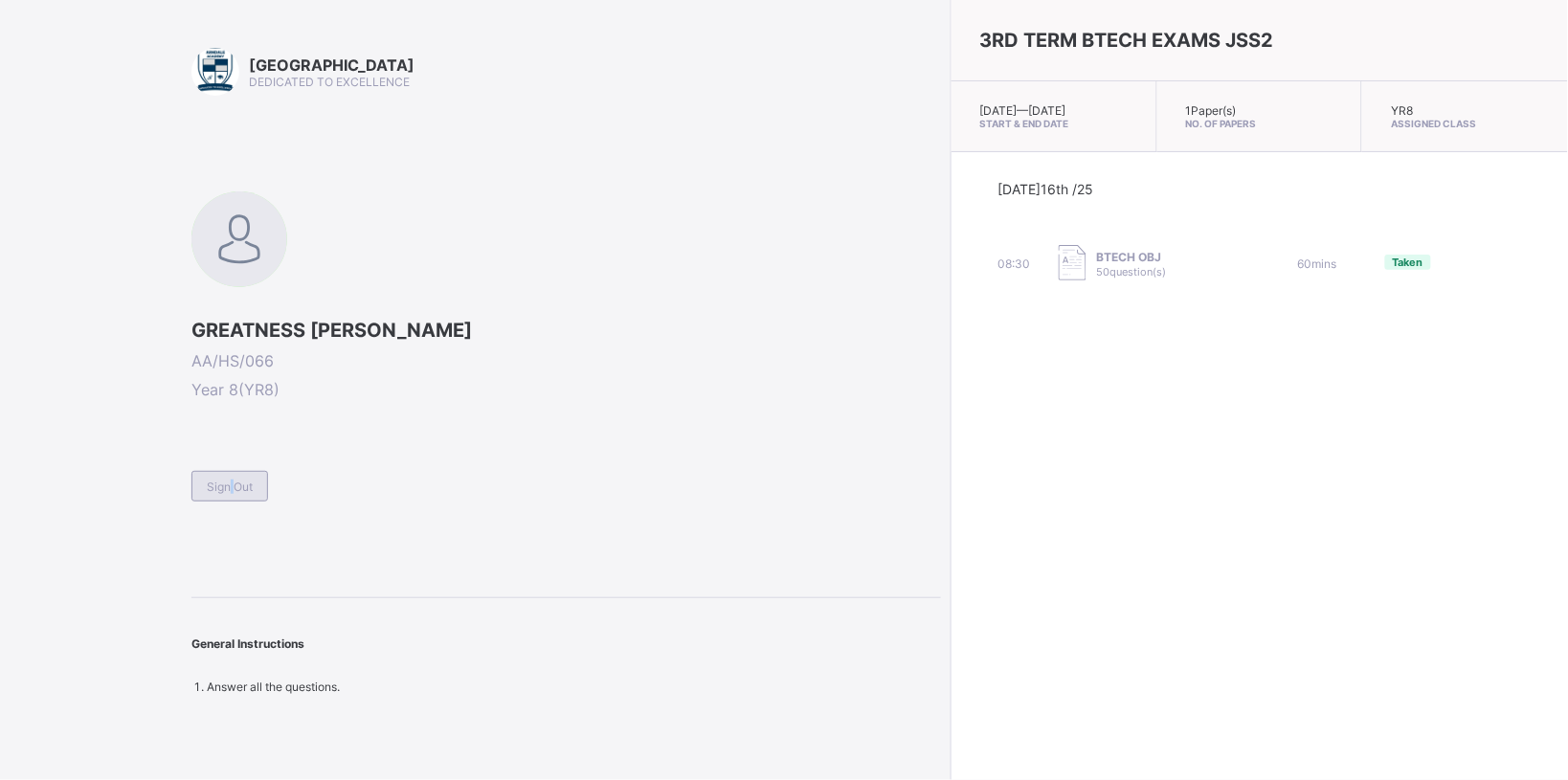 click on "Sign Out" at bounding box center [230, 486] 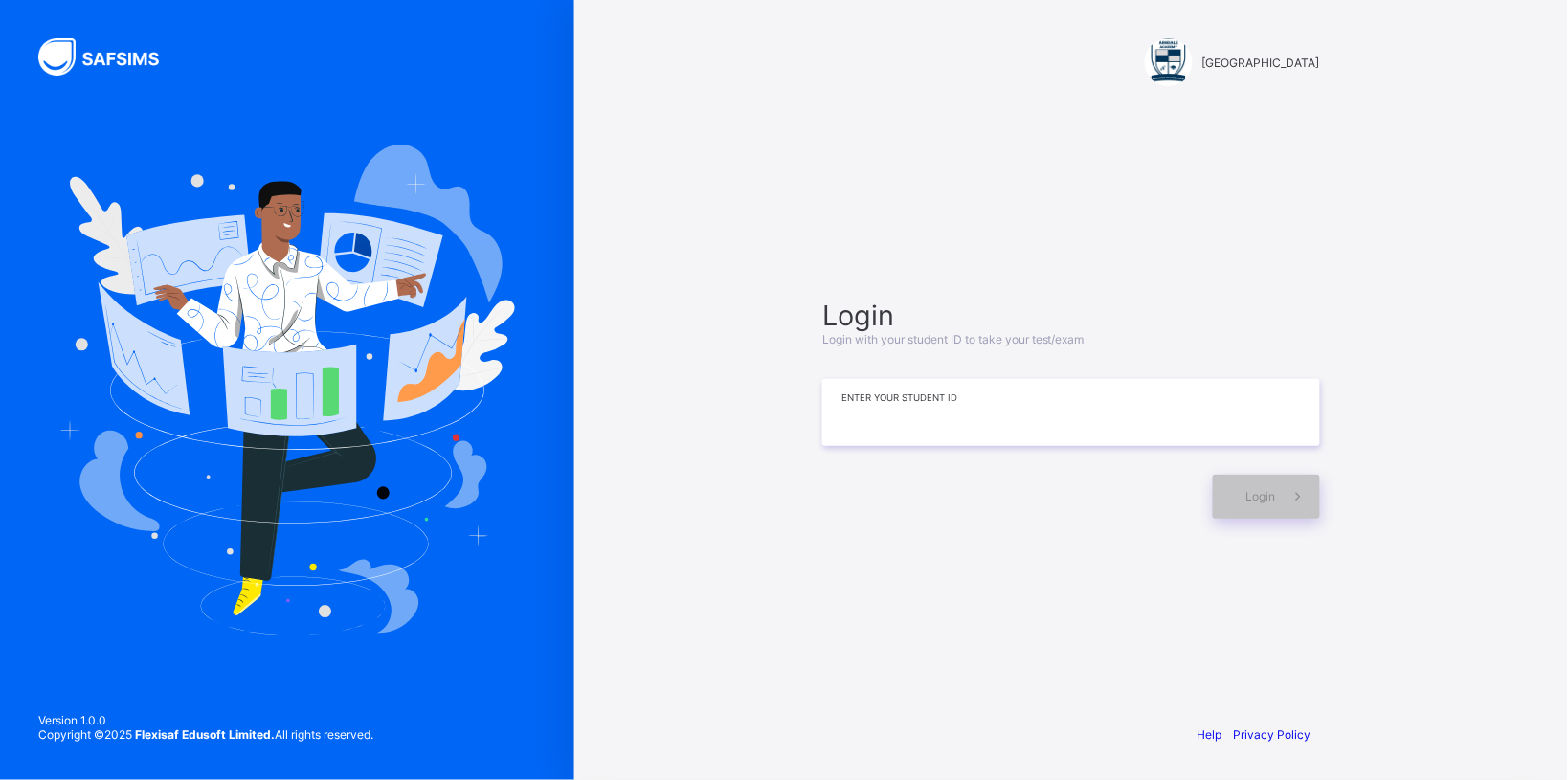 click at bounding box center (1071, 412) 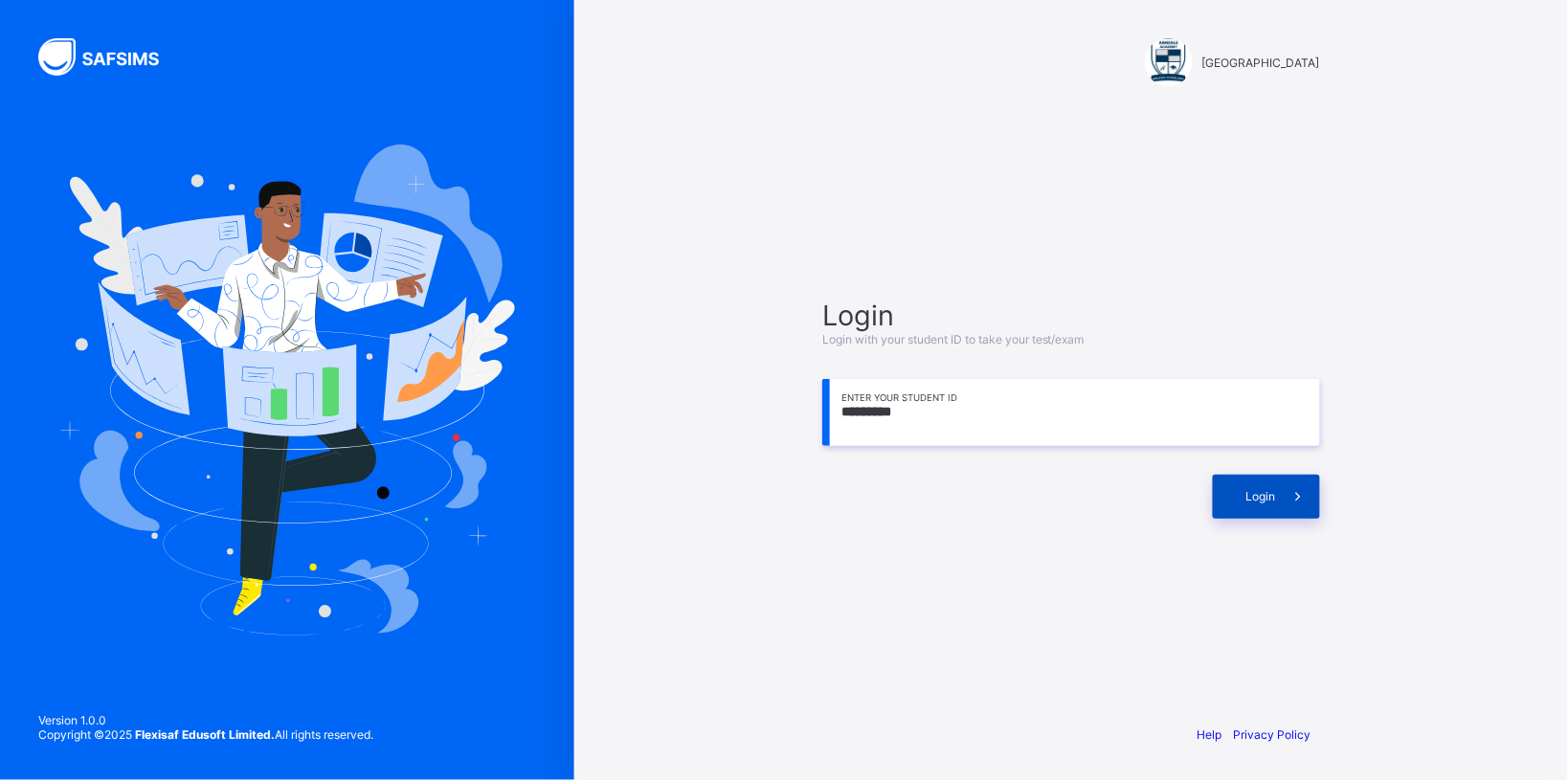 type on "*********" 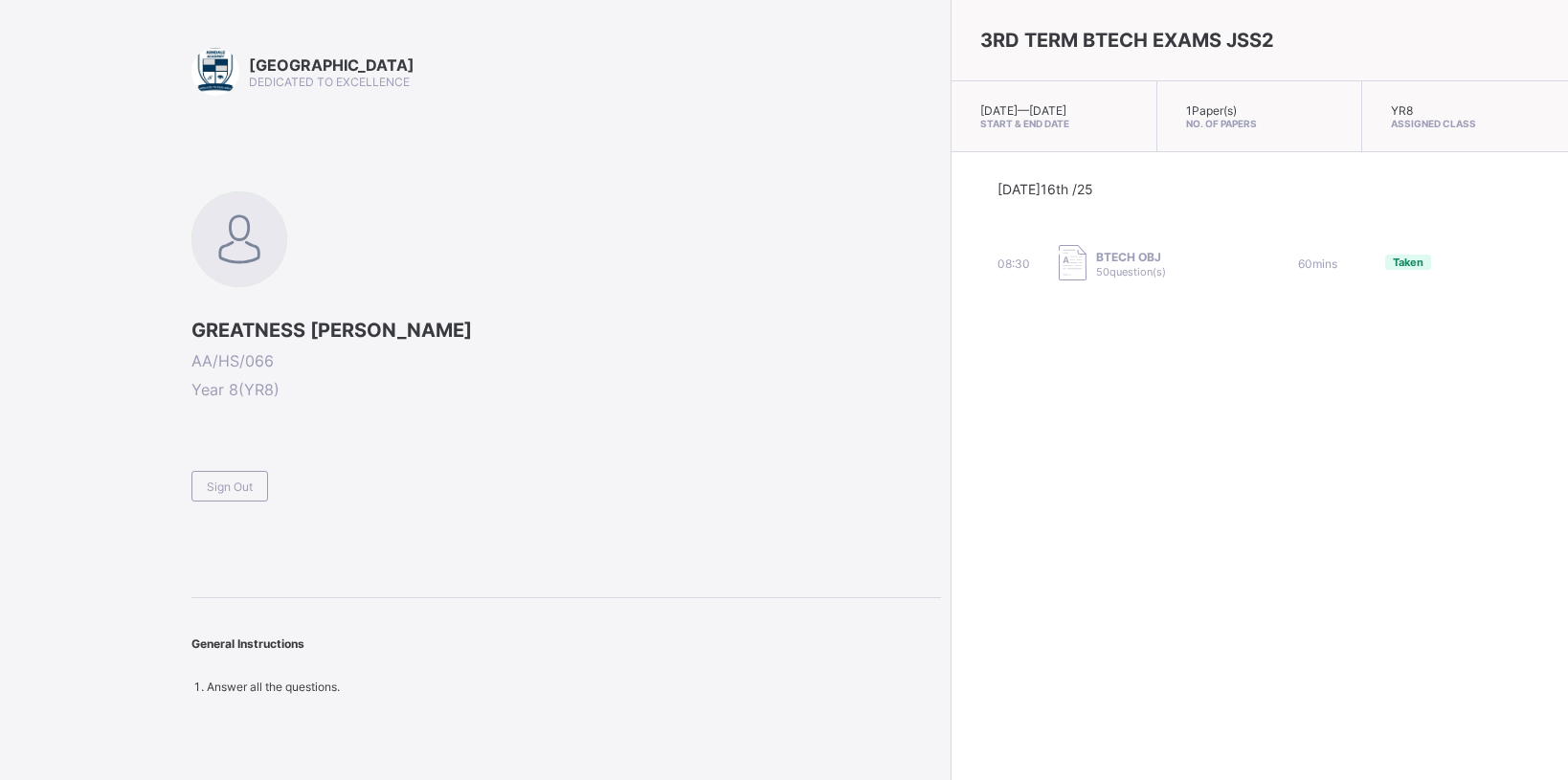 scroll, scrollTop: 0, scrollLeft: 0, axis: both 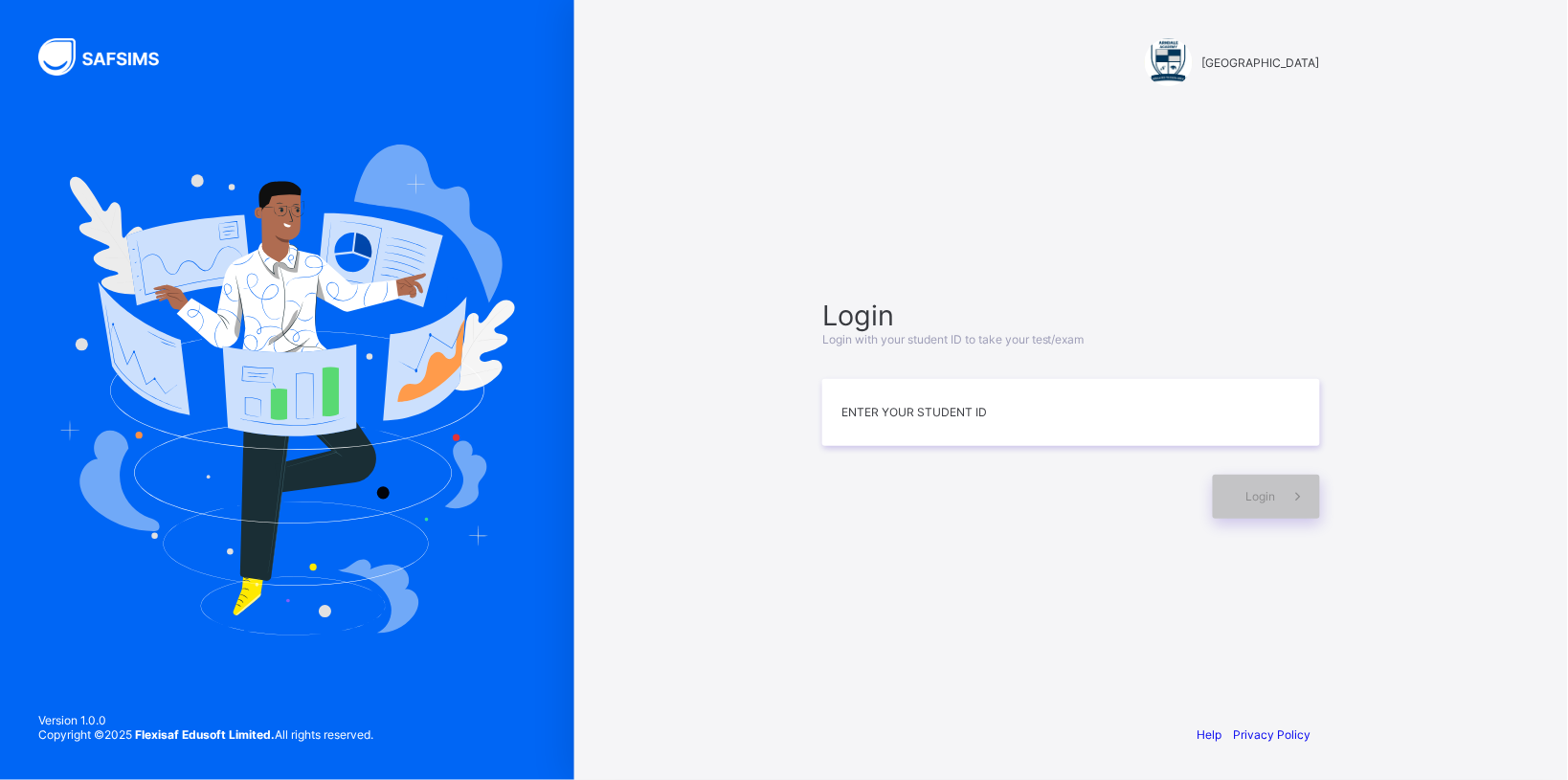 drag, startPoint x: 951, startPoint y: 376, endPoint x: 996, endPoint y: 524, distance: 154.69001 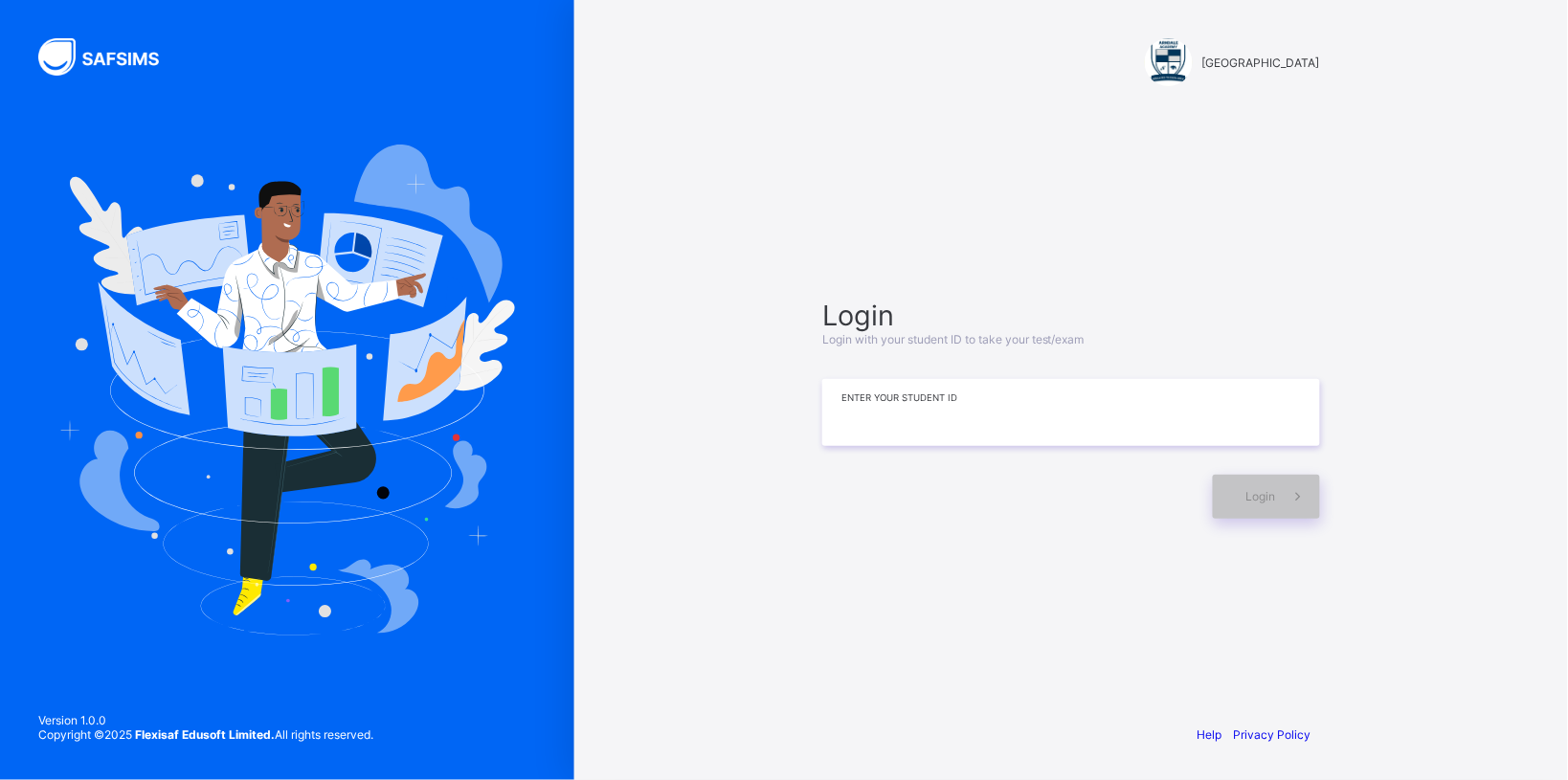 click at bounding box center (1071, 412) 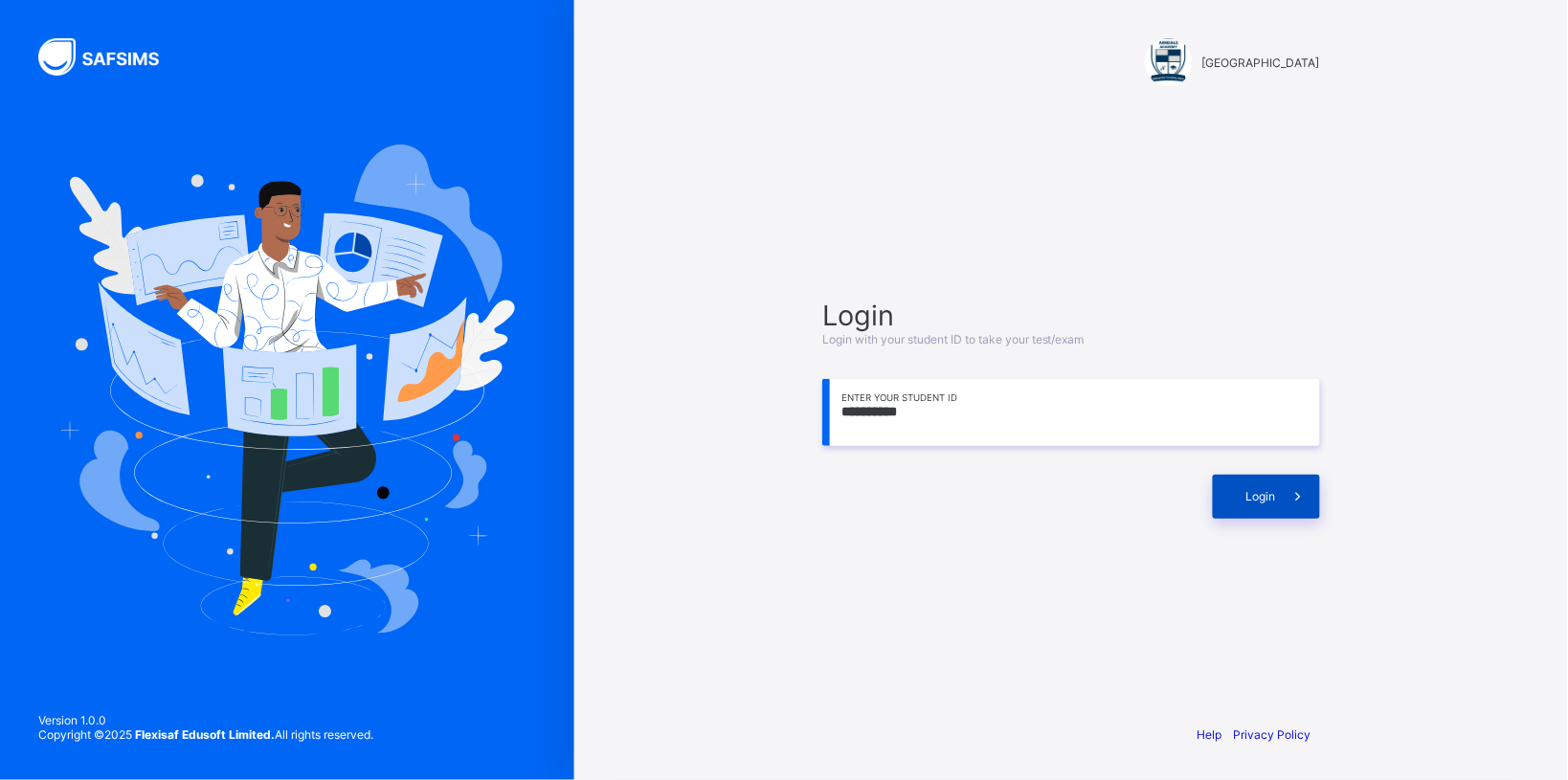 type on "**********" 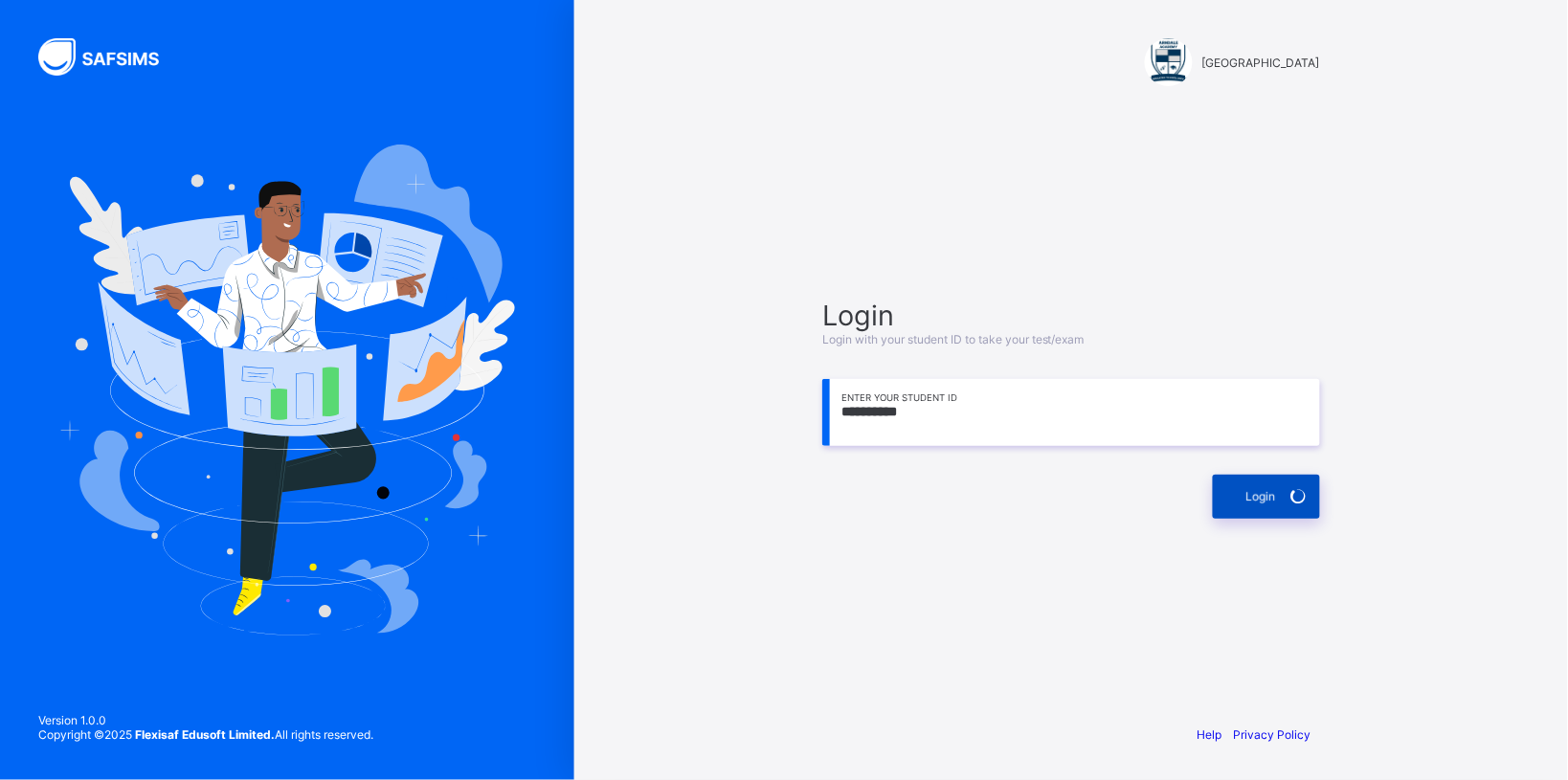 click on "Login" at bounding box center [1266, 497] 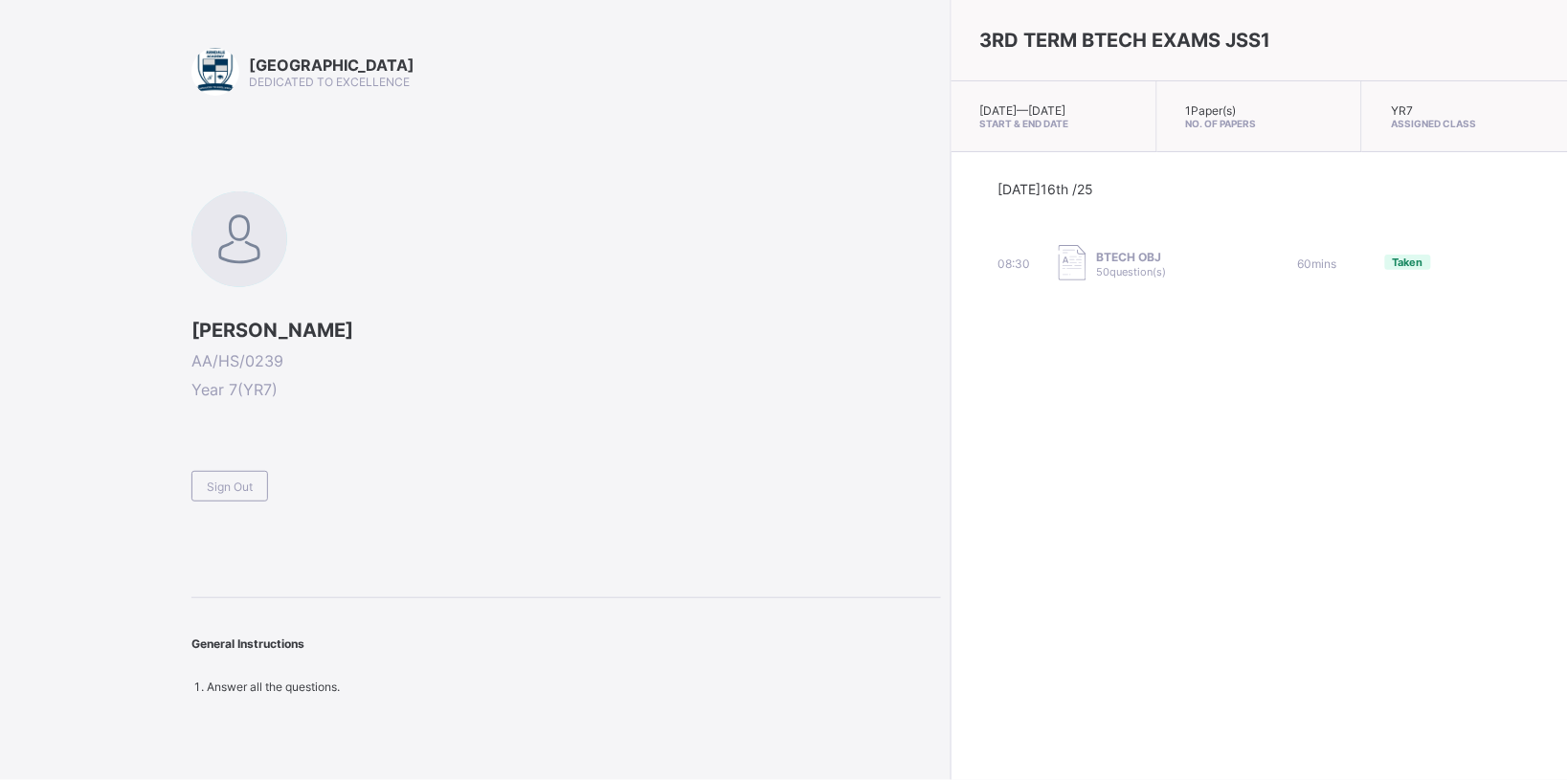 click on "Today  16th /25" at bounding box center (1260, 212) 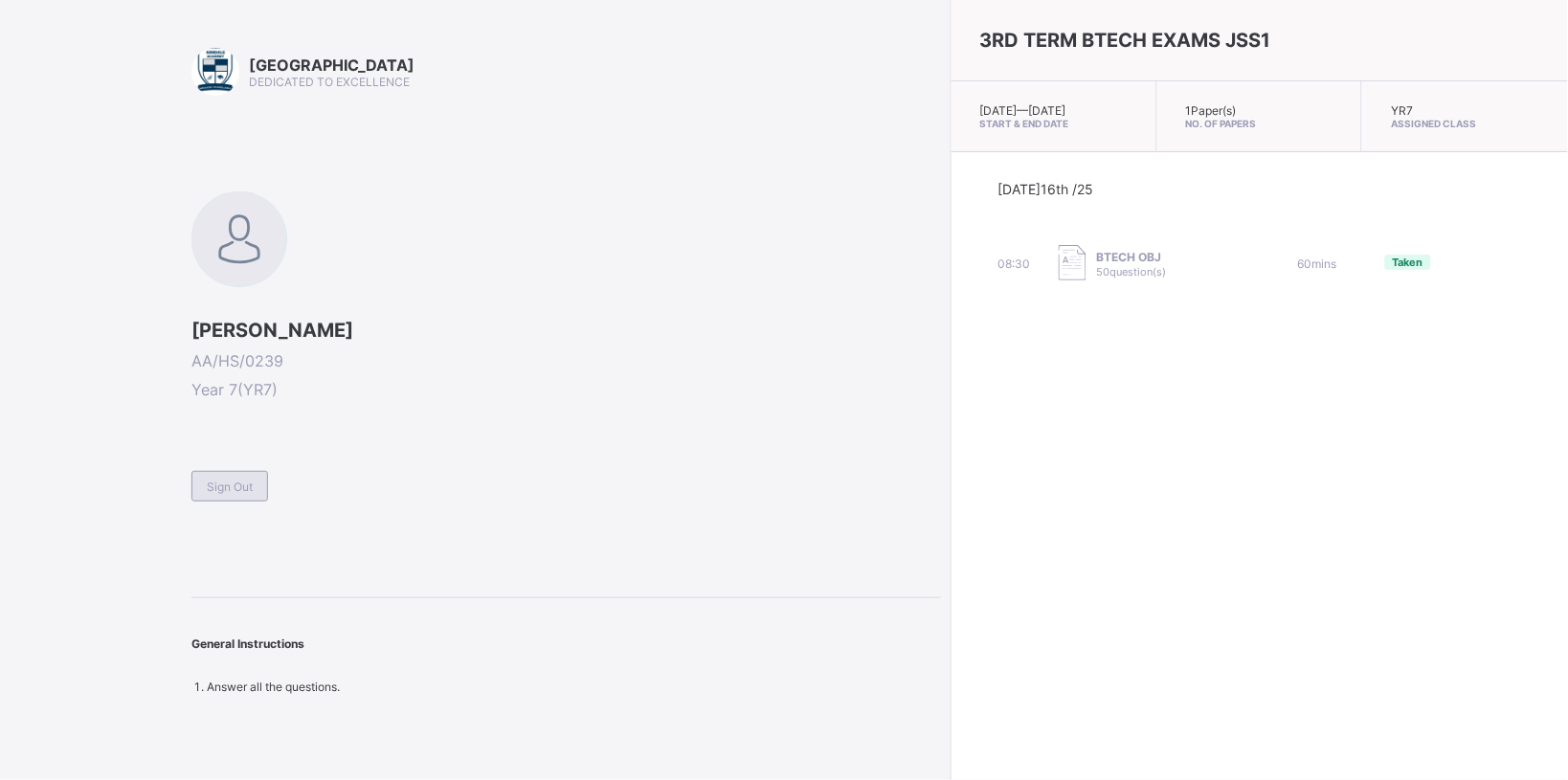 click on "Sign Out" at bounding box center [230, 486] 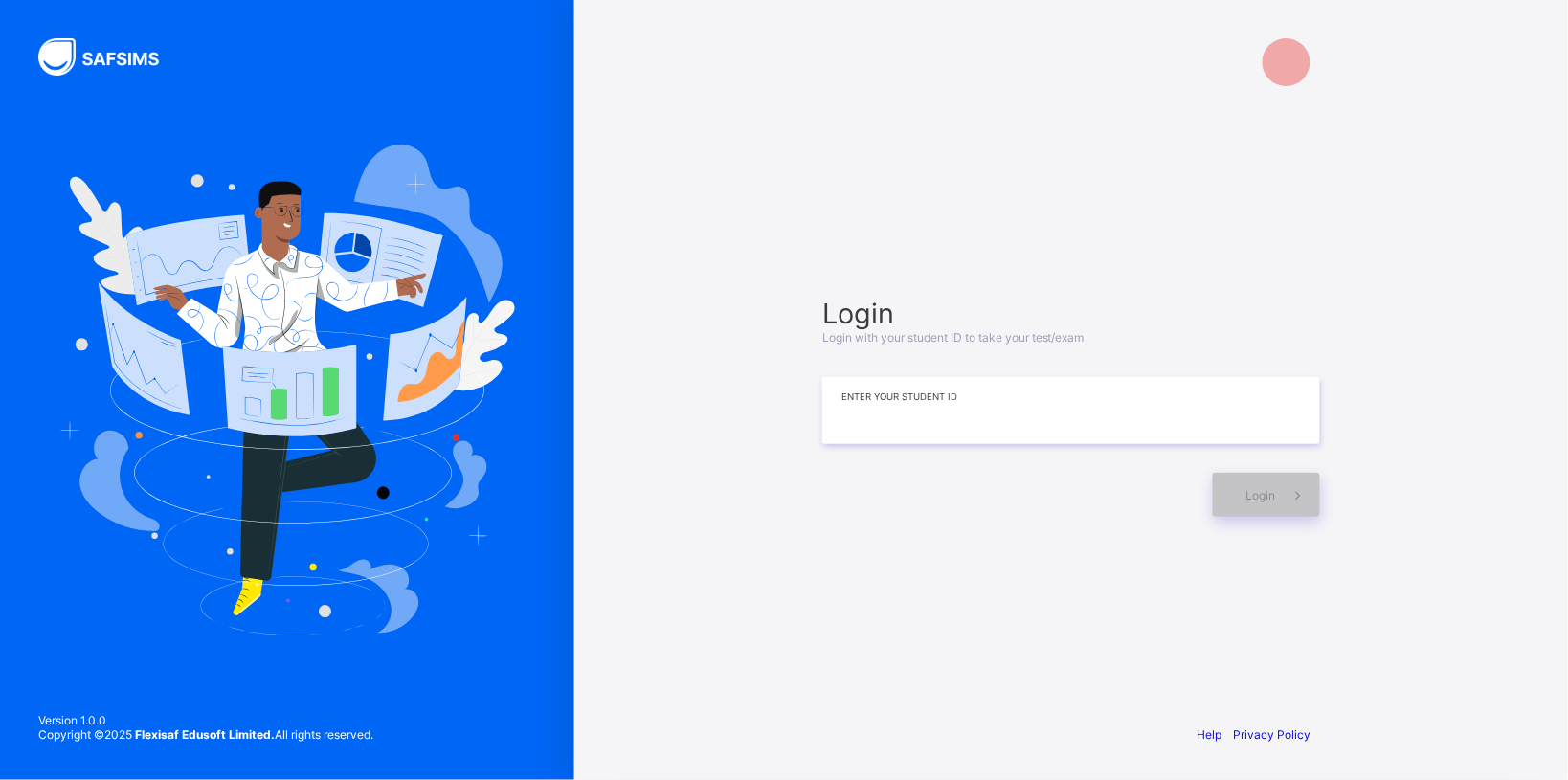 click at bounding box center (1071, 411) 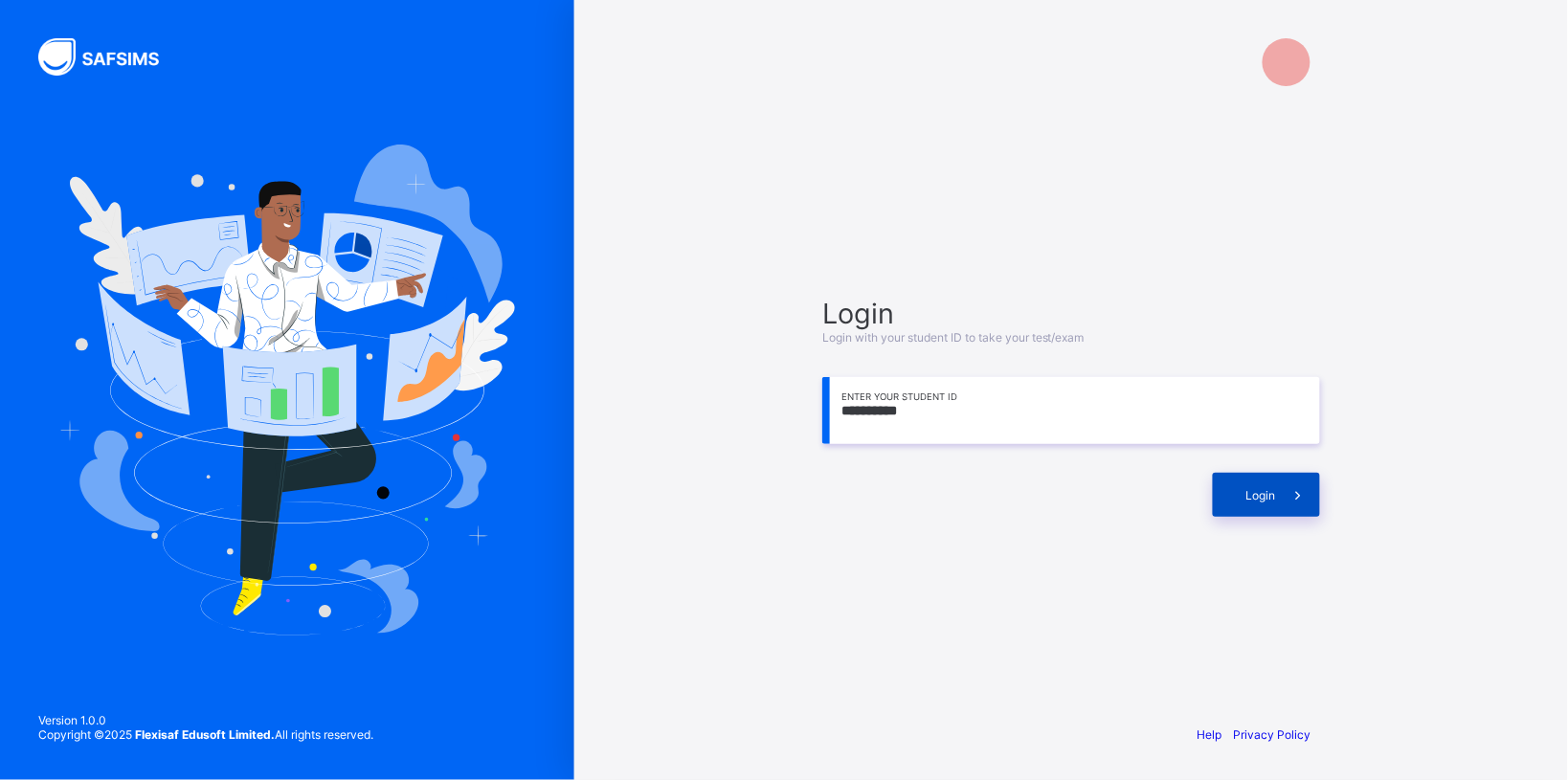 type on "**********" 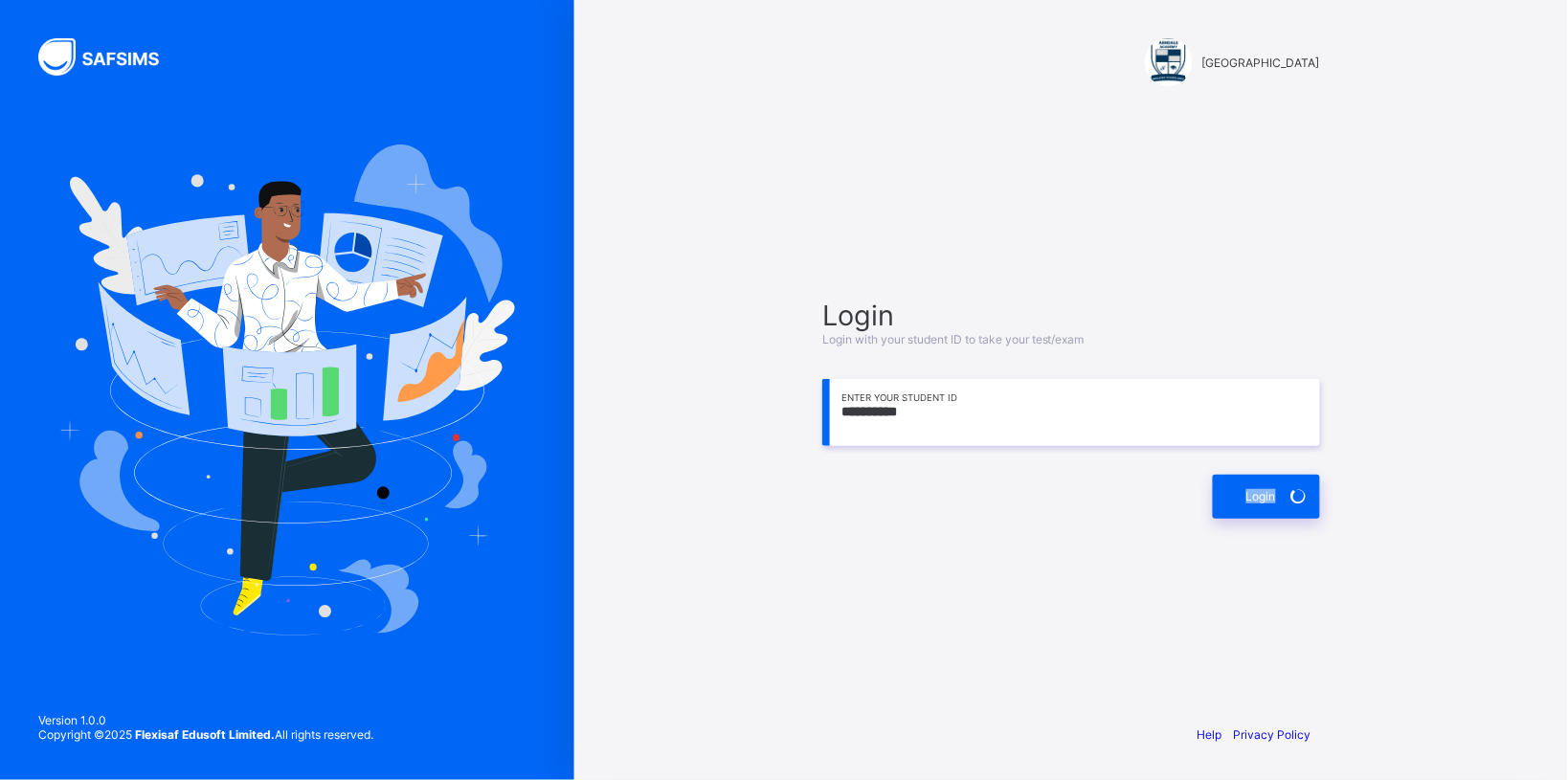 drag, startPoint x: 967, startPoint y: 680, endPoint x: 1029, endPoint y: 594, distance: 106.01887 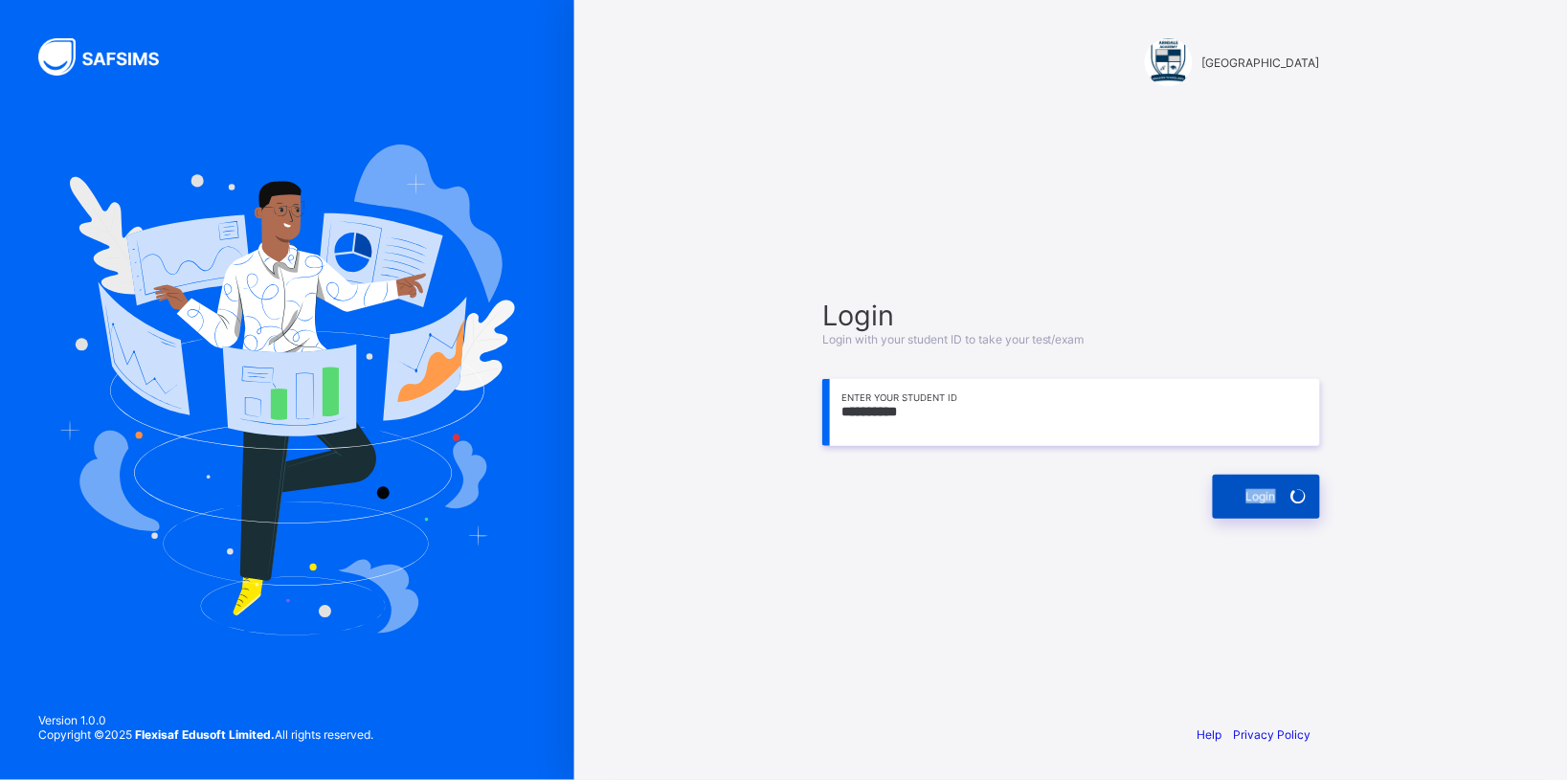 drag, startPoint x: 1029, startPoint y: 594, endPoint x: 1250, endPoint y: 479, distance: 249.13049 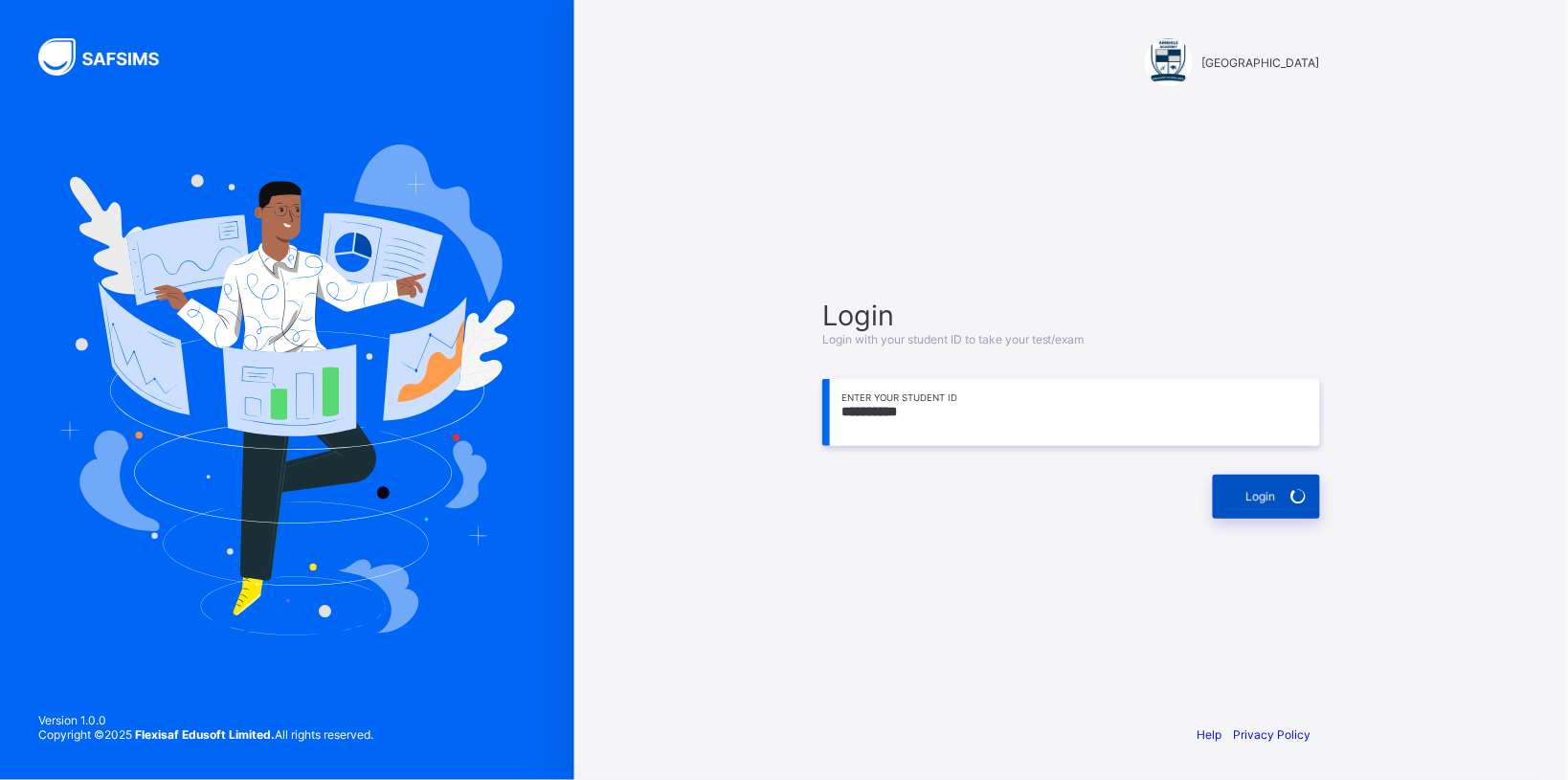 click on "Login" at bounding box center [1266, 497] 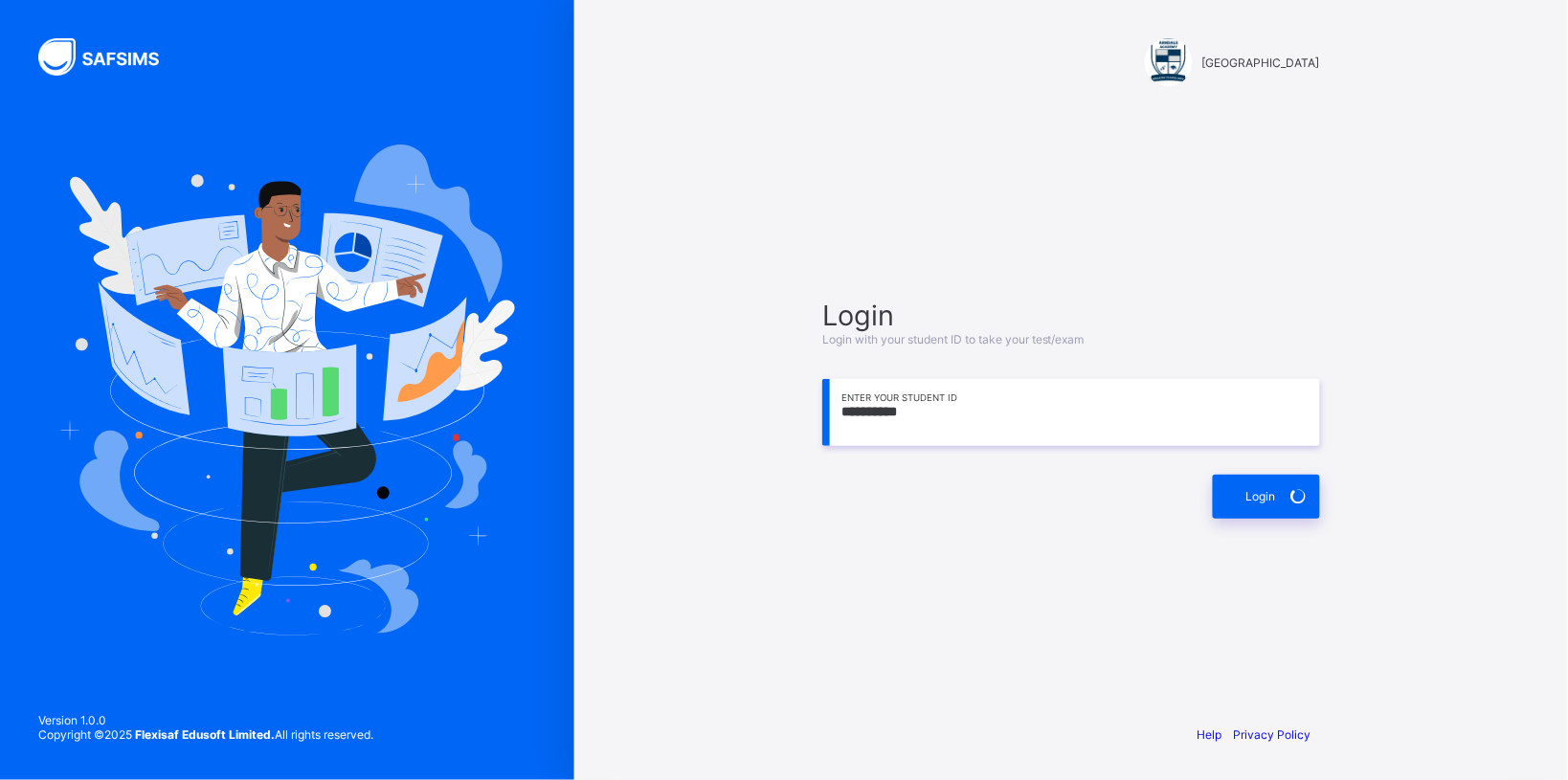 drag, startPoint x: 862, startPoint y: 585, endPoint x: 1290, endPoint y: 298, distance: 515.31835 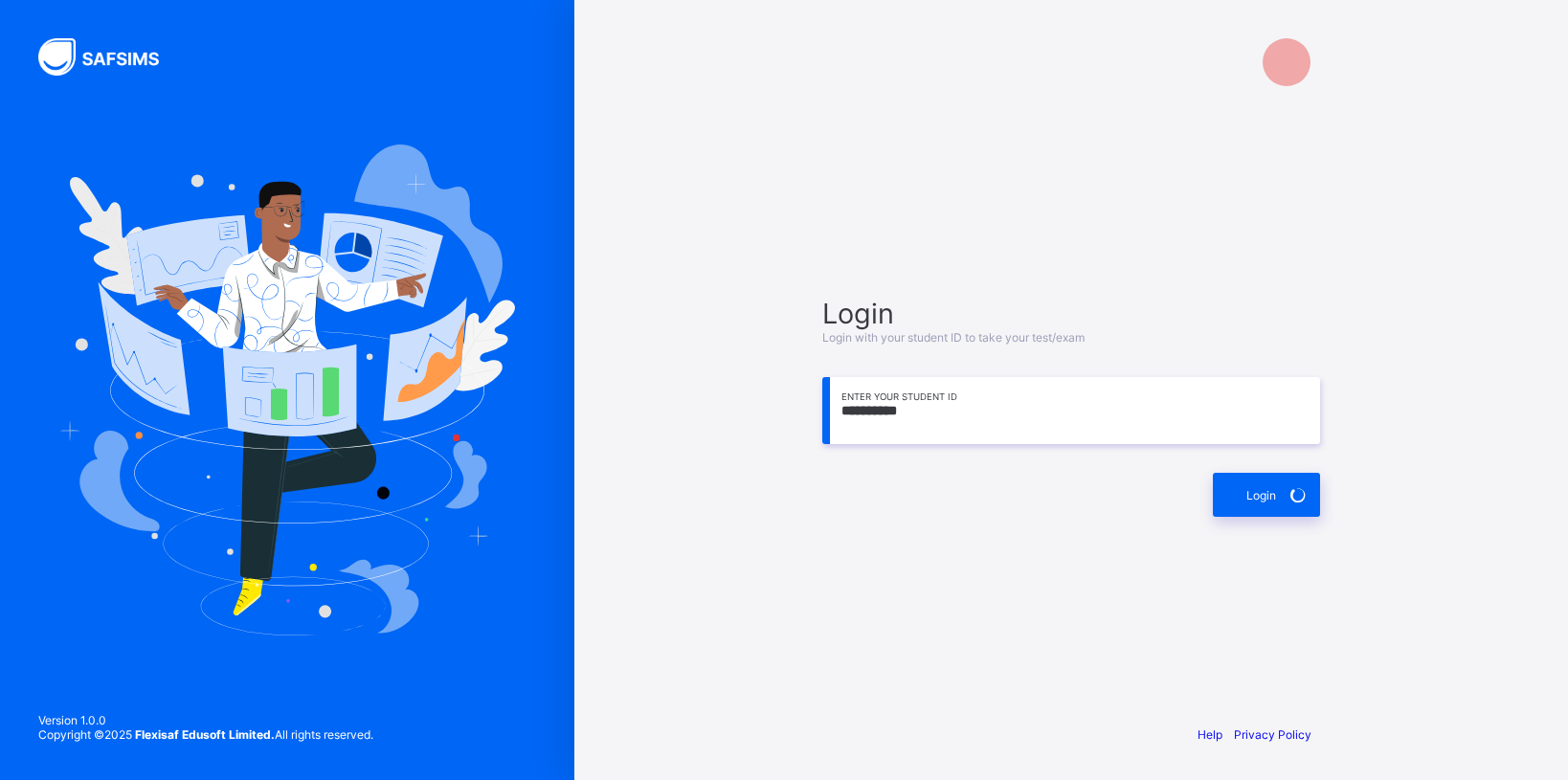scroll, scrollTop: 0, scrollLeft: 0, axis: both 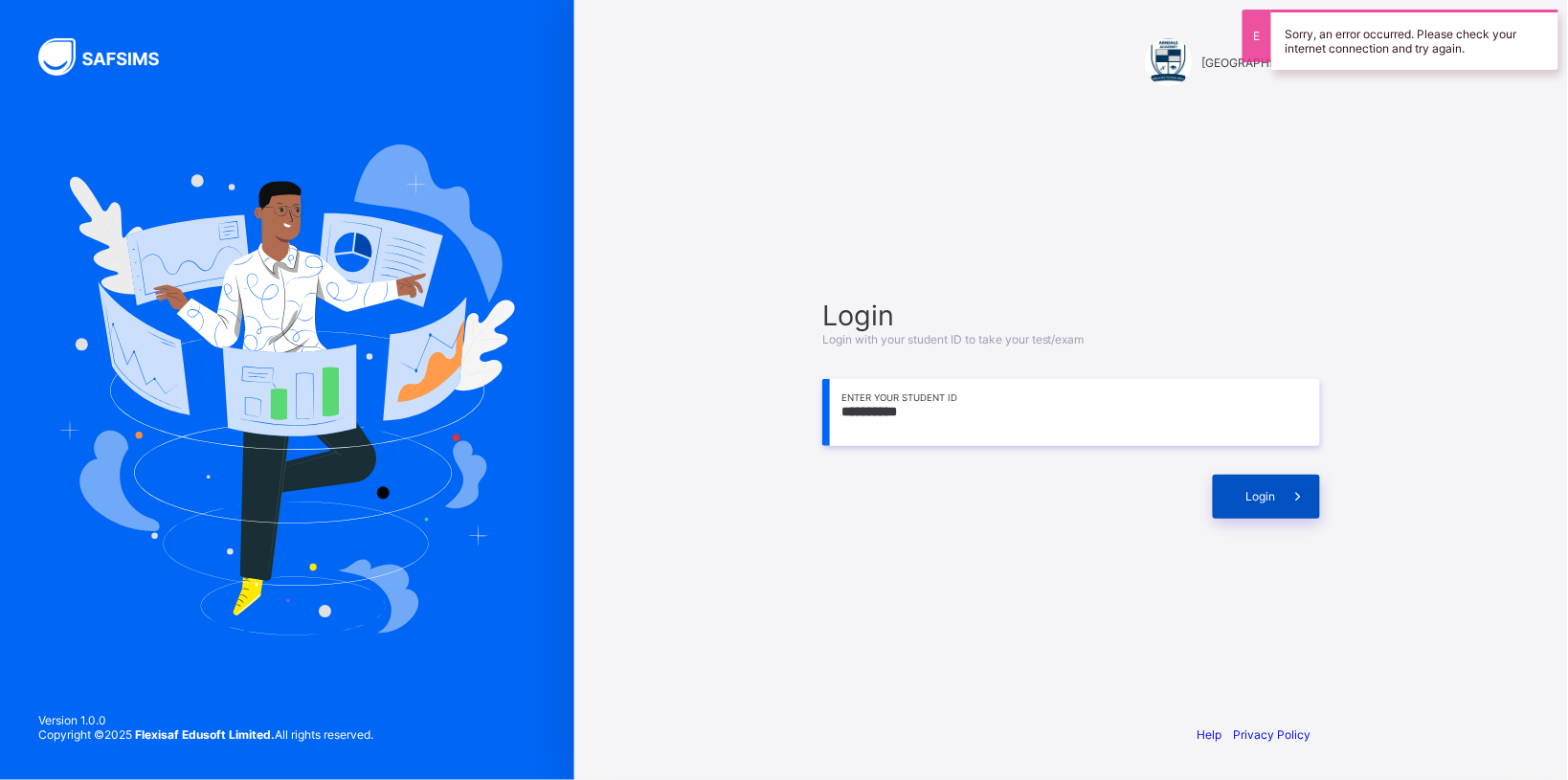 click on "Login" at bounding box center [1266, 497] 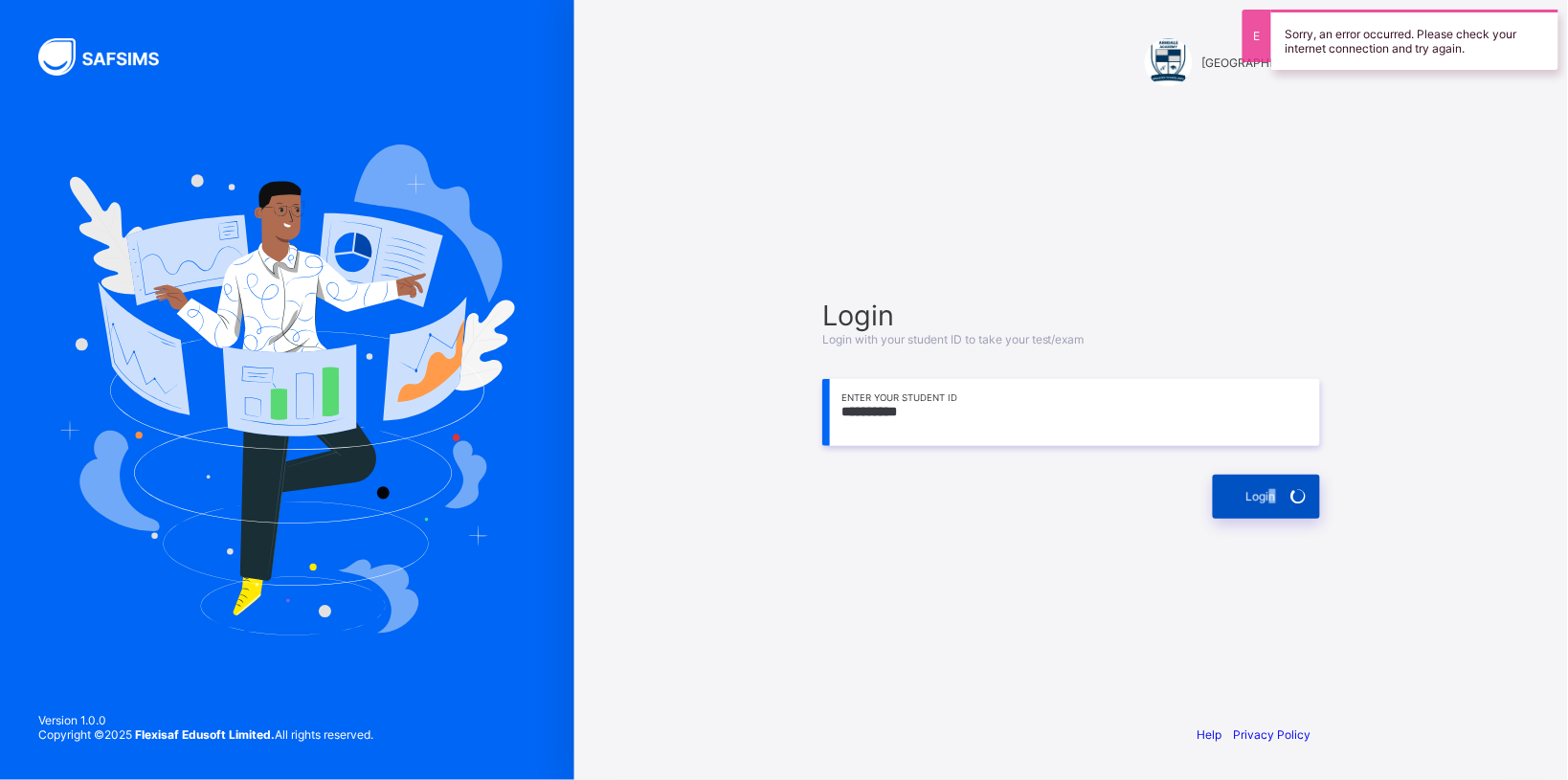 click on "Login" at bounding box center [1261, 496] 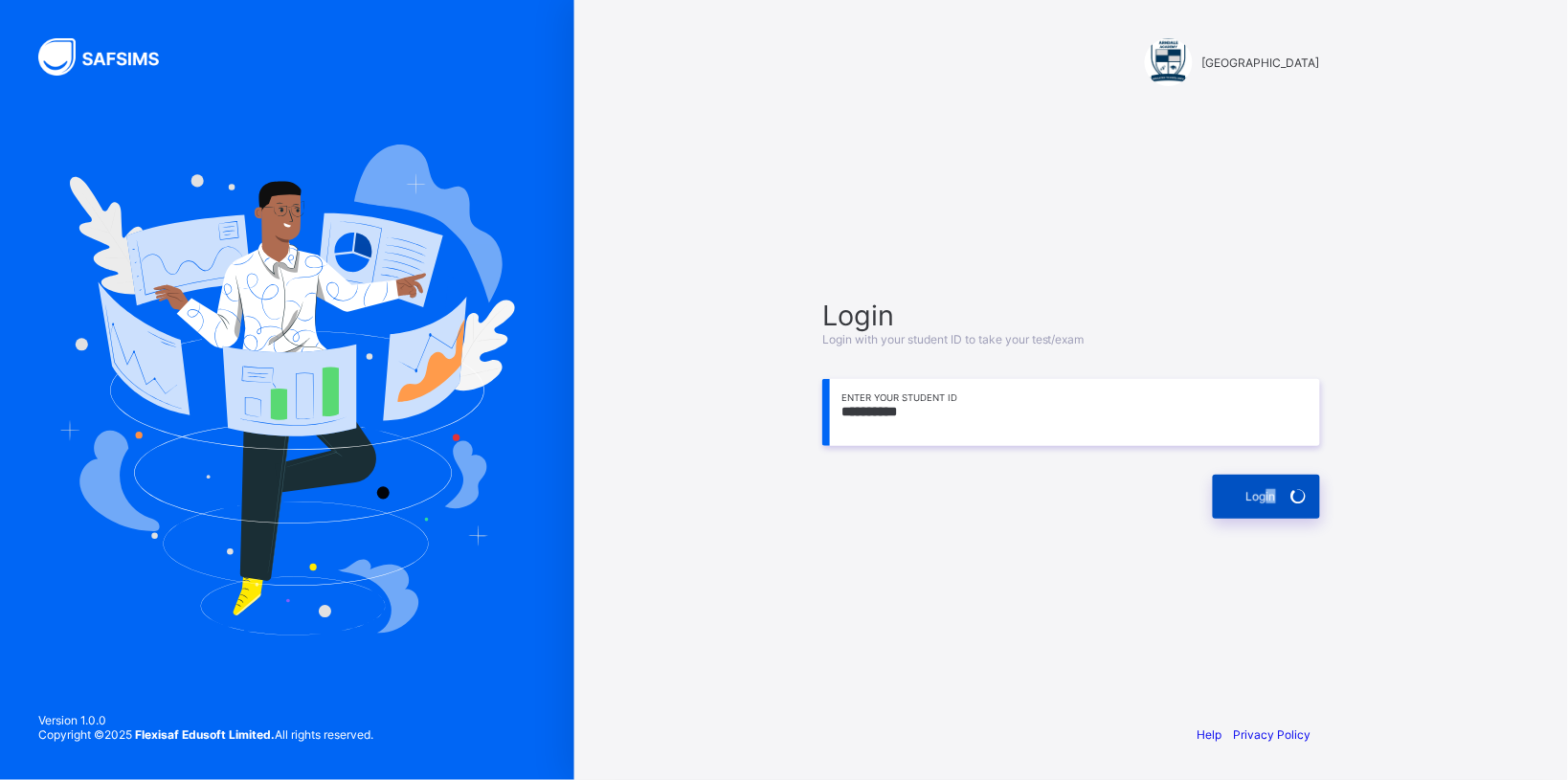 click on "Login" at bounding box center [1261, 496] 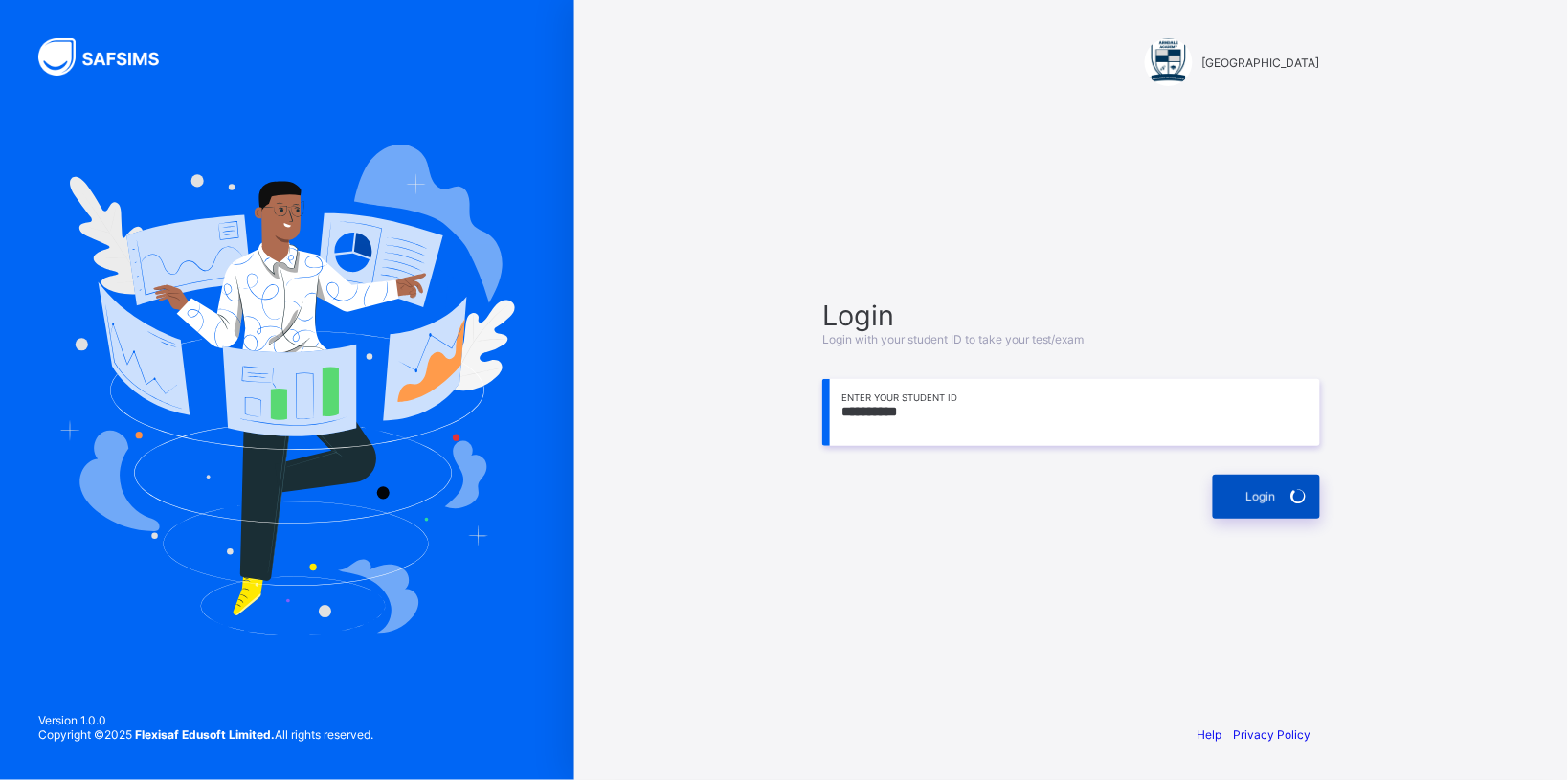 click on "Login" at bounding box center (1266, 497) 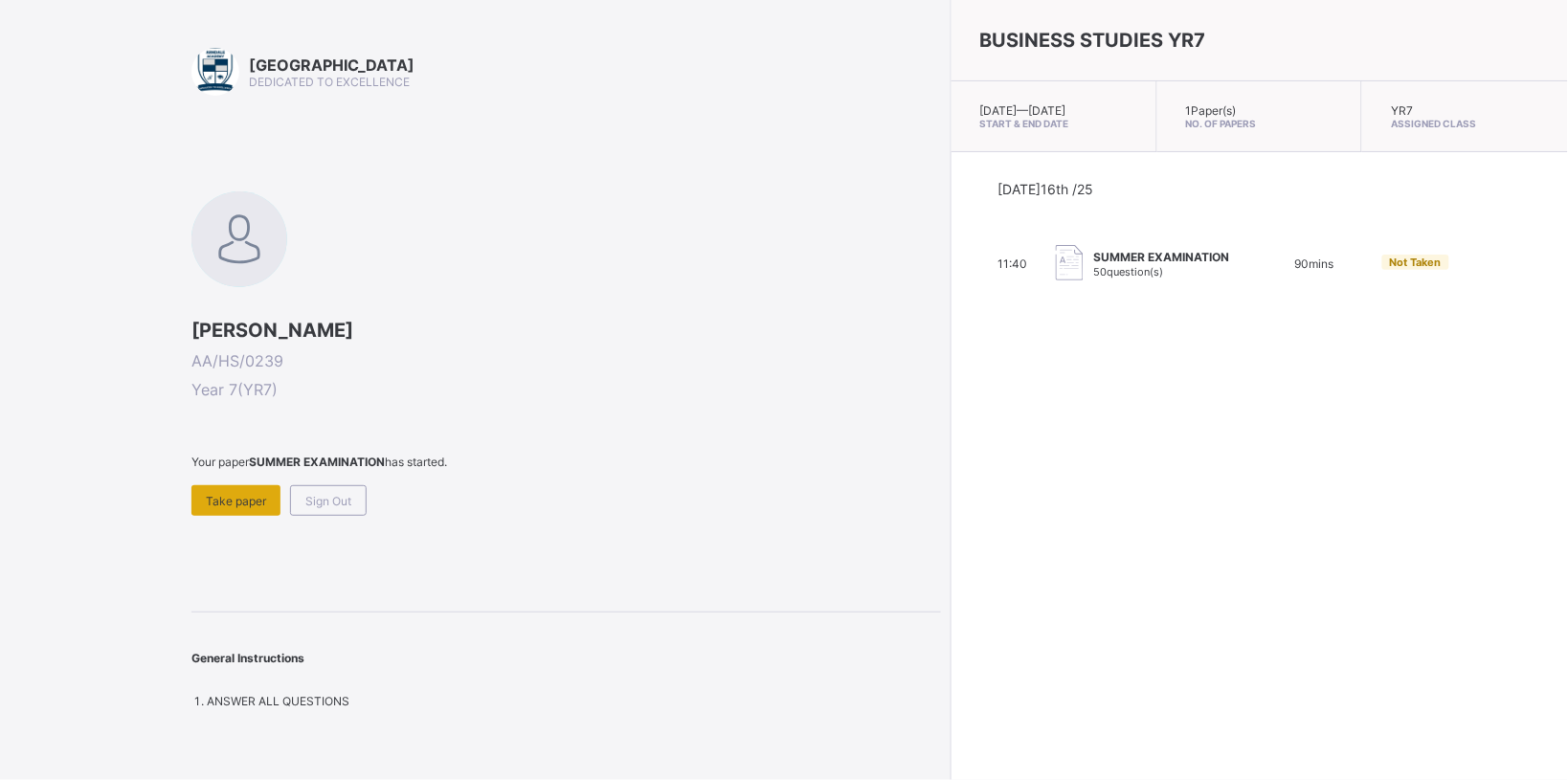 click on "Take paper" at bounding box center [235, 501] 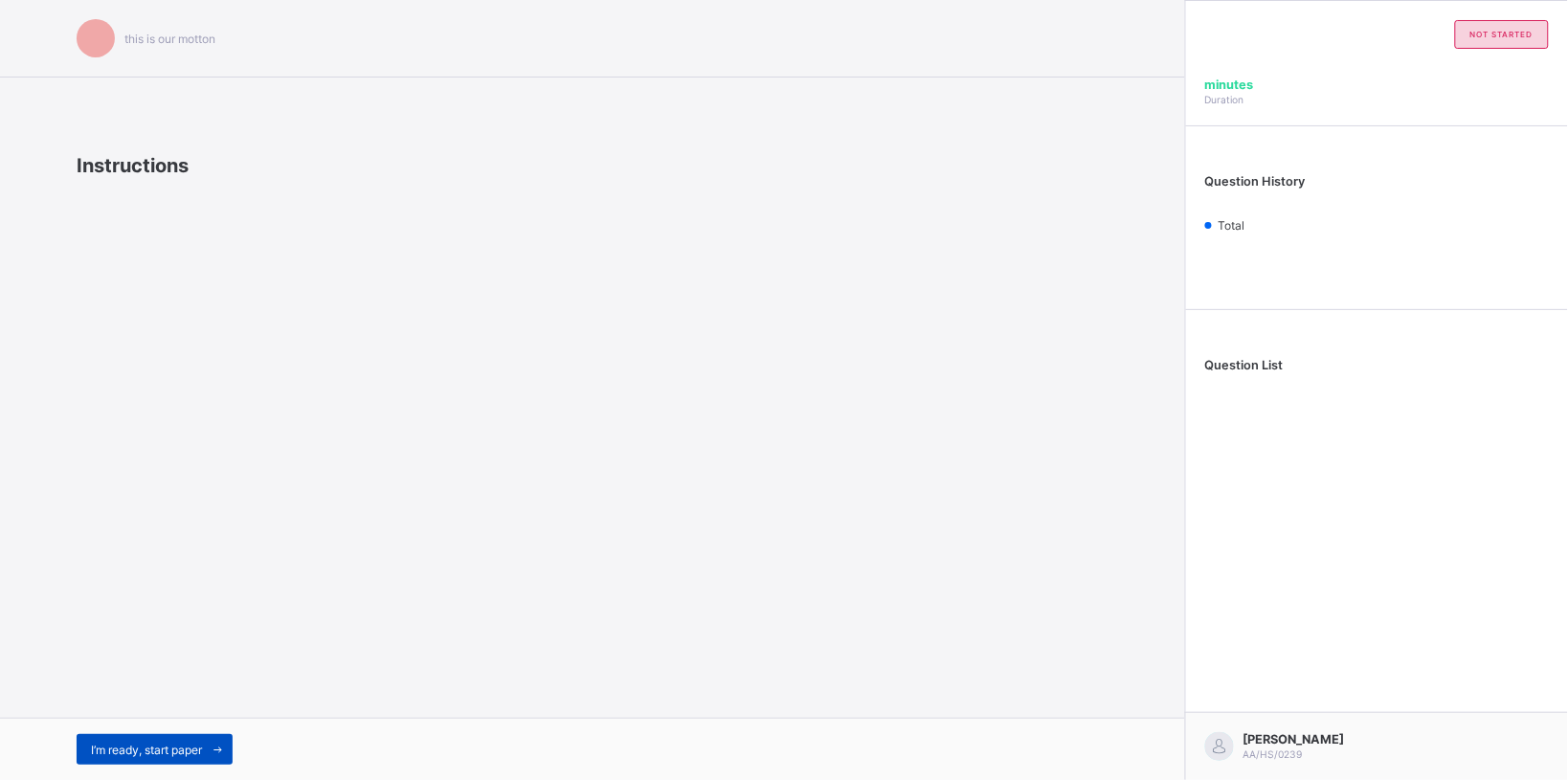 click on "I’m ready, start paper" at bounding box center [146, 749] 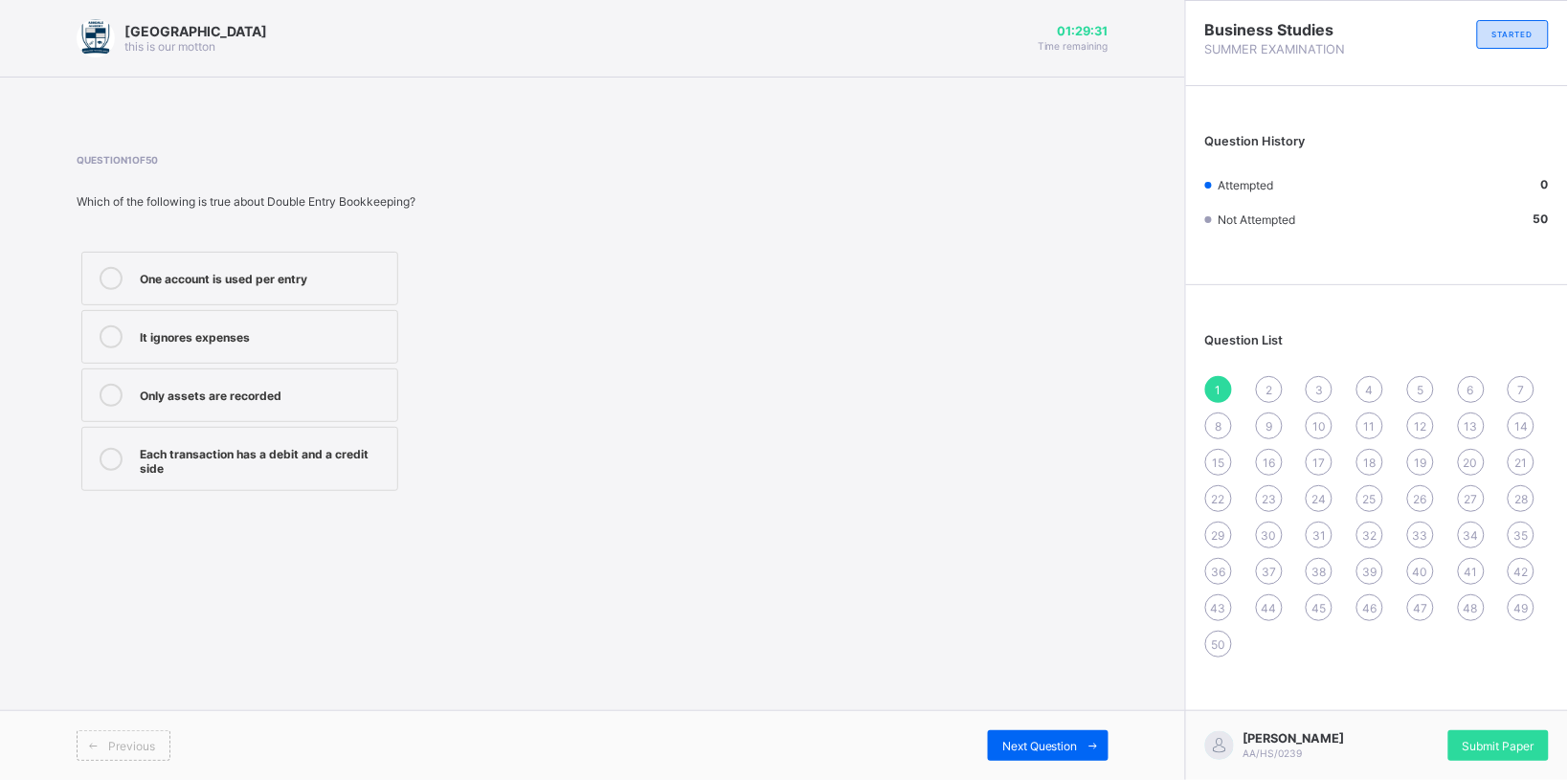 drag, startPoint x: 295, startPoint y: 496, endPoint x: 307, endPoint y: 498, distance: 12.165525 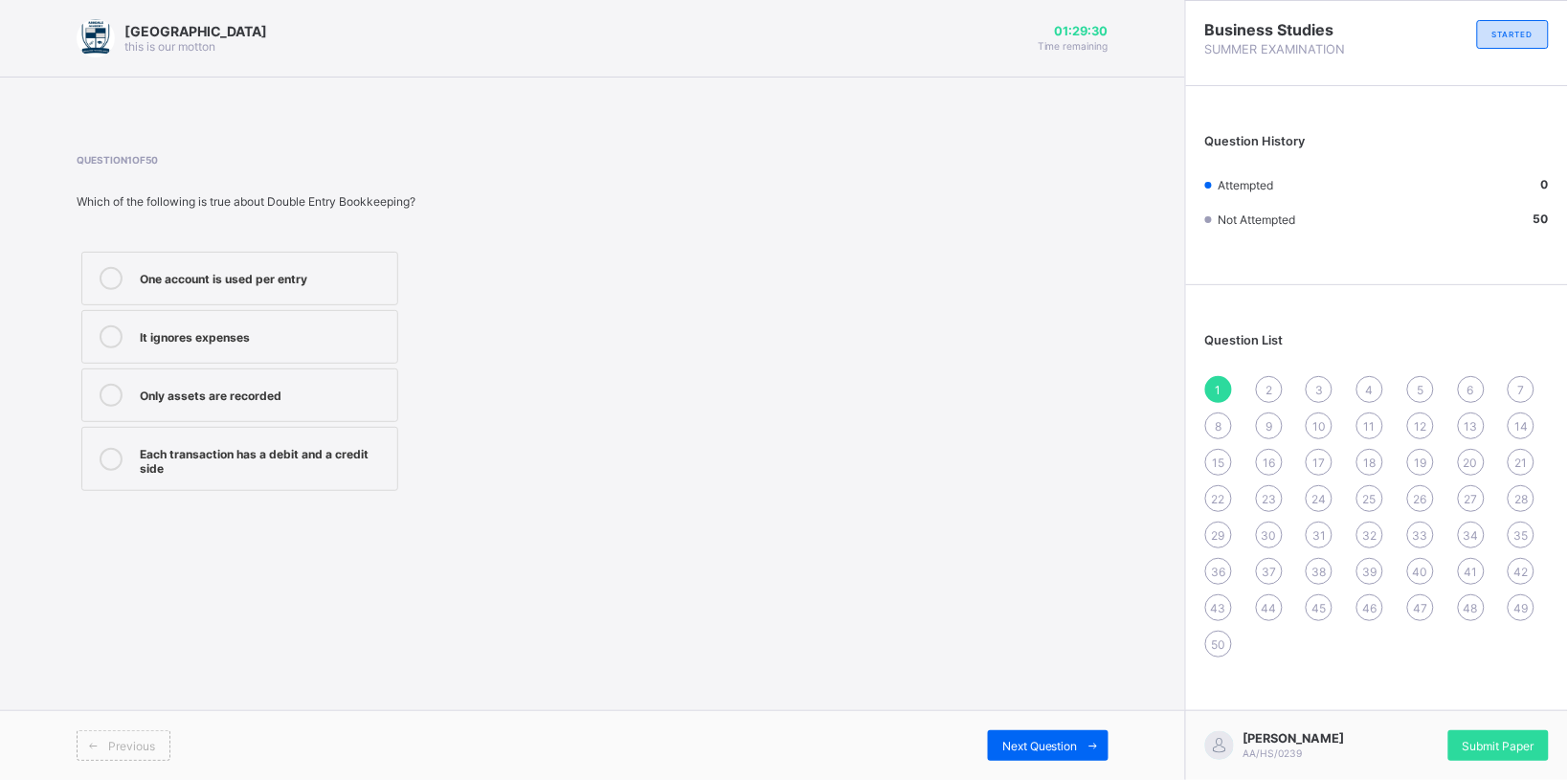 click on "Each transaction has a debit and a credit side" at bounding box center (239, 458) 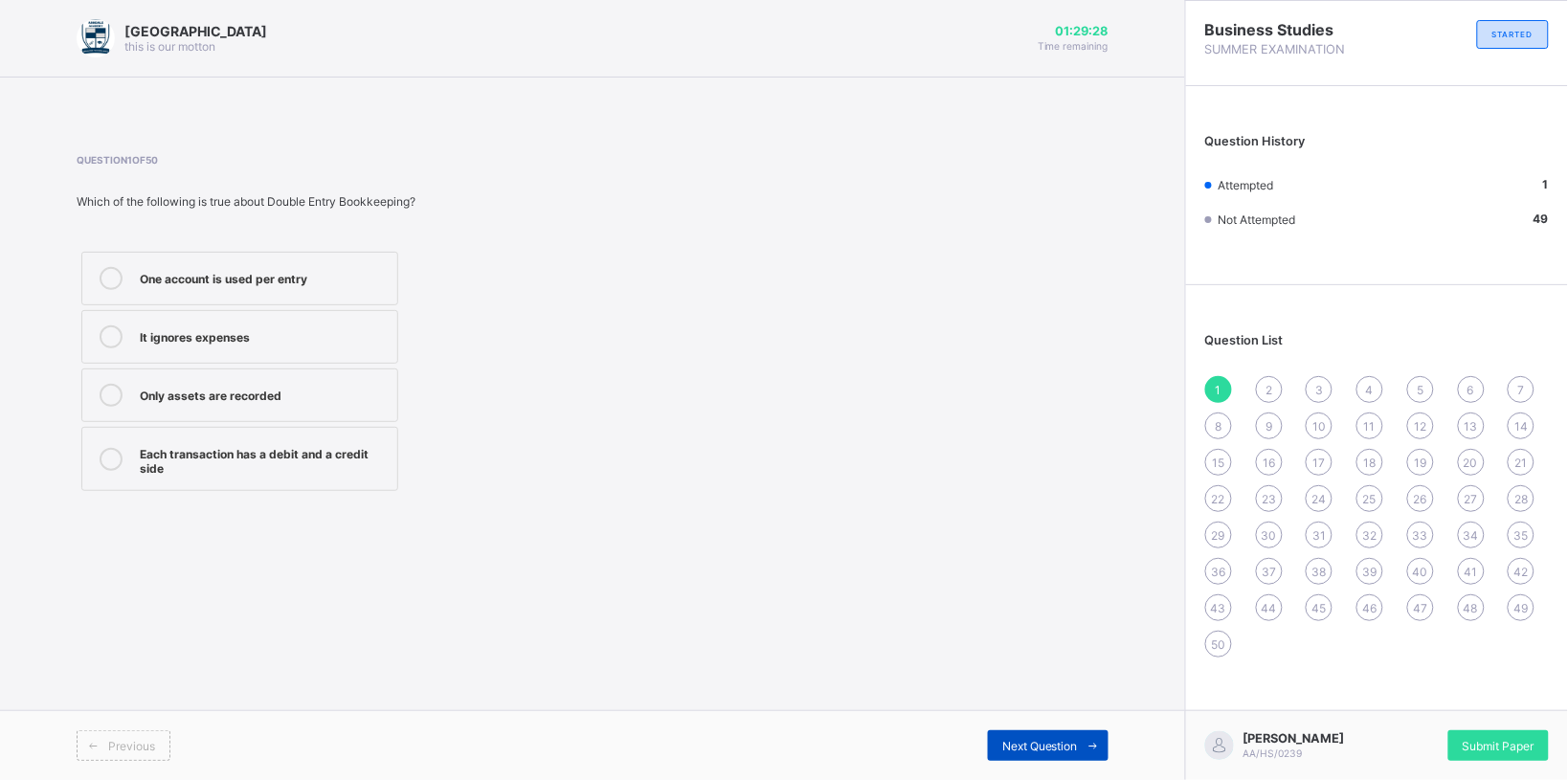 click on "Next Question" at bounding box center [1048, 746] 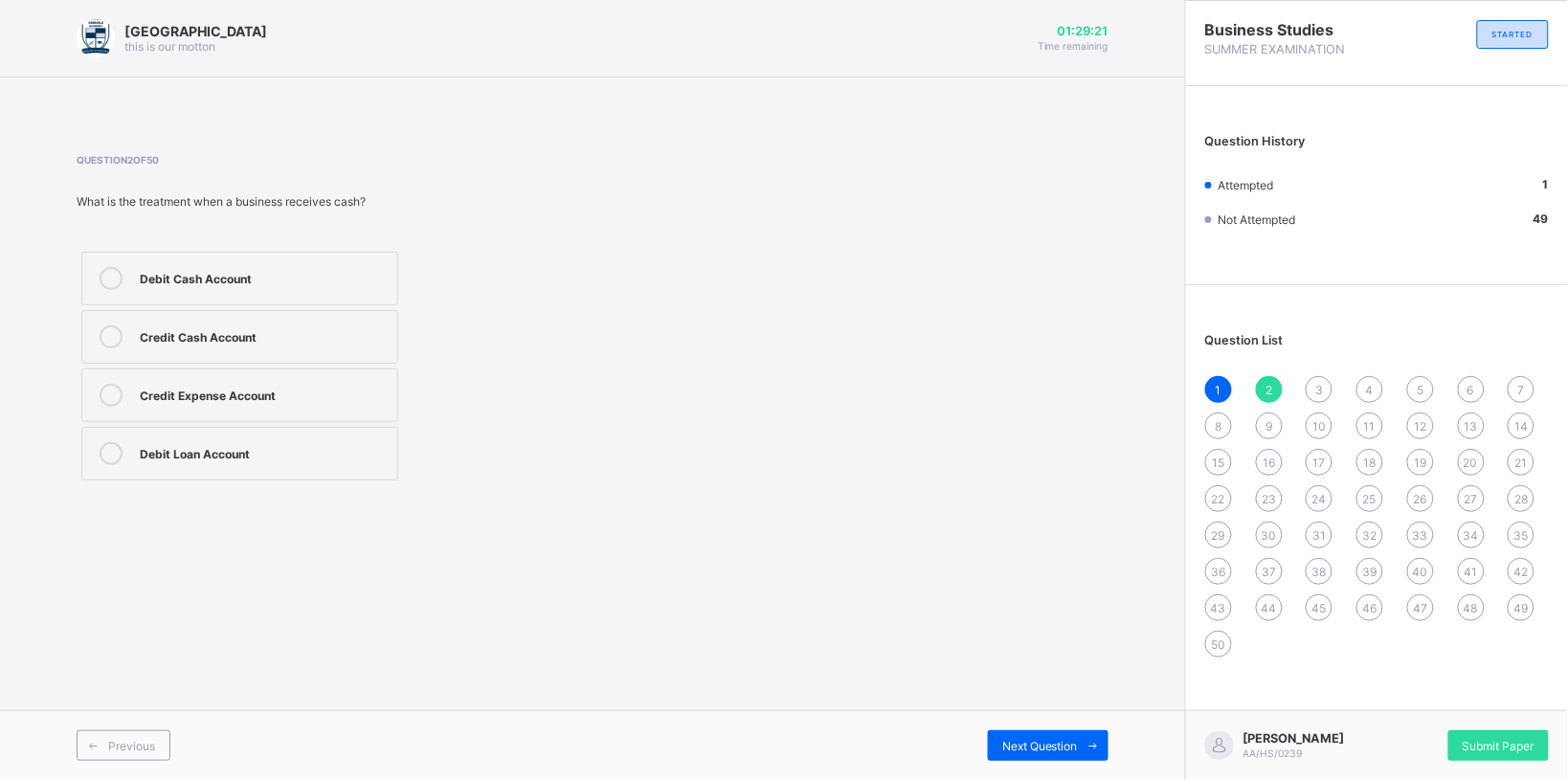 click on "Debit Cash Account" at bounding box center (263, 279) 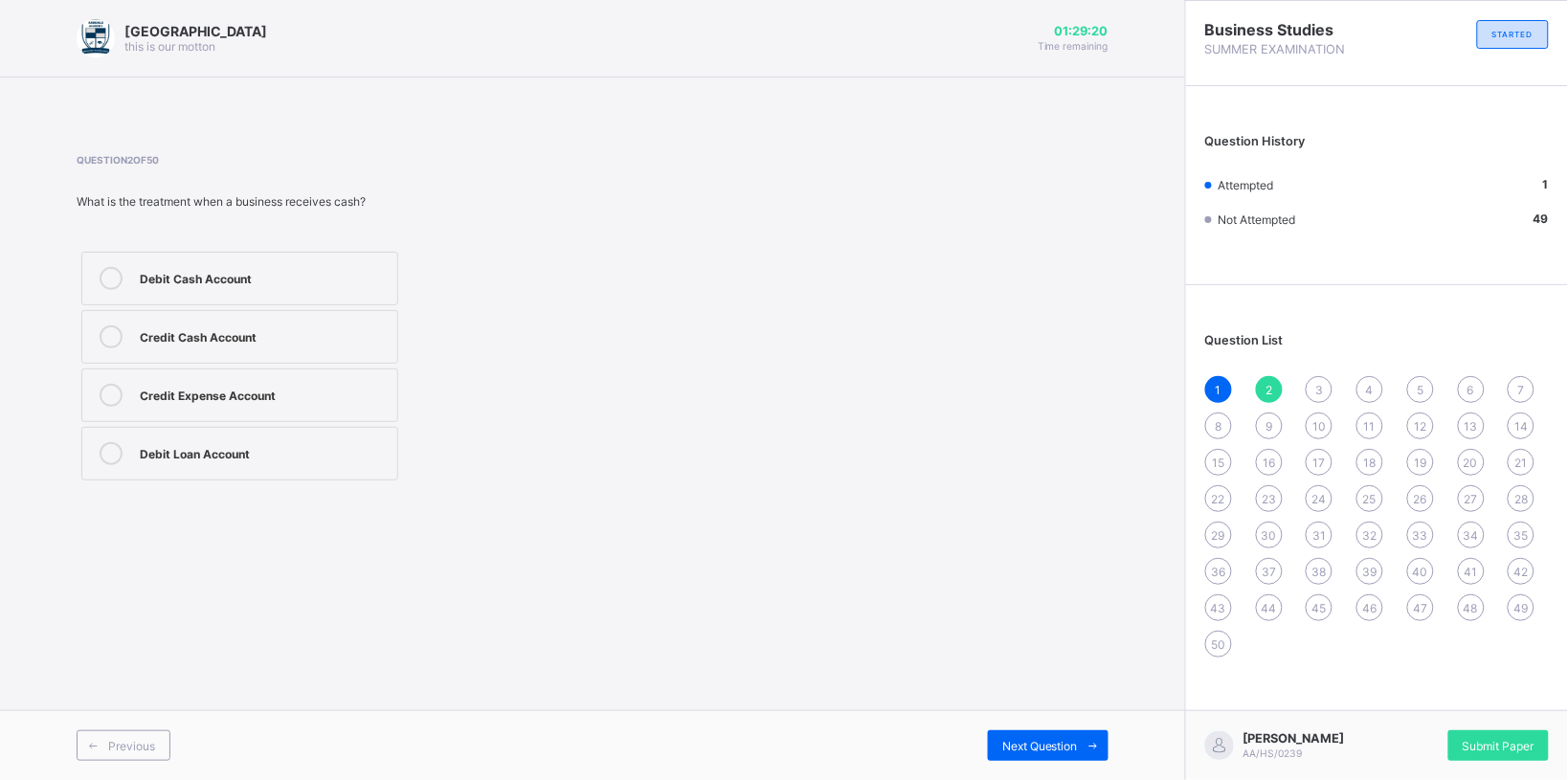 click on "Credit Cash Account" at bounding box center (239, 337) 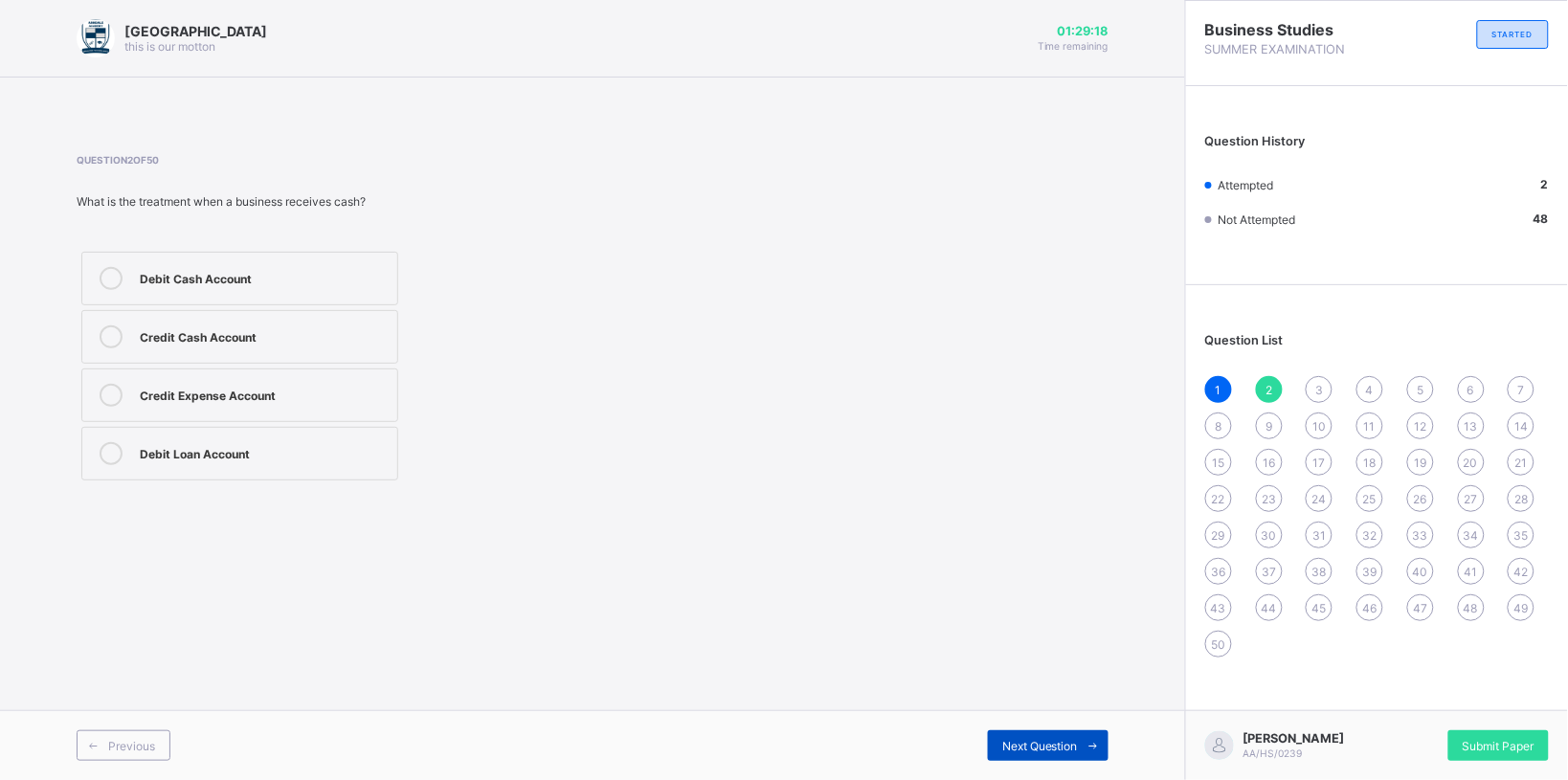 click on "Next Question" at bounding box center [1048, 746] 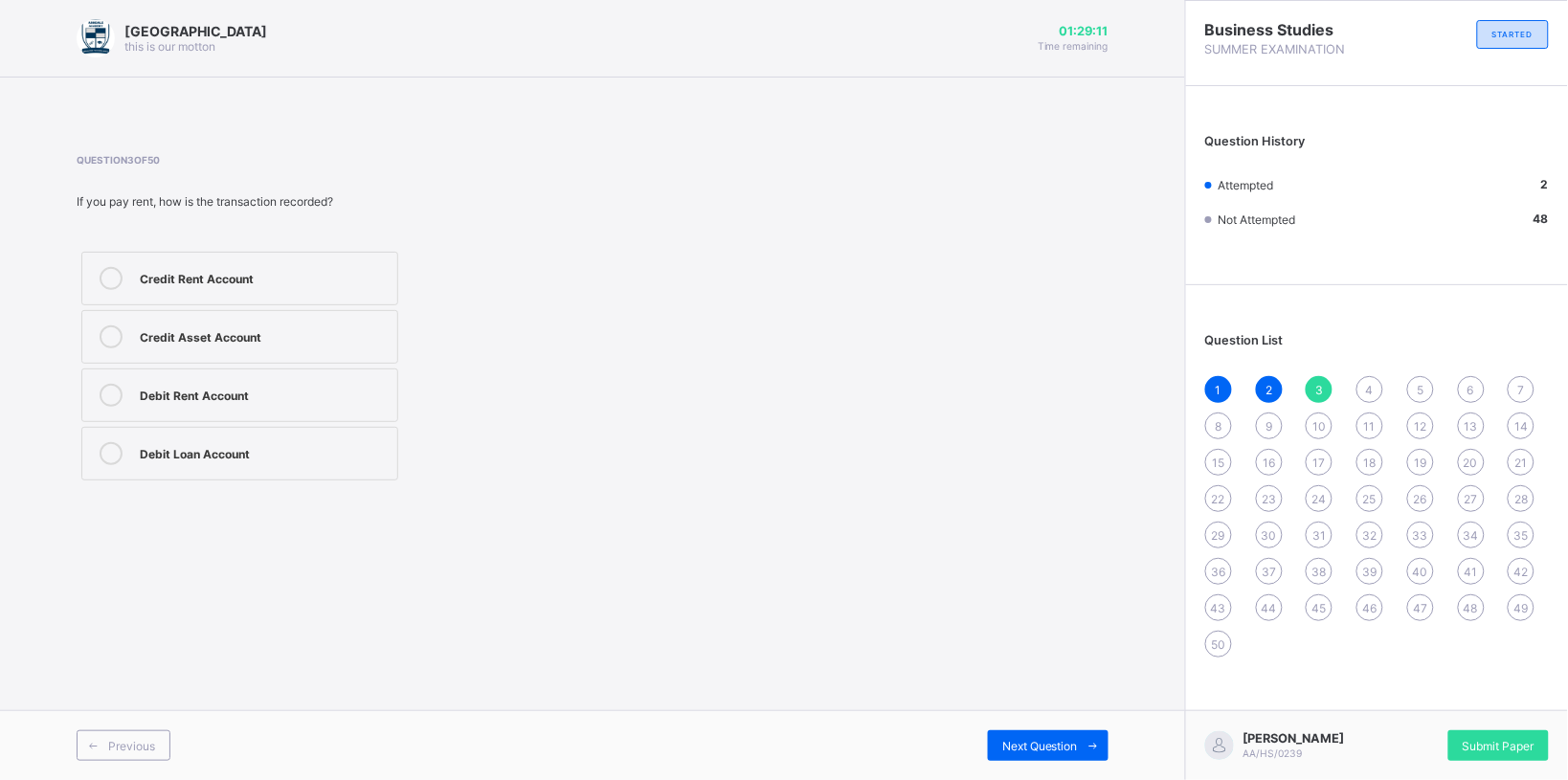 click on "Credit Rent Account" at bounding box center (239, 279) 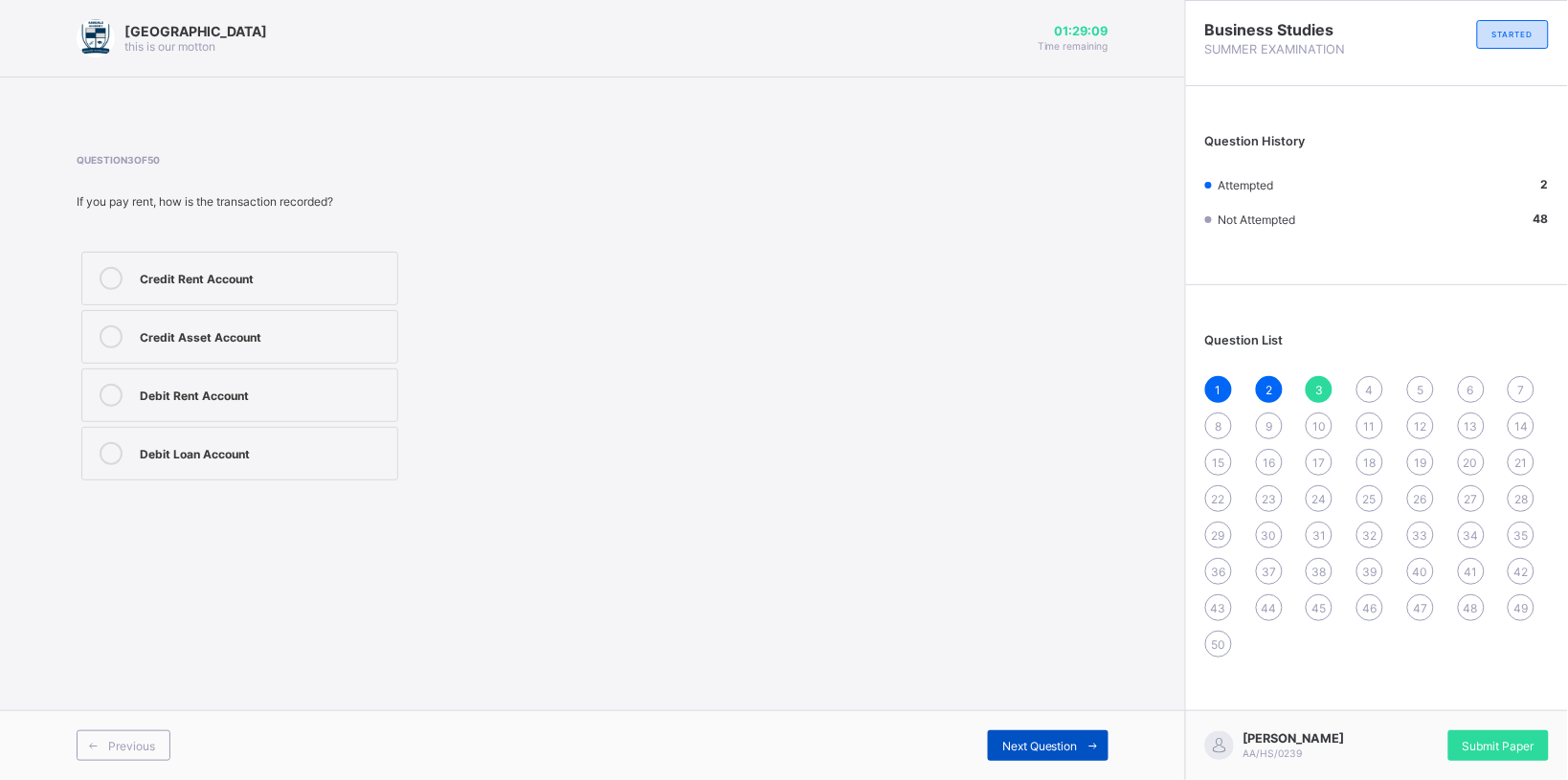 click on "Next Question" at bounding box center (1040, 746) 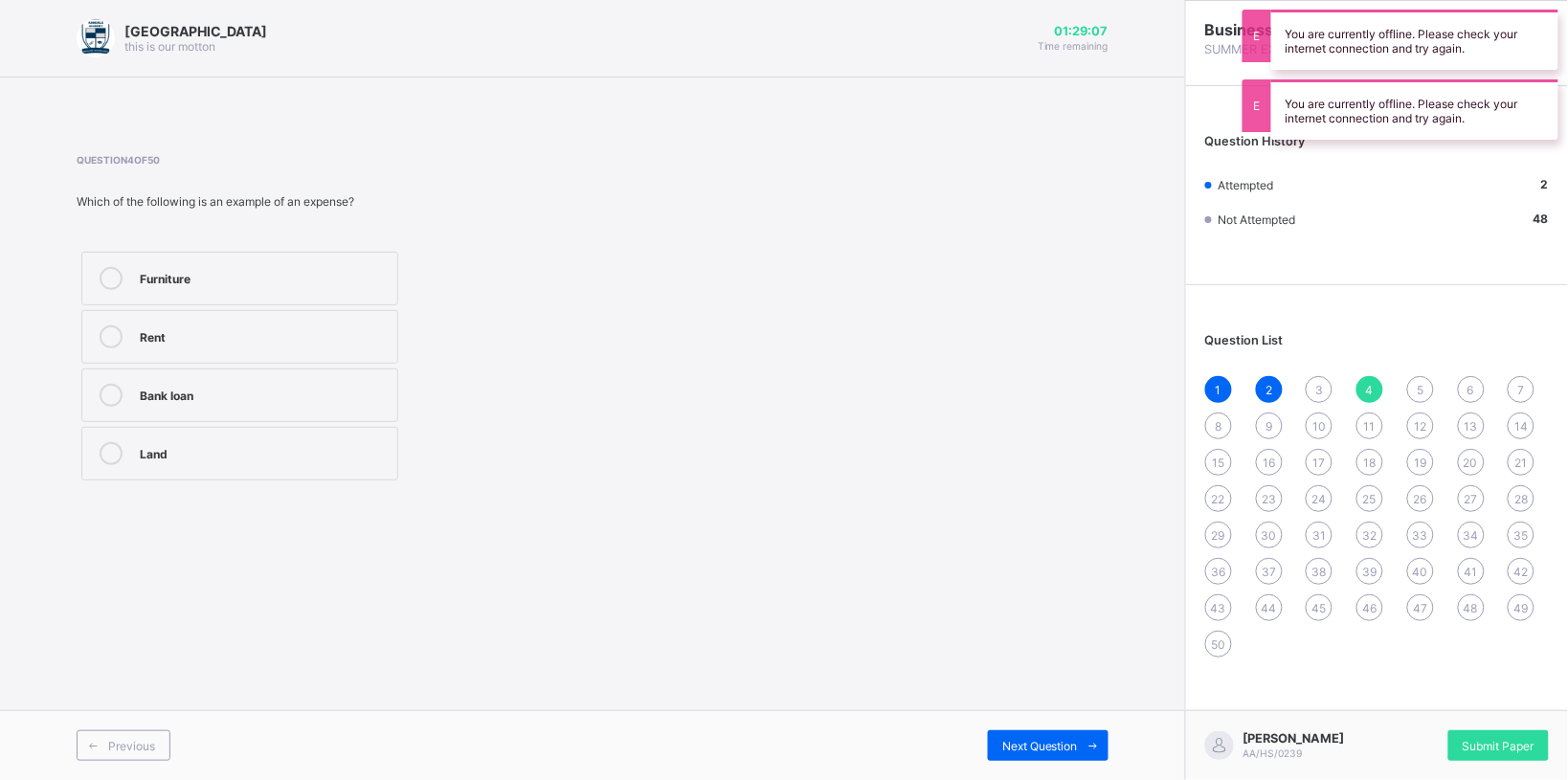 click on "Rent" at bounding box center [263, 335] 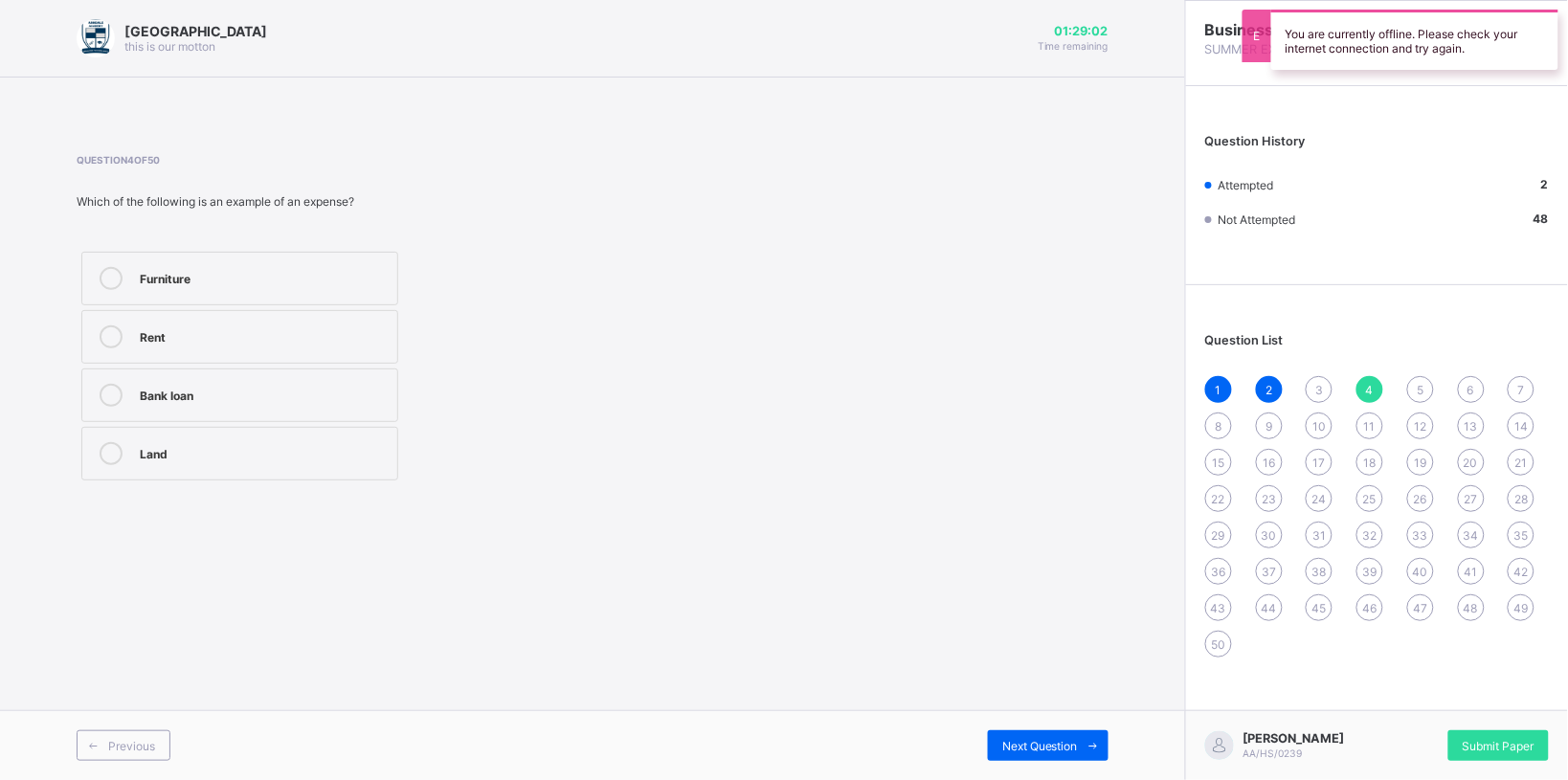 click on "Bank loan" at bounding box center [239, 395] 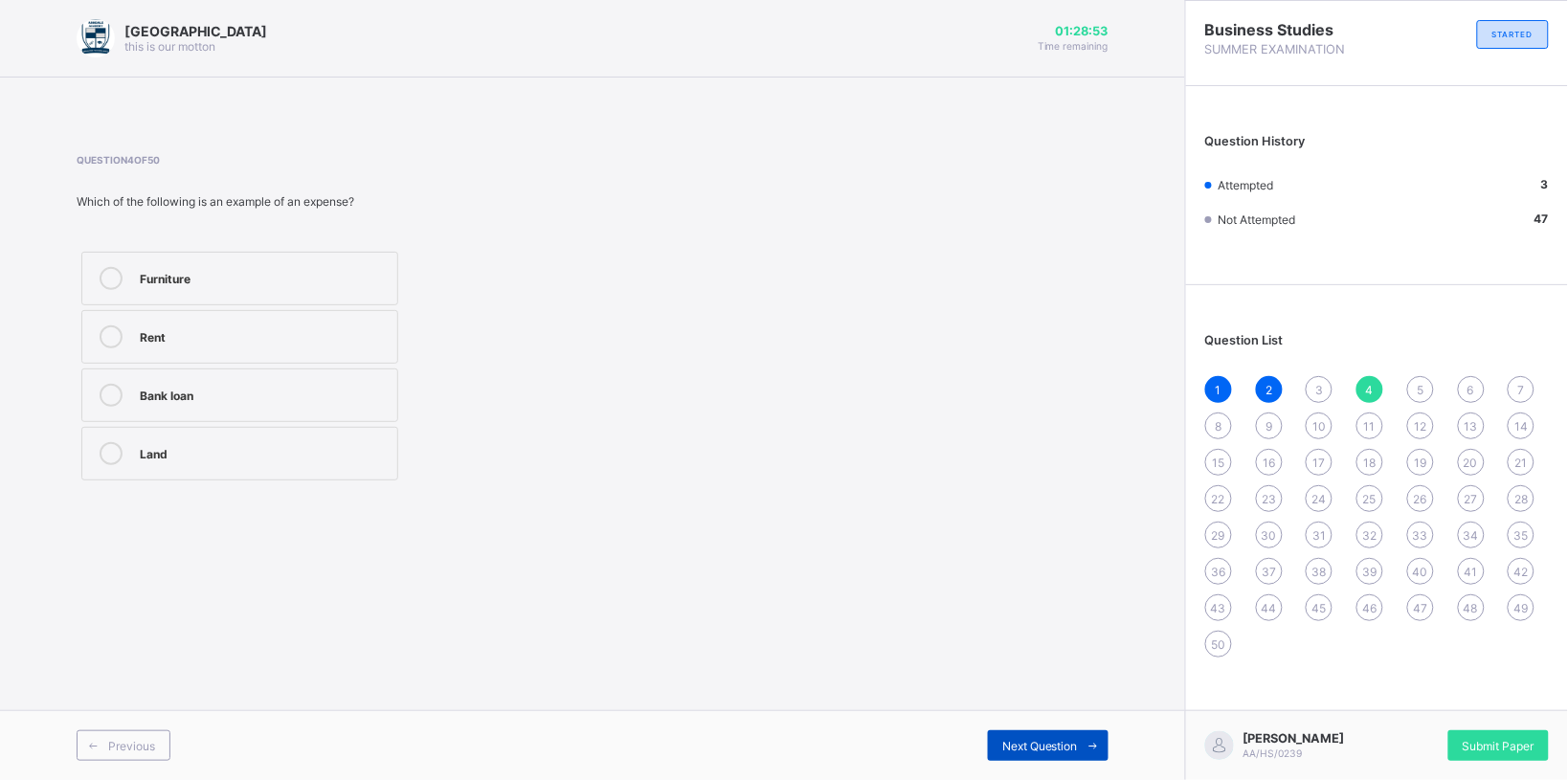 click on "Next Question" at bounding box center [1048, 746] 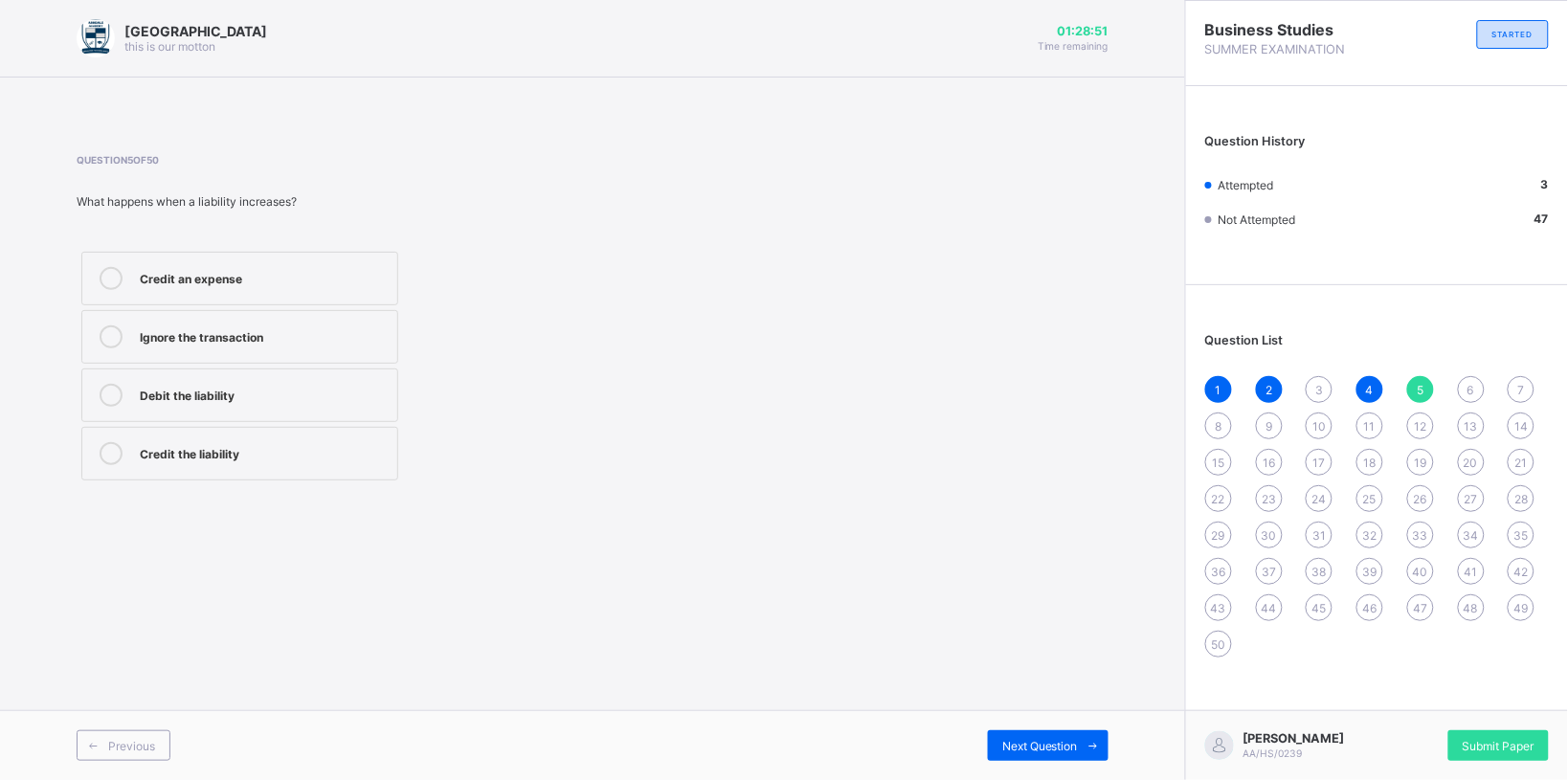 click on "Credit an expense Ignore the transaction Debit the liability Credit the liability" at bounding box center (348, 366) 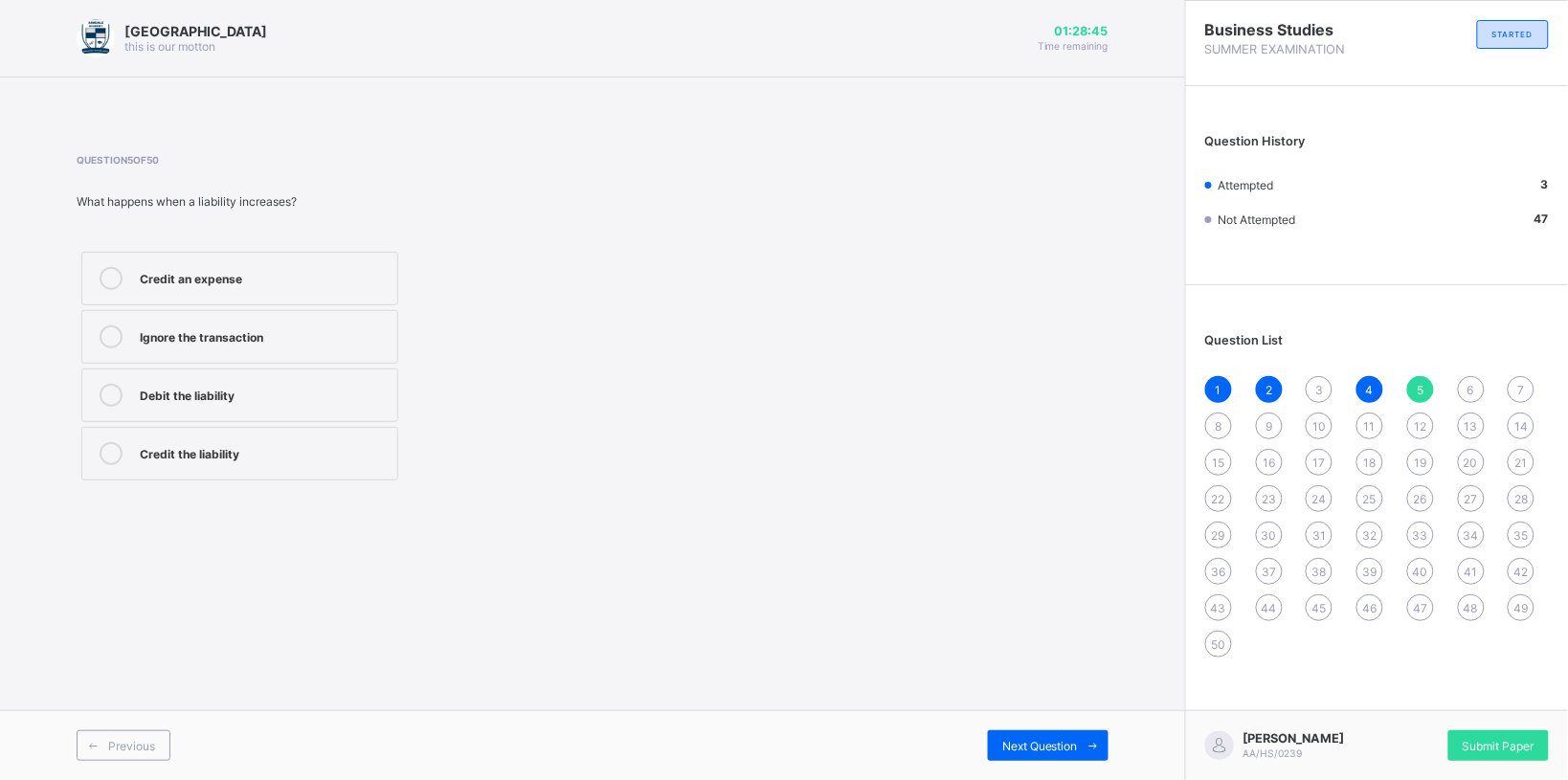 click on "Credit an expense" at bounding box center (263, 277) 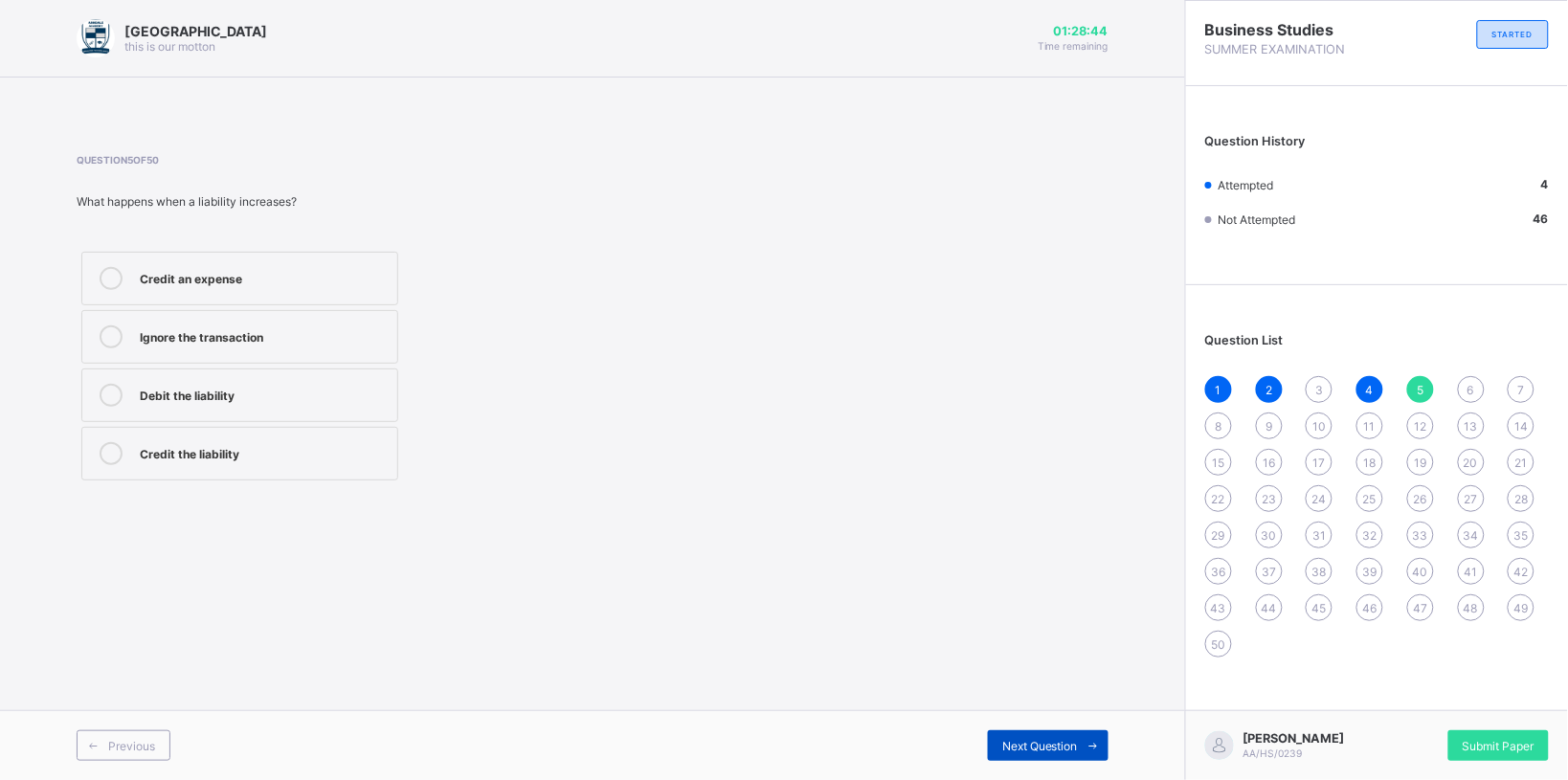 click at bounding box center [1093, 746] 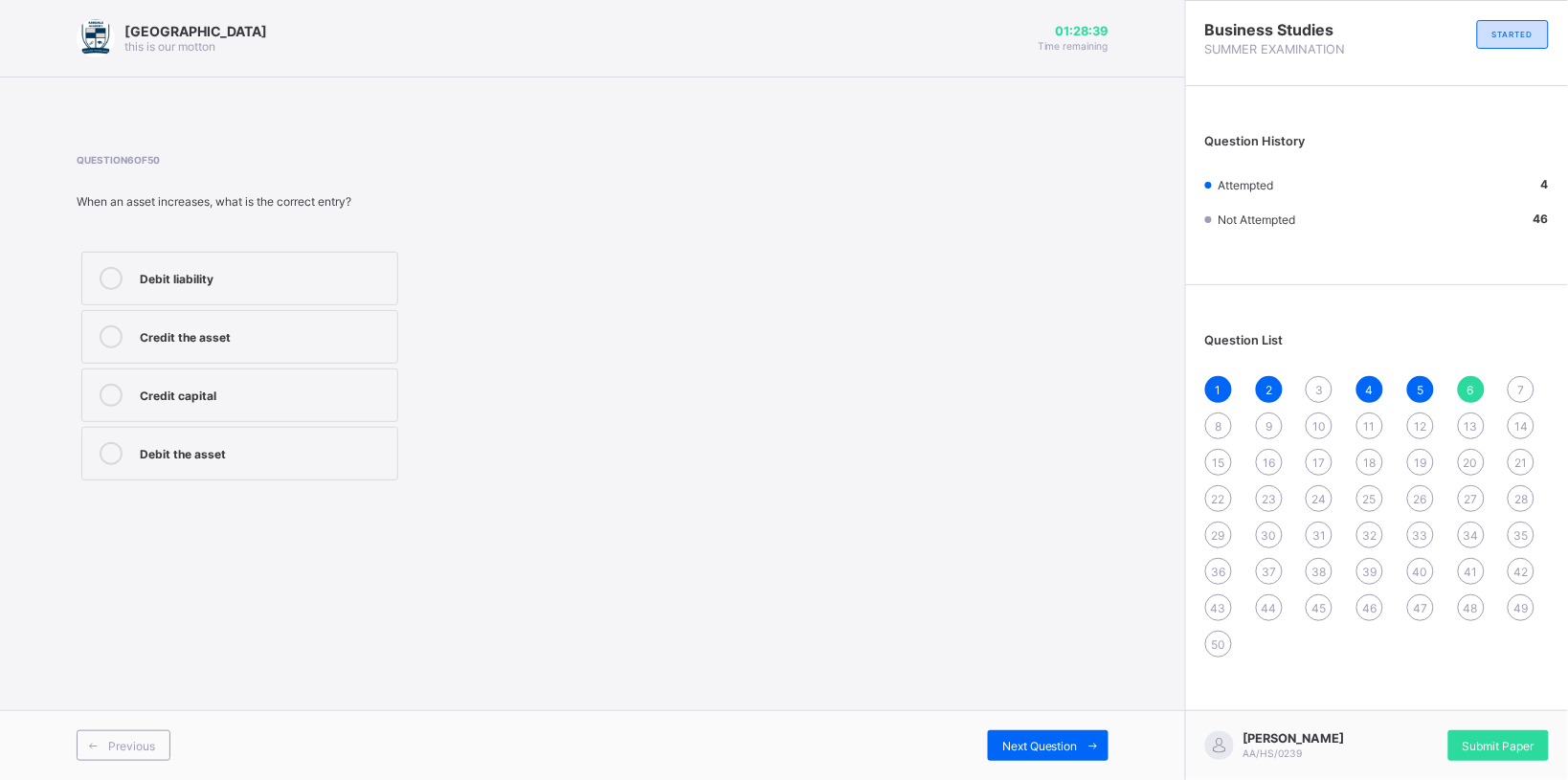 click on "Credit the asset" at bounding box center (263, 335) 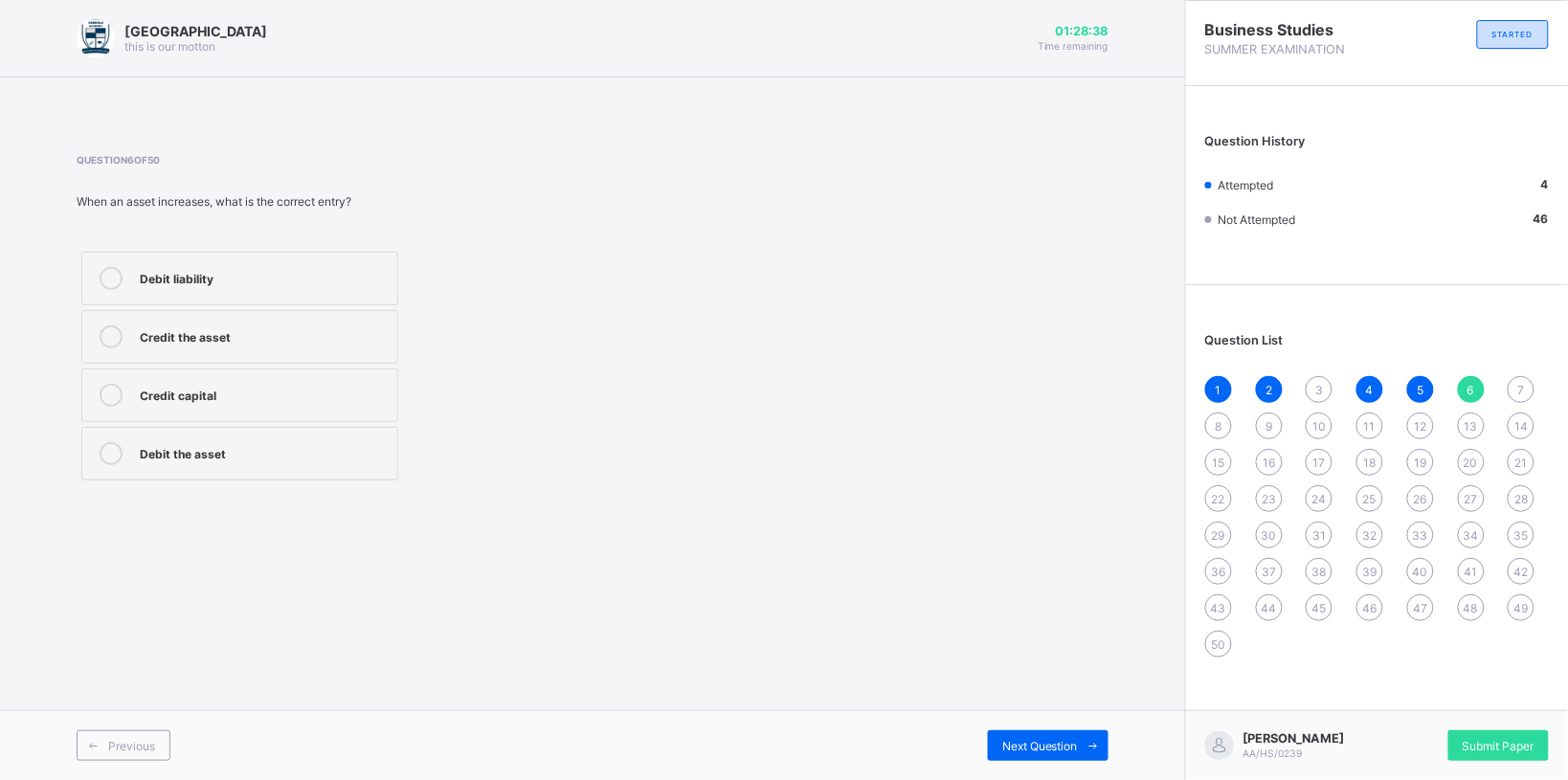 click on "Debit liability" at bounding box center (263, 277) 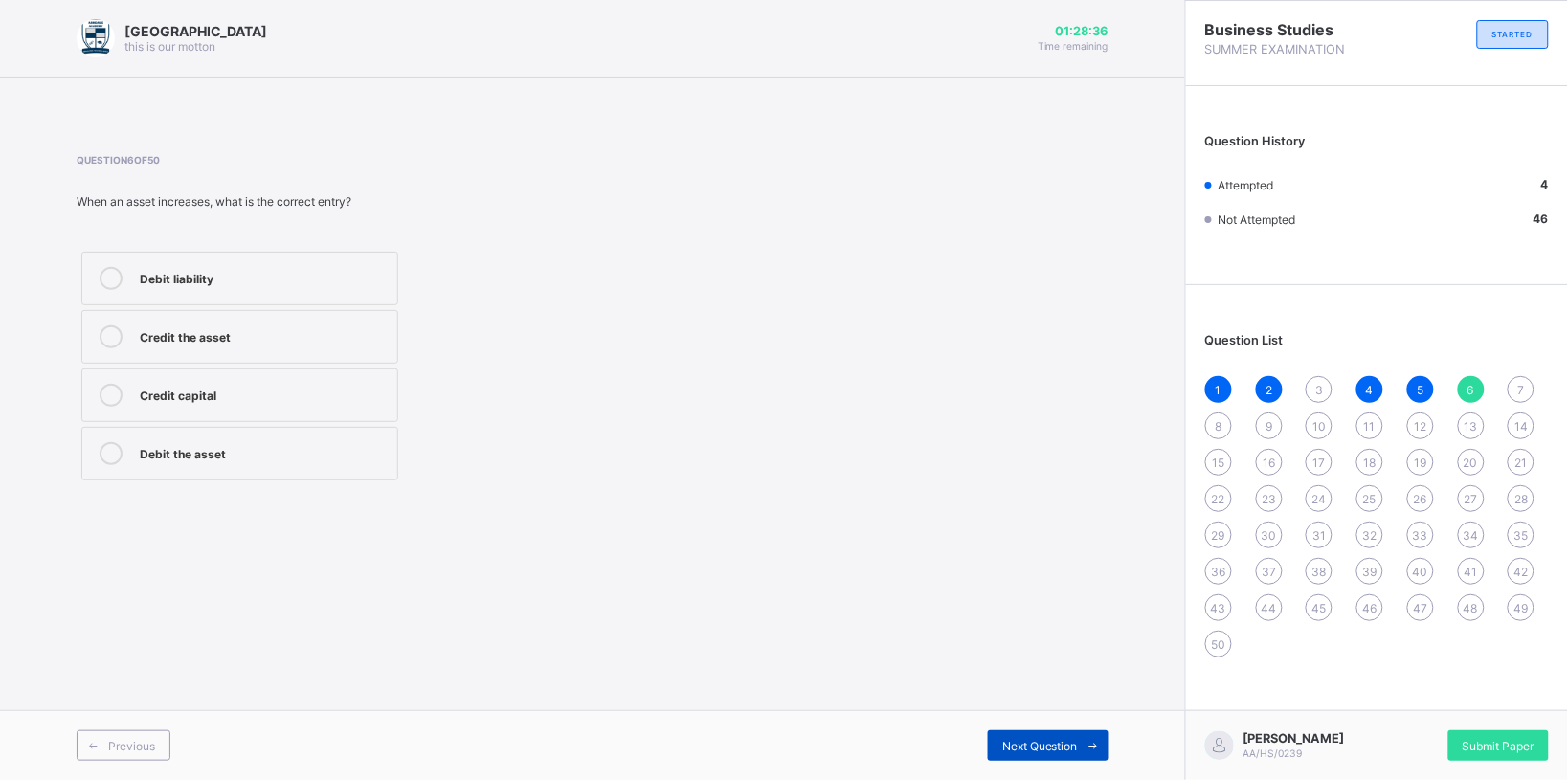 click on "Next Question" at bounding box center [1040, 746] 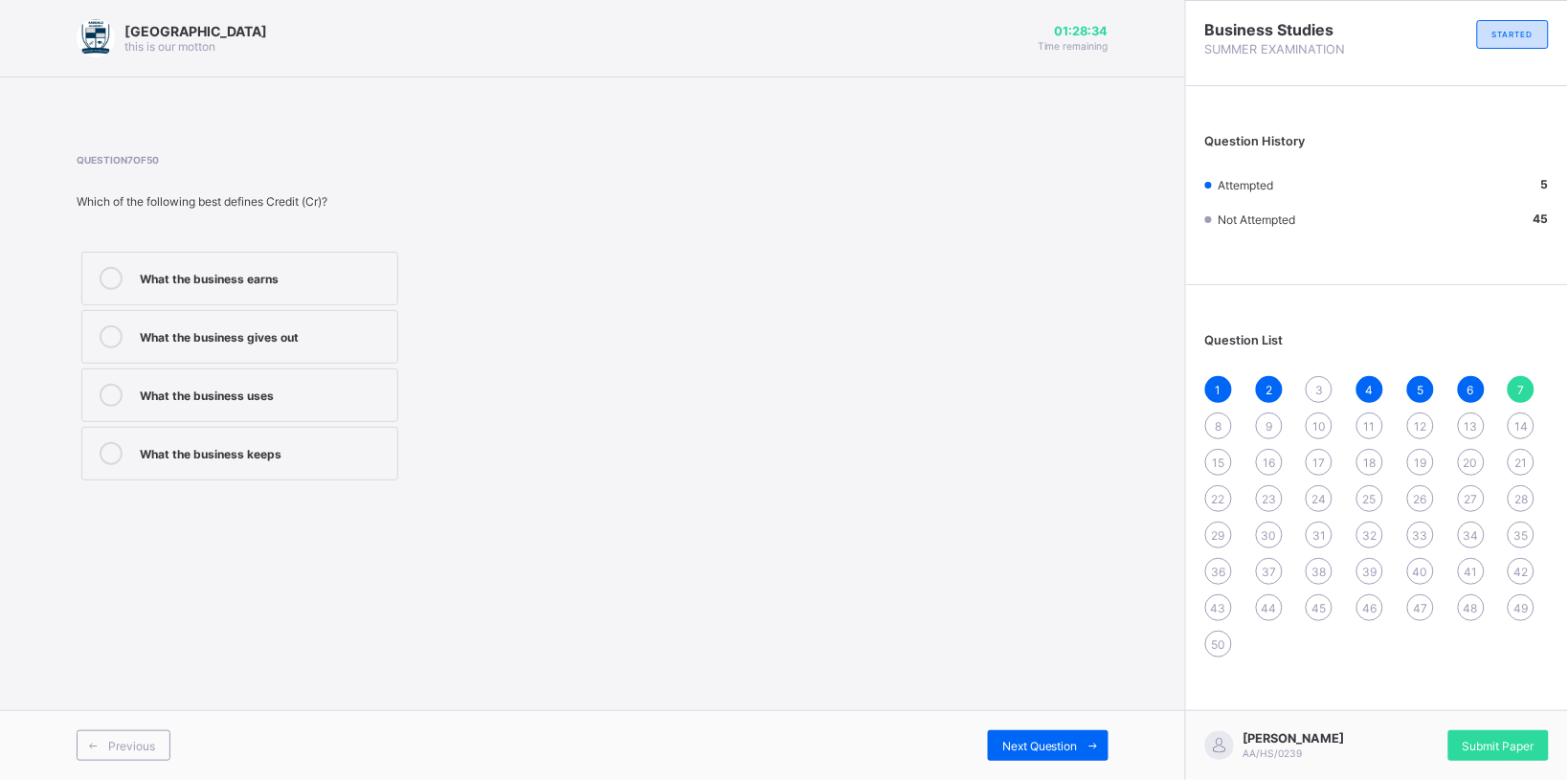 click on "What the business gives out" at bounding box center [239, 337] 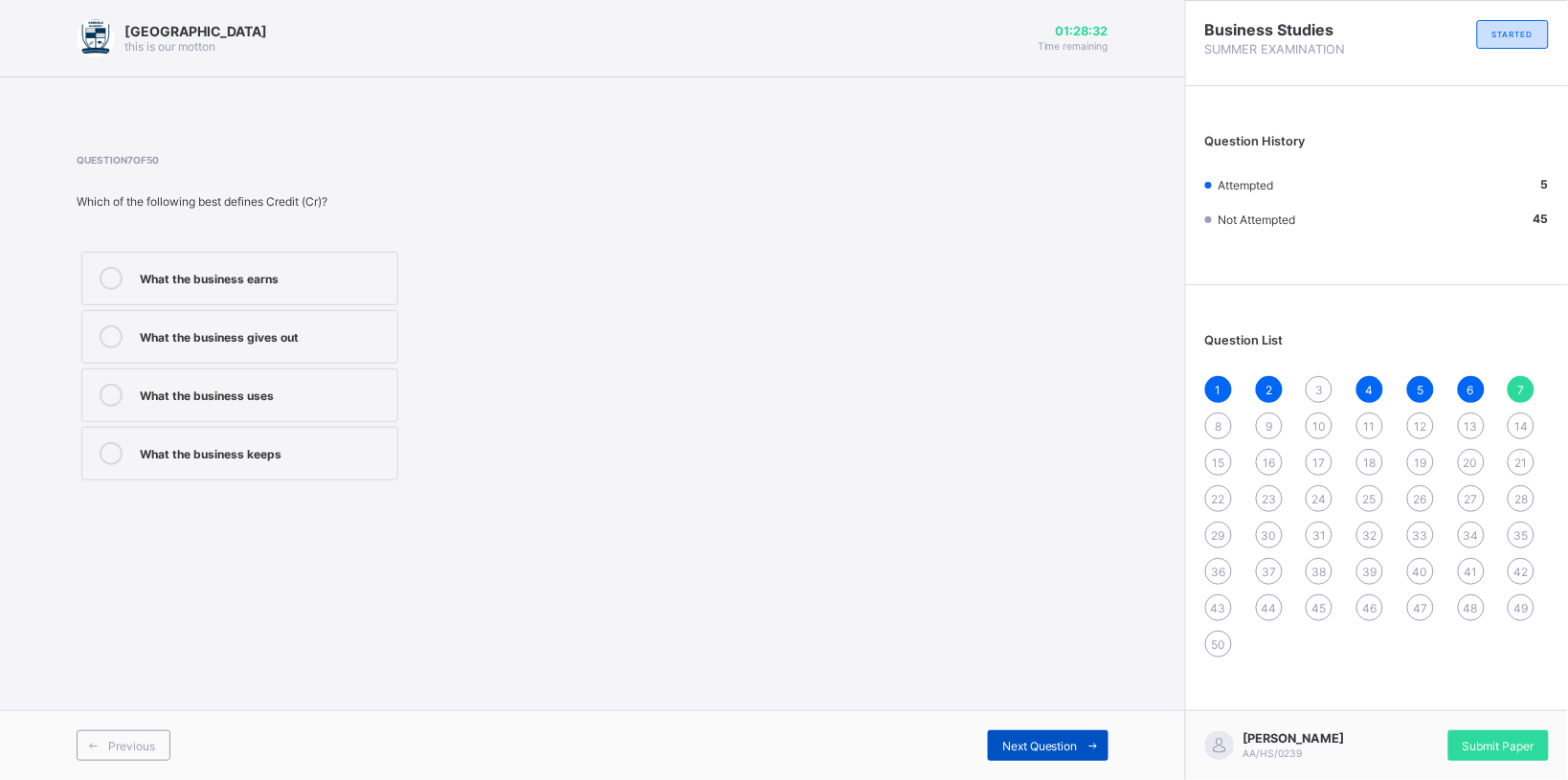 click on "Next Question" at bounding box center [1048, 746] 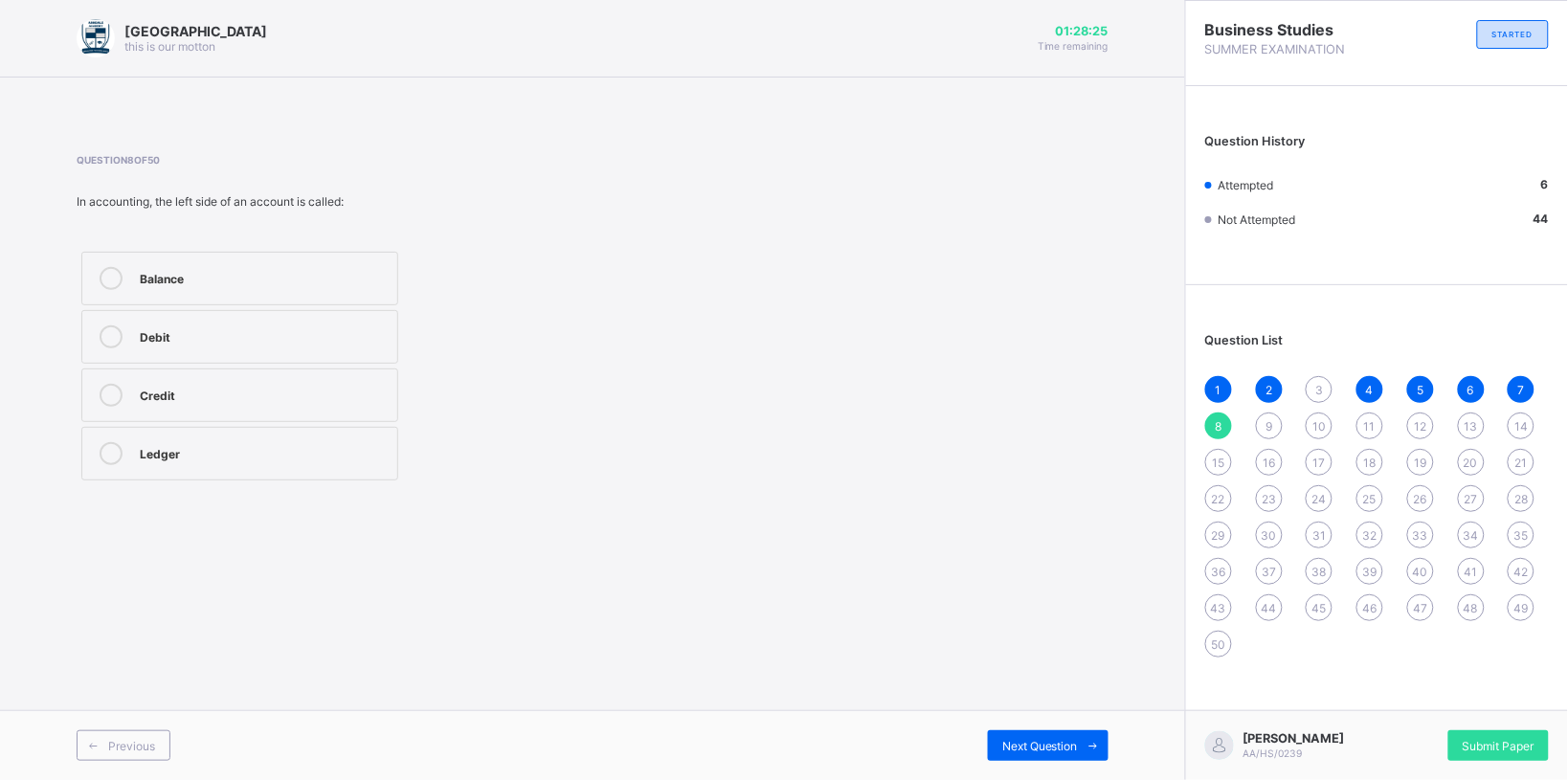 click on "In accounting, the left side of an account is called:" at bounding box center (348, 201) 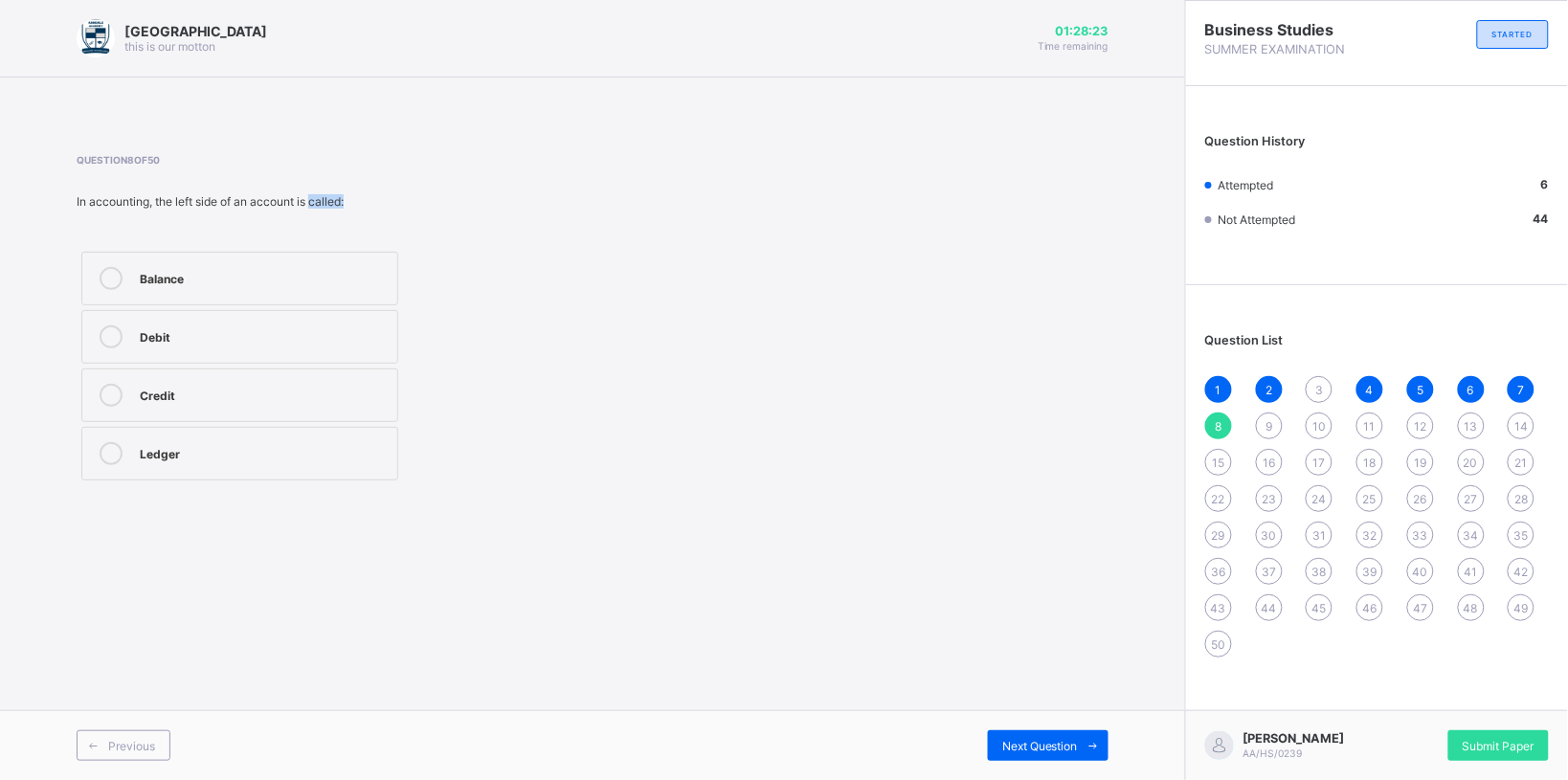 drag, startPoint x: 314, startPoint y: 199, endPoint x: -12, endPoint y: 241, distance: 328.694 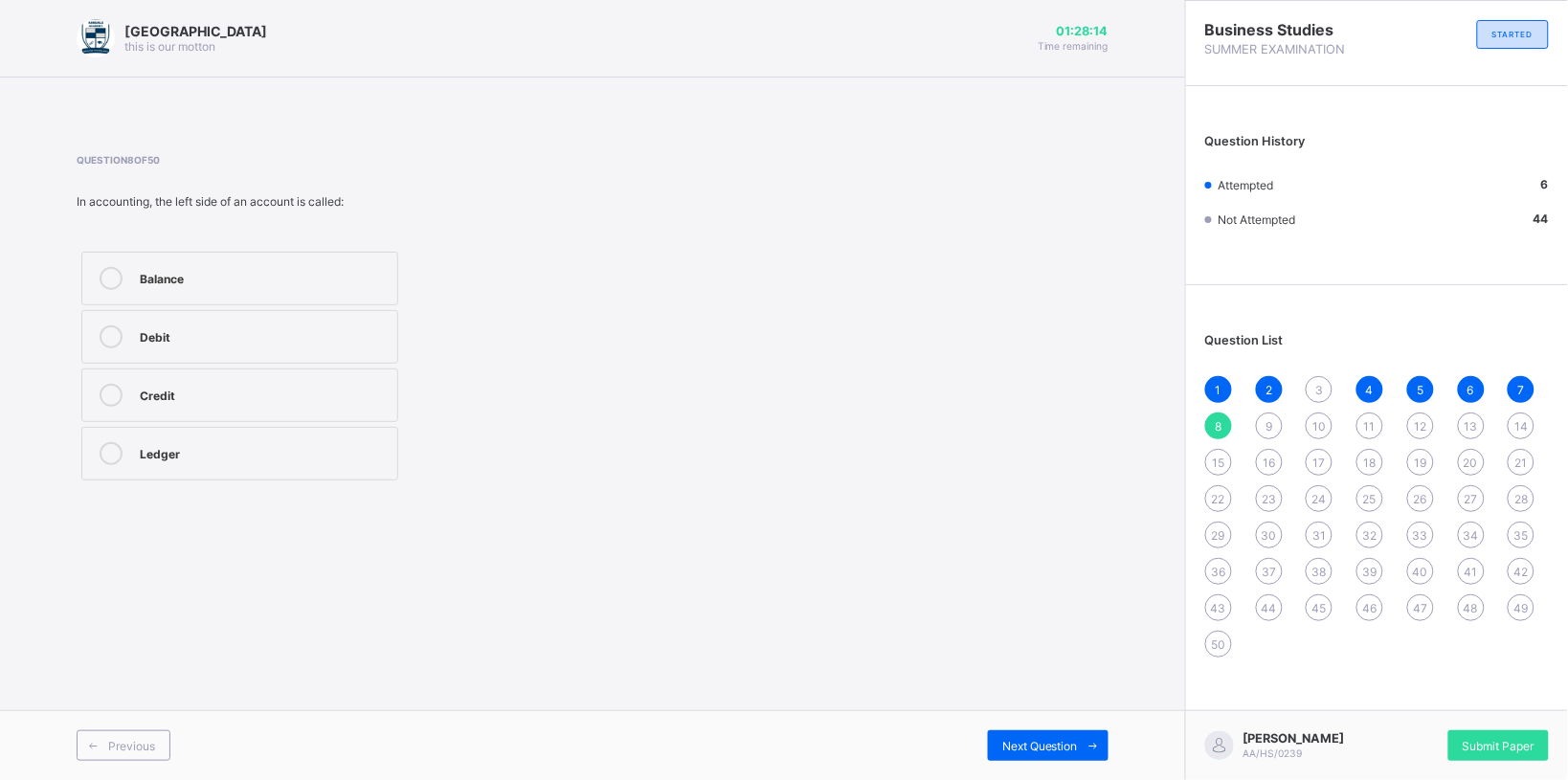 click at bounding box center [348, 180] 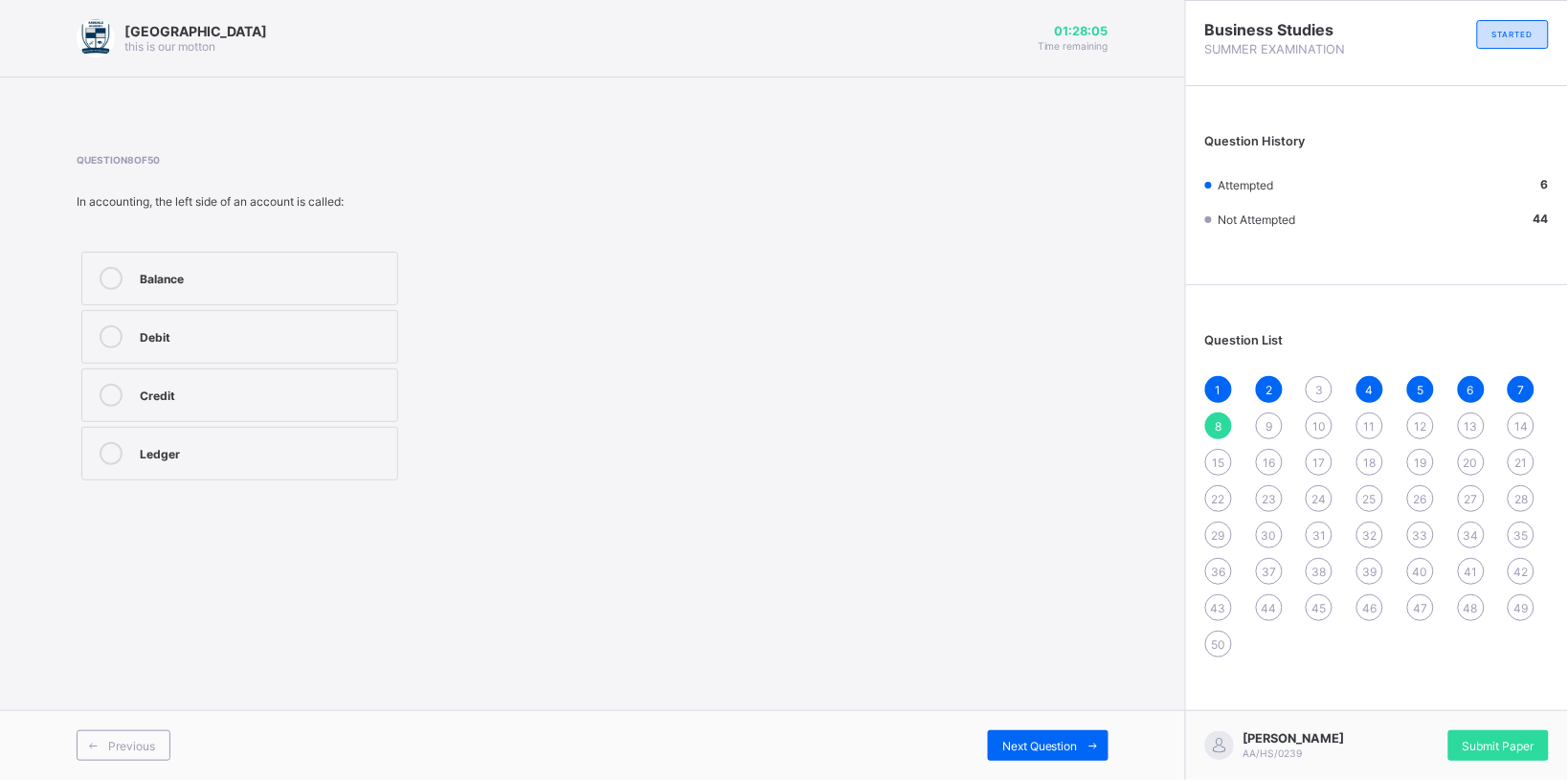 click on "Debit" at bounding box center [239, 337] 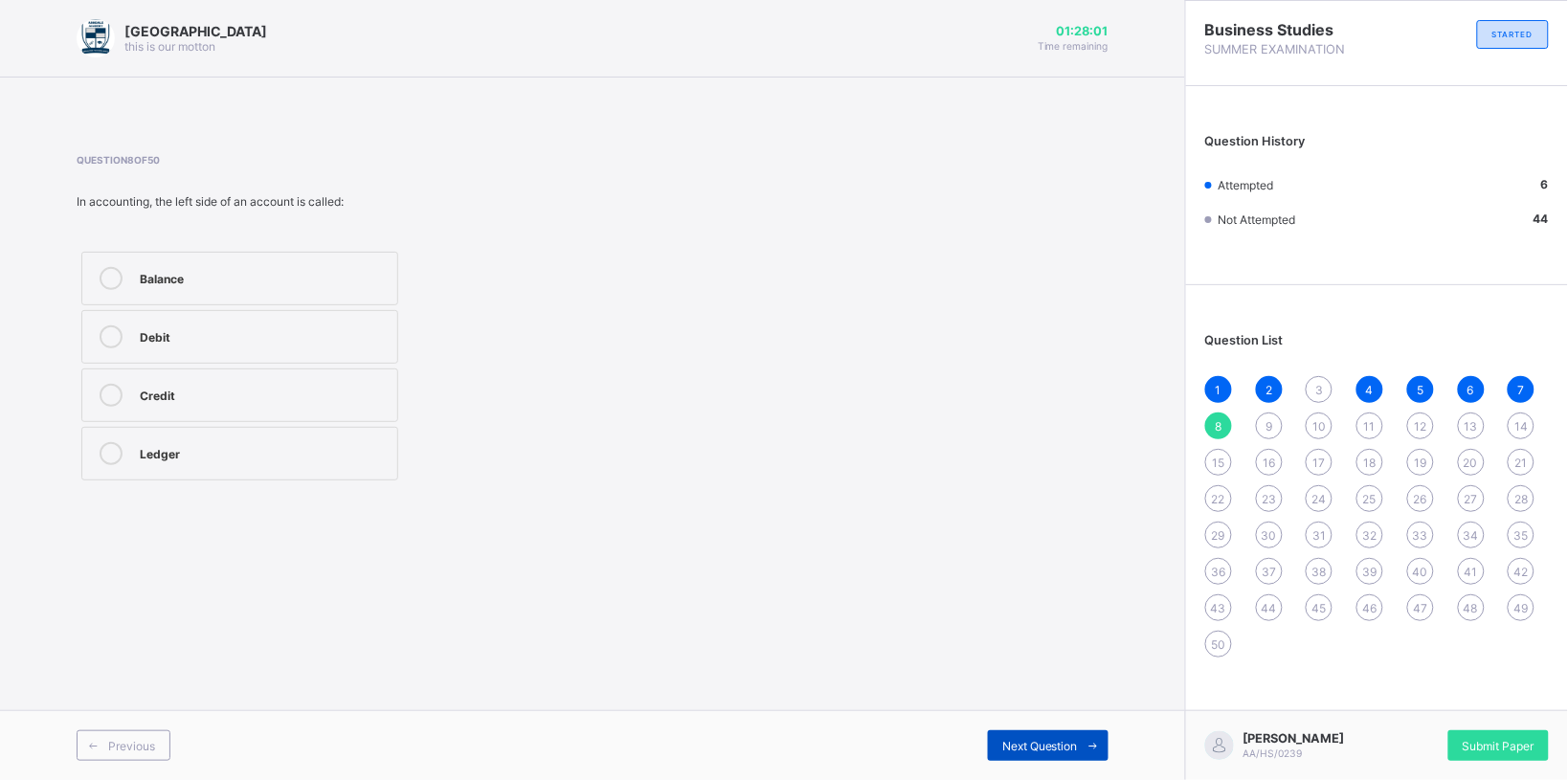 click on "Next Question" at bounding box center [1040, 746] 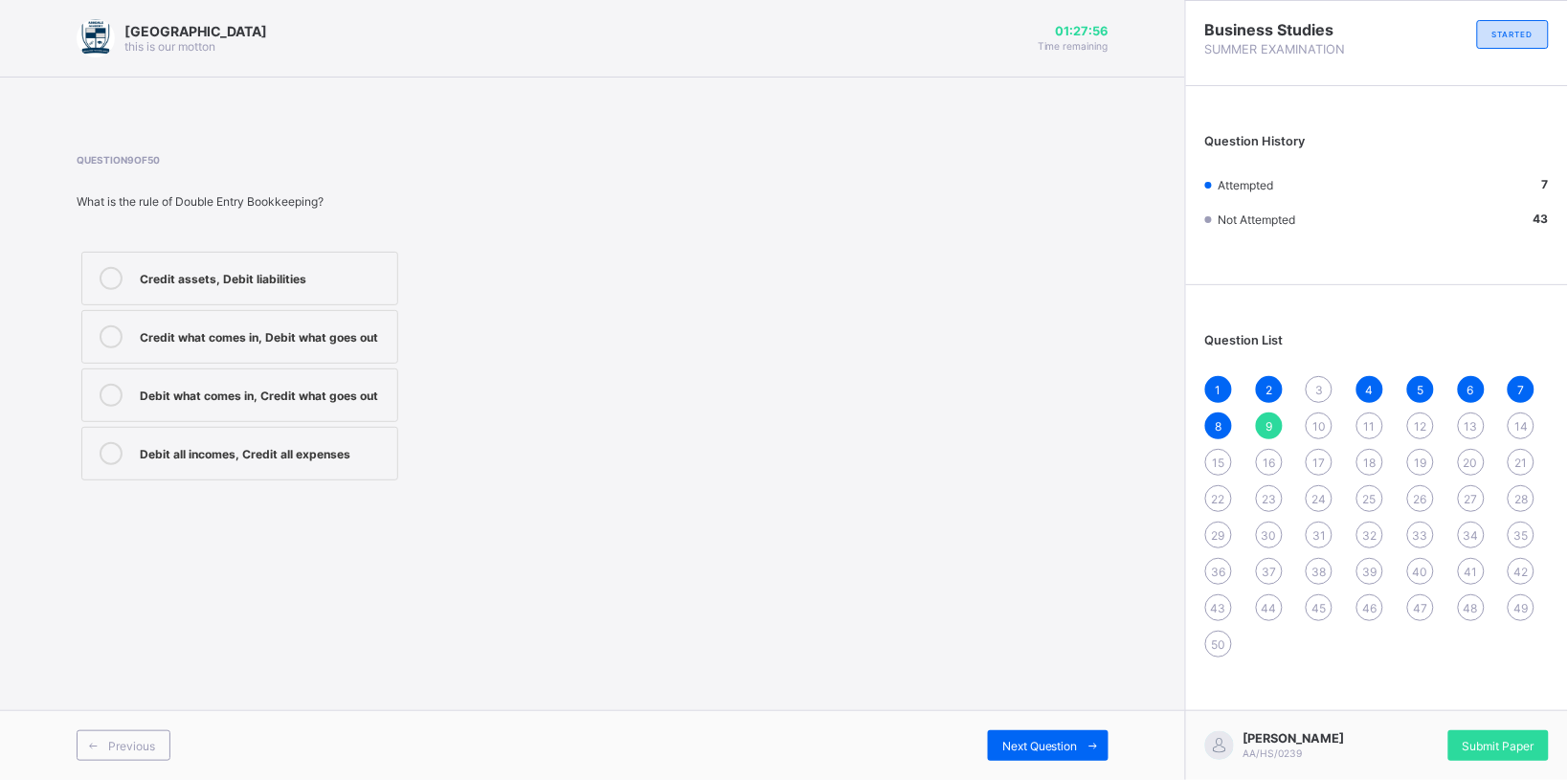 click on "Credit what comes in, Debit what goes out" at bounding box center (239, 337) 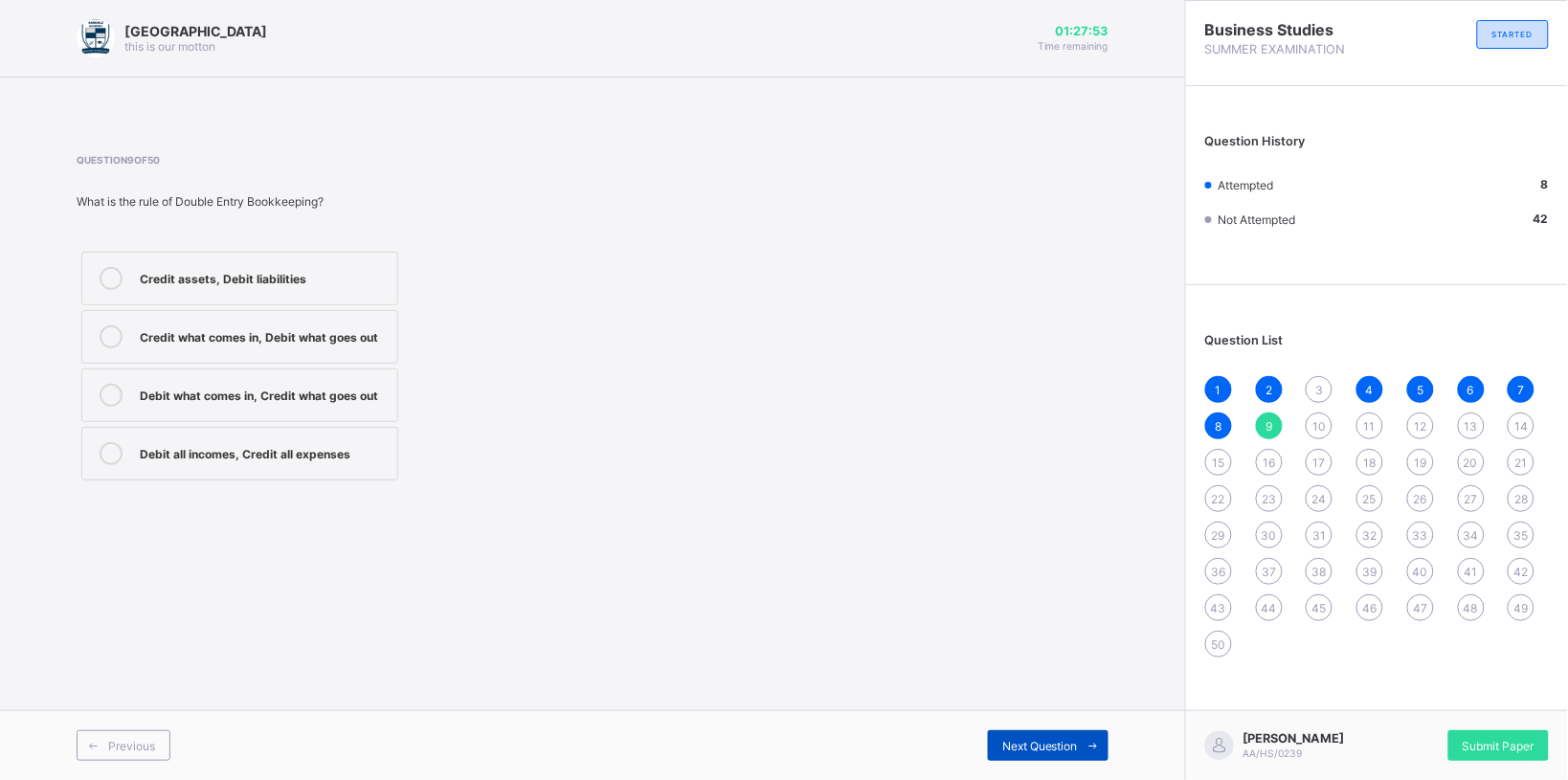 click on "Next Question" at bounding box center [1040, 746] 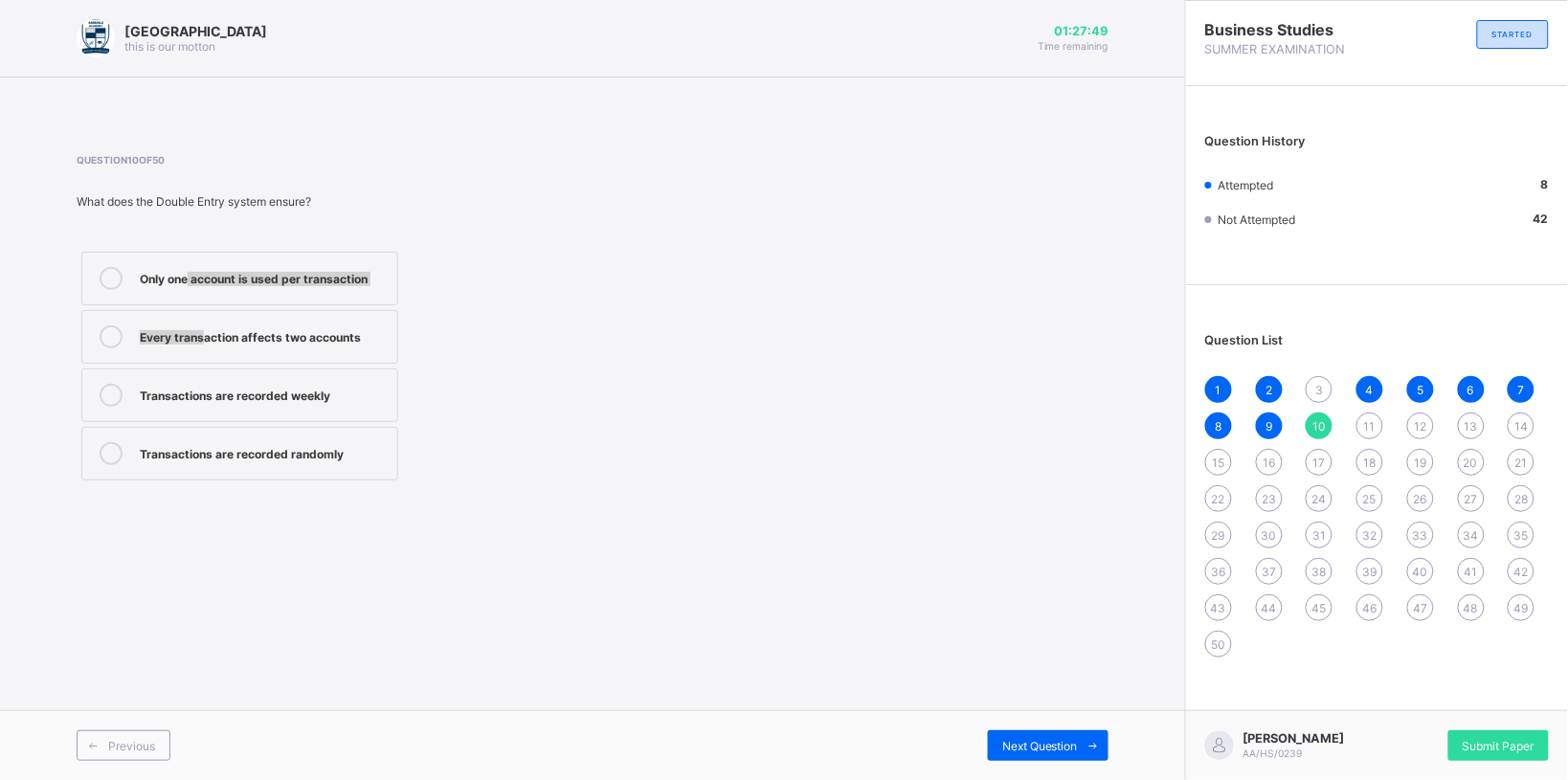 drag, startPoint x: 189, startPoint y: 304, endPoint x: 203, endPoint y: 321, distance: 22.022716 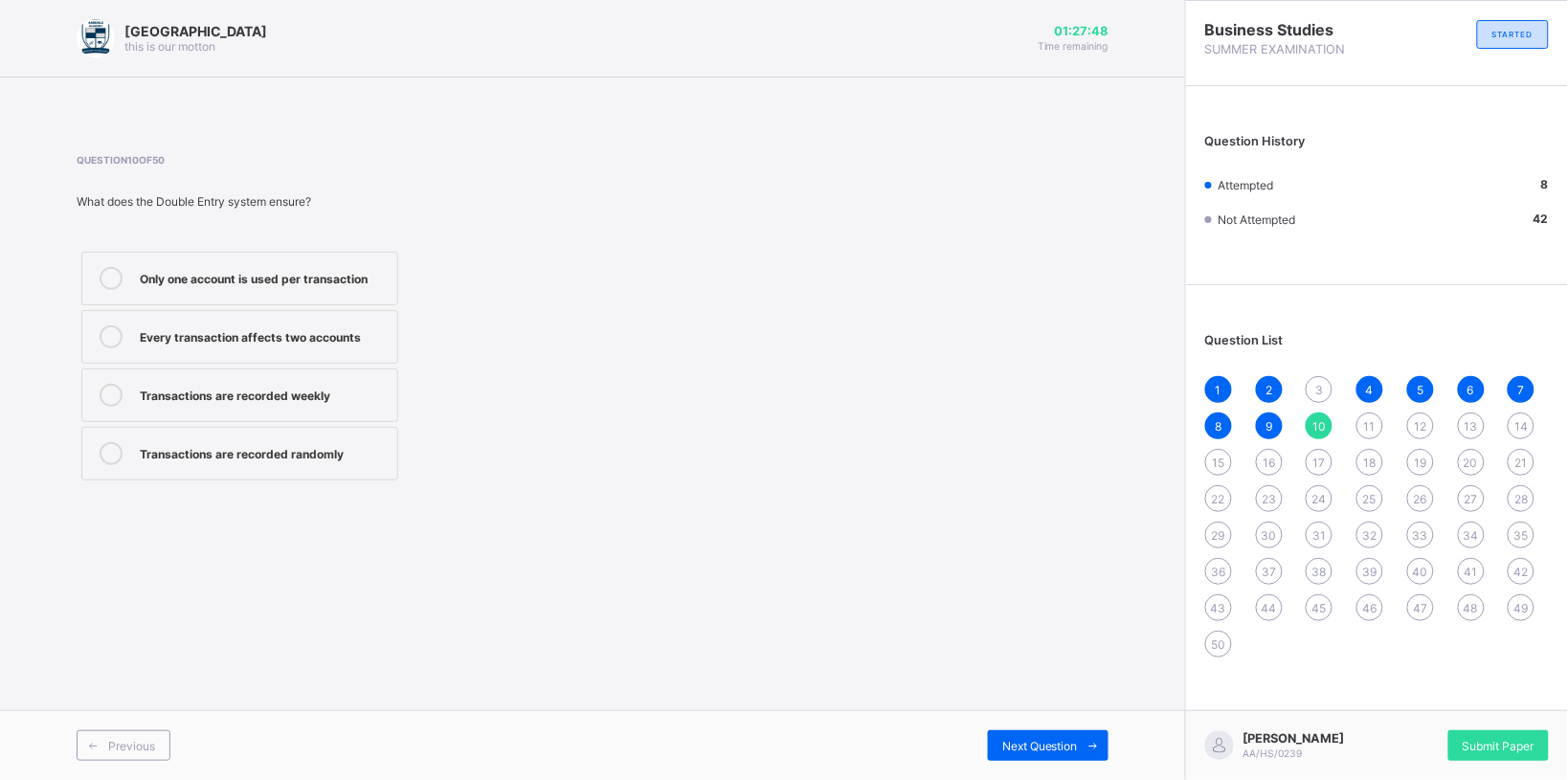 click on "Only one account is used per transaction" at bounding box center [263, 277] 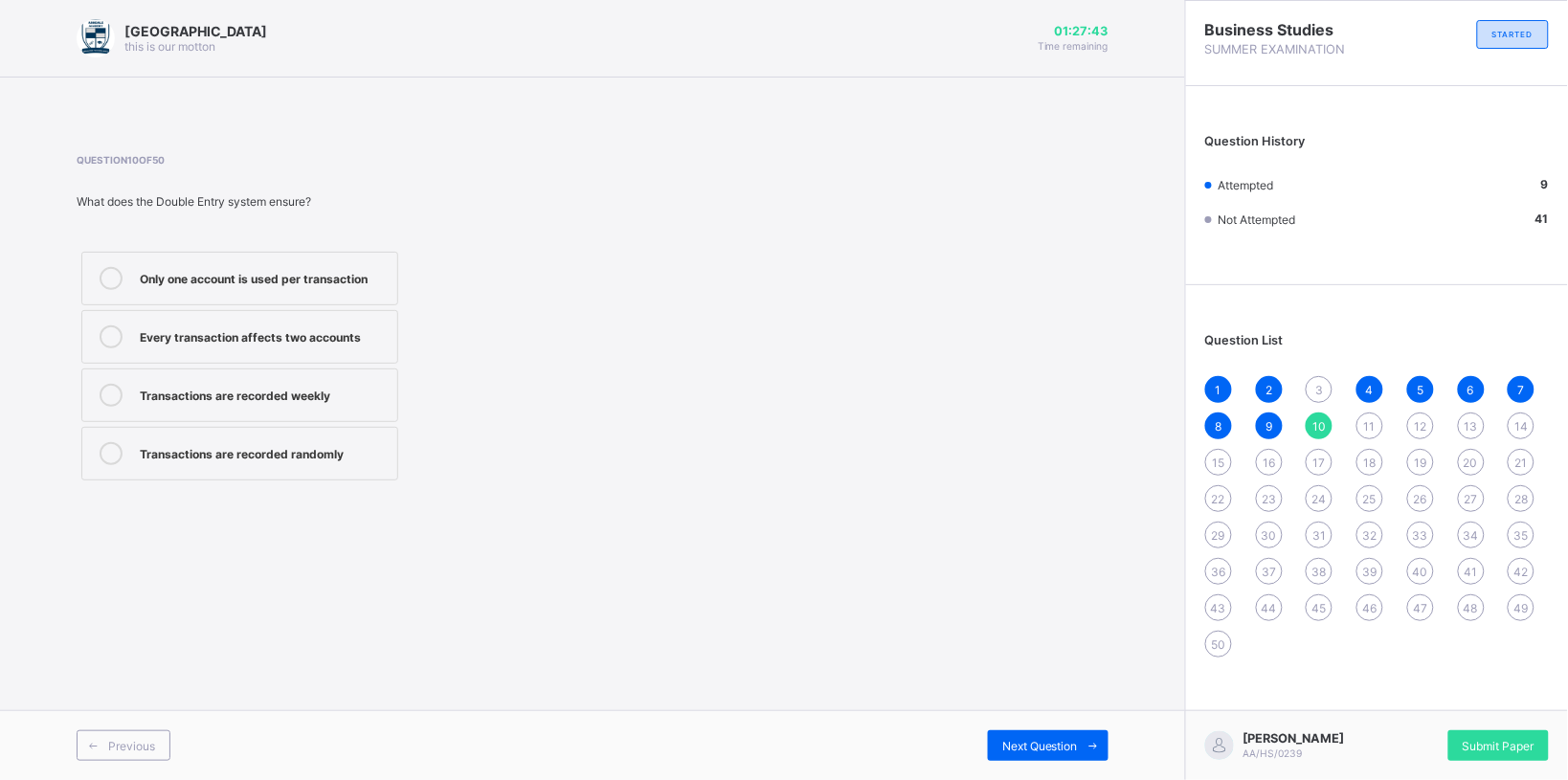 click on "Every transaction affects two accounts" at bounding box center [263, 335] 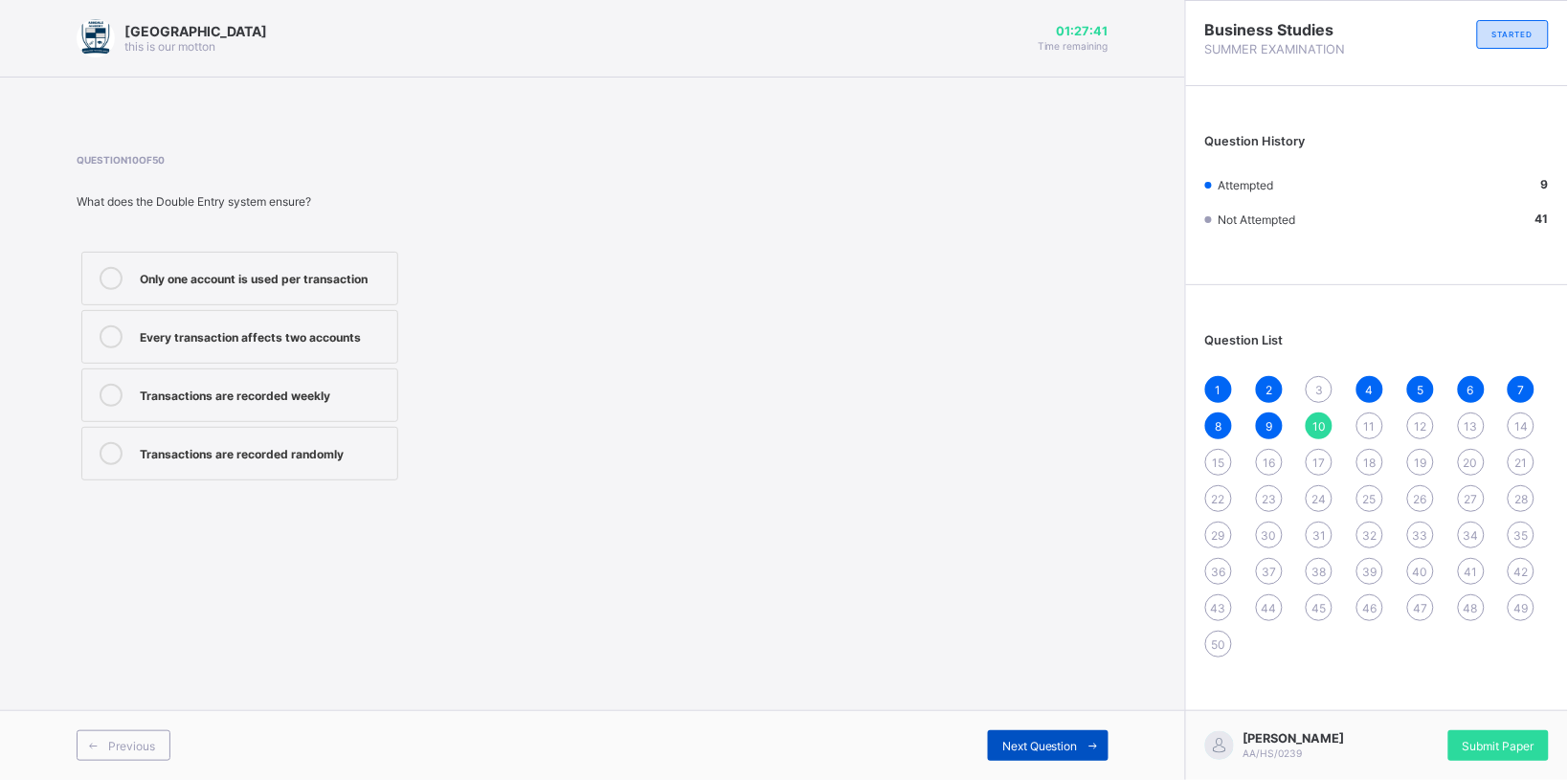 click at bounding box center [1093, 746] 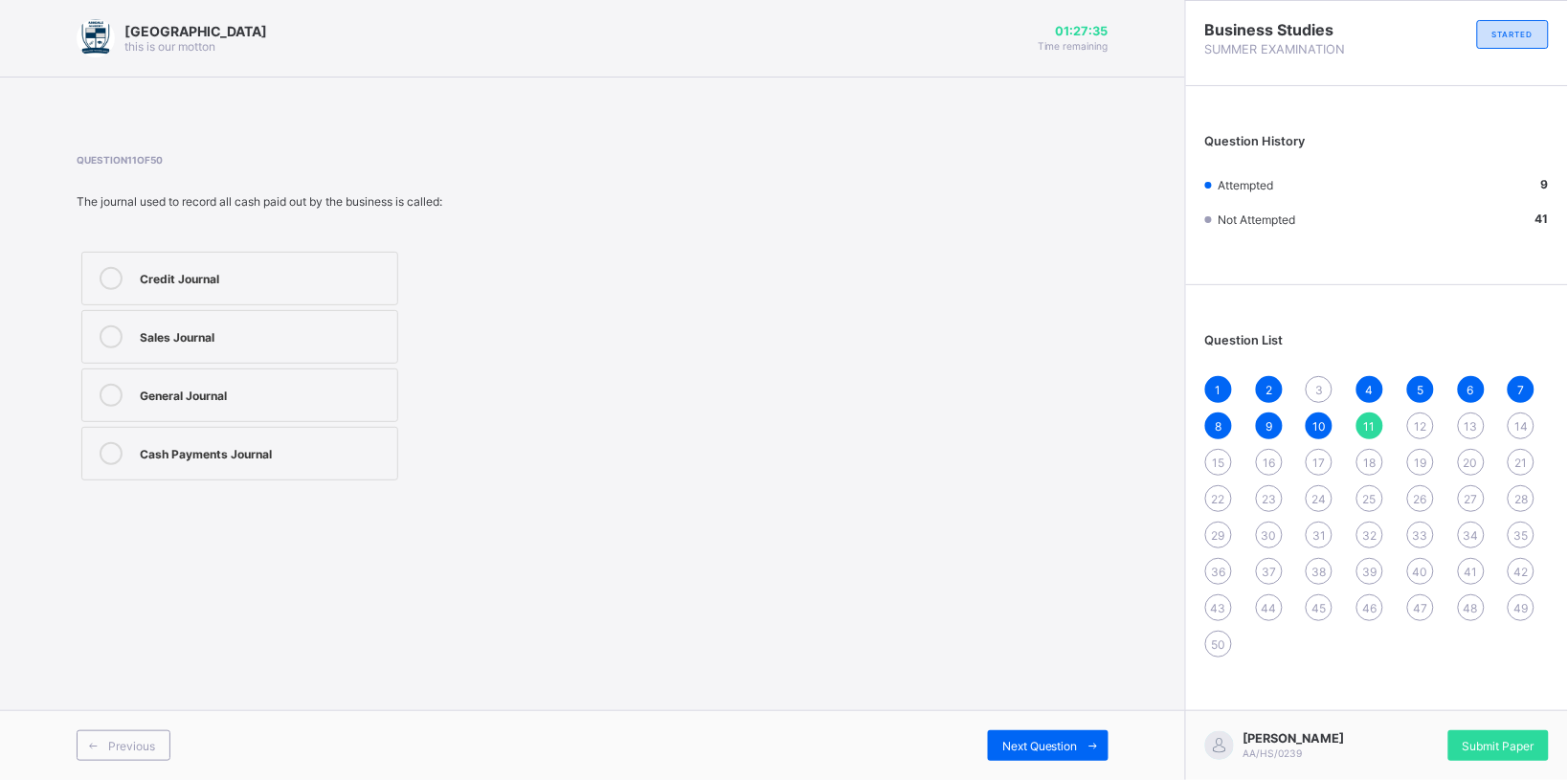 click on "Sales Journal" at bounding box center [263, 335] 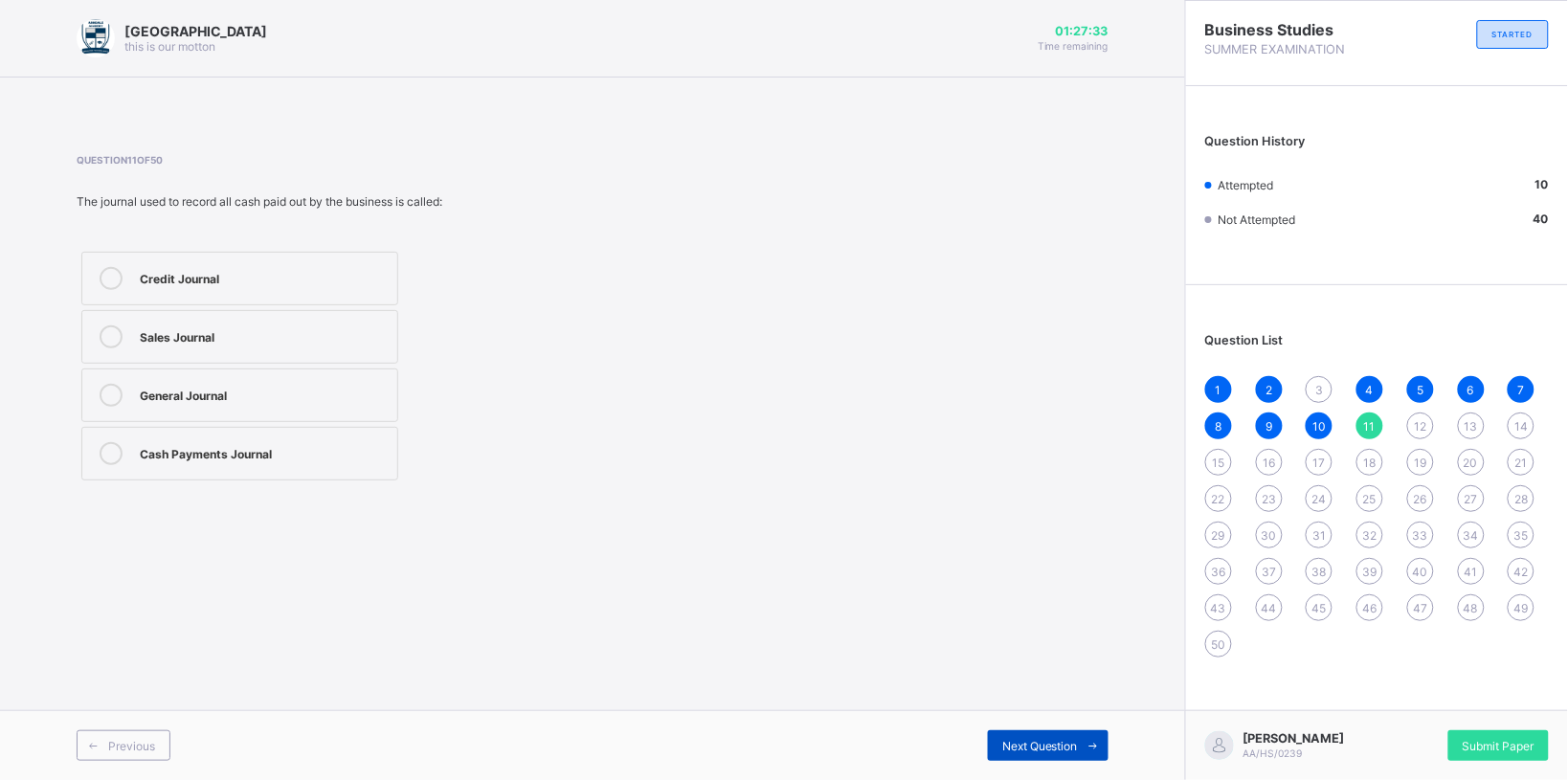 click on "Next Question" at bounding box center (1040, 746) 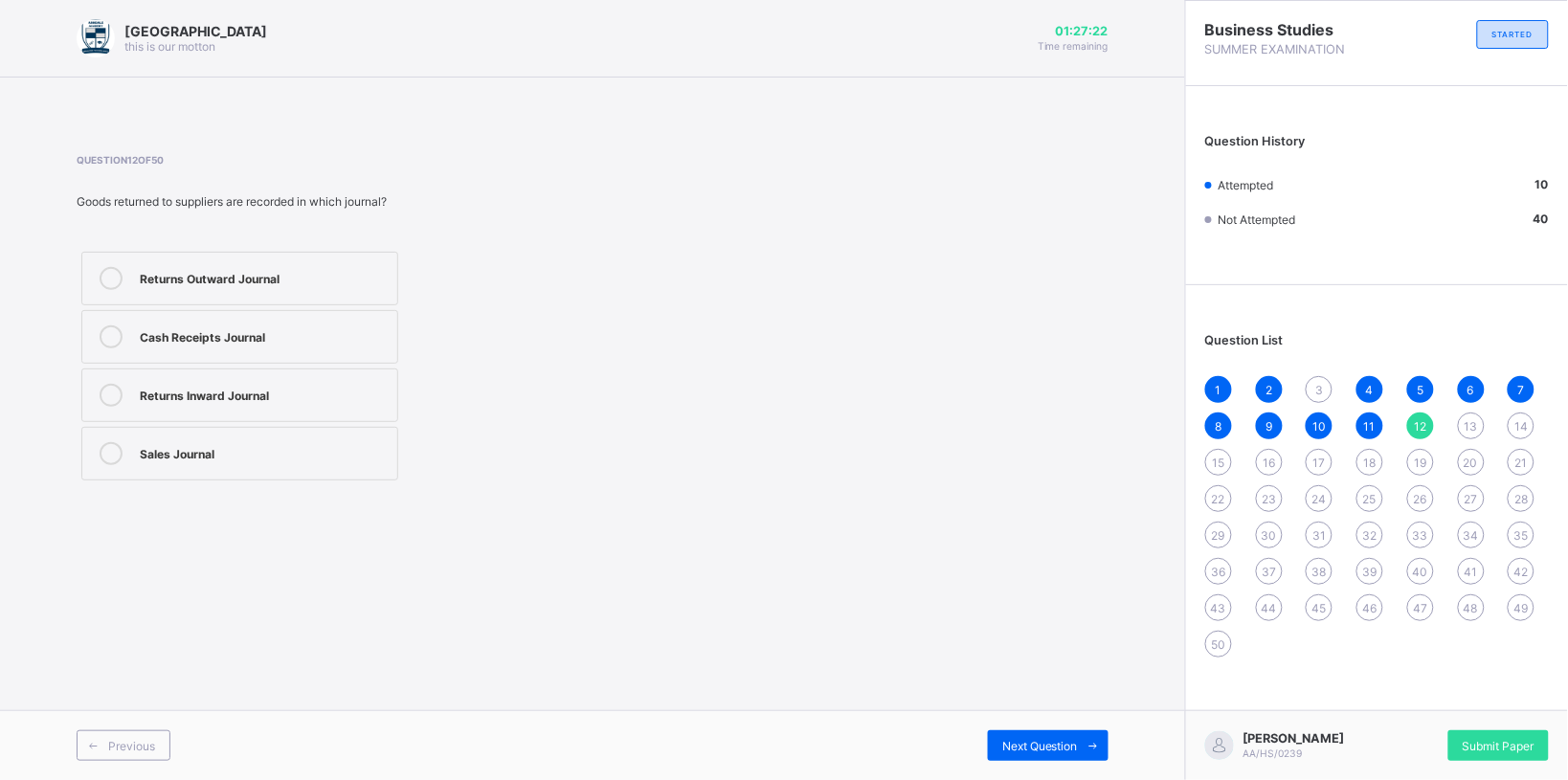 click on "Returns Outward Journal" at bounding box center [263, 277] 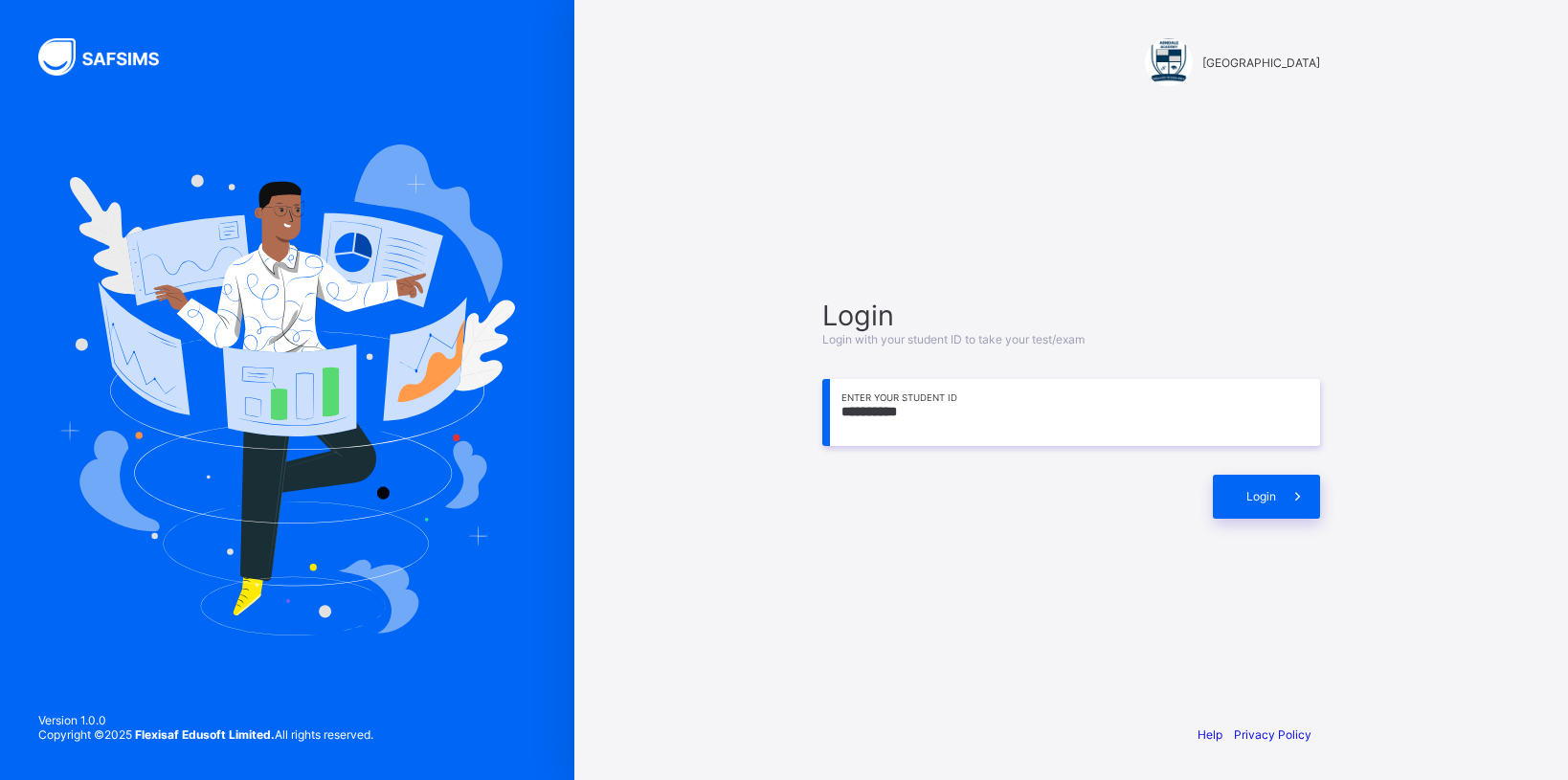 scroll, scrollTop: 0, scrollLeft: 0, axis: both 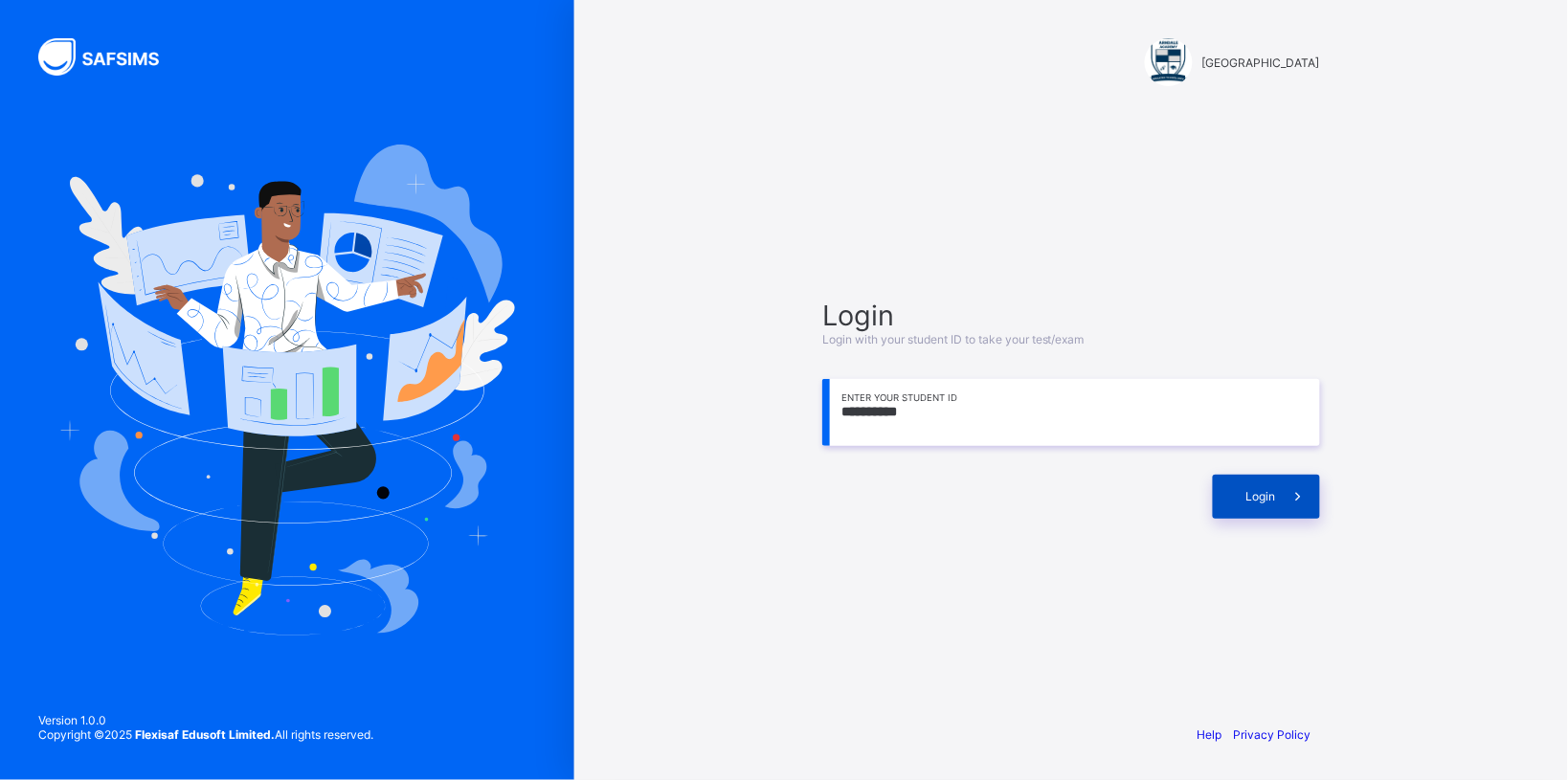 click at bounding box center (1298, 497) 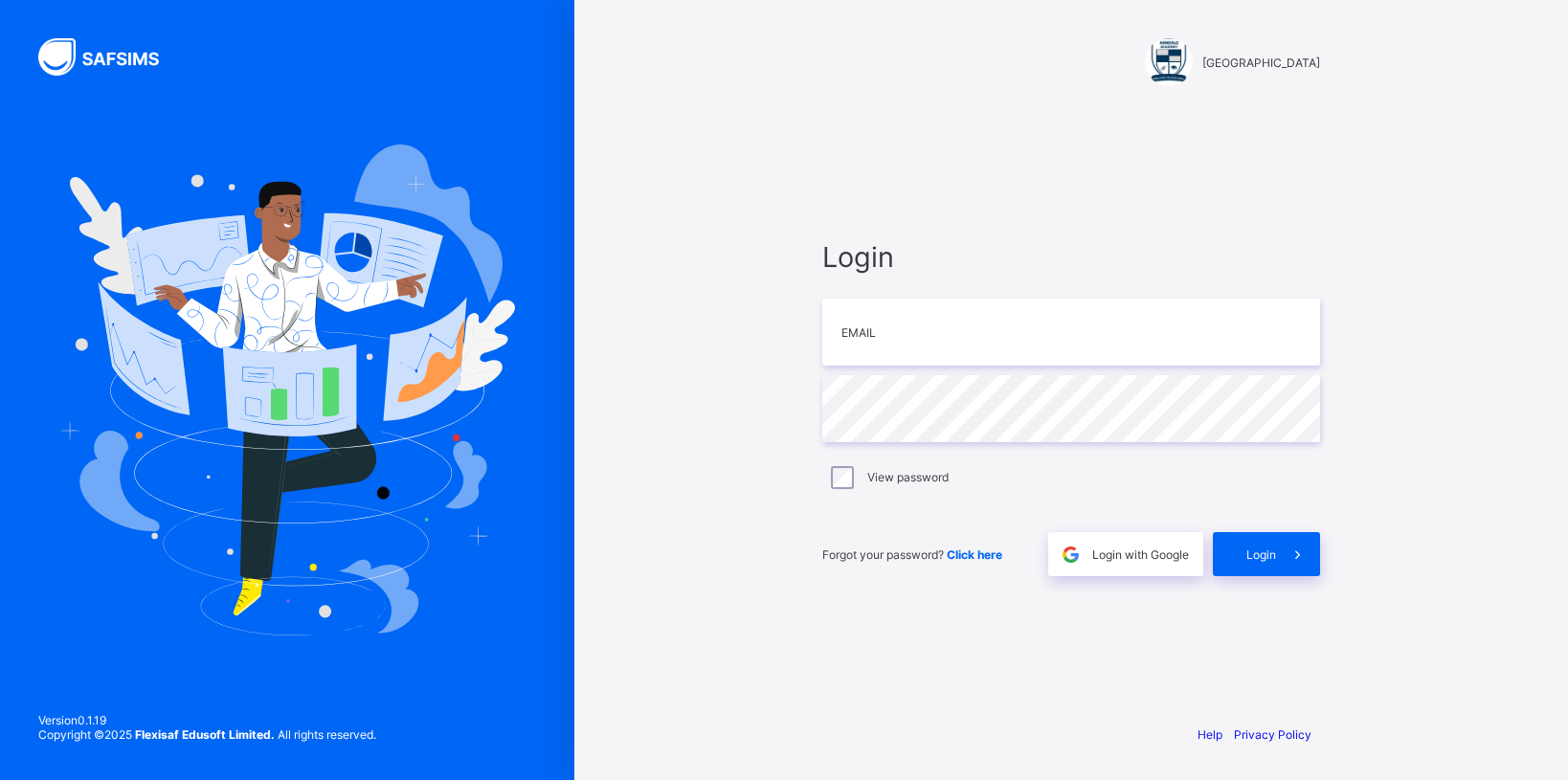scroll, scrollTop: 0, scrollLeft: 0, axis: both 